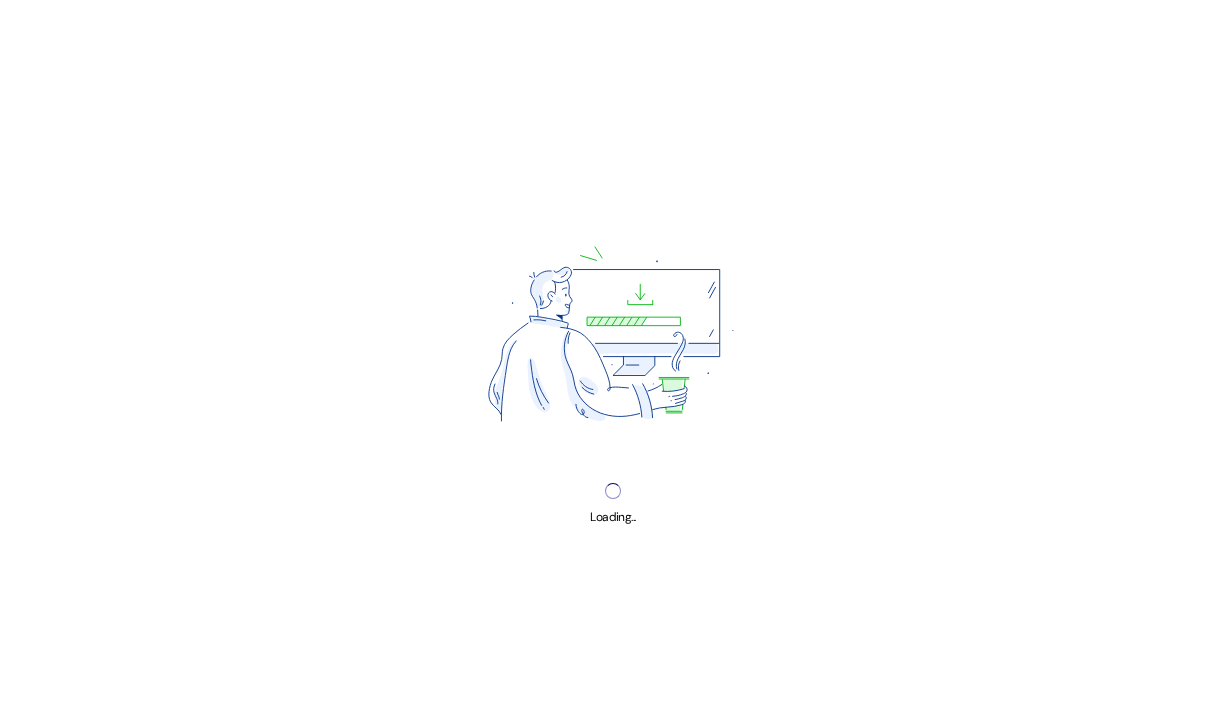 scroll, scrollTop: 0, scrollLeft: 0, axis: both 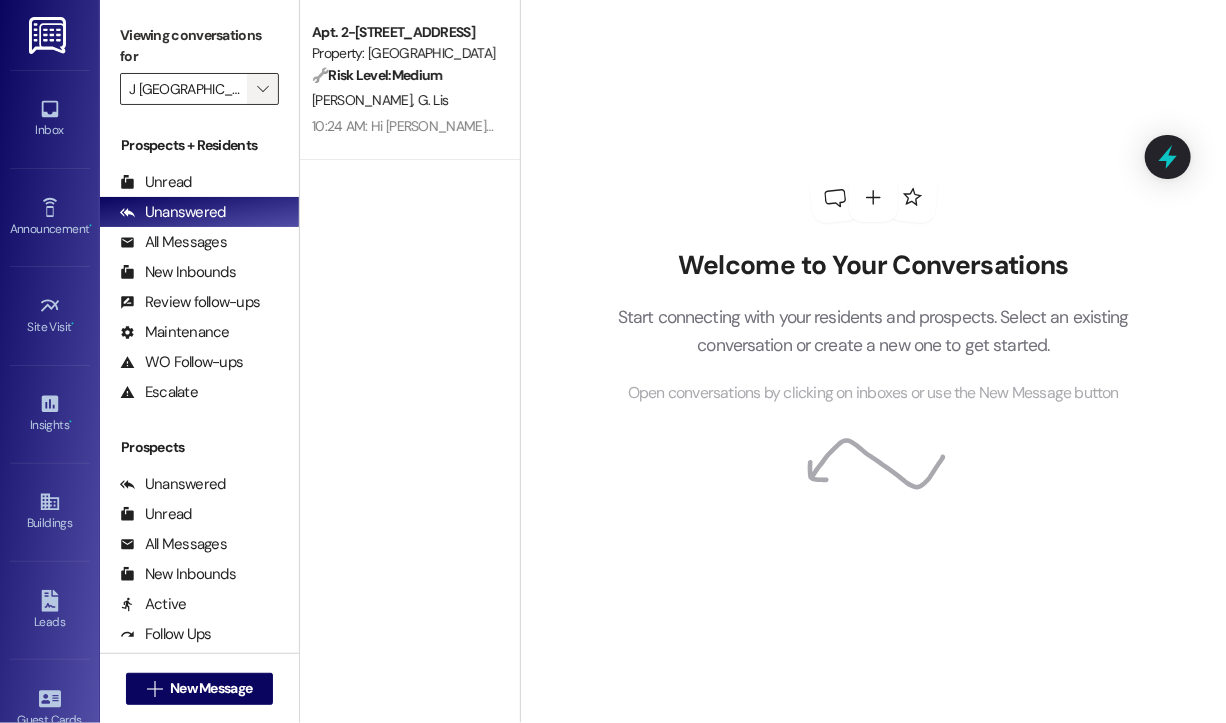 click on "" at bounding box center (262, 89) 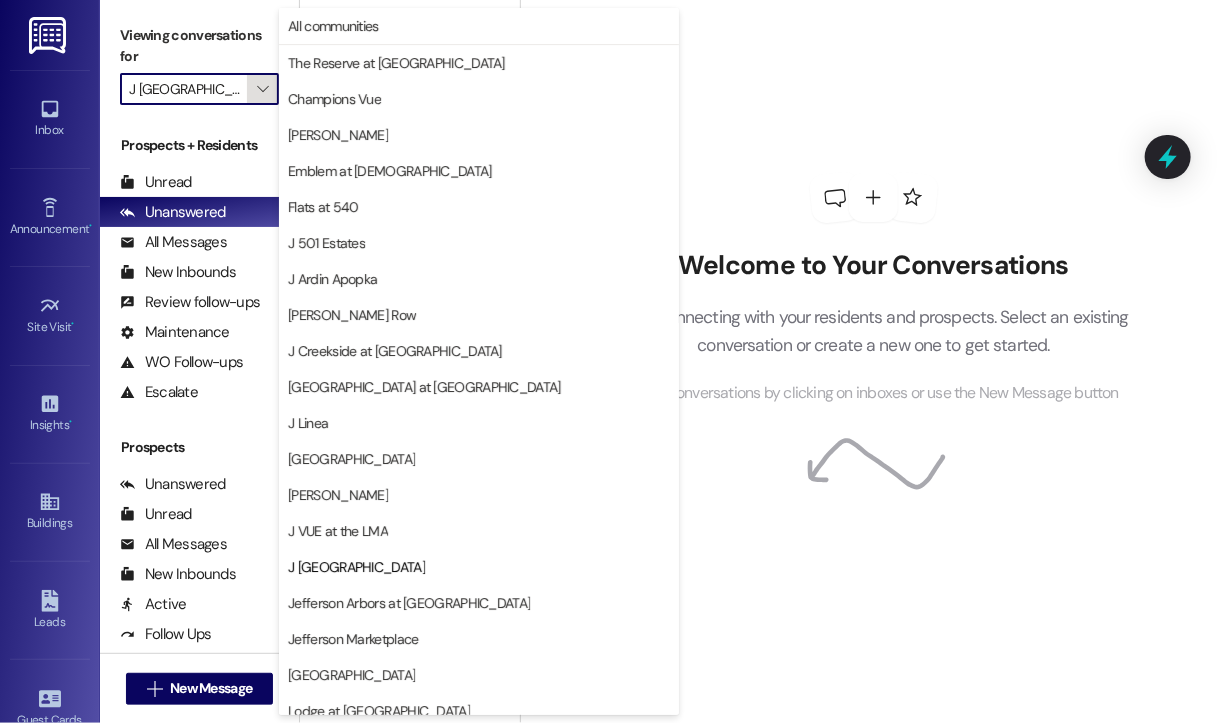 scroll, scrollTop: 301, scrollLeft: 0, axis: vertical 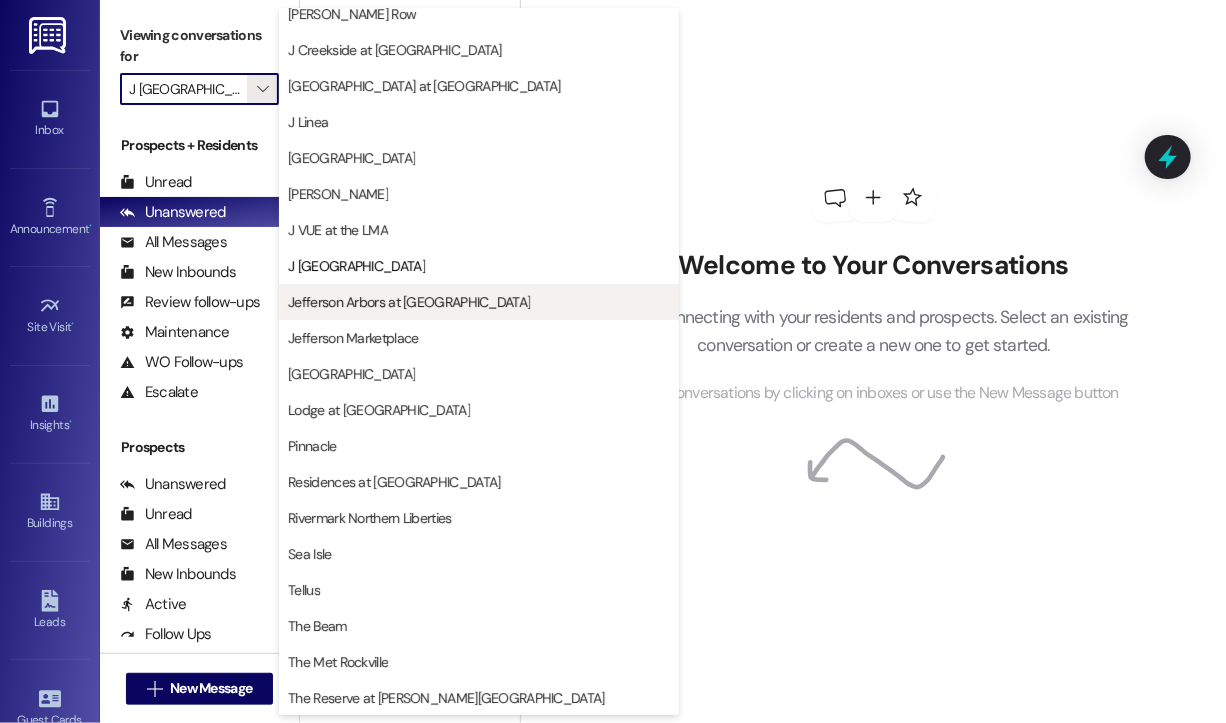 click on "Jefferson Arbors at [GEOGRAPHIC_DATA]" at bounding box center [409, 302] 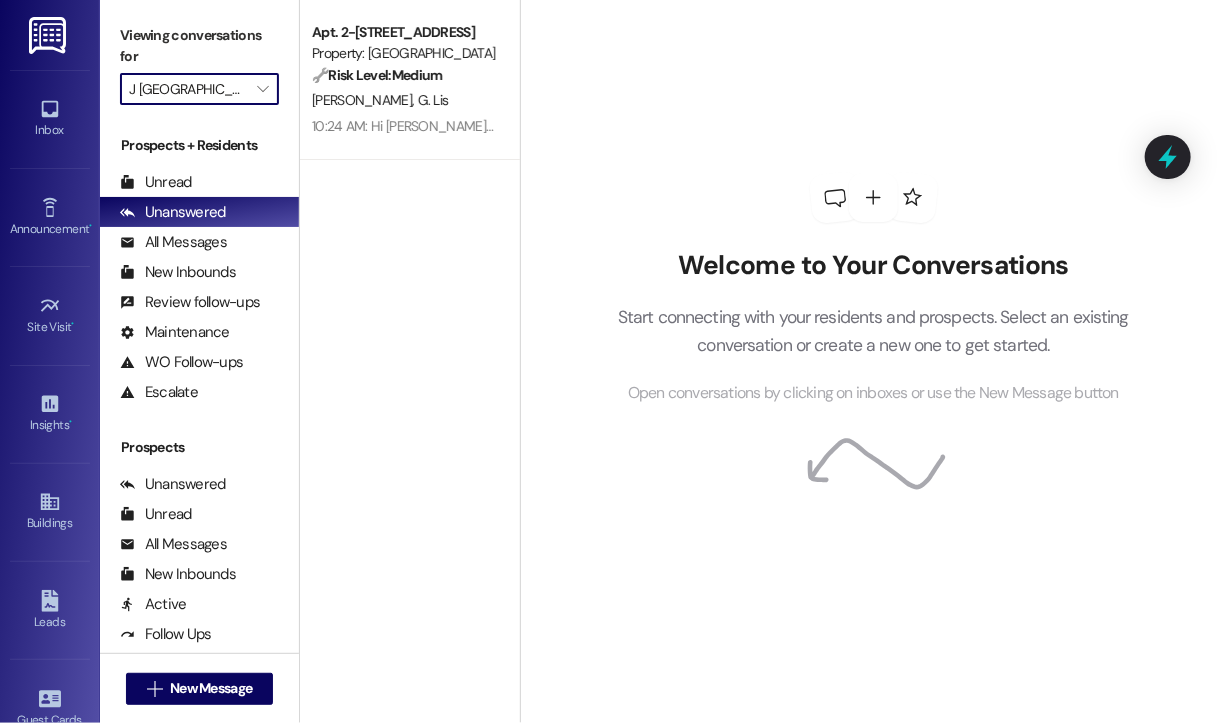 type on "Jefferson Arbors at [GEOGRAPHIC_DATA]" 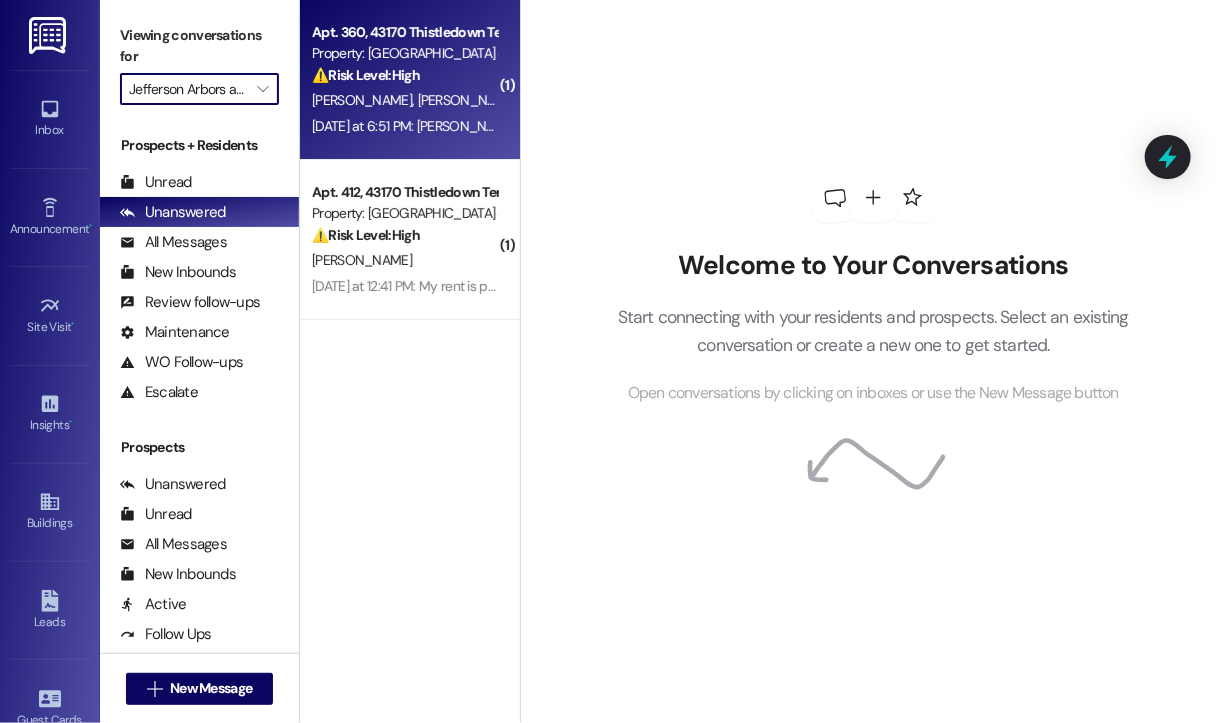 click on "[DATE] at 6:51 PM: [PERSON_NAME] had told me that the 400 and some fee was the the fee that we pay every year and I told her I had paid that I believe in May she looked it up and saw that I did and then she saw some other errors she said she needed to sort it out. She has not followed up with me yet, so I figured she was still working on it. [DATE] at 6:51 PM: [PERSON_NAME] had told me that the 400 and some fee was the the fee that we pay every year and I told her I had paid that I believe in May she looked it up and saw that I did and then she saw some other errors she said she needed to sort it out. She has not followed up with me yet, so I figured she was still working on it." at bounding box center (404, 126) 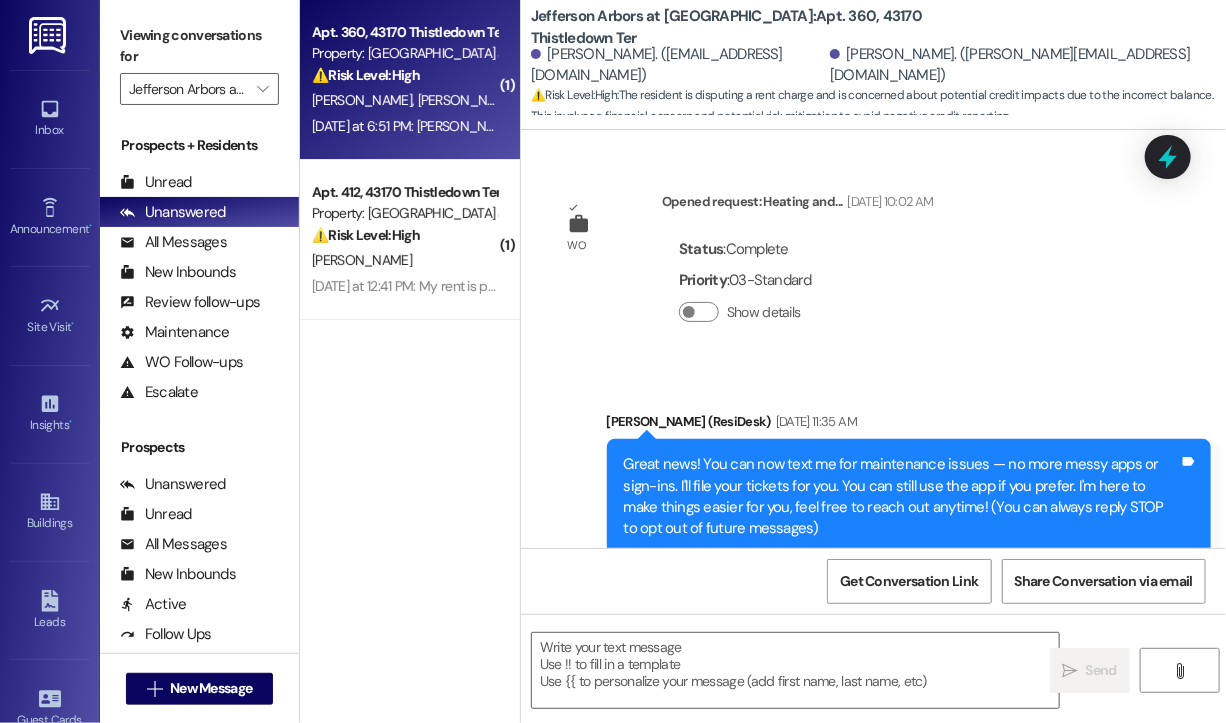 scroll, scrollTop: 5966, scrollLeft: 0, axis: vertical 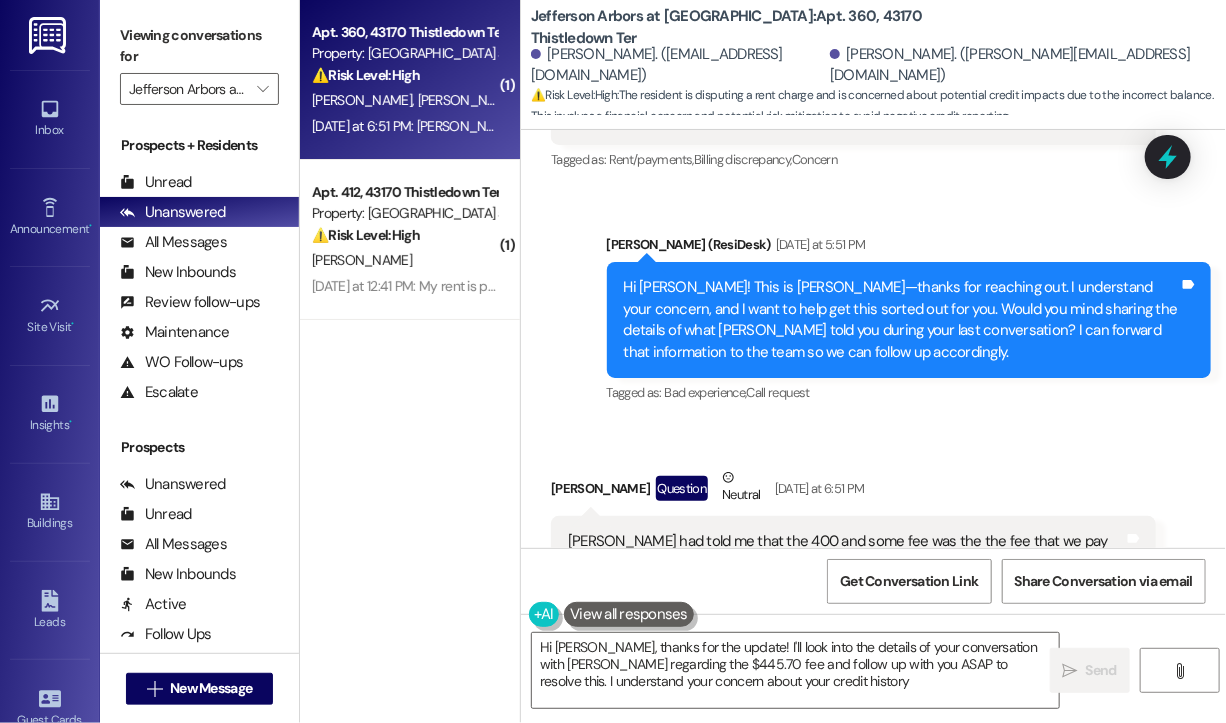 type on "Hi Judith, thanks for the update! I'll look into the details of your conversation with Jennifer regarding the $445.70 fee and follow up with you ASAP to resolve this. I understand your concern about your credit history." 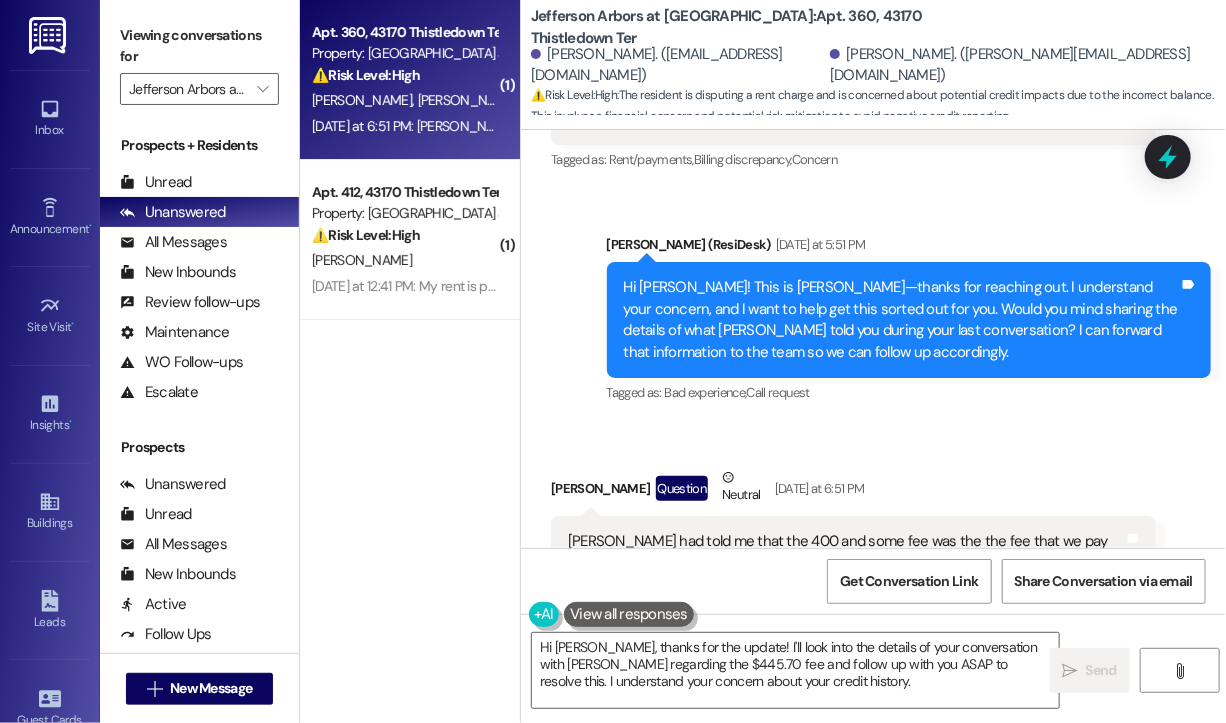 click on "Sent via SMS Jay  (ResiDesk) Yesterday at 5:51 PM Hi Judith! This is Jay—thanks for reaching out. I understand your concern, and I want to help get this sorted out for you. Would you mind sharing the details of what Jennifer told you during your last conversation? I can forward that information to the team so we can follow up accordingly. Tags and notes Tagged as:   Bad experience ,  Click to highlight conversations about Bad experience Call request Click to highlight conversations about Call request" at bounding box center [909, 320] 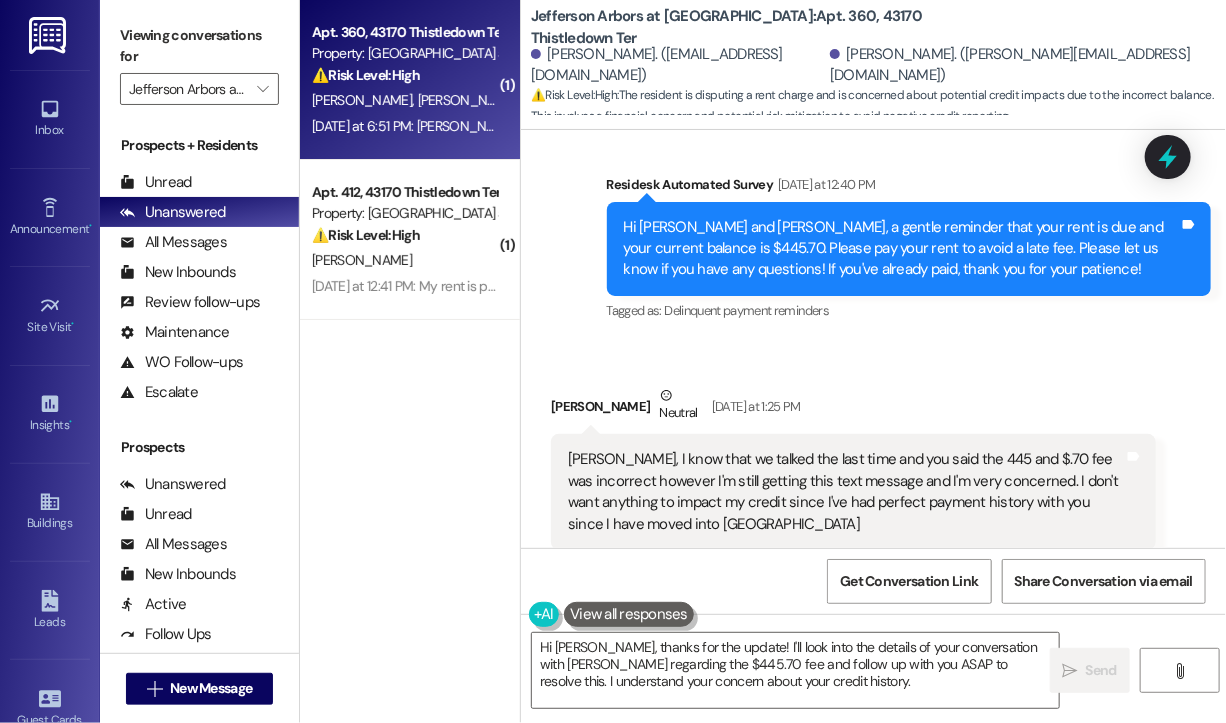 scroll, scrollTop: 5366, scrollLeft: 0, axis: vertical 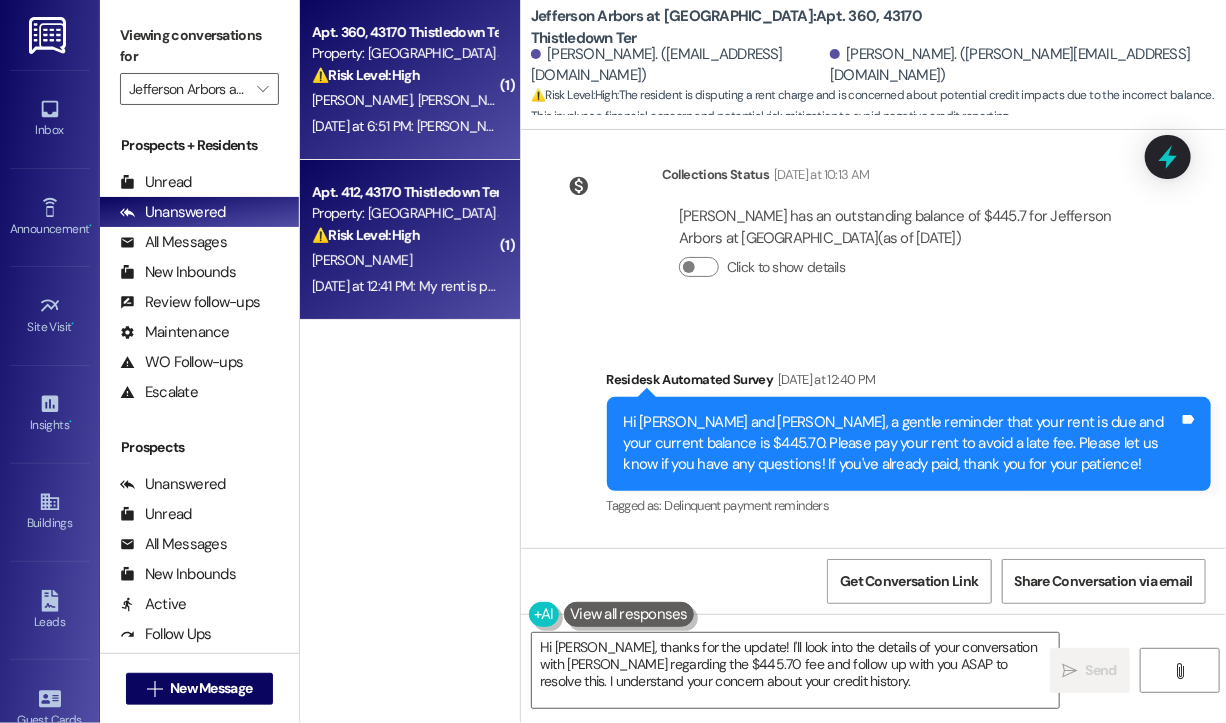 click on "A. Triviso" at bounding box center (404, 260) 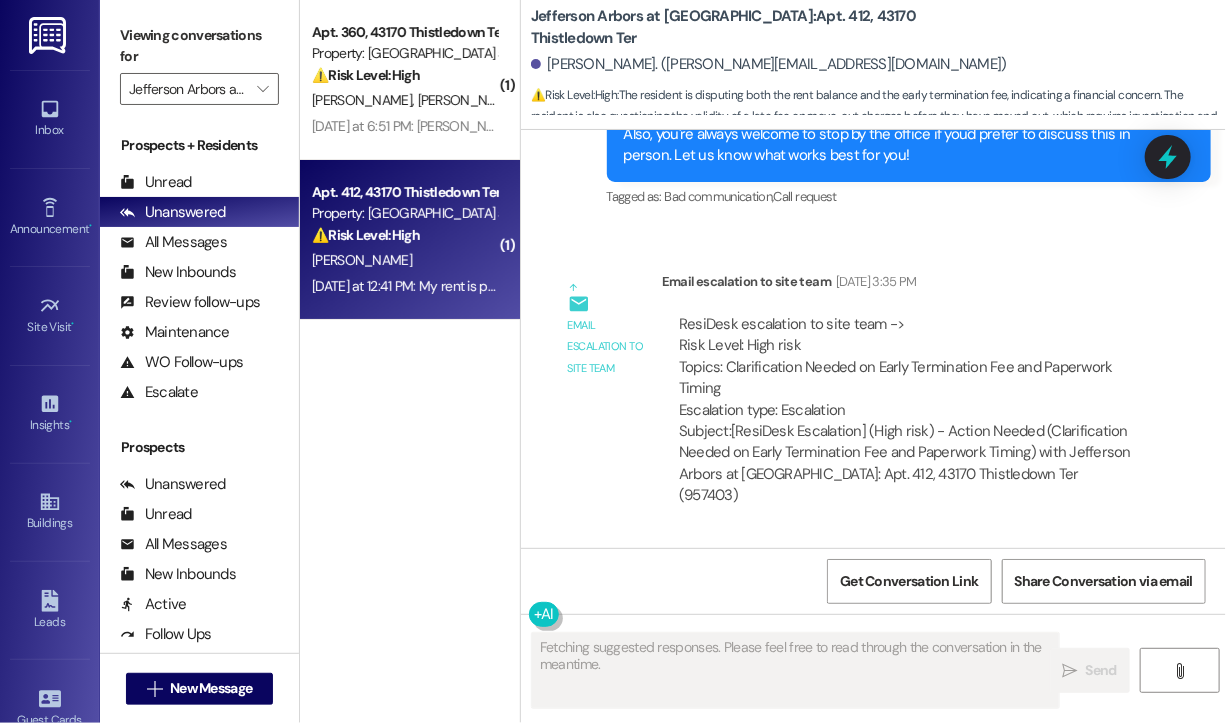 scroll, scrollTop: 8522, scrollLeft: 0, axis: vertical 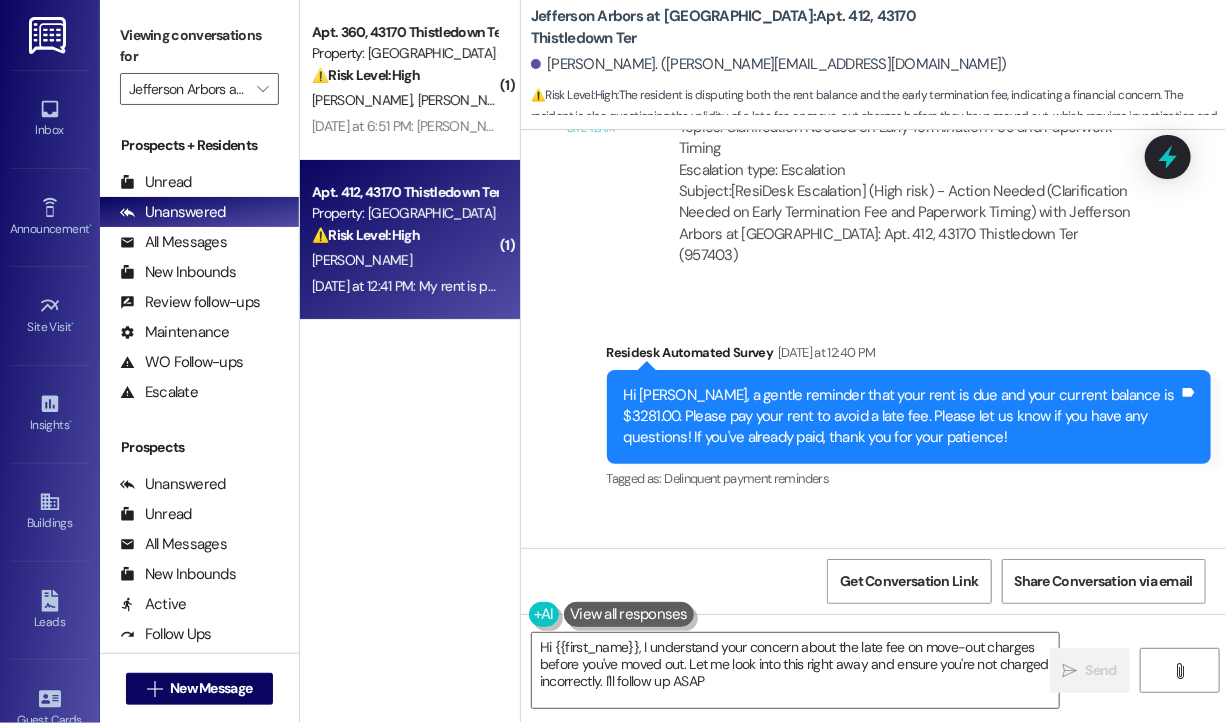 type on "Hi {{first_name}}, I understand your concern about the late fee on move-out charges before you've moved out. Let me look into this right away and ensure you're not charged incorrectly. I'll follow up ASAP!" 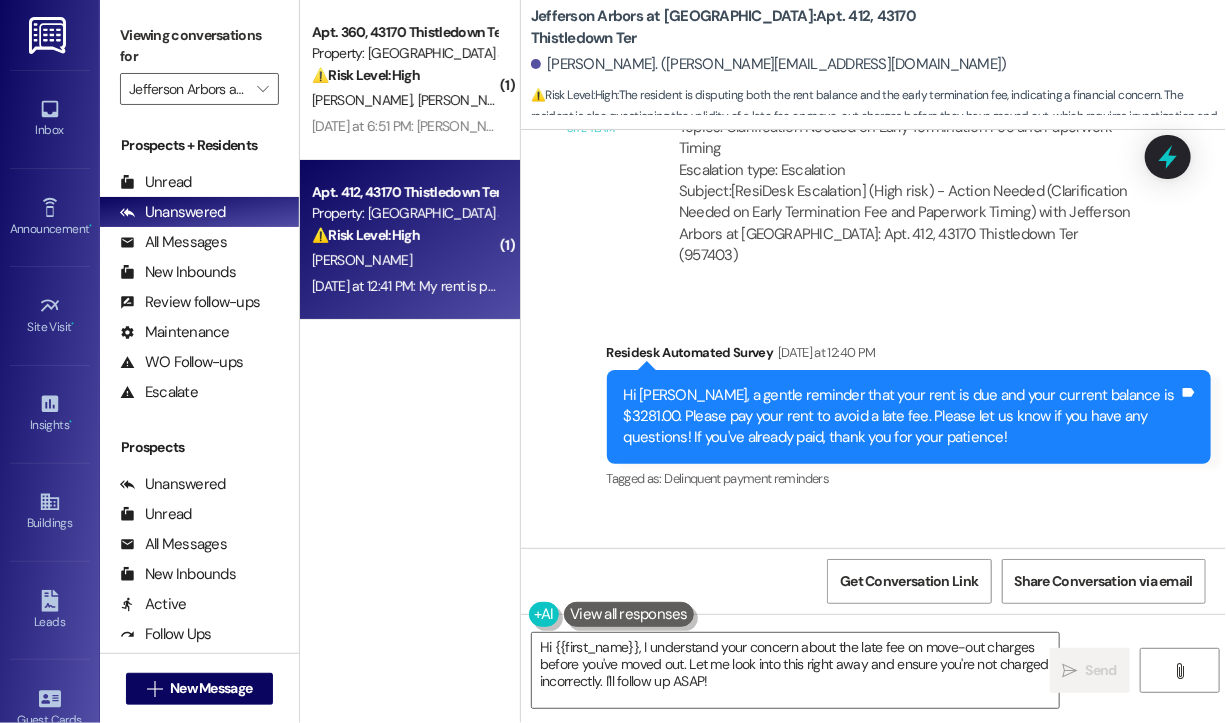 click on "Received via SMS Anthony Triviso Question   Neutral Yesterday at 12:41 PM My rent is paid. Are you going to charge me a late fee on the move out charges even though I'm not moved out? Tags and notes Tagged as:   Rent/payments ,  Click to highlight conversations about Rent/payments Additional charges Click to highlight conversations about Additional charges" at bounding box center [853, 628] 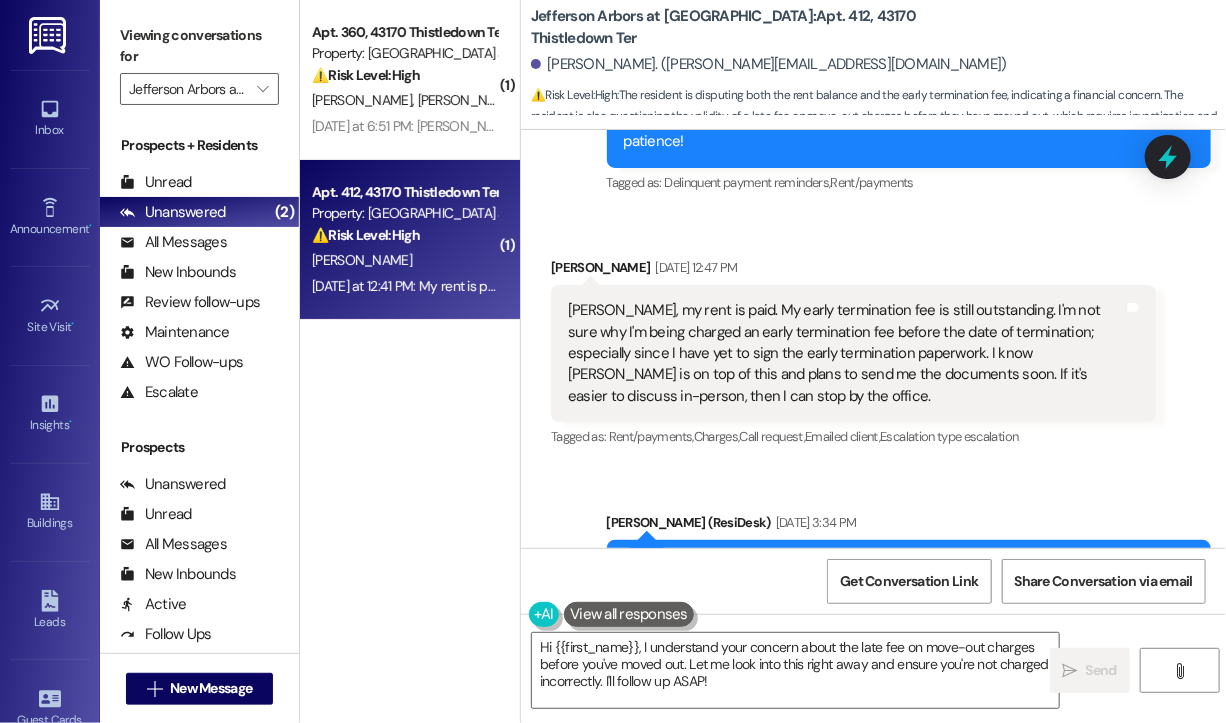 scroll, scrollTop: 7623, scrollLeft: 0, axis: vertical 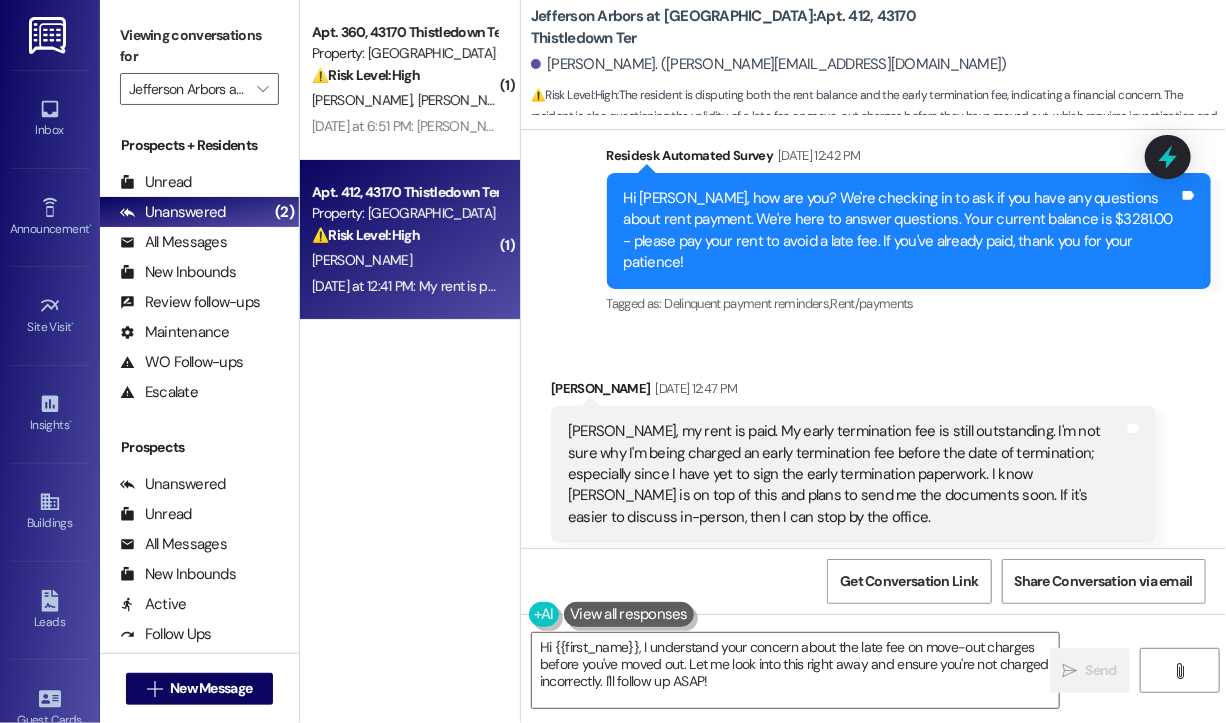 click on "Anthony Triviso Jul 07, 2025 at 12:47 PM" at bounding box center [853, 392] 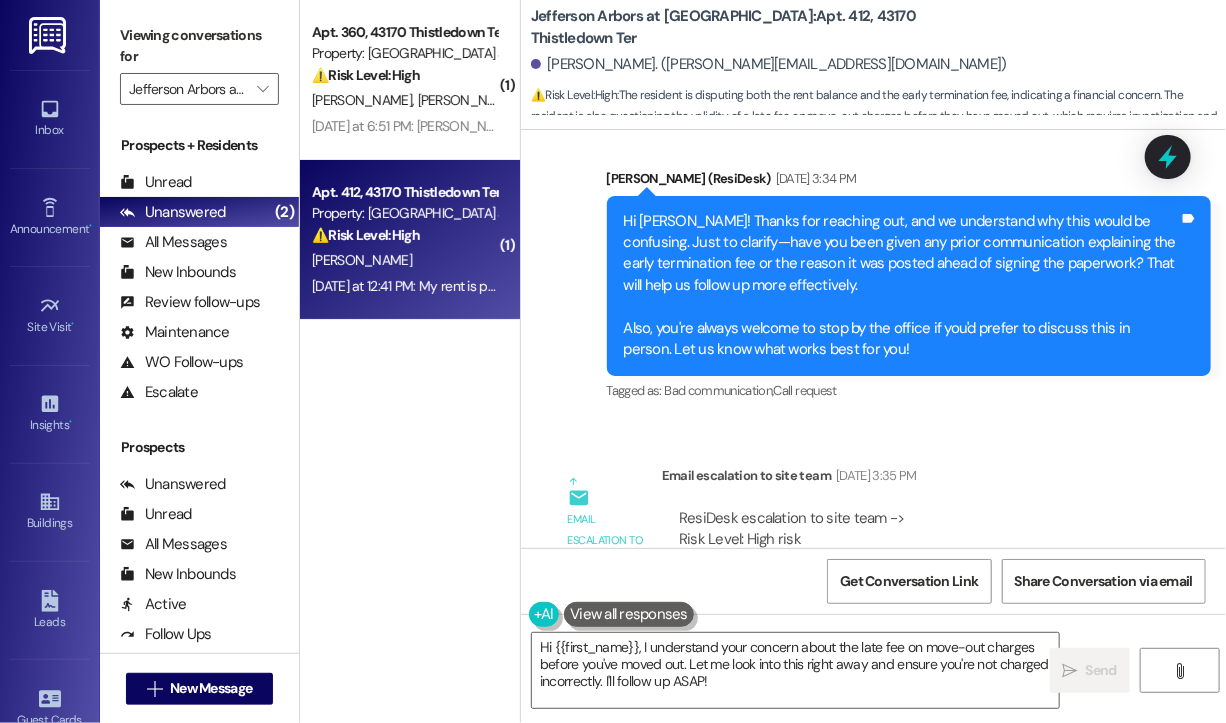scroll, scrollTop: 8123, scrollLeft: 0, axis: vertical 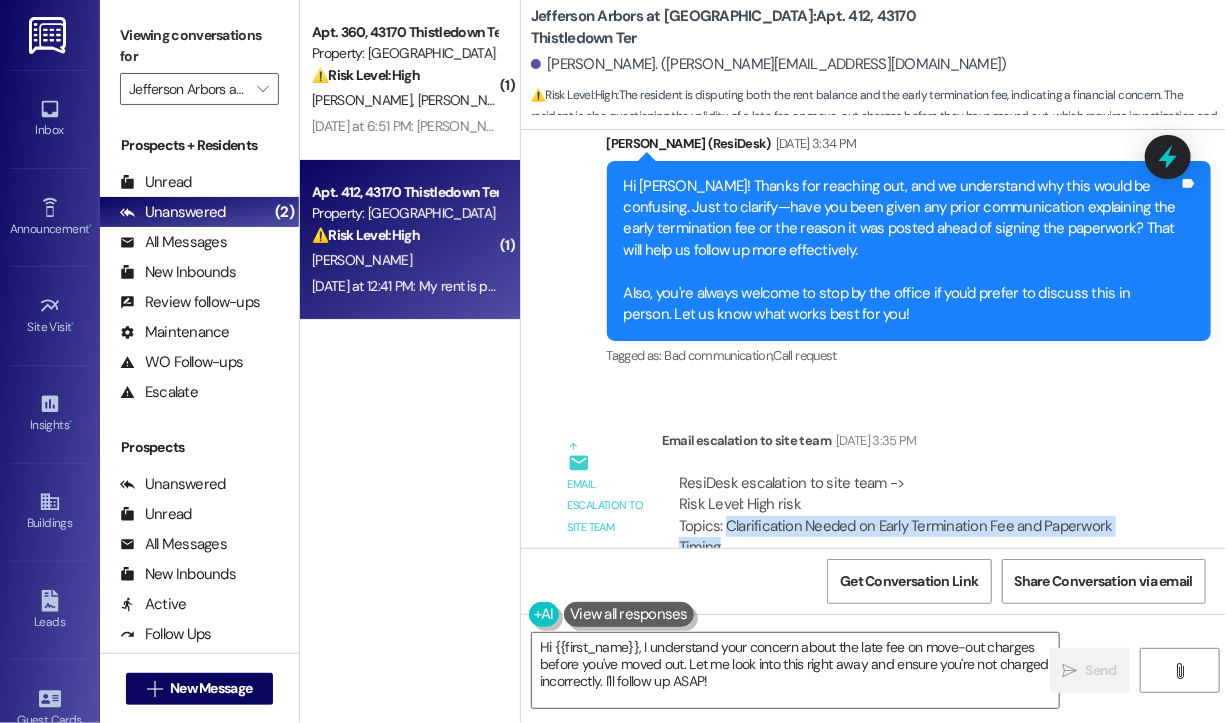drag, startPoint x: 804, startPoint y: 396, endPoint x: 728, endPoint y: 377, distance: 78.339005 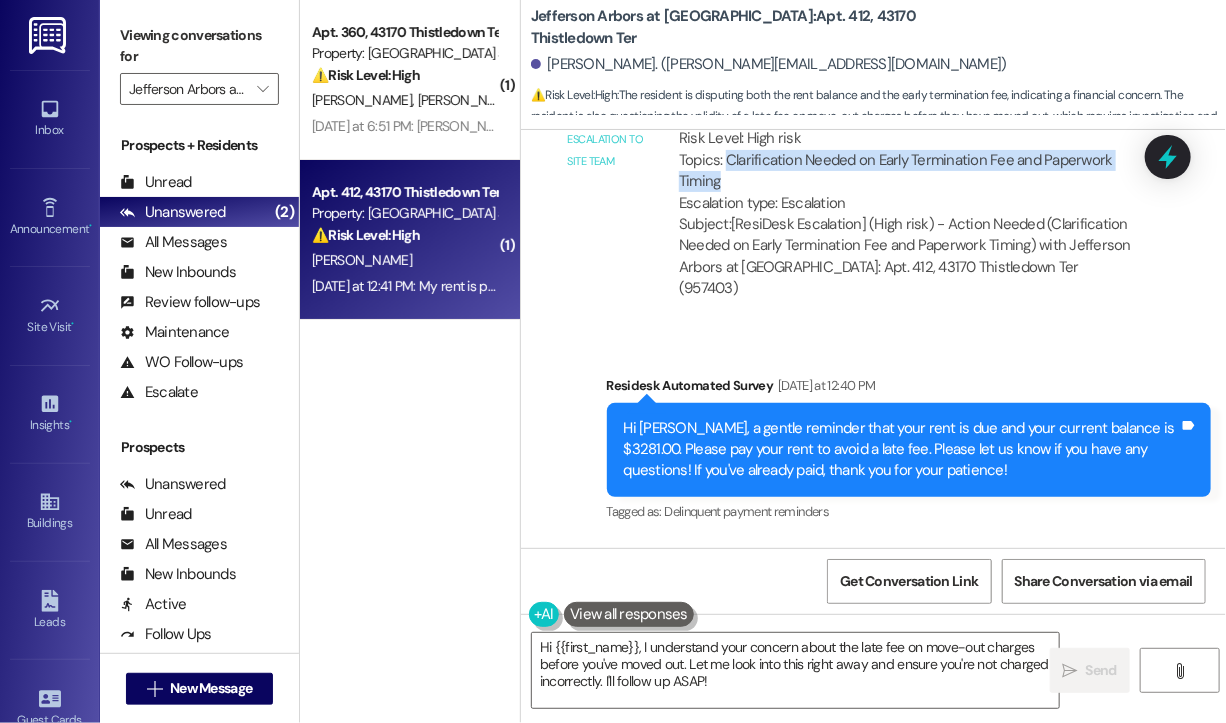 scroll, scrollTop: 8523, scrollLeft: 0, axis: vertical 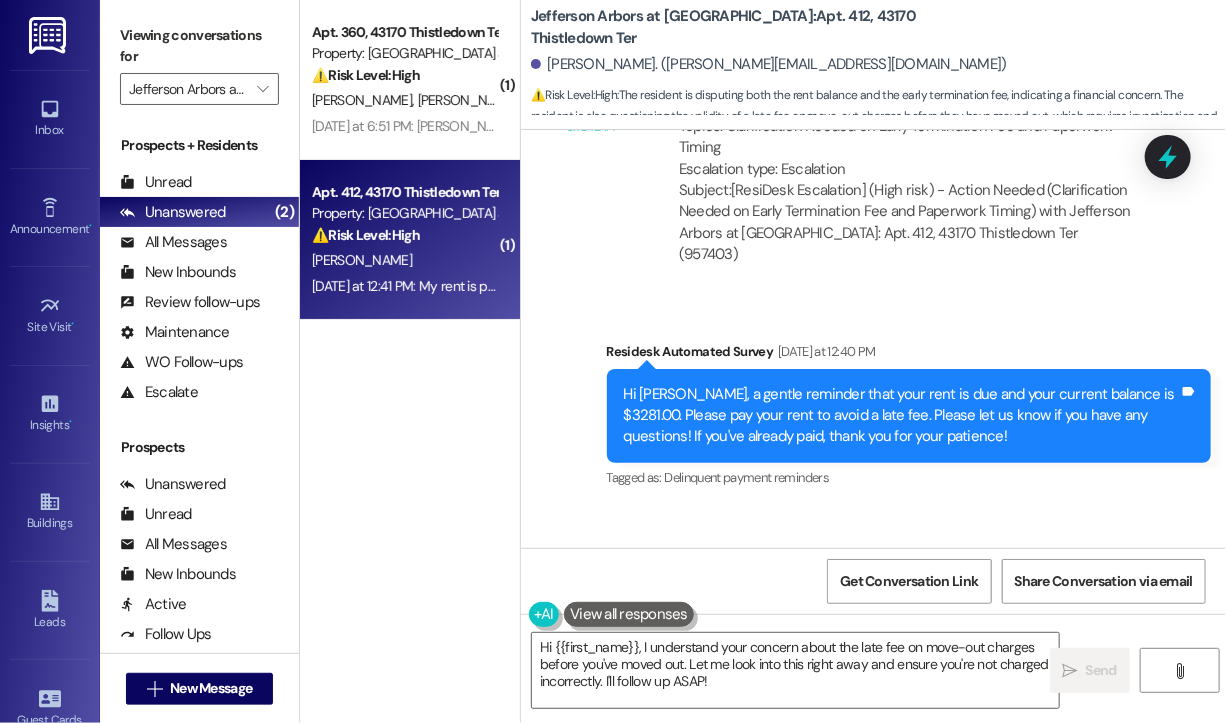 click on "Anthony Triviso Question   Neutral Yesterday at 12:41 PM" at bounding box center [853, 576] 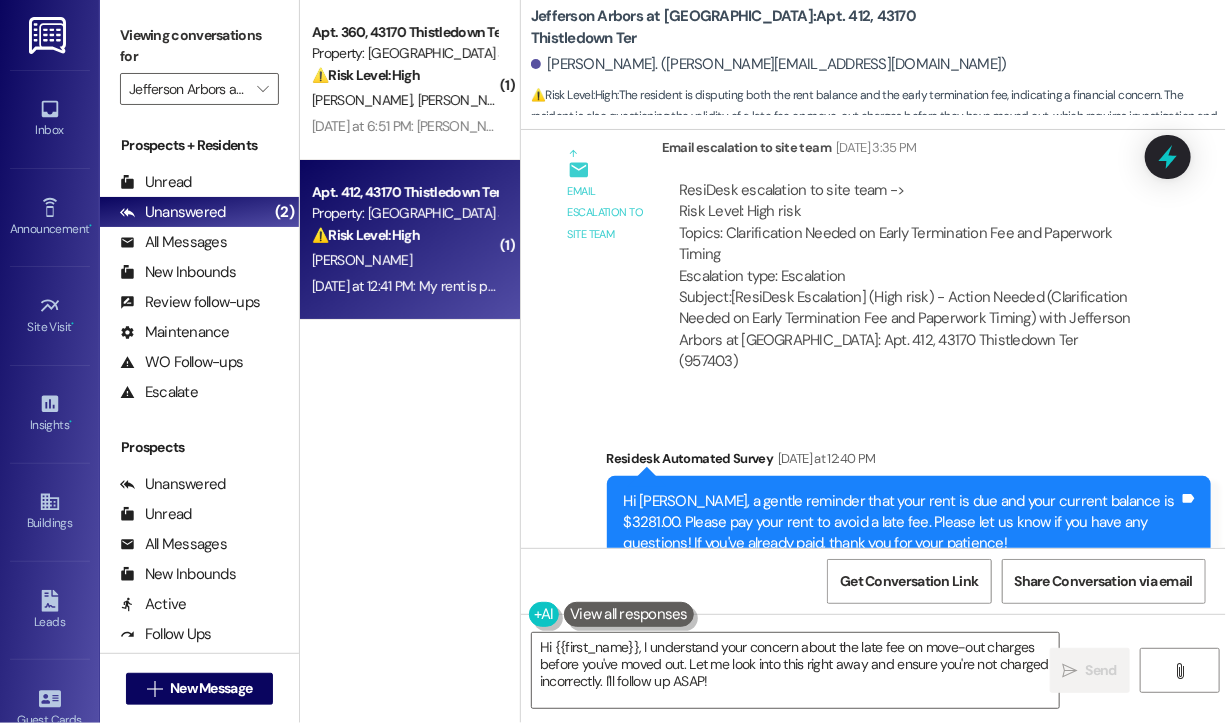 scroll, scrollTop: 8223, scrollLeft: 0, axis: vertical 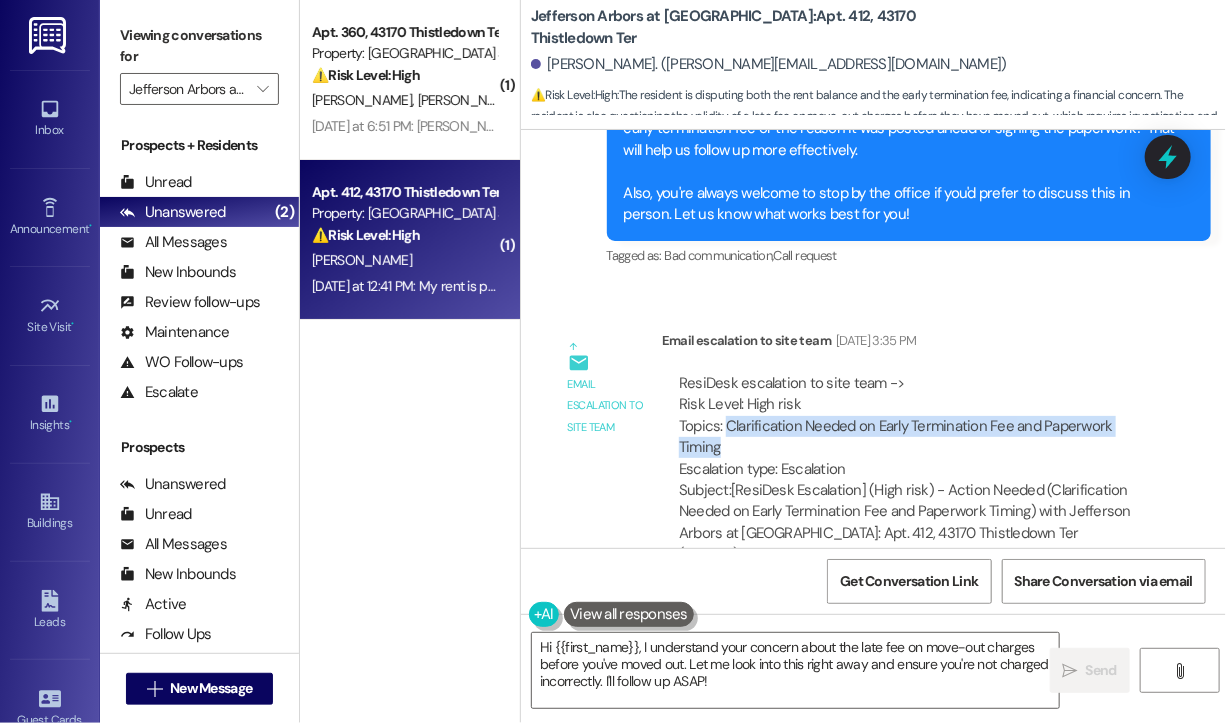 drag, startPoint x: 797, startPoint y: 294, endPoint x: 728, endPoint y: 277, distance: 71.063354 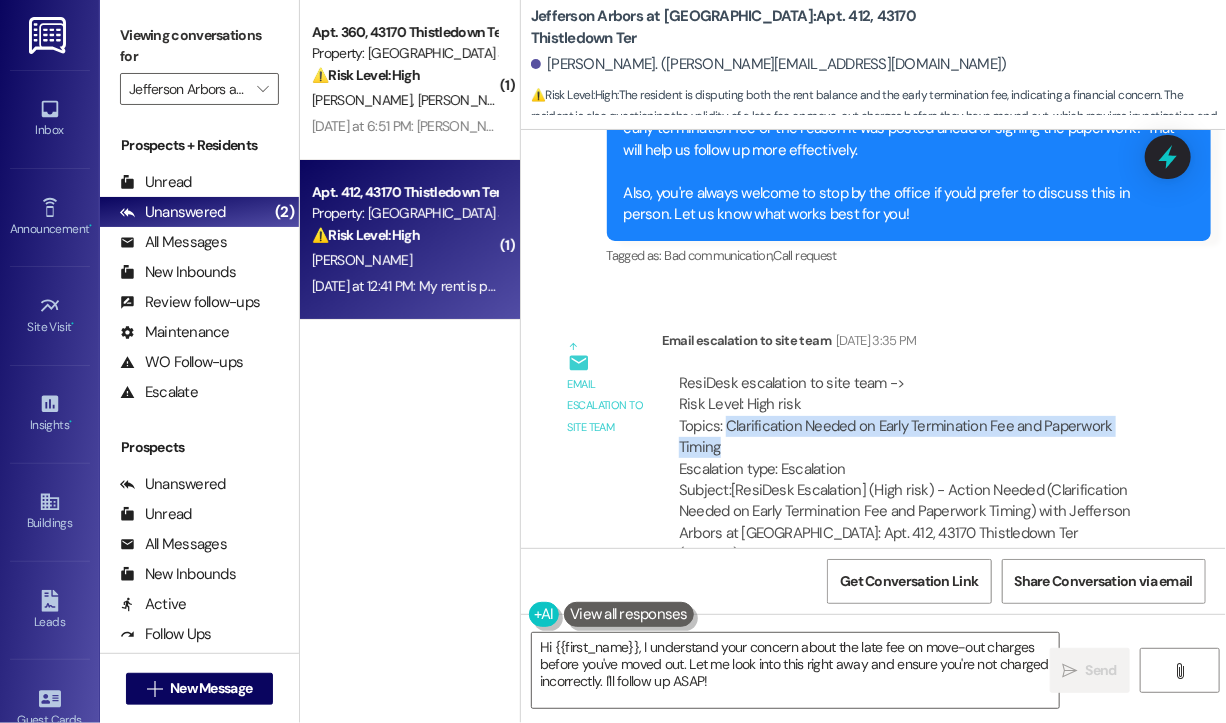 copy on "Clarification Needed on Early Termination Fee and Paperwork Timing" 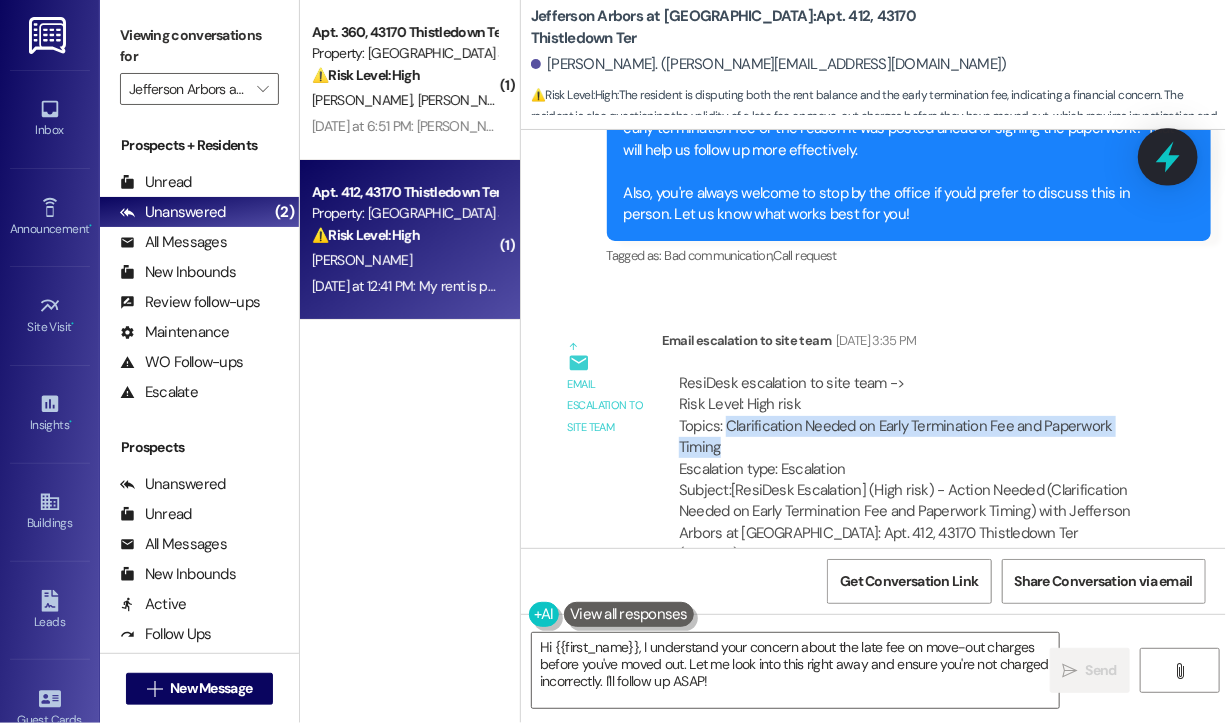 click 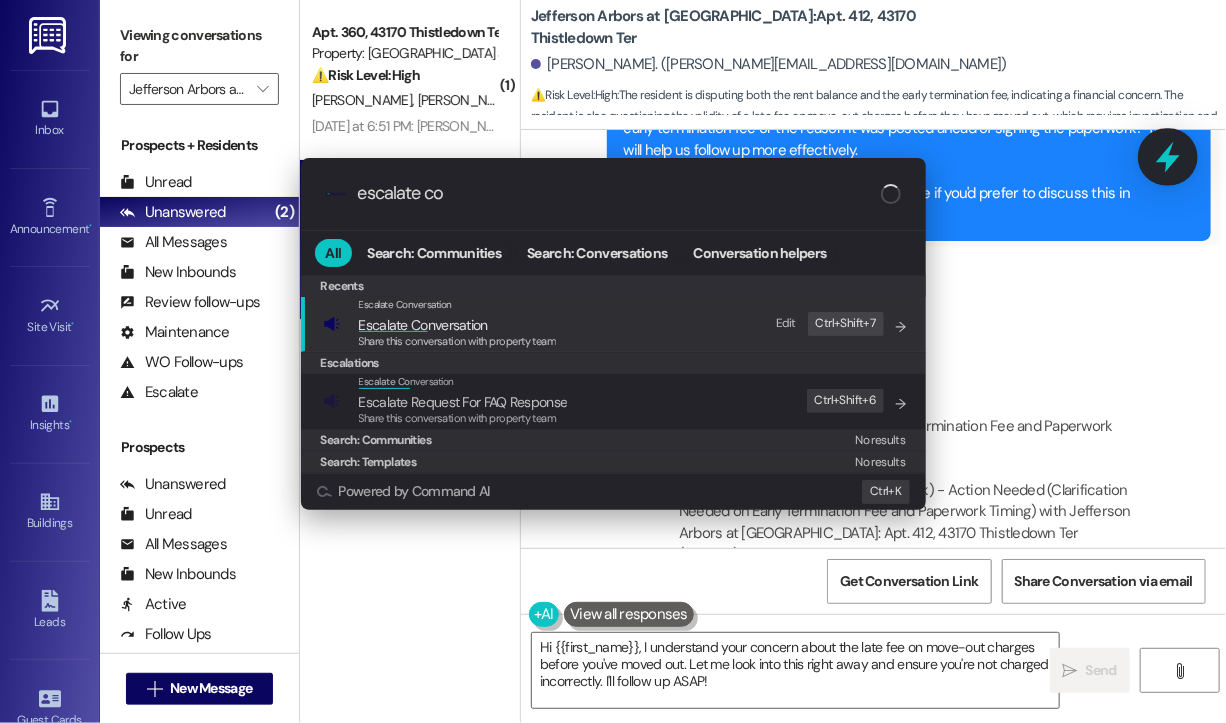 type on "escalate con" 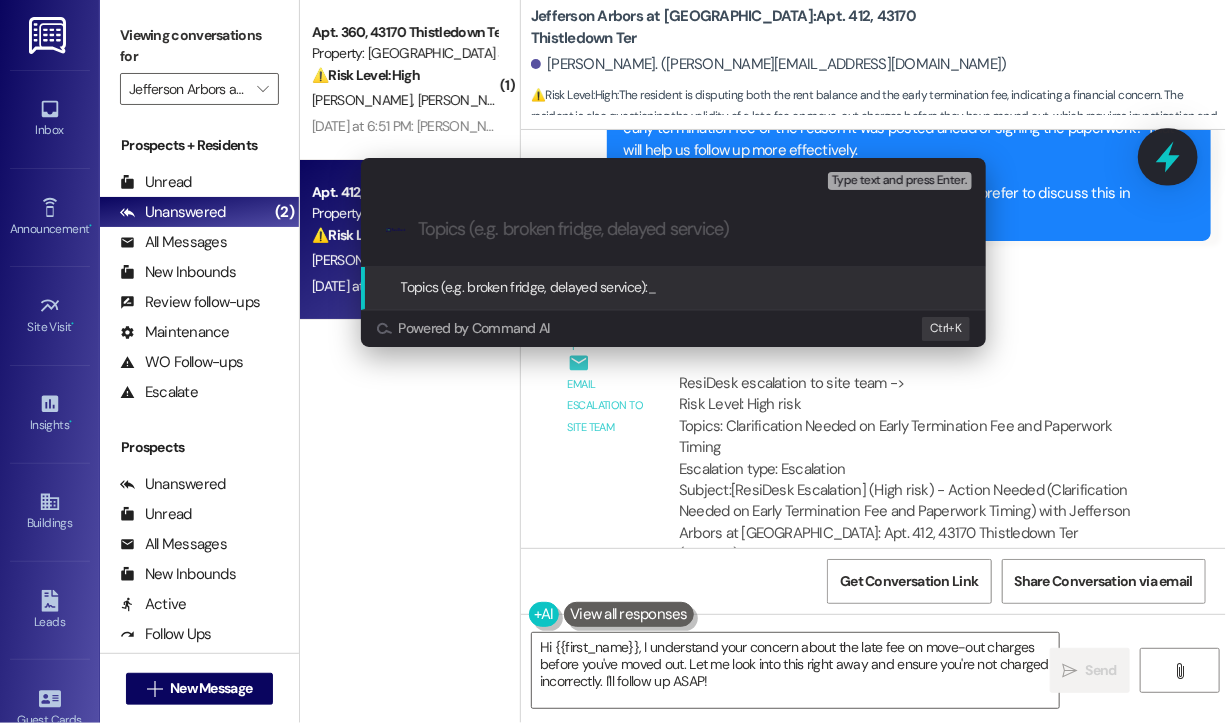 type on "Clarification Needed on Early Termination Fee and Paperwork Timing" 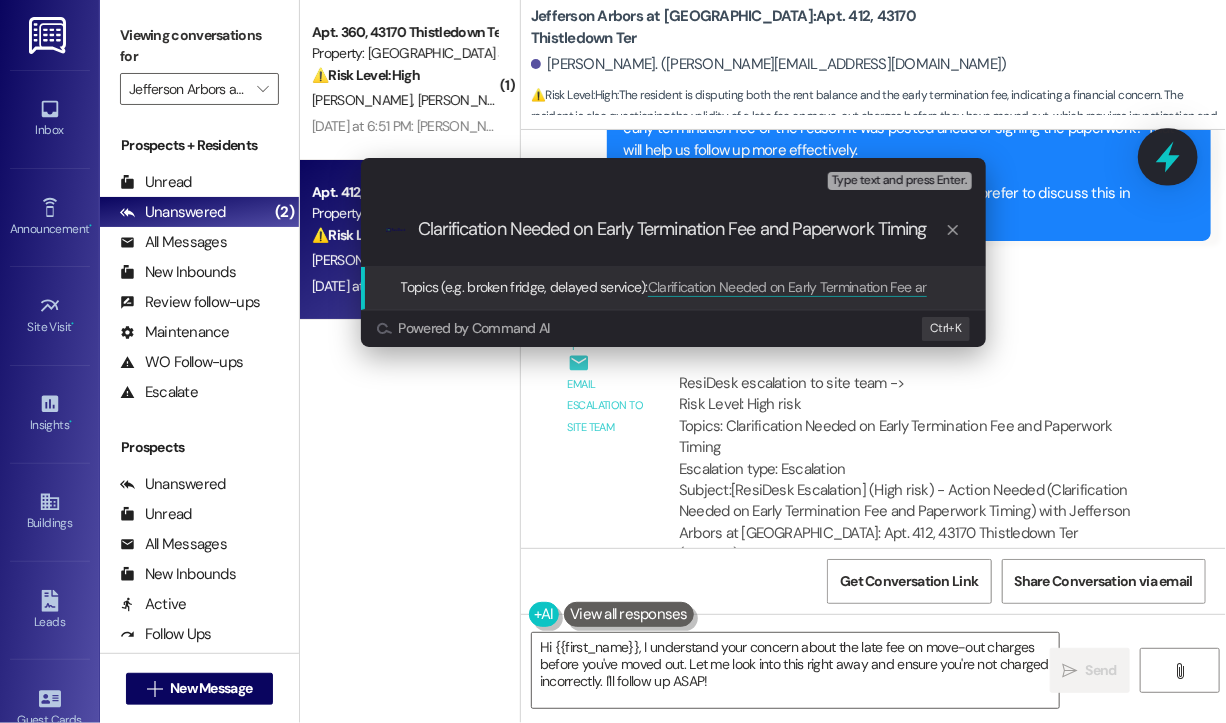 type 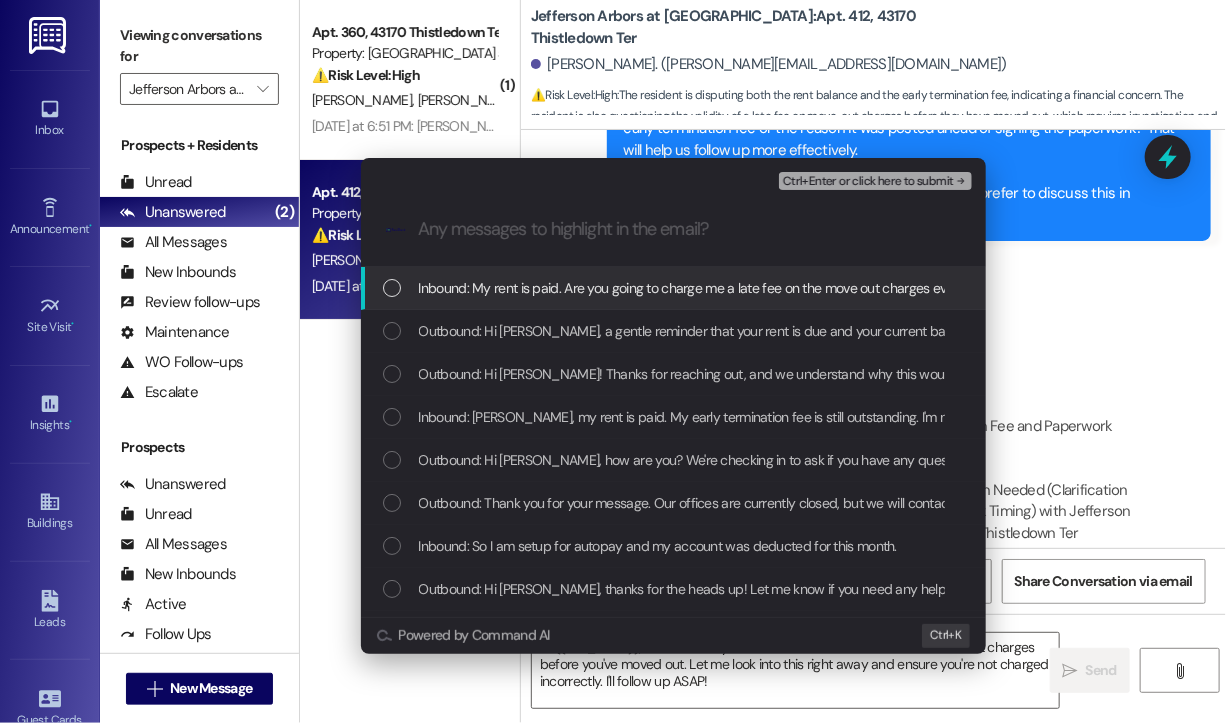 click on "Inbound: My rent is paid. Are you going to charge me a late fee on the move out charges even though I'm not moved out?" at bounding box center [673, 288] 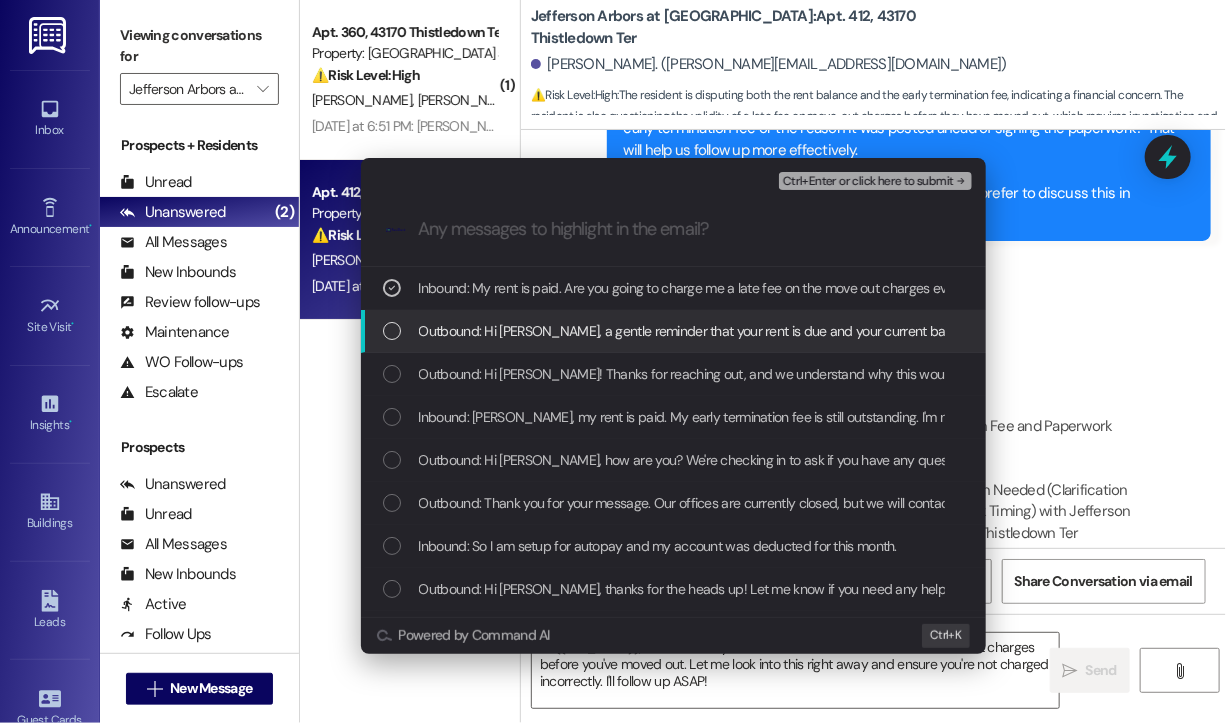 click on "Outbound: Hi Anthony, a gentle reminder that your rent is due and your current balance is $3281.00. Please pay your rent to avoid a late fee. Please let us know if you have any questions! If you've already paid, thank you for your patience!" at bounding box center [1128, 331] 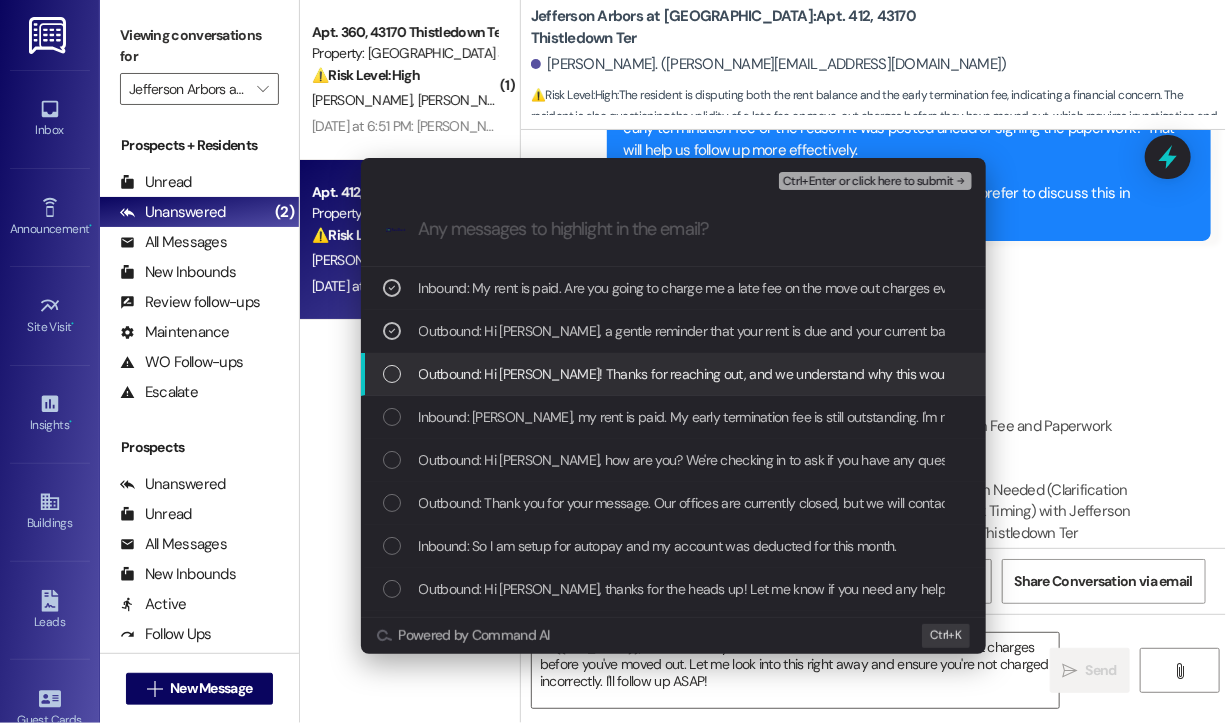 click on "Outbound: Hi Anthony! Thanks for reaching out, and we understand why this would be confusing. Just to clarify—have you been given any prior communication explaining the early termination fee or the reason it was posted ahead of signing the paperwork? That will help us follow up more effectively.
Also, you're always welcome to stop by the office if you'd prefer to discuss this in person. Let us know what works best for you!" at bounding box center [1681, 374] 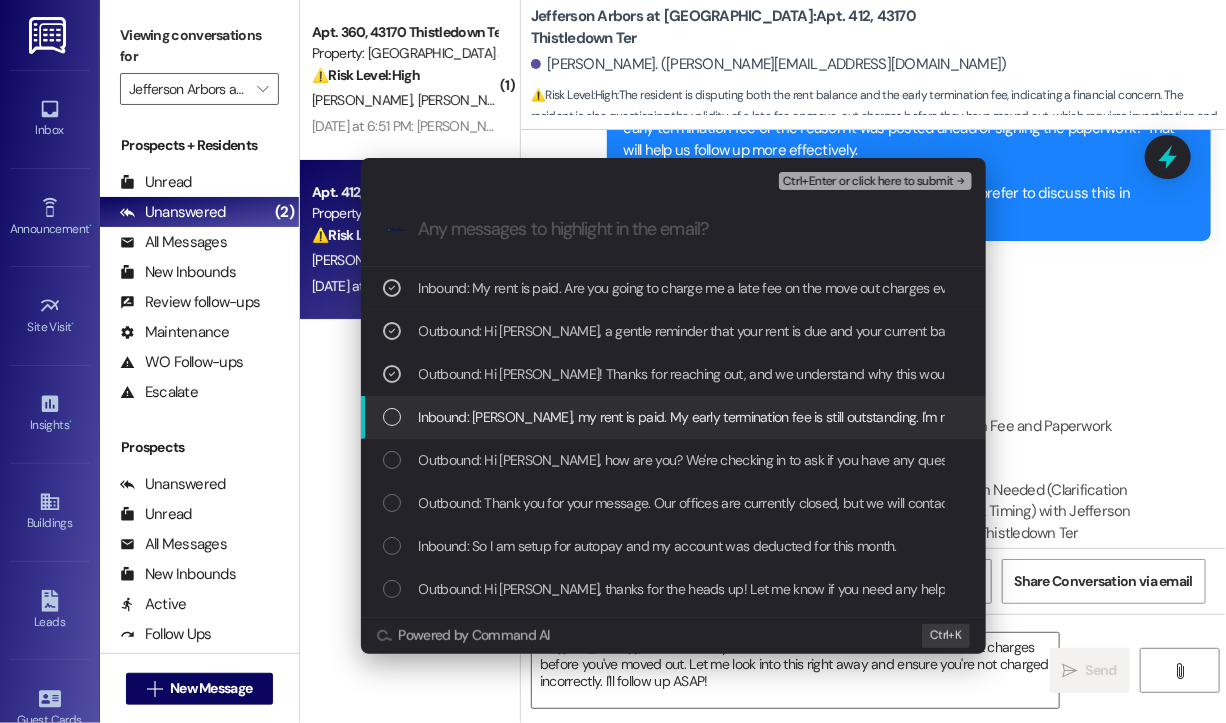 click on "Inbound: Jay, my rent is paid. My early termination fee is still outstanding. I'm not sure why I'm being charged an early termination fee before the date of termination; especially since I have yet to sign the early termination paperwork. I know Jennifer is on top of this and plans to send me the documents soon. If it's easier to discuss in-person, then I can stop by the office." at bounding box center [1550, 417] 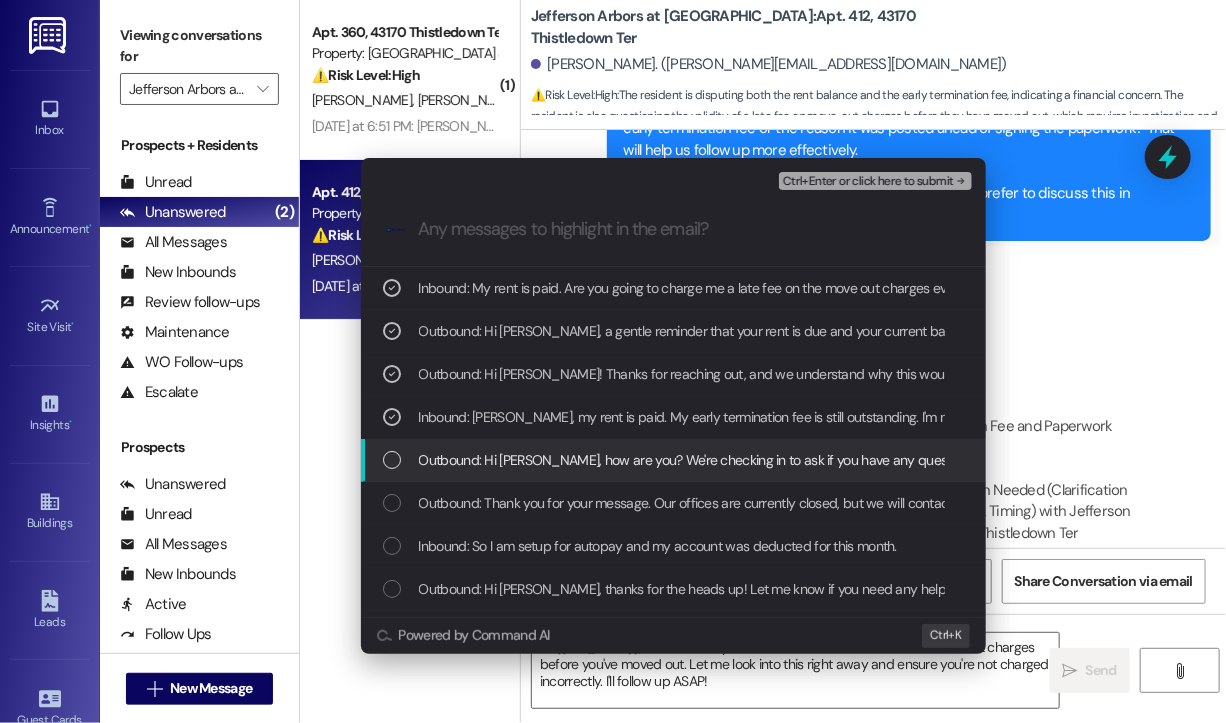 click on "Outbound: Hi Anthony, how are you? We're checking in to ask if you have any questions about rent payment. We're here to answer questions. Your current balance is $3281.00 - please pay your rent to avoid a late fee. If you've already paid, thank you for your patience!" at bounding box center [1217, 460] 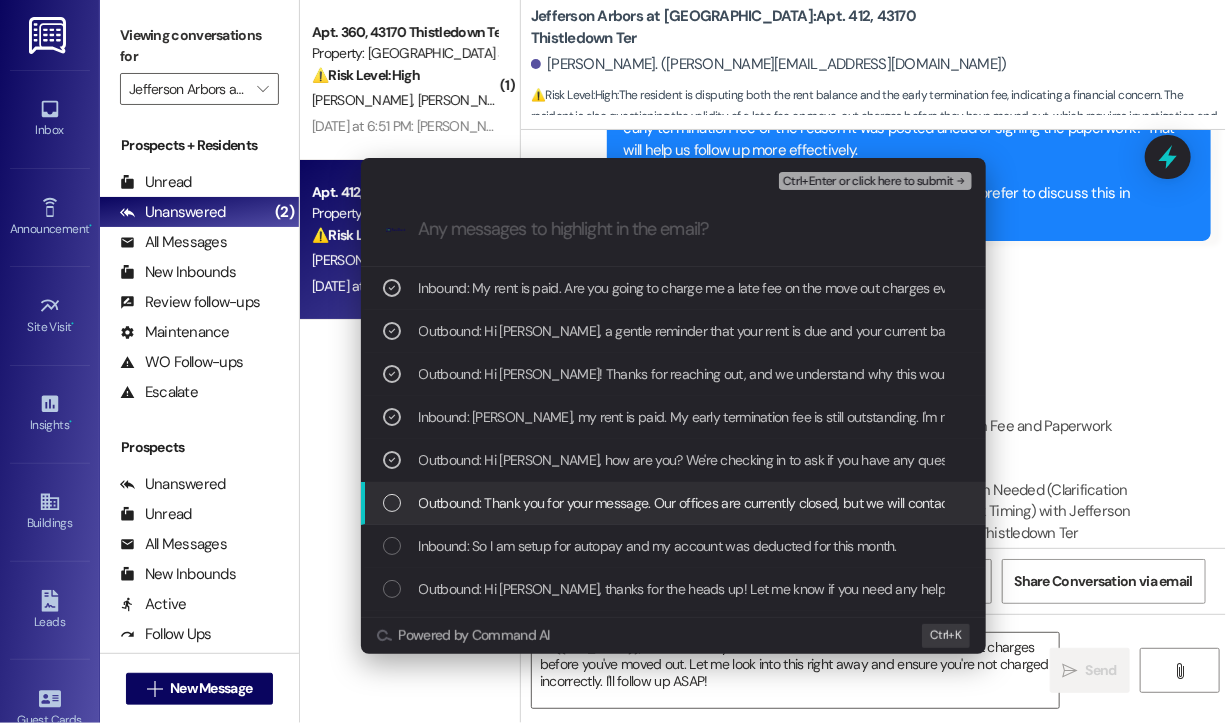 click on "Outbound: Thank you for your message. Our offices are currently closed, but we will contact you when we resume operations. For emergencies, please contact your emergency number 703-726-0274." at bounding box center (1011, 503) 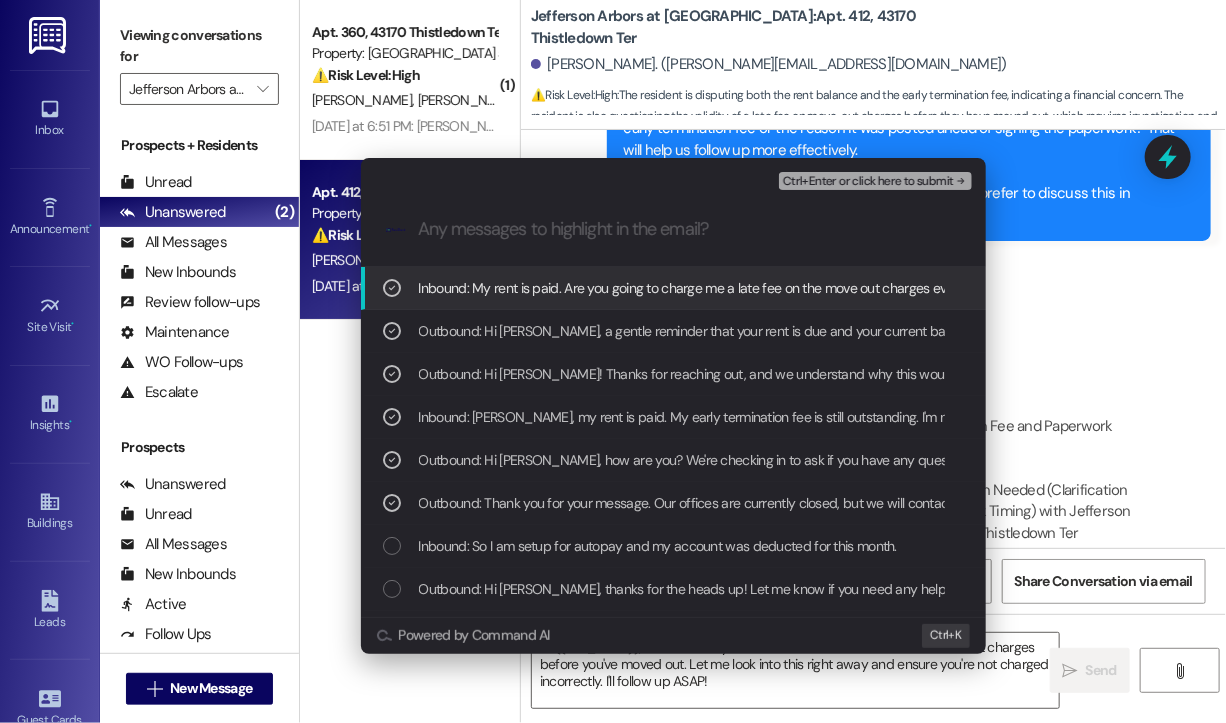 click on "Ctrl+Enter or click here to submit" at bounding box center (868, 182) 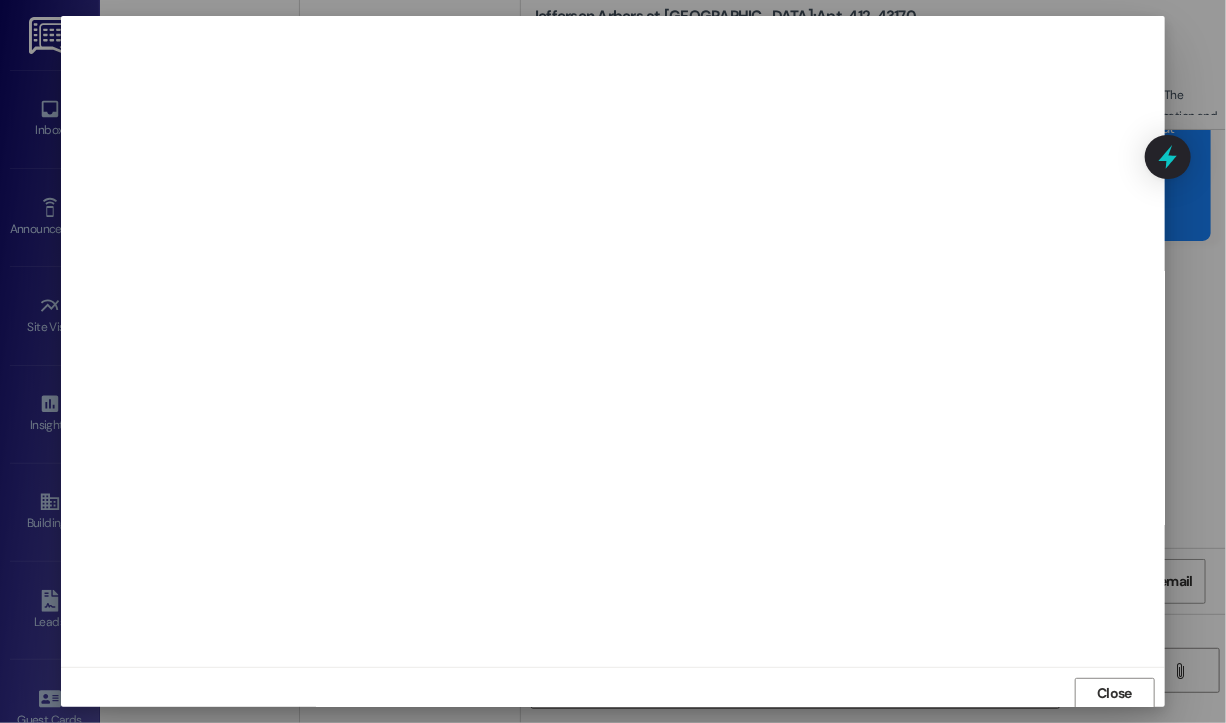 scroll, scrollTop: 2, scrollLeft: 0, axis: vertical 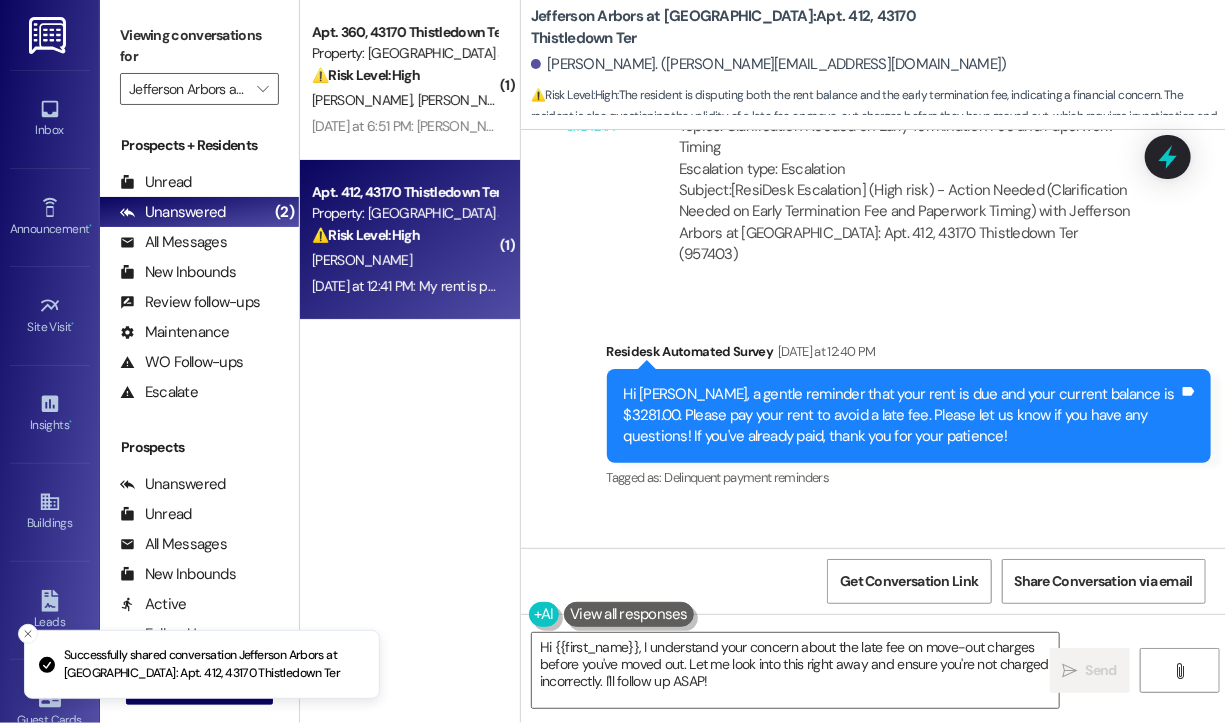 click on "Survey, sent via SMS Residesk Automated Survey Yesterday at 12:40 PM Hi Anthony, a gentle reminder that your rent is due and your current balance is $3281.00. Please pay your rent to avoid a late fee. Please let us know if you have any questions! If you've already paid, thank you for your patience! Tags and notes Tagged as:   Delinquent payment reminders Click to highlight conversations about Delinquent payment reminders" at bounding box center [909, 417] 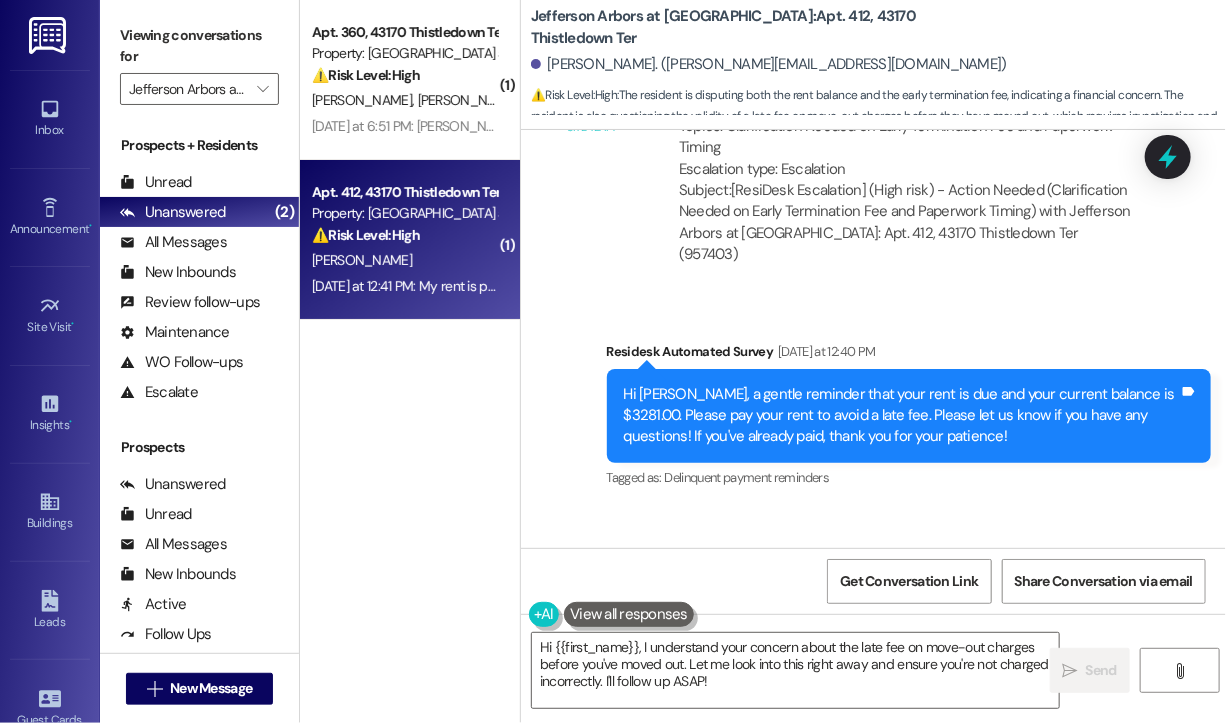 click on "Received via SMS Anthony Triviso Question   Neutral Yesterday at 12:41 PM My rent is paid. Are you going to charge me a late fee on the move out charges even though I'm not moved out? Tags and notes Tagged as:   Rent/payments ,  Click to highlight conversations about Rent/payments Additional charges ,  Click to highlight conversations about Additional charges Emailed client ,  Click to highlight conversations about Emailed client Escalation type escalation Click to highlight conversations about Escalation type escalation" at bounding box center [853, 627] 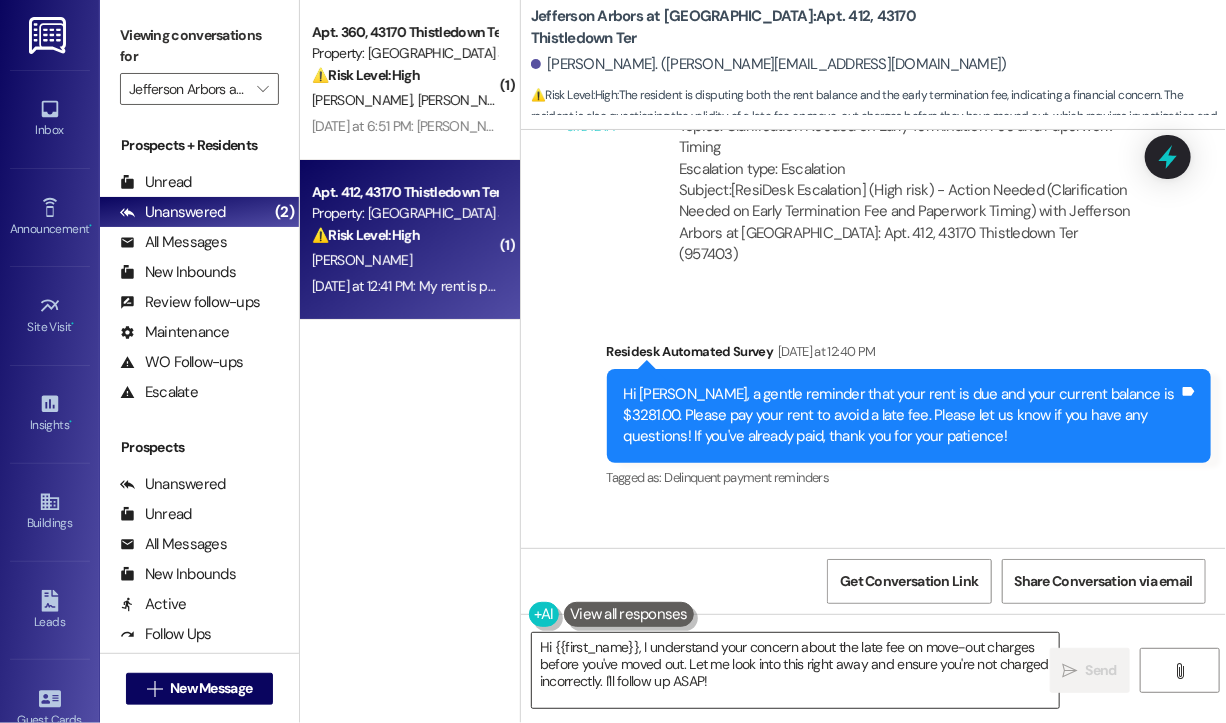 click on "Hi {{first_name}}, I understand your concern about the late fee on move-out charges before you've moved out. Let me look into this right away and ensure you're not charged incorrectly. I'll follow up ASAP!" at bounding box center [795, 670] 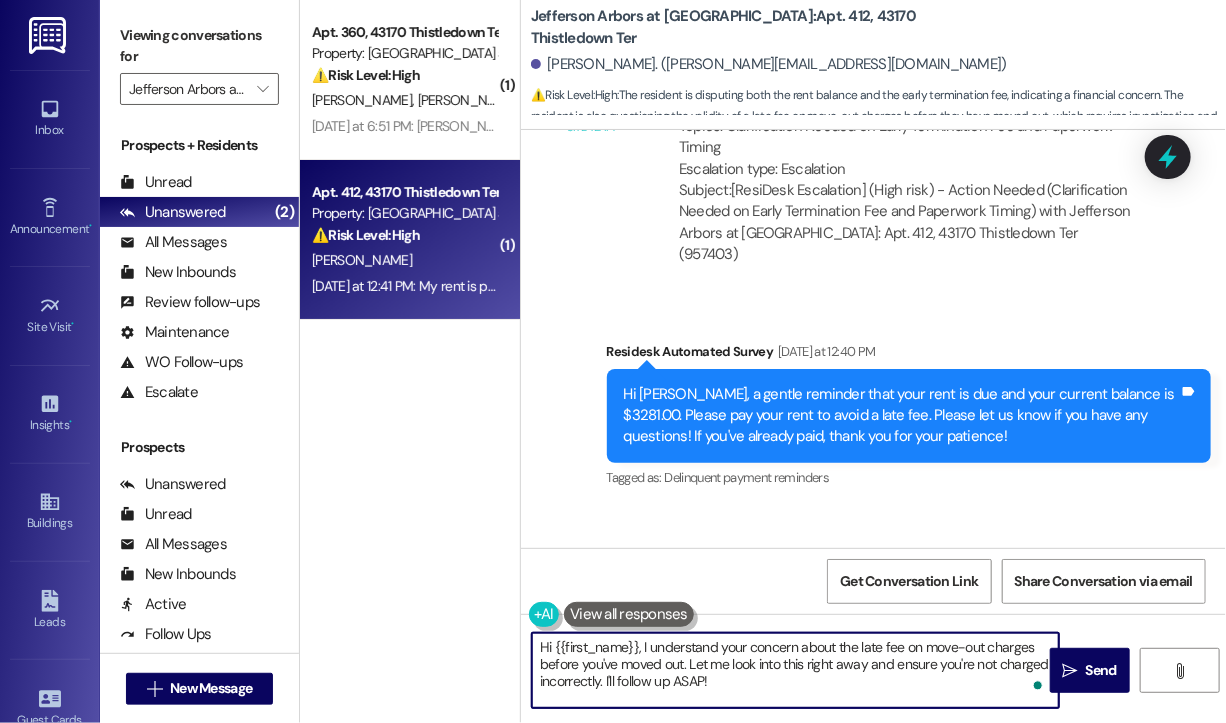 click on "Hi {{first_name}}, I understand your concern about the late fee on move-out charges before you've moved out. Let me look into this right away and ensure you're not charged incorrectly. I'll follow up ASAP!" at bounding box center (795, 670) 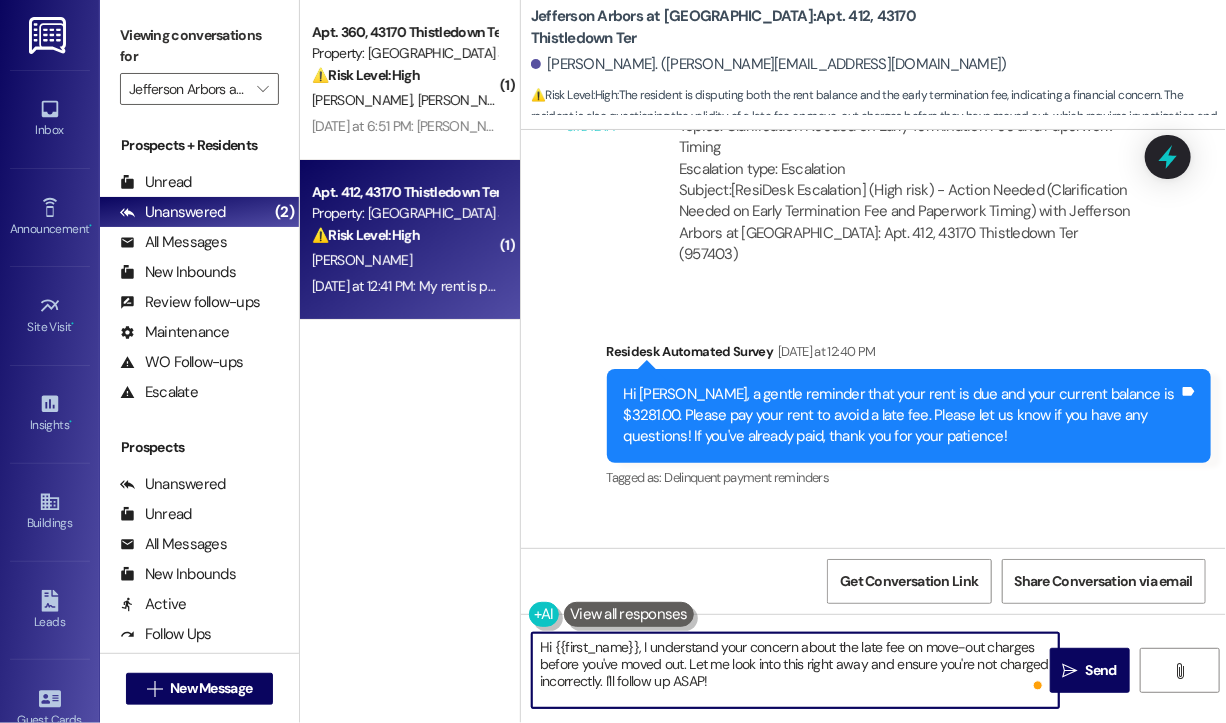 click on "Hi {{first_name}}, I understand your concern about the late fee on move-out charges before you've moved out. Let me look into this right away and ensure you're not charged incorrectly. I'll follow up ASAP!" at bounding box center (795, 670) 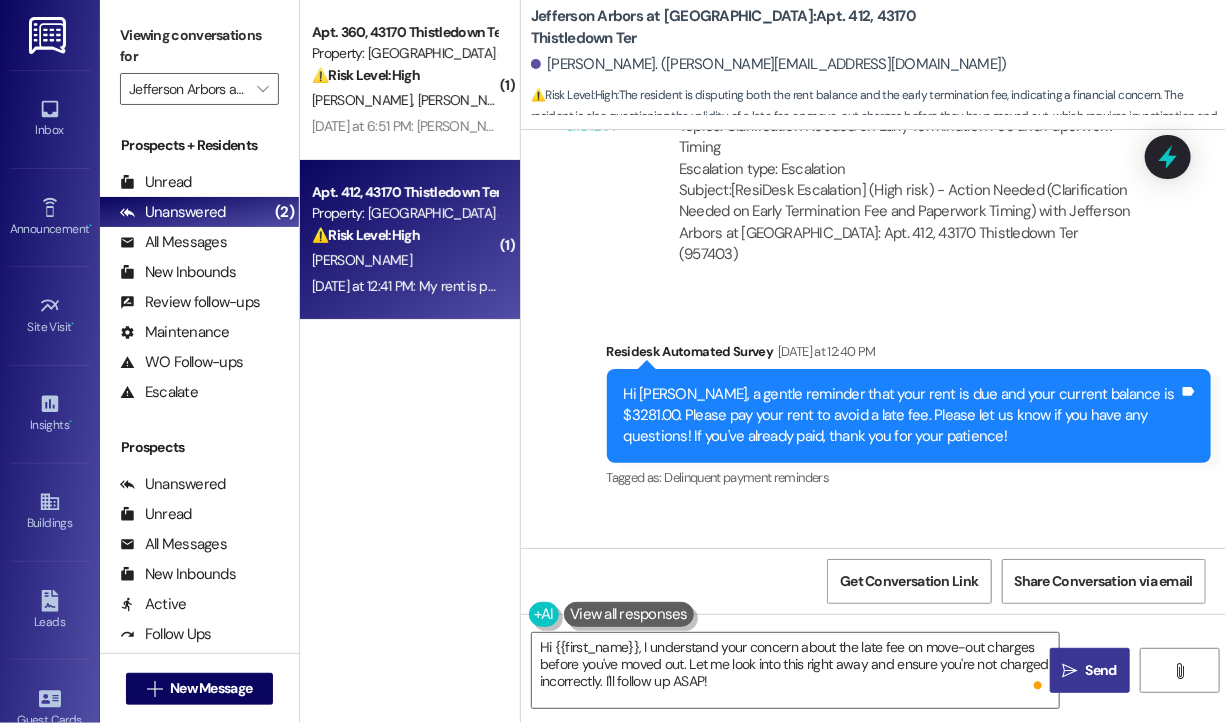 click on "Send" at bounding box center [1101, 670] 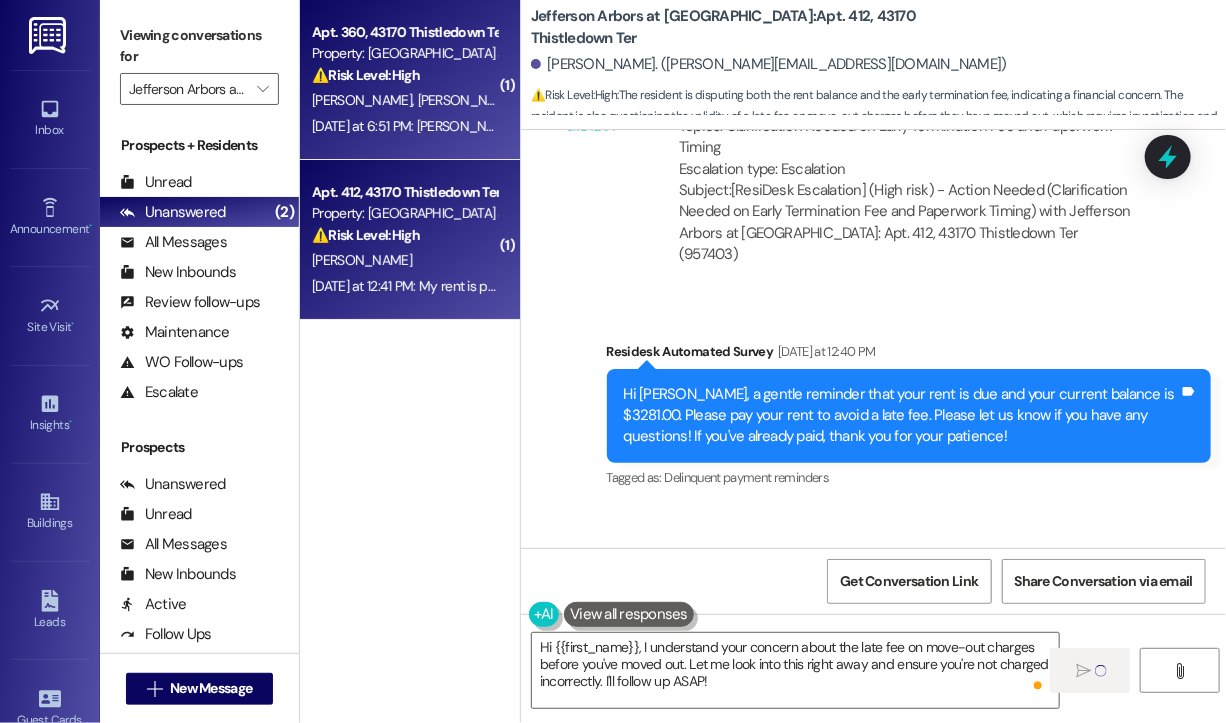 type 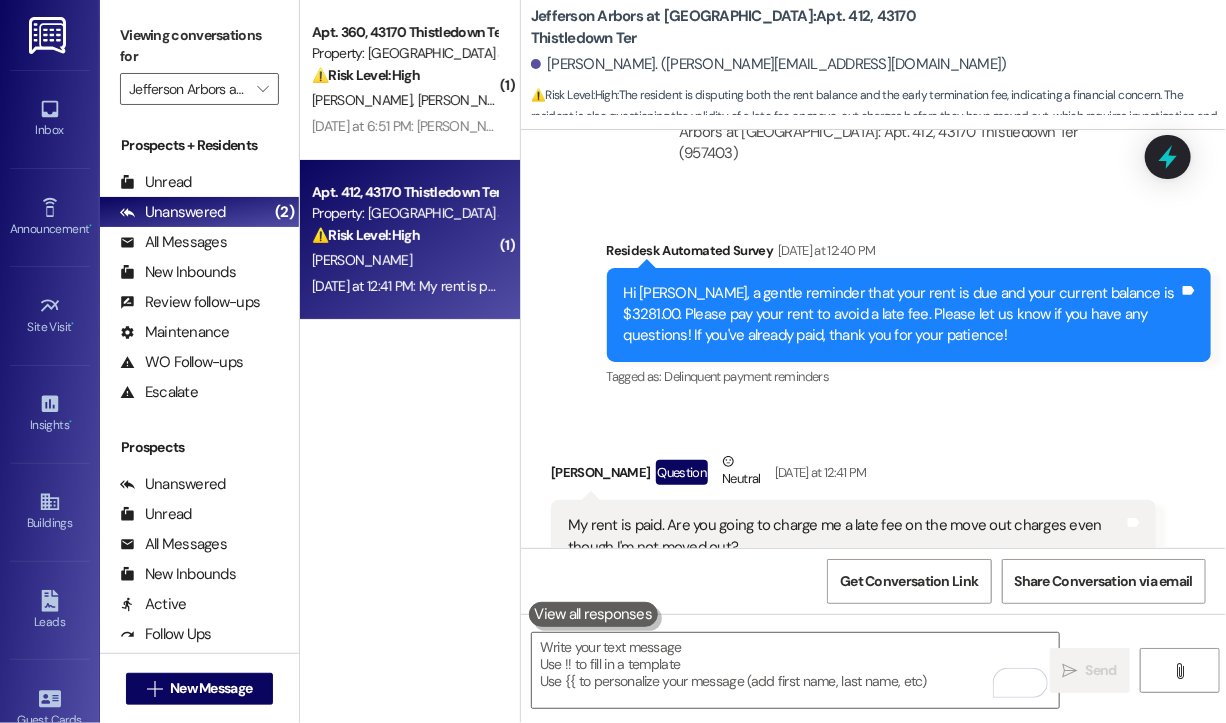 scroll, scrollTop: 8704, scrollLeft: 0, axis: vertical 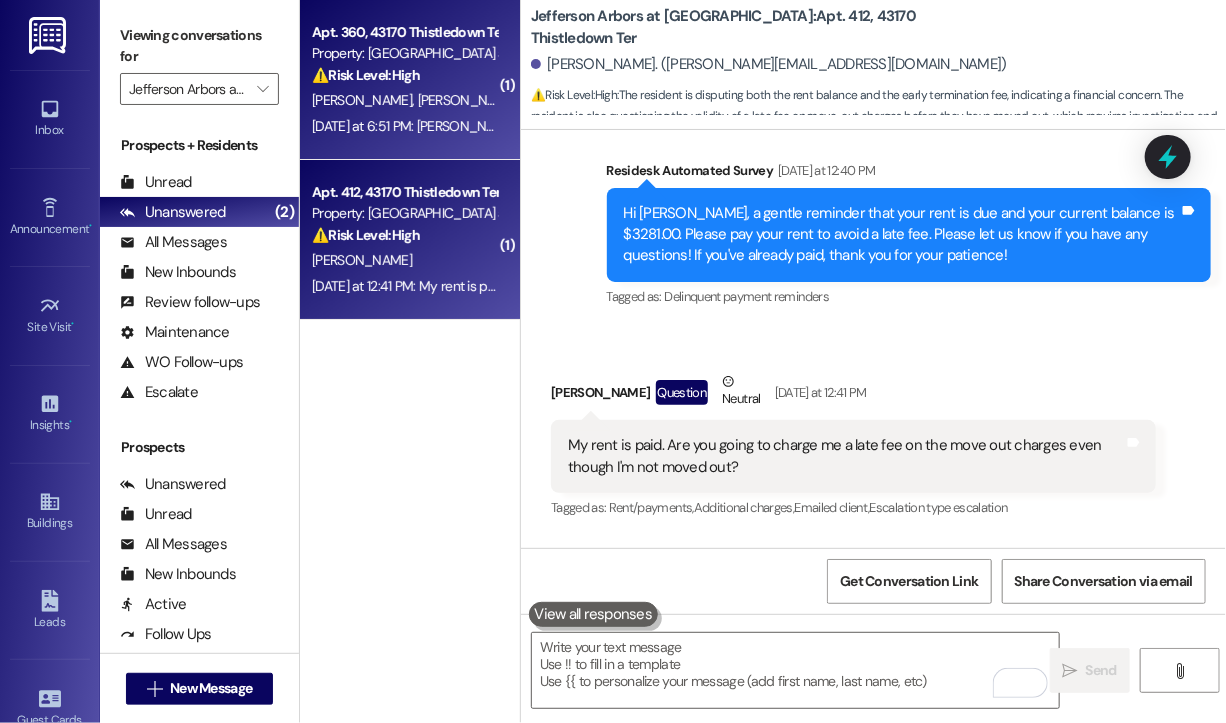 click on "Yesterday at 6:51 PM: Jennifer had told me that the 400 and some fee was the the fee that we pay every year and I told her I had paid that I believe in May she looked it up and saw that I did and then she saw some other errors she said she needed to sort it out. She has not followed up with me yet, so I figured she was still working on it. Yesterday at 6:51 PM: Jennifer had told me that the 400 and some fee was the the fee that we pay every year and I told her I had paid that I believe in May she looked it up and saw that I did and then she saw some other errors she said she needed to sort it out. She has not followed up with me yet, so I figured she was still working on it." at bounding box center [404, 126] 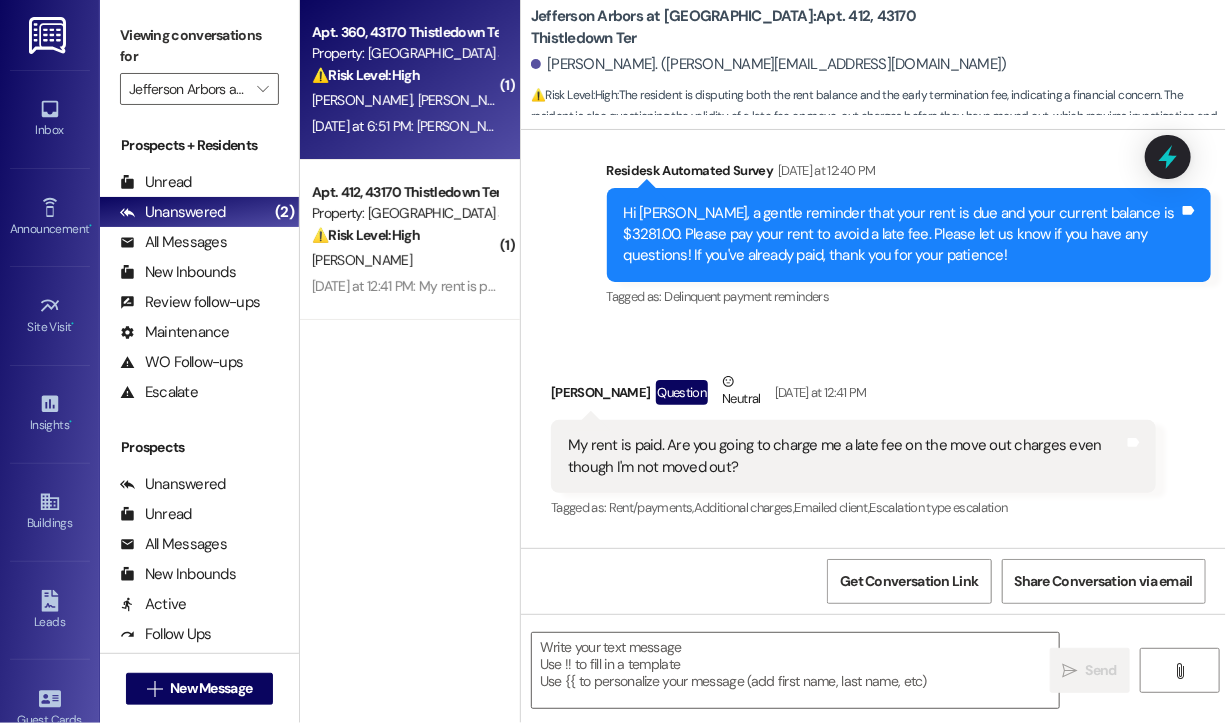 type on "Fetching suggested responses. Please feel free to read through the conversation in the meantime." 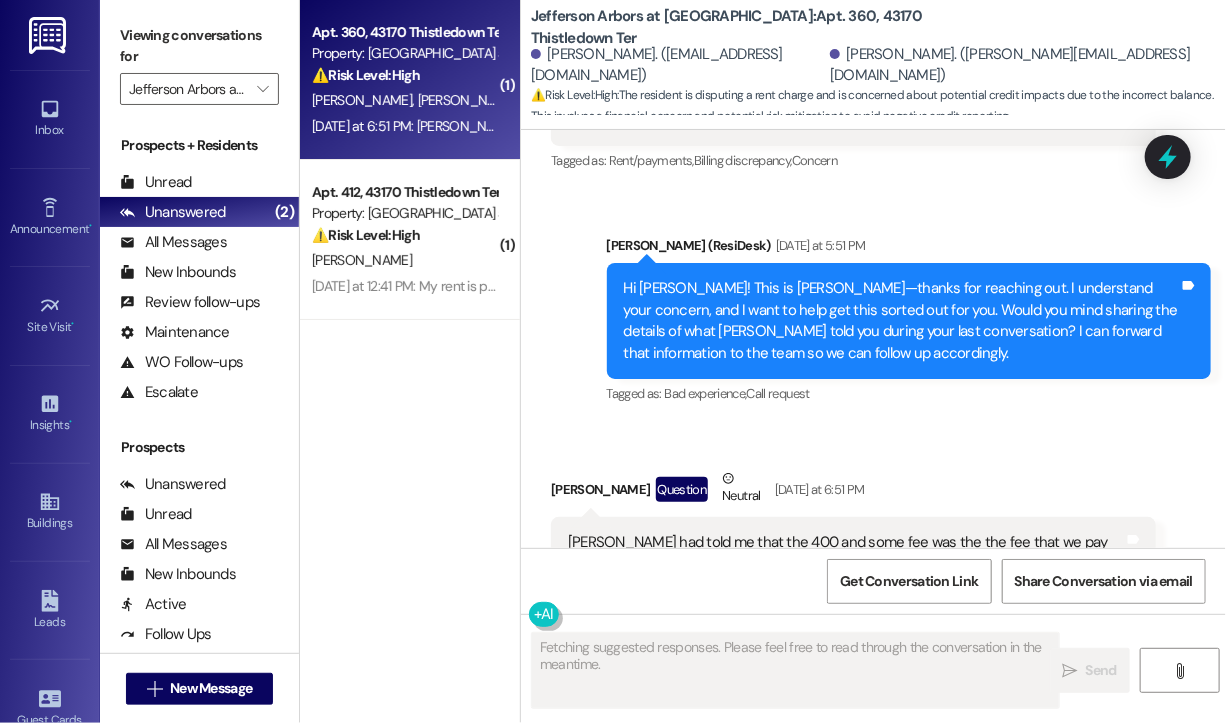 scroll, scrollTop: 5966, scrollLeft: 0, axis: vertical 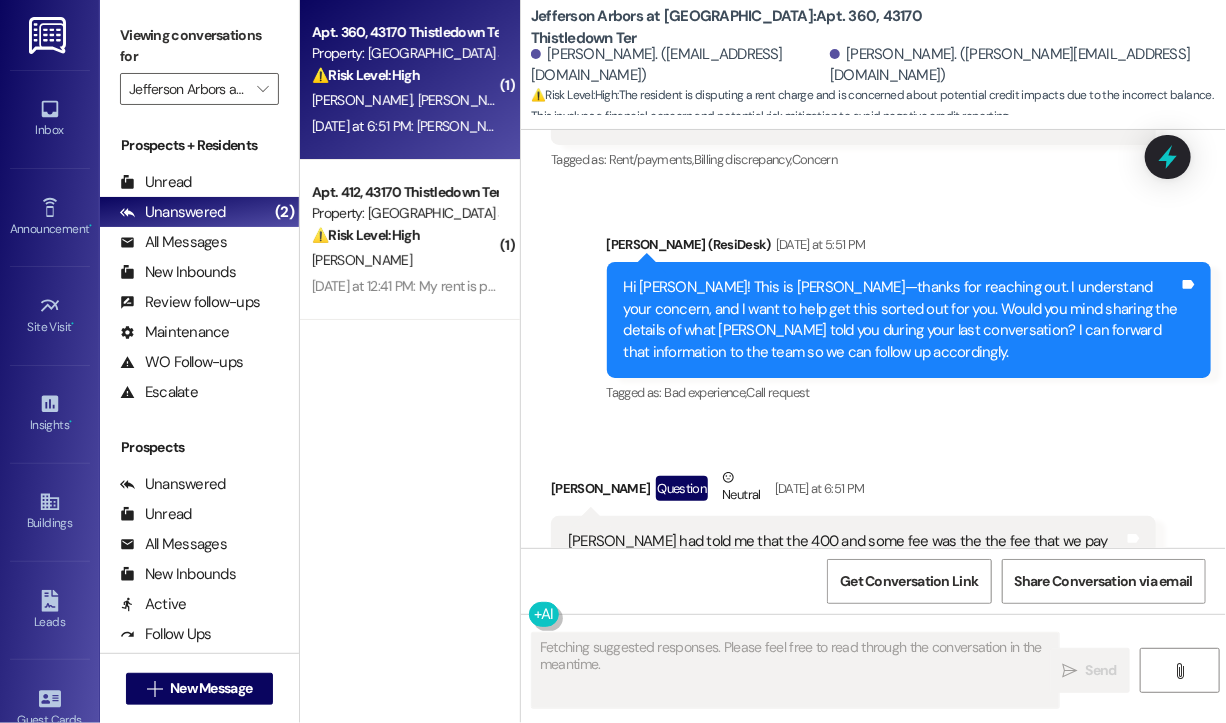 click on "Received via SMS Judith Brashear Question   Neutral Yesterday at 6:51 PM Jennifer had told me that the 400 and some fee was the the fee that we pay every year and I told her I had paid that I believe in May she looked it up and saw that I did and then she saw some other errors she said she needed to sort it out. She has not followed up with me yet, so I figured she was still working on it. Tags and notes Tagged as:   Rent/payments ,  Click to highlight conversations about Rent/payments Billing discrepancy ,  Click to highlight conversations about Billing discrepancy Bad communication Click to highlight conversations about Bad communication" at bounding box center [853, 564] 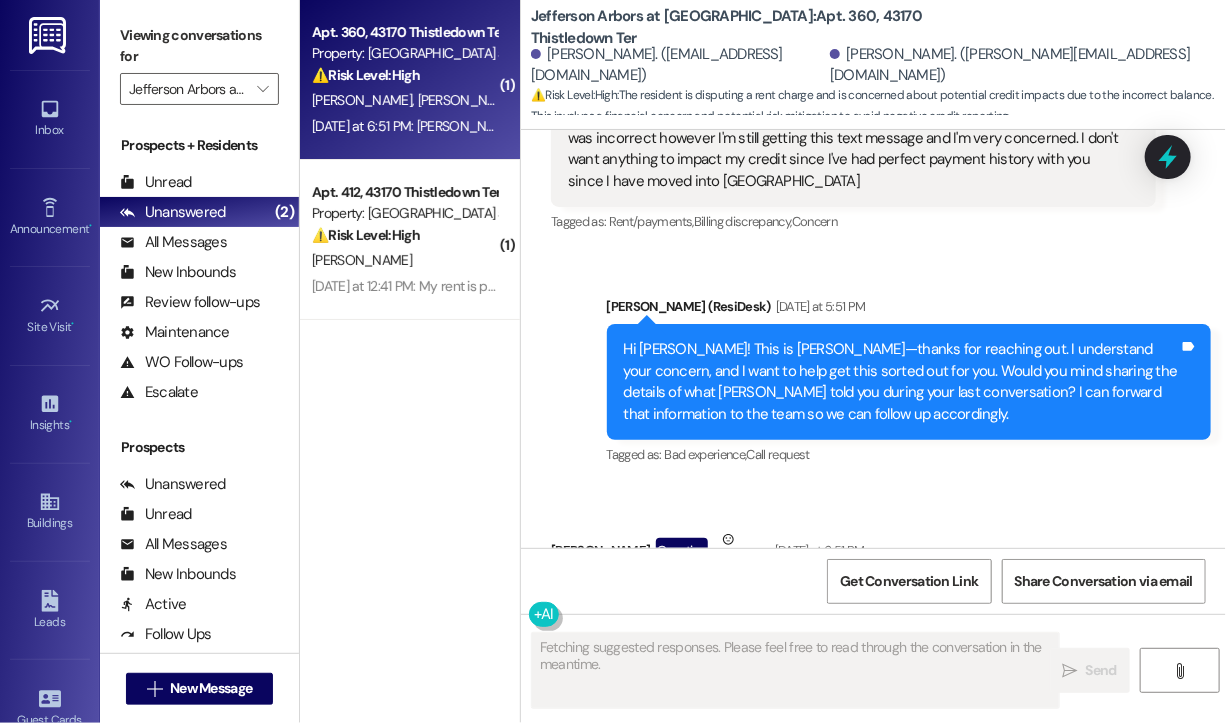 scroll, scrollTop: 5966, scrollLeft: 0, axis: vertical 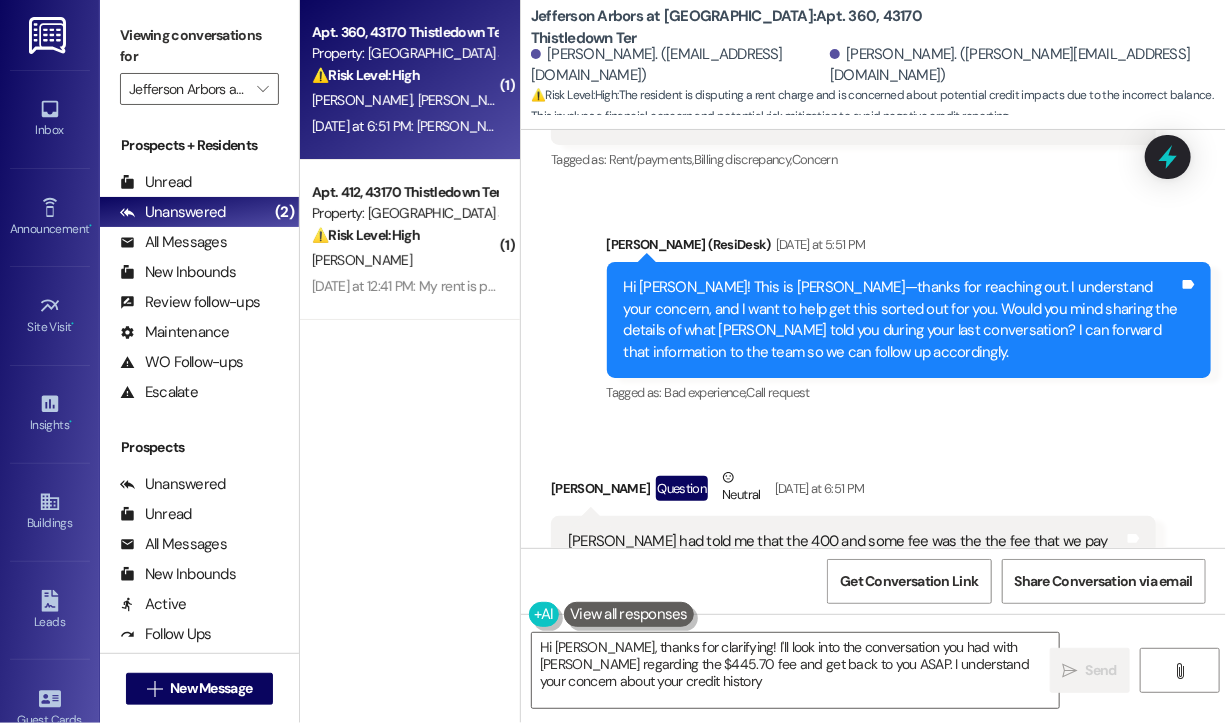 type on "Hi Judith, thanks for clarifying! I'll look into the conversation you had with Jennifer regarding the $445.70 fee and get back to you ASAP. I understand your concern about your credit history." 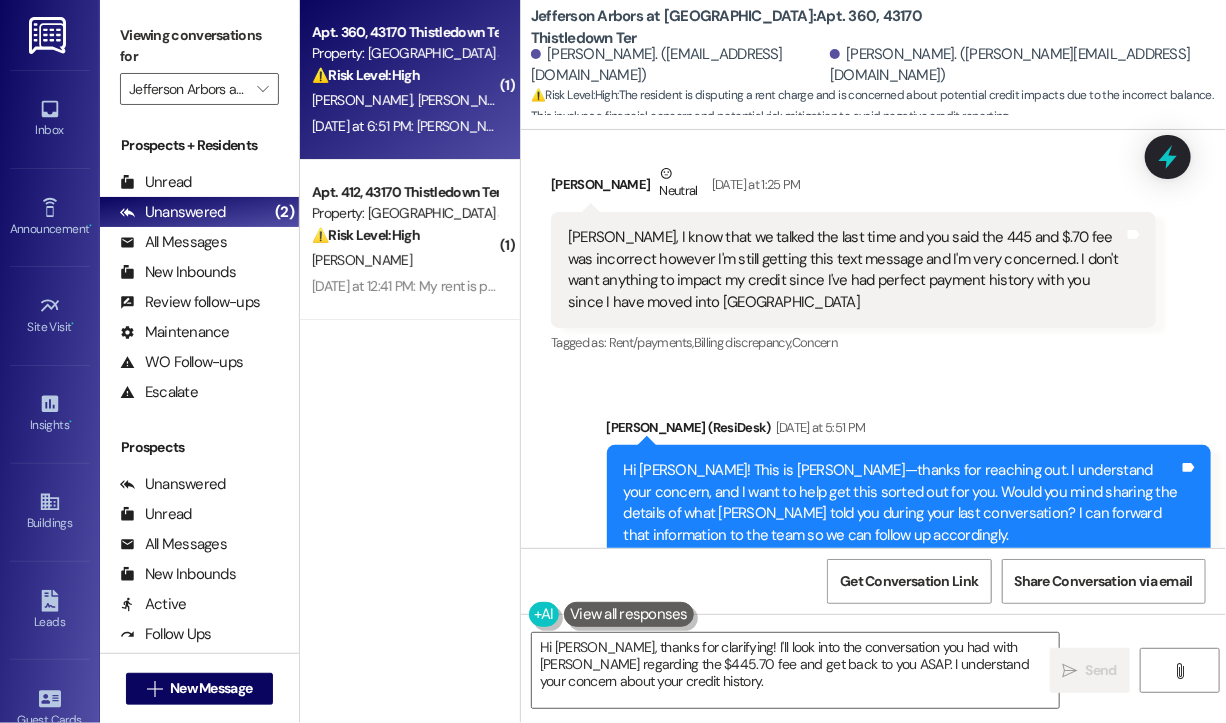 scroll, scrollTop: 5666, scrollLeft: 0, axis: vertical 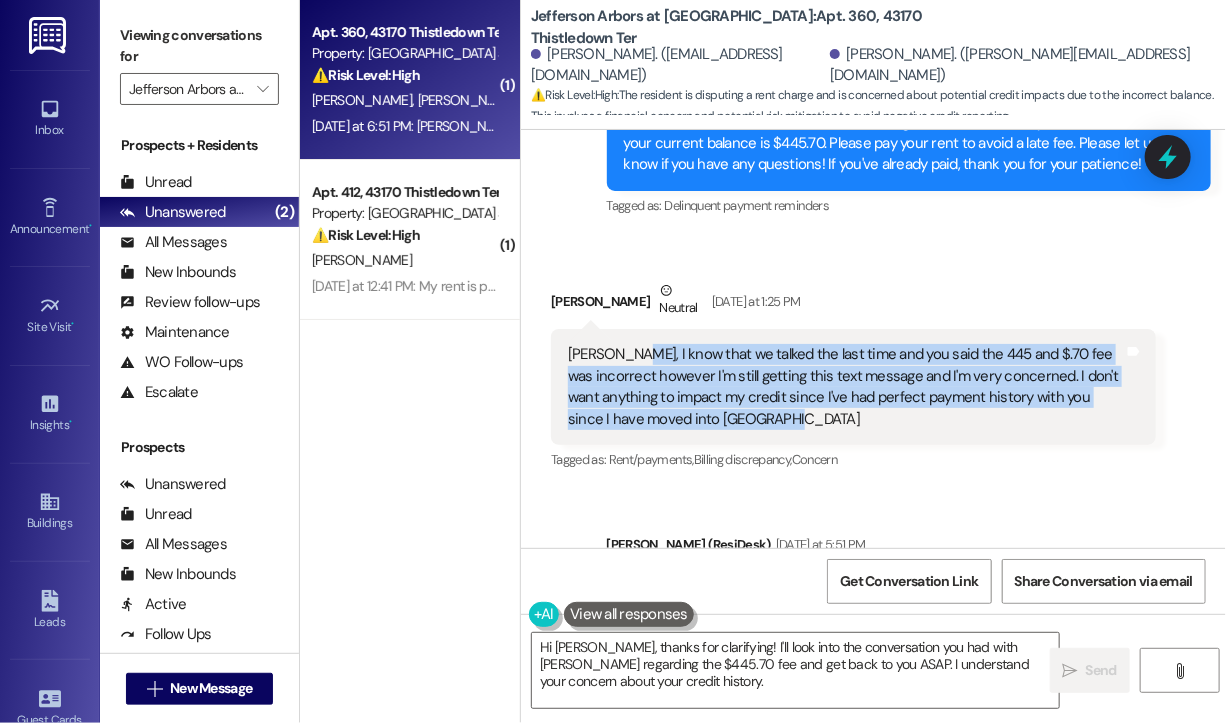 drag, startPoint x: 832, startPoint y: 296, endPoint x: 624, endPoint y: 226, distance: 219.46298 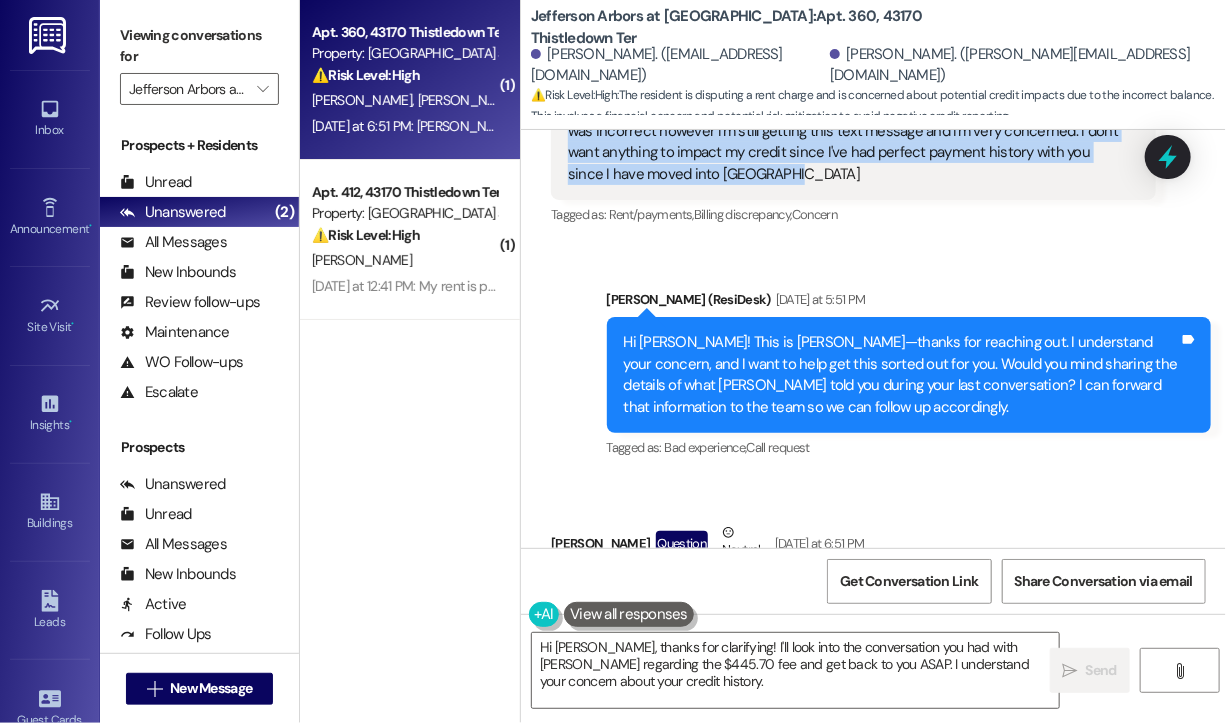 scroll, scrollTop: 5966, scrollLeft: 0, axis: vertical 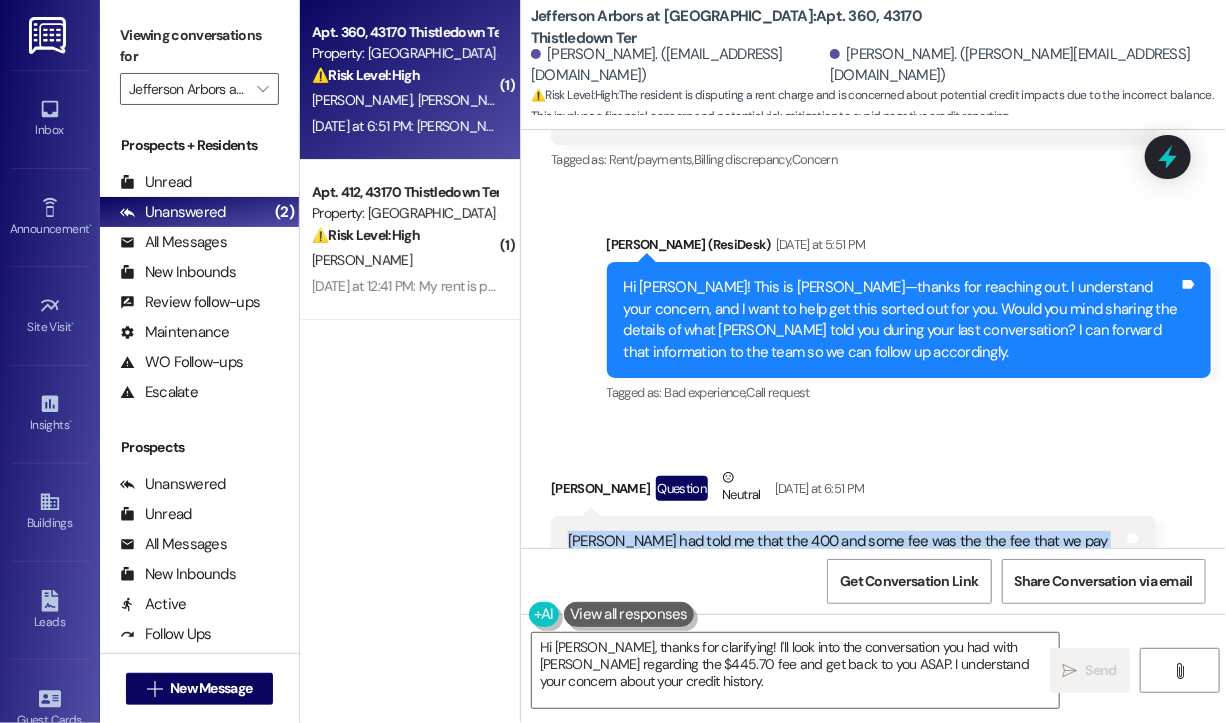 drag, startPoint x: 922, startPoint y: 482, endPoint x: 568, endPoint y: 412, distance: 360.85455 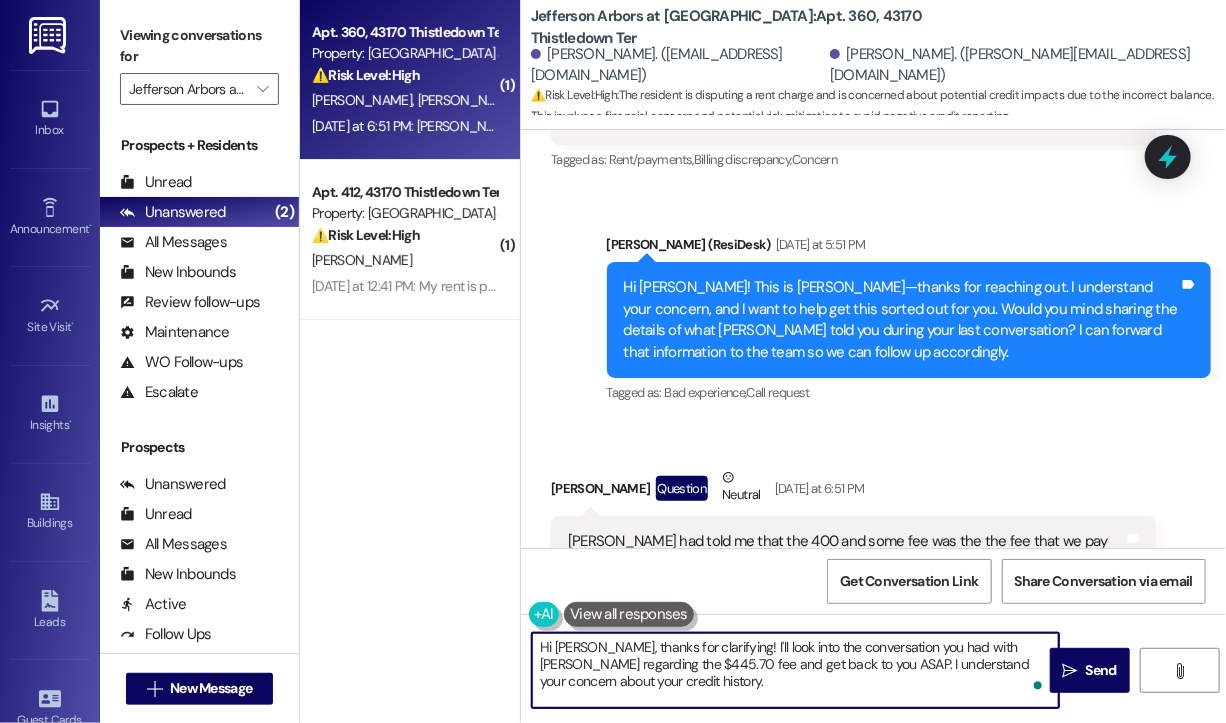 click on "Hi Judith, thanks for clarifying! I'll look into the conversation you had with Jennifer regarding the $445.70 fee and get back to you ASAP. I understand your concern about your credit history." at bounding box center (795, 670) 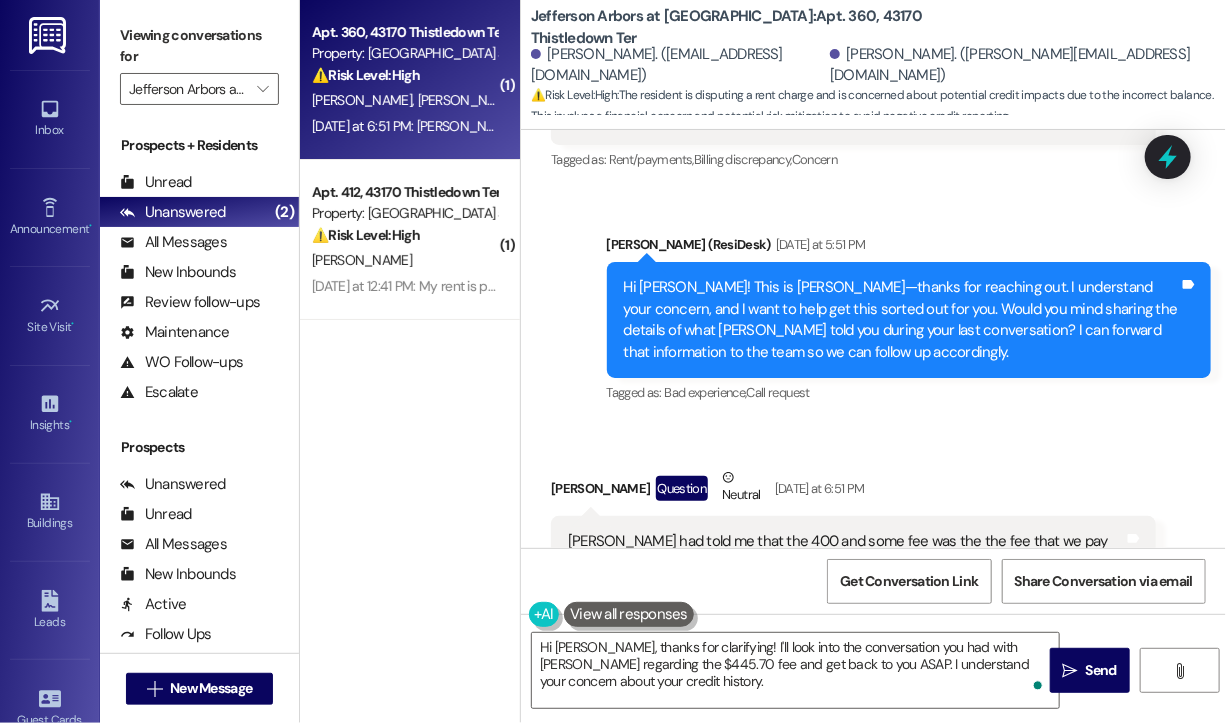 click on "Received via SMS Judith Brashear Question   Neutral Yesterday at 6:51 PM Jennifer had told me that the 400 and some fee was the the fee that we pay every year and I told her I had paid that I believe in May she looked it up and saw that I did and then she saw some other errors she said she needed to sort it out. She has not followed up with me yet, so I figured she was still working on it. Tags and notes Tagged as:   Rent/payments ,  Click to highlight conversations about Rent/payments Billing discrepancy ,  Click to highlight conversations about Billing discrepancy Bad communication Click to highlight conversations about Bad communication" at bounding box center [873, 549] 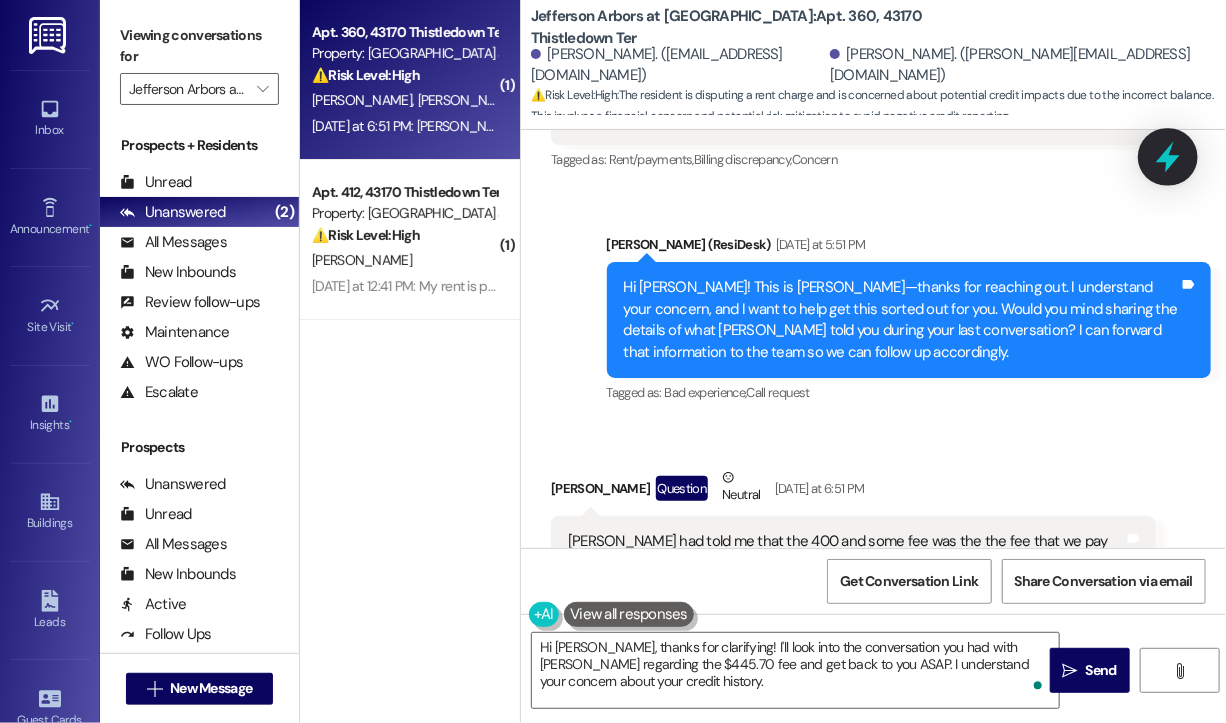click 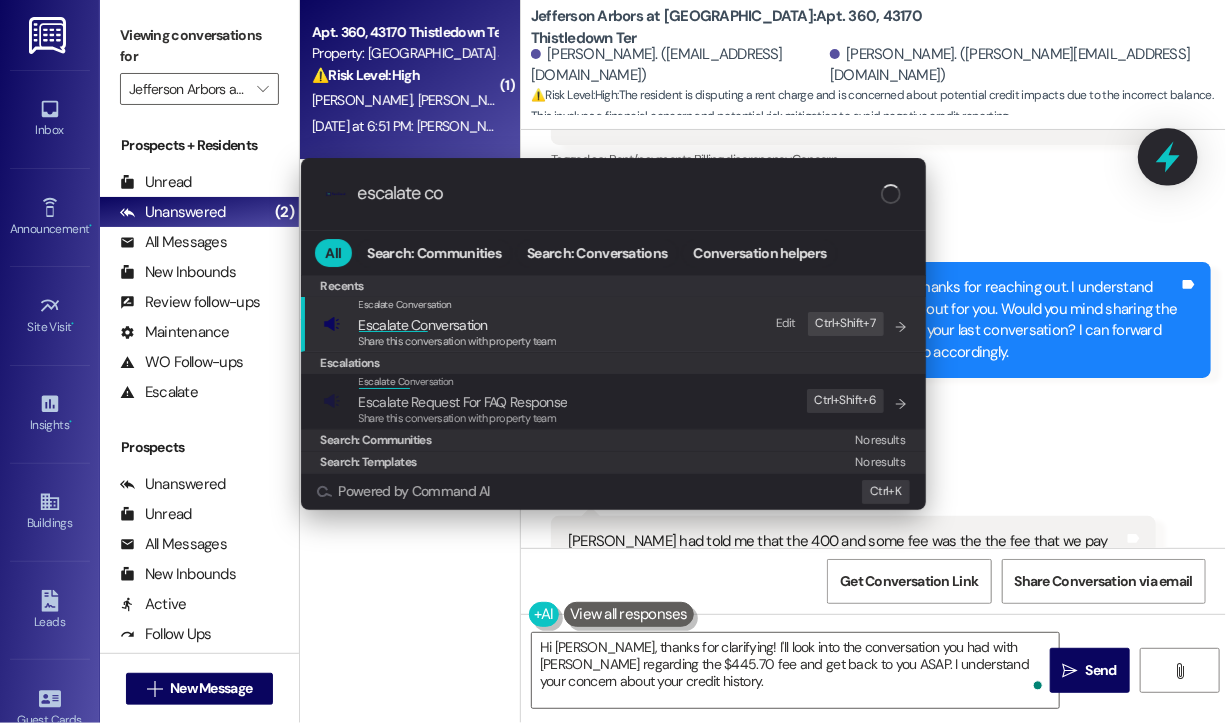 type on "escalate con" 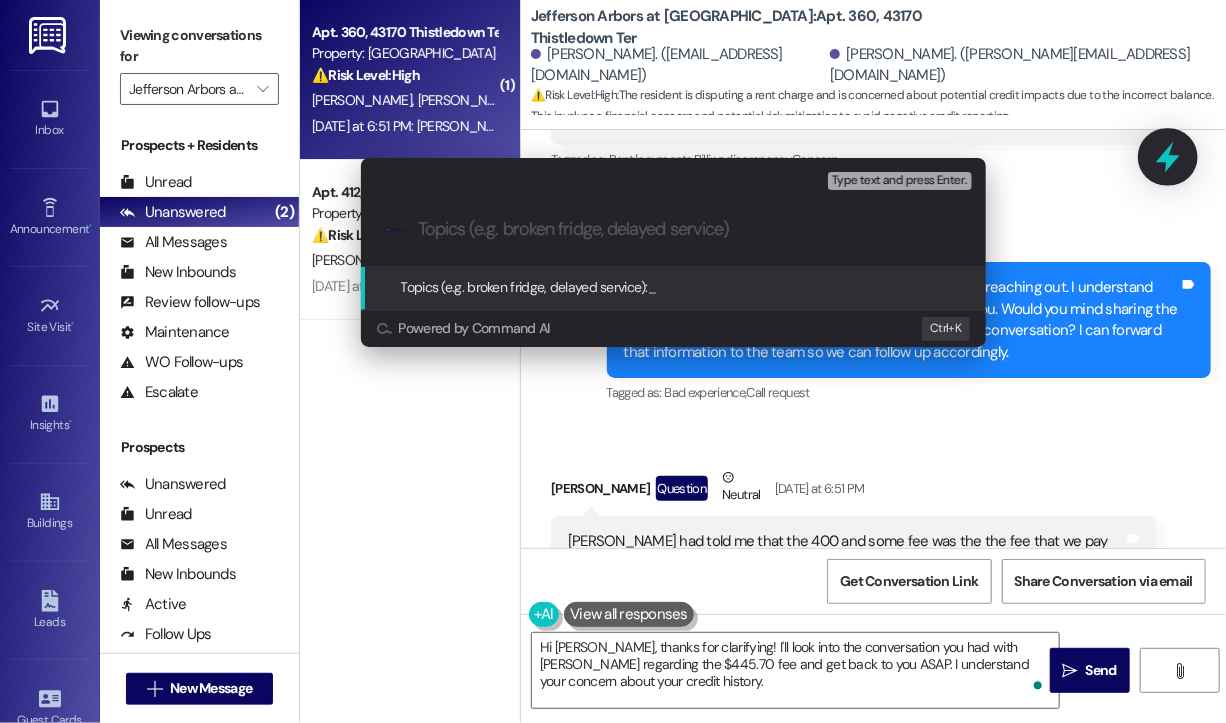 paste on "Still Receiving Incorrect Balance Notifications – Requesting Follow-Up on Fee Discrepancy" 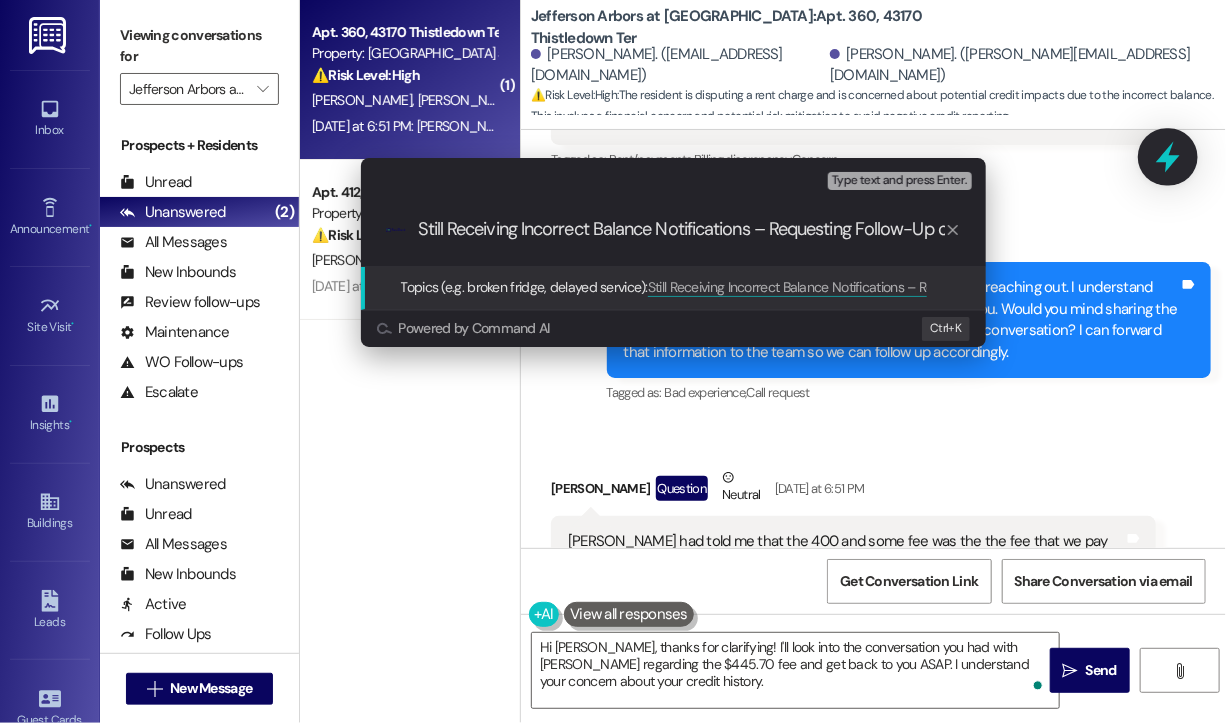 scroll, scrollTop: 0, scrollLeft: 148, axis: horizontal 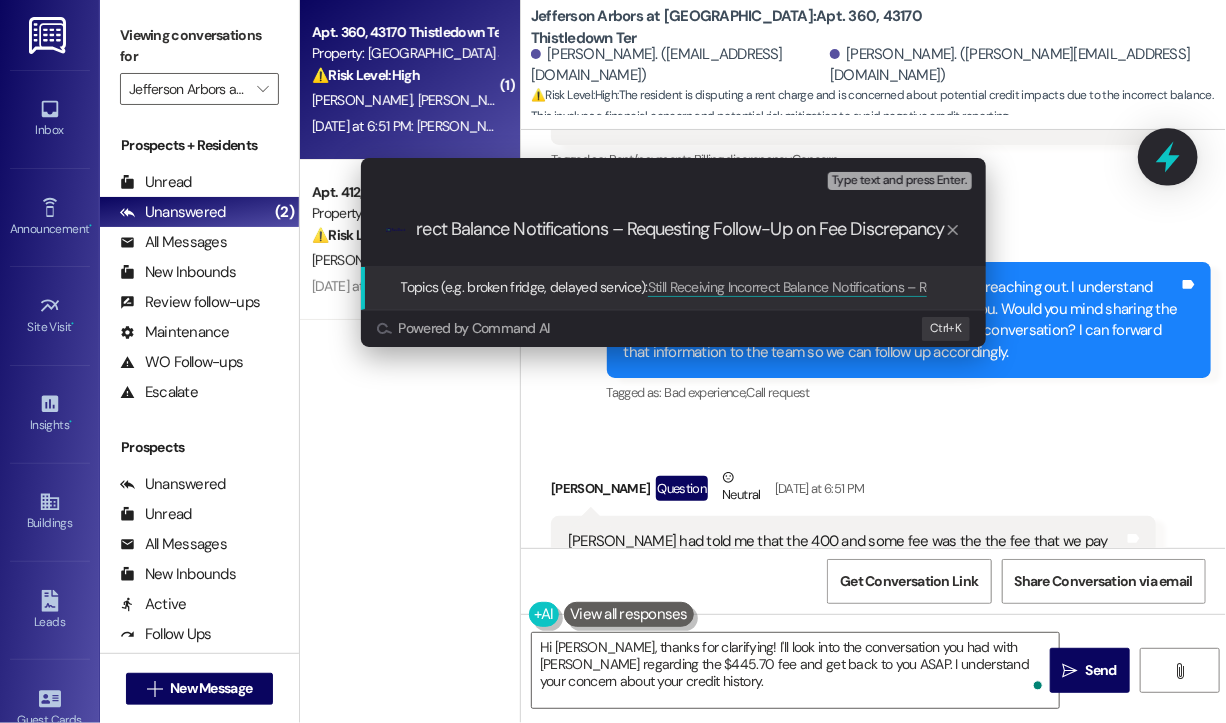 type 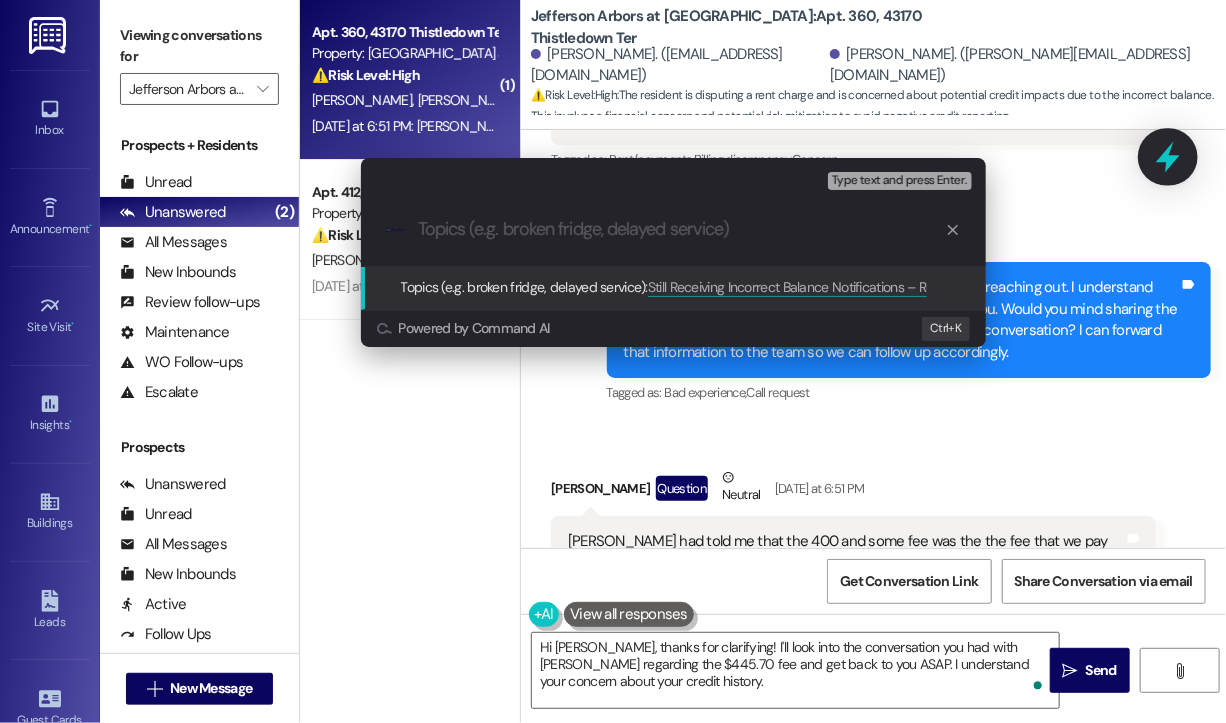 scroll, scrollTop: 0, scrollLeft: 0, axis: both 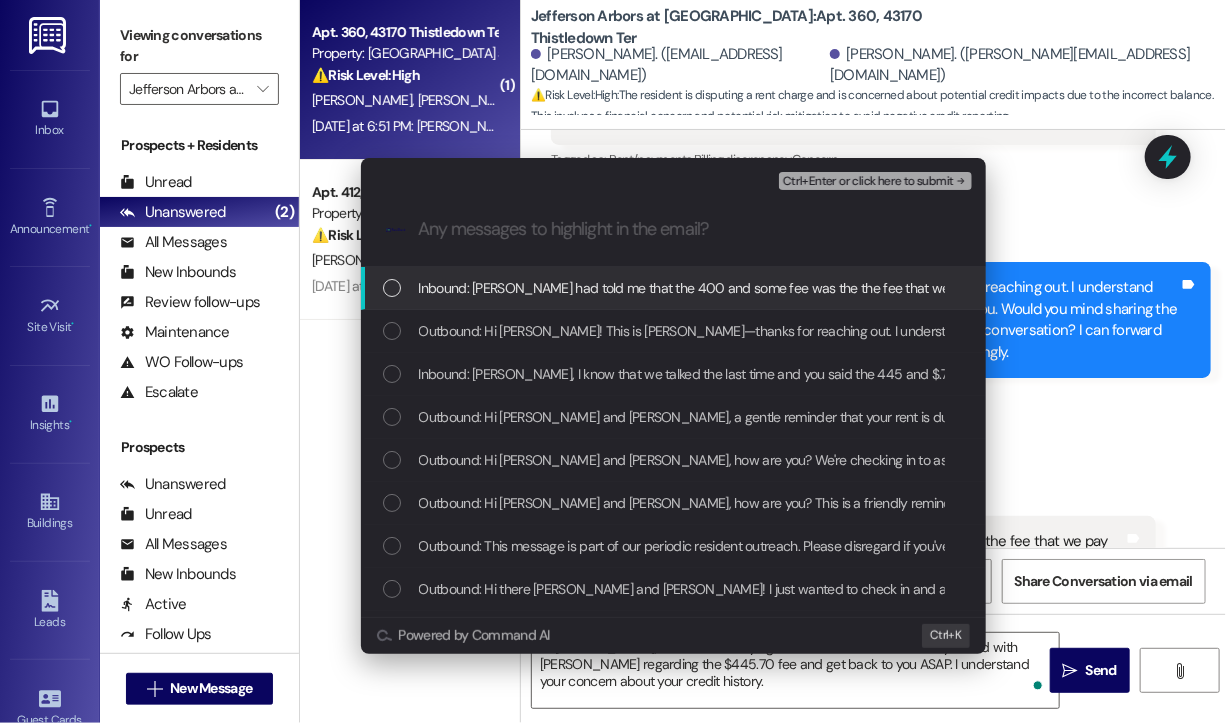 click on "Inbound: Jennifer had told me that the 400 and some fee was the the fee that we pay every year and I told her I had paid that I believe in May she looked it up and saw that I did and then she saw some other errors she said she needed to sort it out. She has not followed up with me yet, so I figured she was still working on it." at bounding box center [1384, 288] 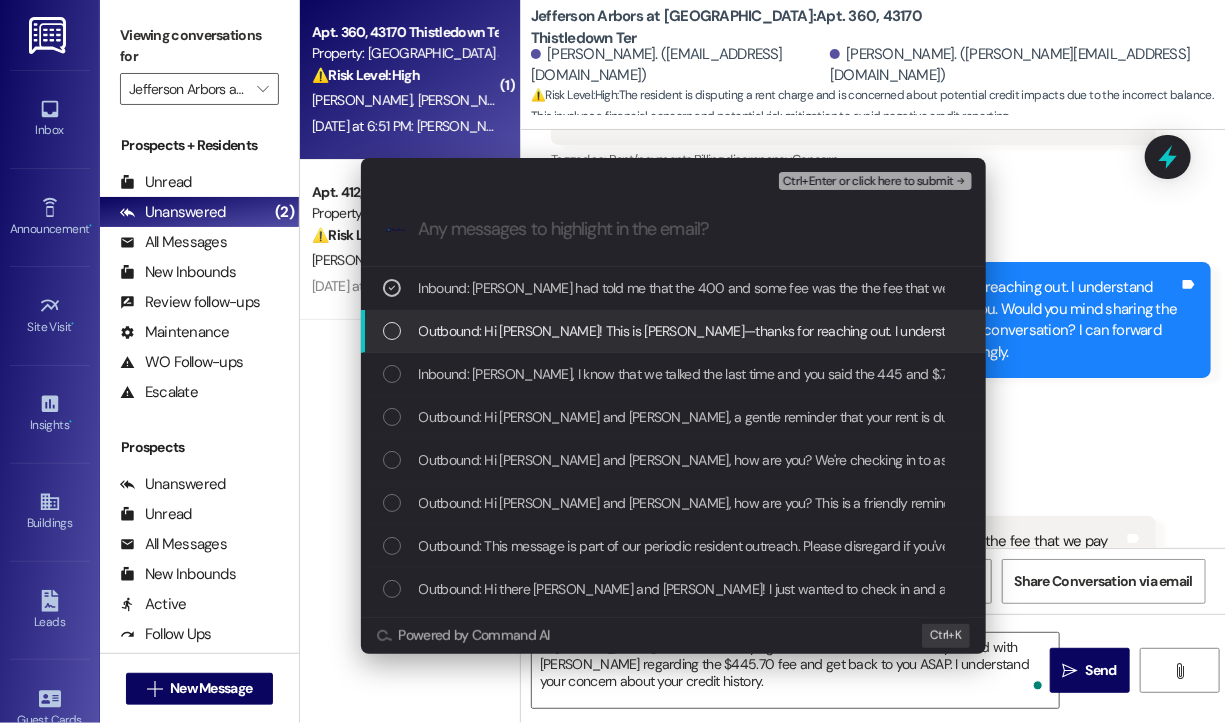 click on "Outbound: Hi Judith! This is Jay—thanks for reaching out. I understand your concern, and I want to help get this sorted out for you. Would you mind sharing the details of what Jennifer told you during your last conversation? I can forward that information to the team so we can follow up accordingly." at bounding box center [1377, 331] 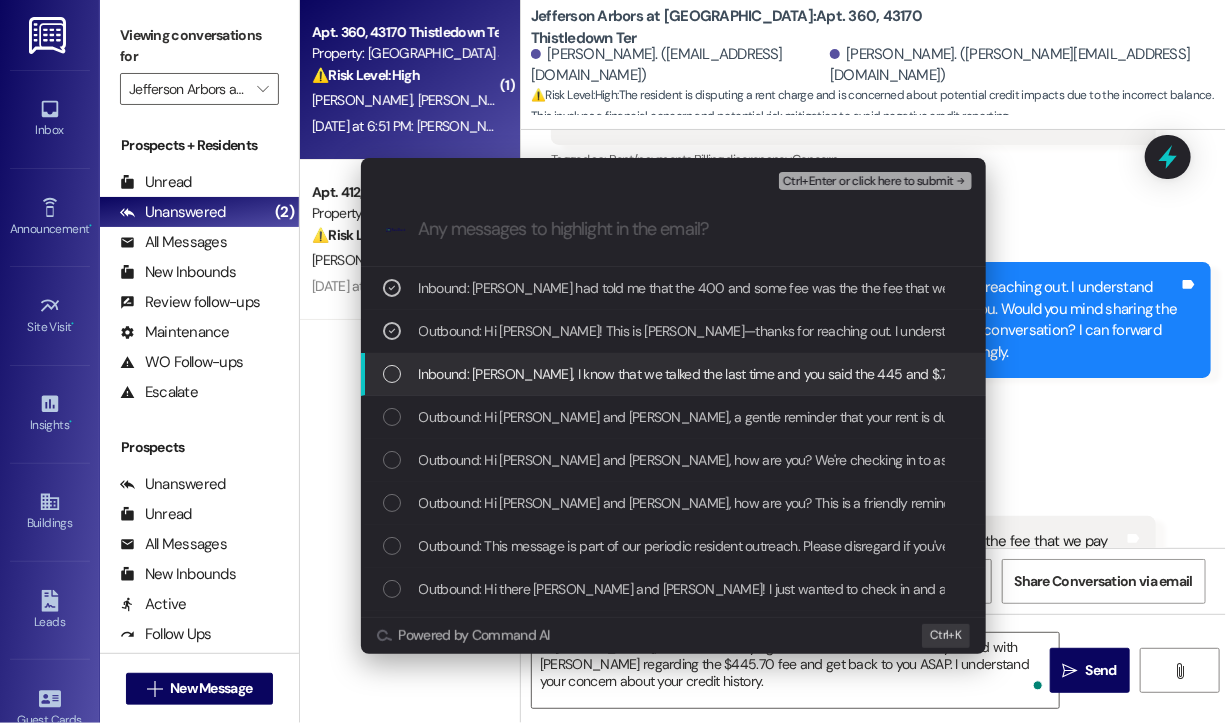 click on "Inbound: Jennifer, I know that we talked the last time and you said the 445 and $.70 fee was incorrect however I'm still getting this text message and I'm very concerned. I don't want anything to impact my credit since I've had perfect payment history with you since I have moved into Jefferson Arbor" at bounding box center (1326, 374) 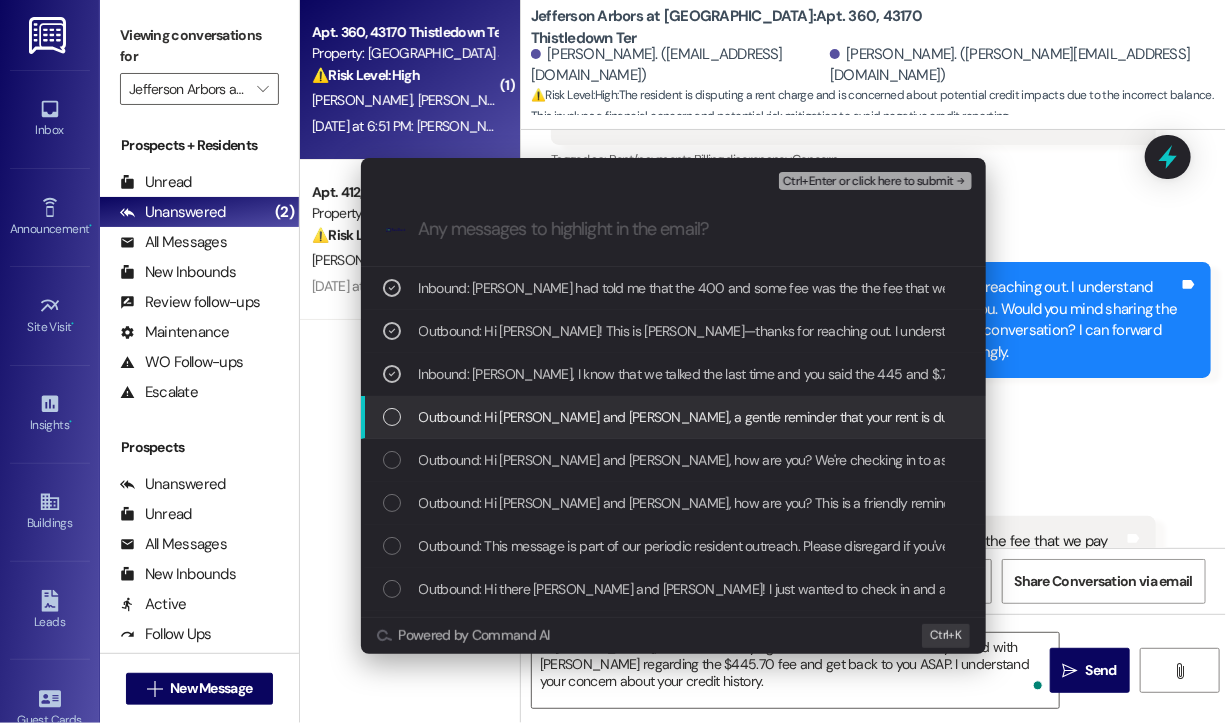 click on "Outbound: Hi Nikos and Judith, a gentle reminder that your rent is due and your current balance is $445.70. Please pay your rent to avoid a late fee. Please let us know if you have any questions! If you've already paid, thank you for your patience!" at bounding box center (1191, 417) 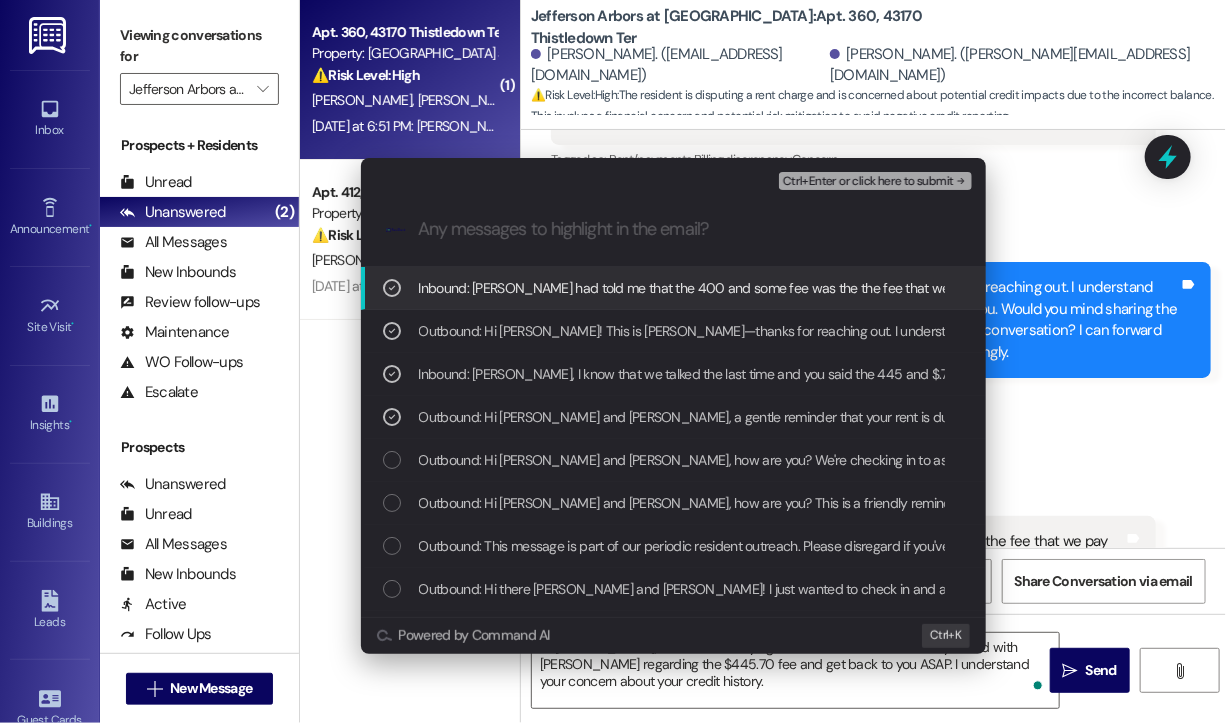 click on "Ctrl+Enter or click here to submit" at bounding box center (868, 182) 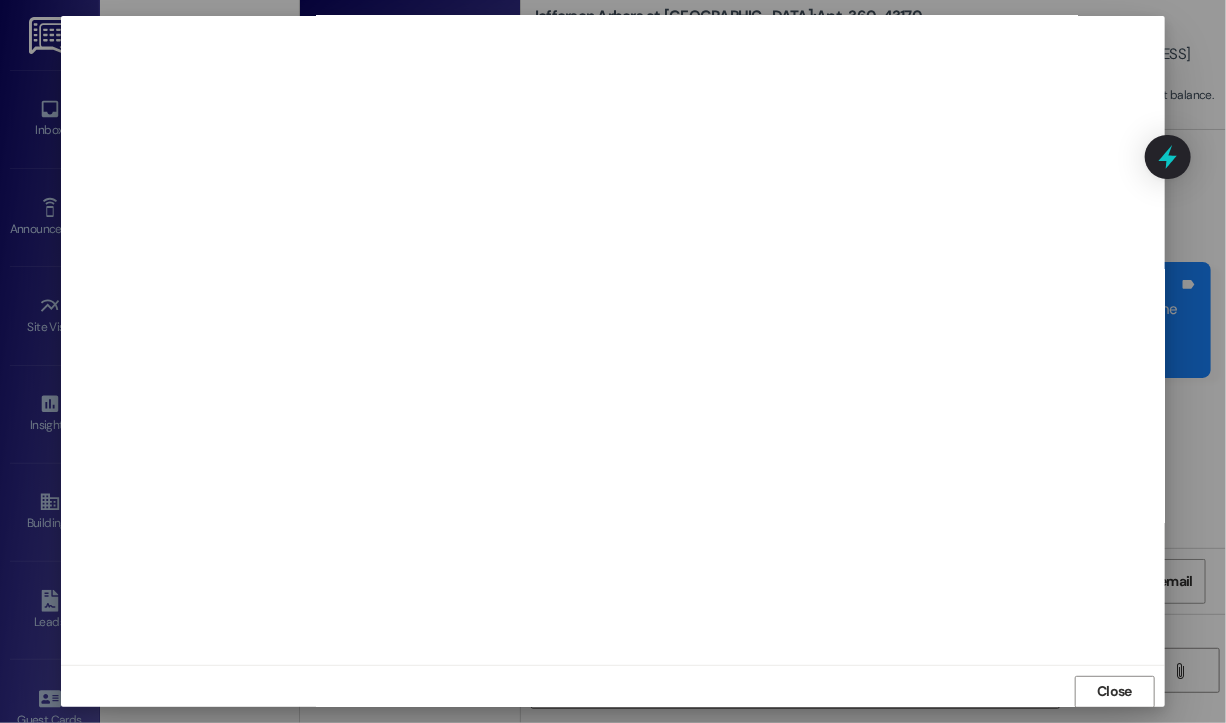 scroll, scrollTop: 12, scrollLeft: 0, axis: vertical 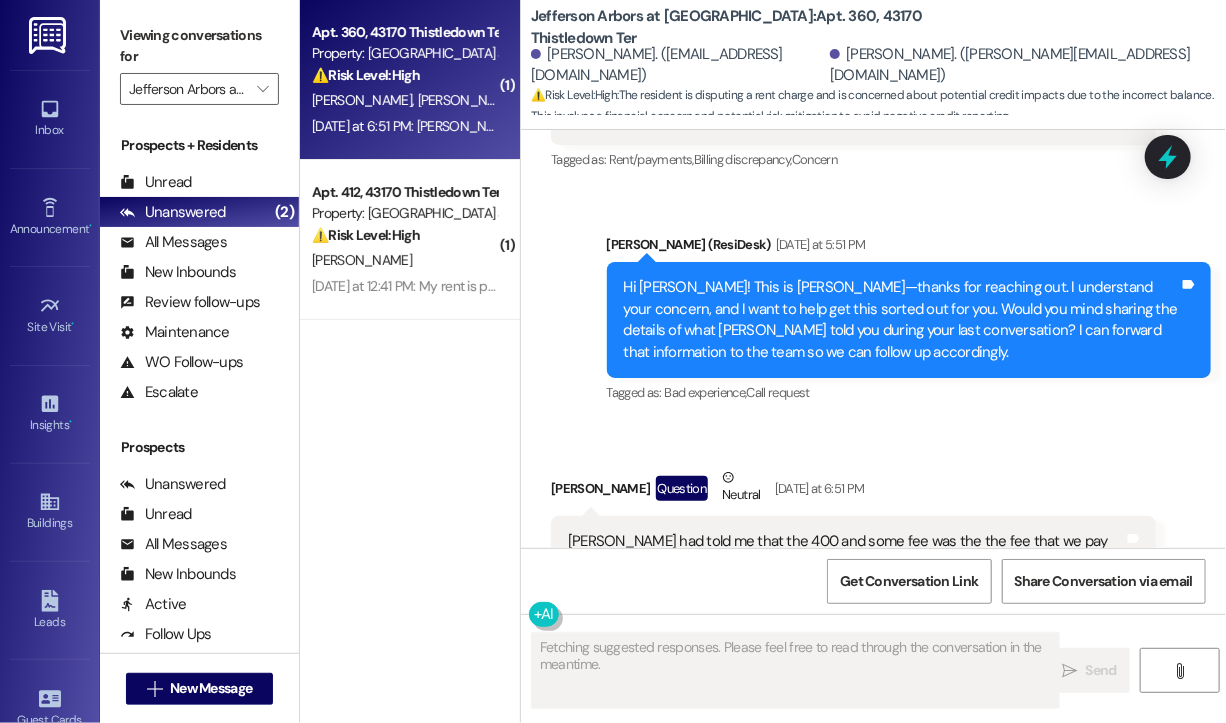 click on "Judith Brashear Question   Neutral Yesterday at 6:51 PM" at bounding box center [853, 491] 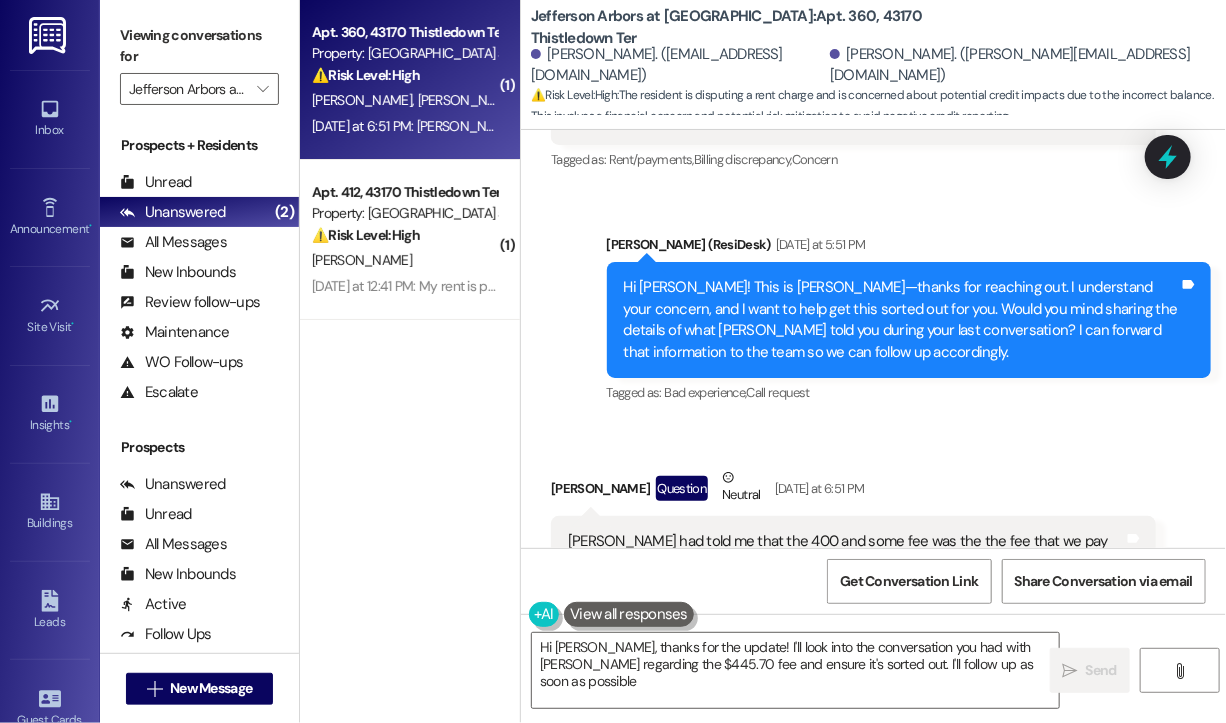 type on "Hi Judith, thanks for the update! I'll look into the conversation you had with Jennifer regarding the $445.70 fee and ensure it's sorted out. I'll follow up as soon as possible!" 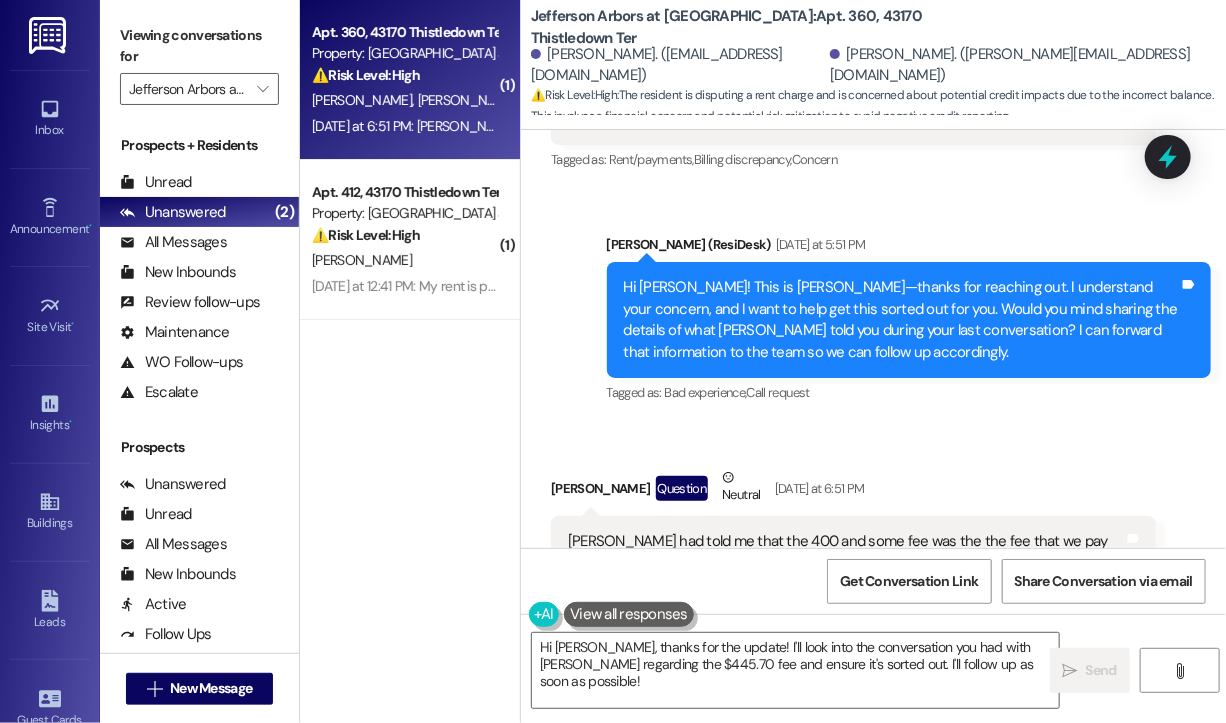 click on "Received via SMS Judith Brashear Question   Neutral Yesterday at 6:51 PM Jennifer had told me that the 400 and some fee was the the fee that we pay every year and I told her I had paid that I believe in May she looked it up and saw that I did and then she saw some other errors she said she needed to sort it out. She has not followed up with me yet, so I figured she was still working on it. Tags and notes Tagged as:   Rent/payments ,  Click to highlight conversations about Rent/payments Billing discrepancy ,  Click to highlight conversations about Billing discrepancy Bad communication ,  Click to highlight conversations about Bad communication Emailed client ,  Click to highlight conversations about Emailed client Escalation type escalation Click to highlight conversations about Escalation type escalation" at bounding box center [853, 564] 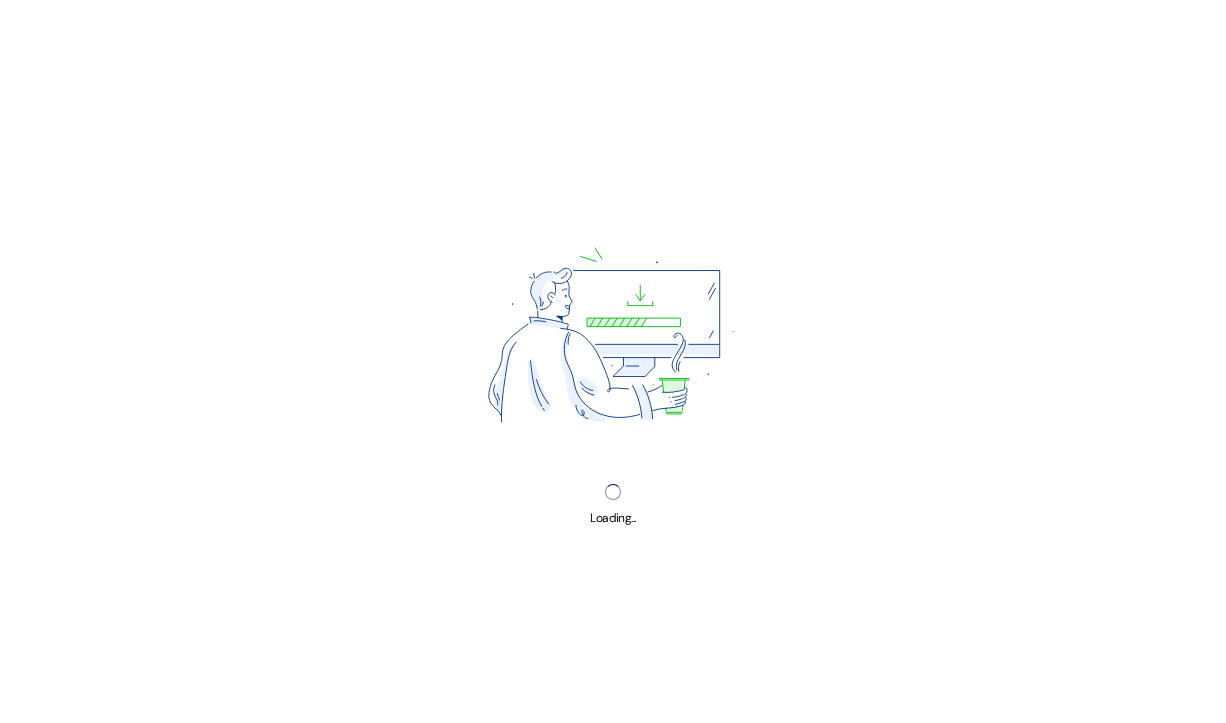 scroll, scrollTop: 0, scrollLeft: 0, axis: both 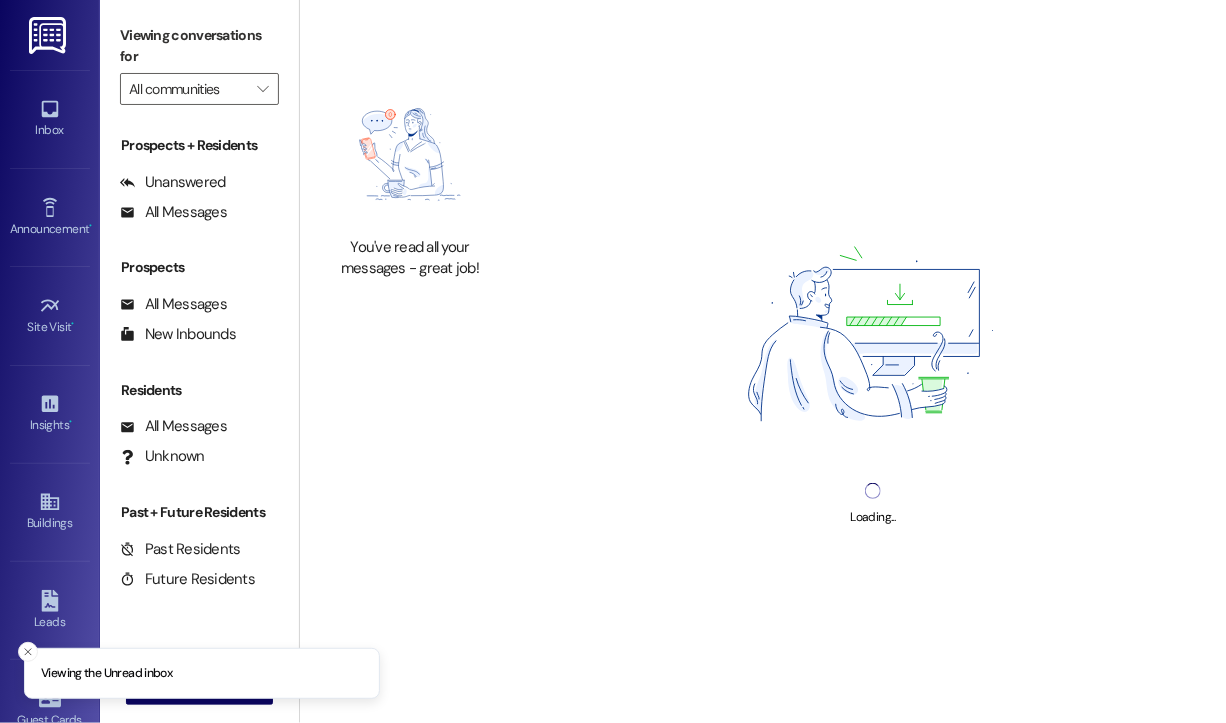 type on "Jefferson Arbors at [GEOGRAPHIC_DATA]" 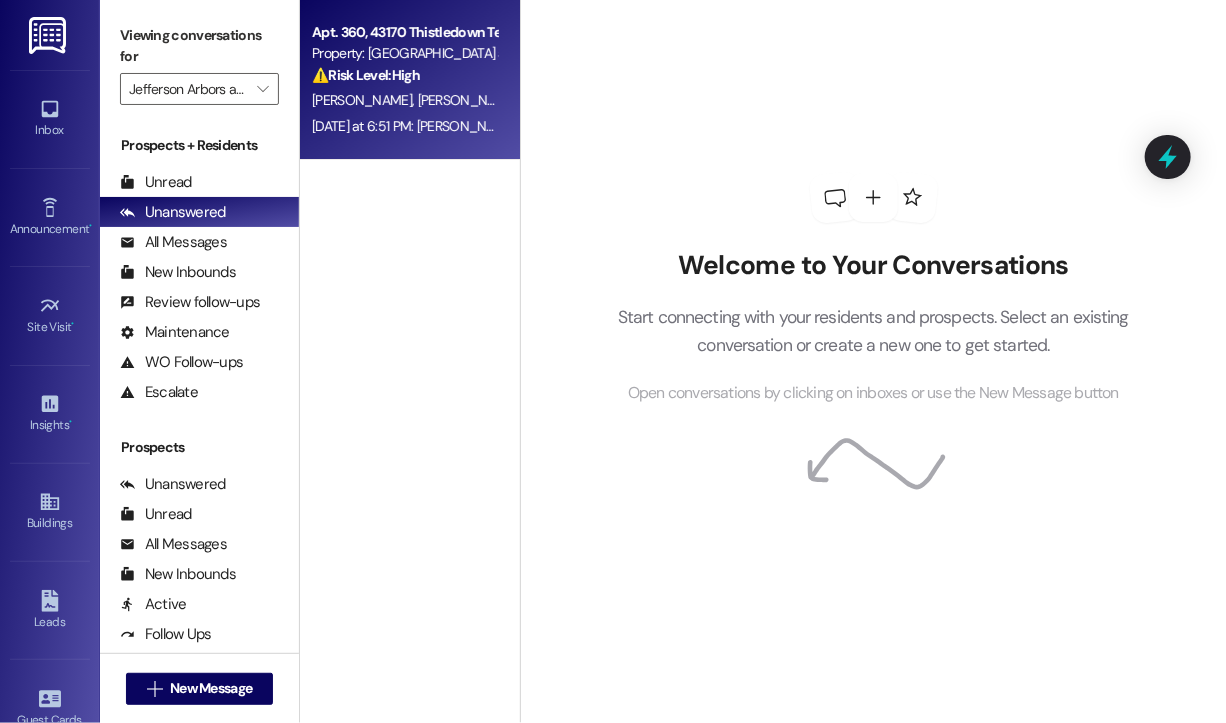 click on "[DATE] at 6:51 PM: [PERSON_NAME] had told me that the 400 and some fee was the the fee that we pay every year and I told her I had paid that I believe in May she looked it up and saw that I did and then she saw some other errors she said she needed to sort it out. She has not followed up with me yet, so I figured she was still working on it. [DATE] at 6:51 PM: [PERSON_NAME] had told me that the 400 and some fee was the the fee that we pay every year and I told her I had paid that I believe in May she looked it up and saw that I did and then she saw some other errors she said she needed to sort it out. She has not followed up with me yet, so I figured she was still working on it." at bounding box center (1303, 126) 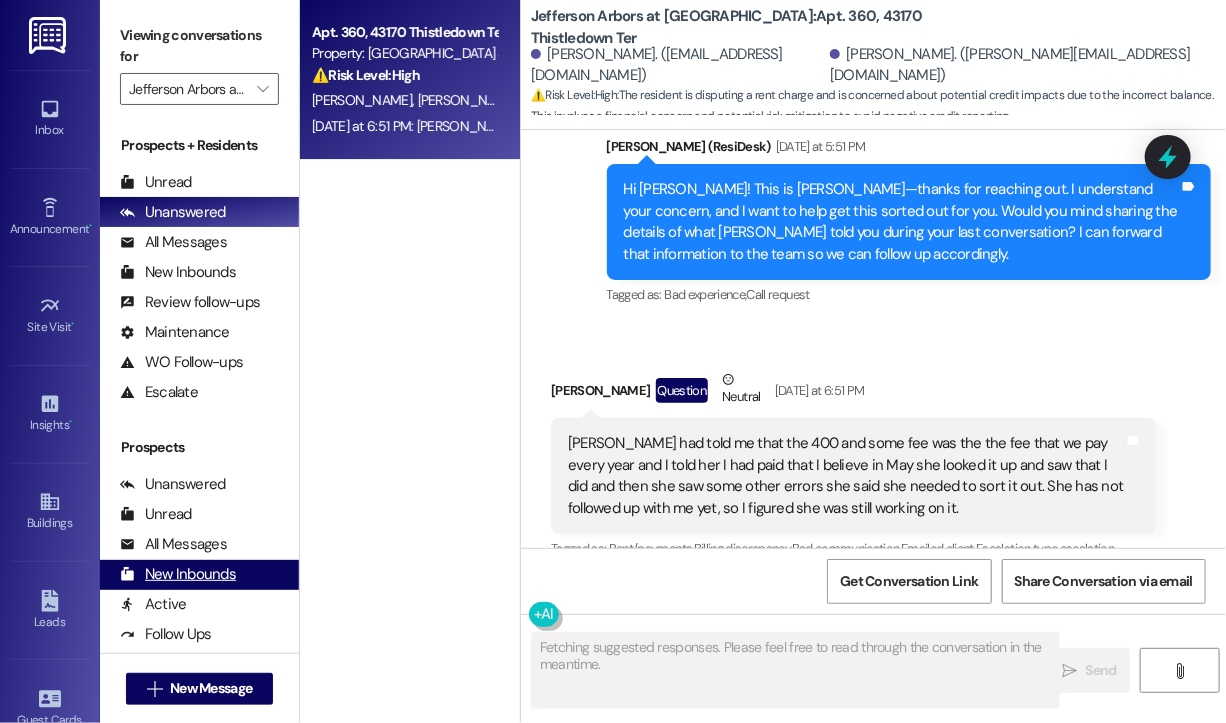 scroll, scrollTop: 5965, scrollLeft: 0, axis: vertical 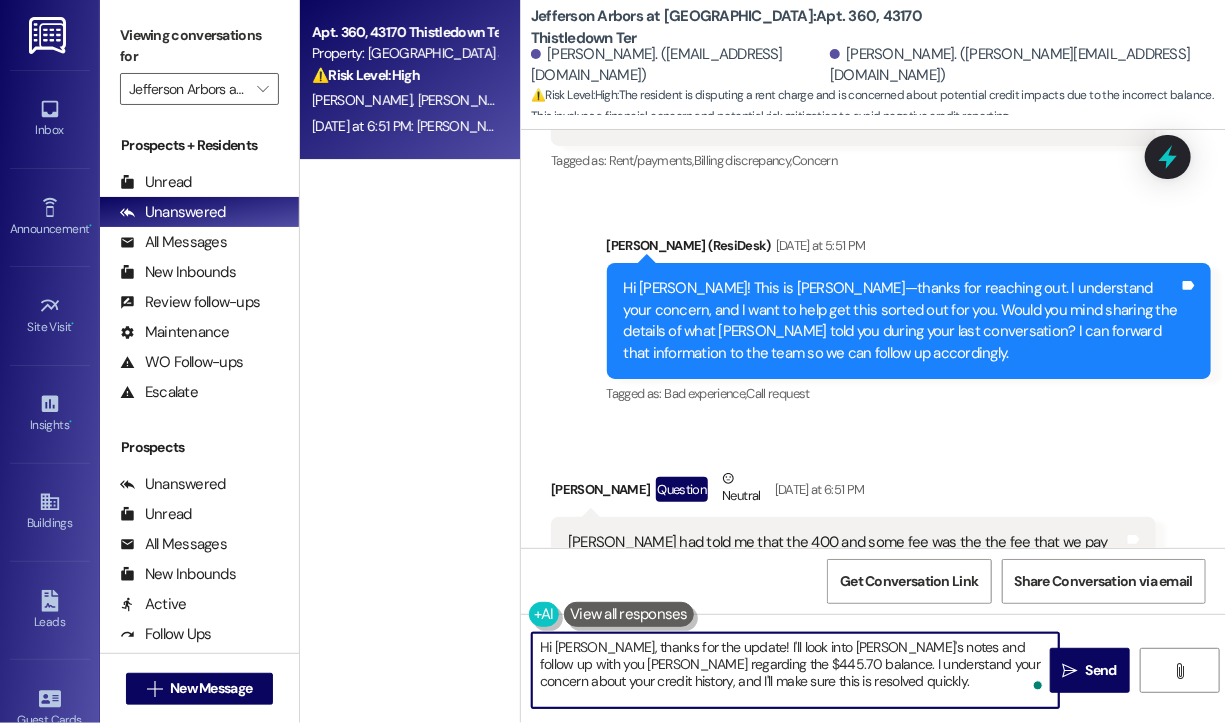 drag, startPoint x: 784, startPoint y: 690, endPoint x: 593, endPoint y: 648, distance: 195.5633 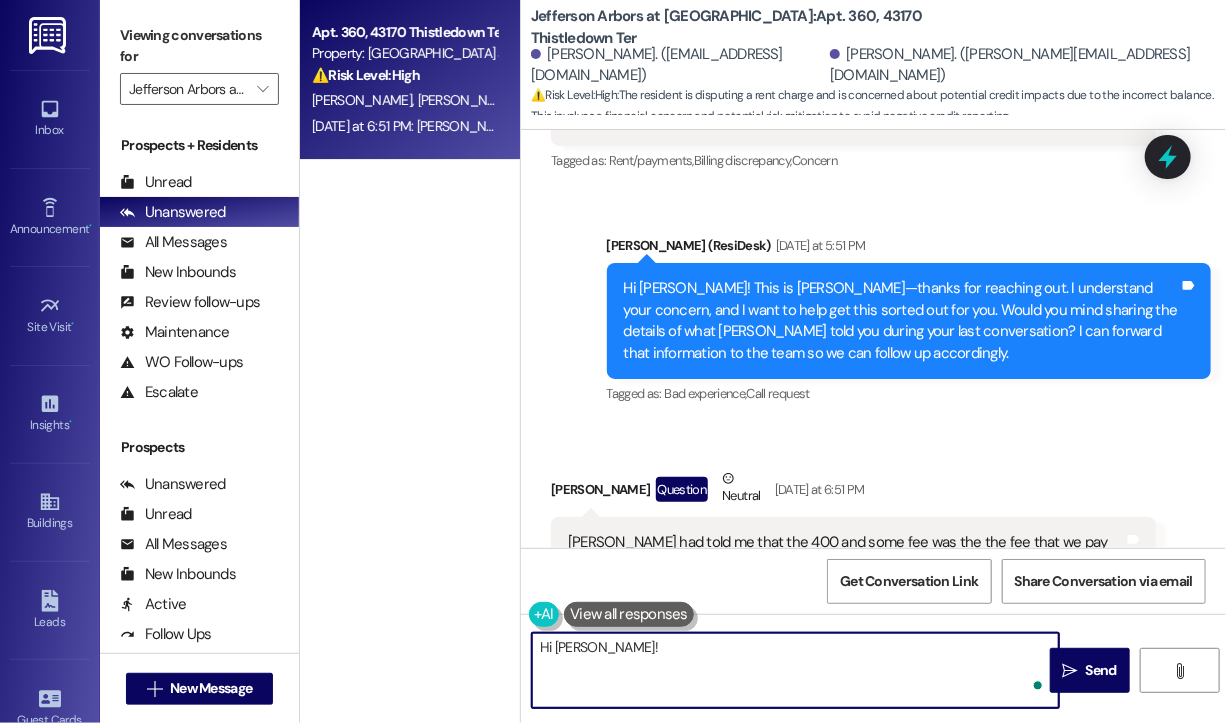 paste on "Thanks for sharing all of that—I understand your concern. I’ve gone ahead and forwarded all the information you provided to the leasing team so they can review and follow up with you. I’ll let you know as soon as I hear back!" 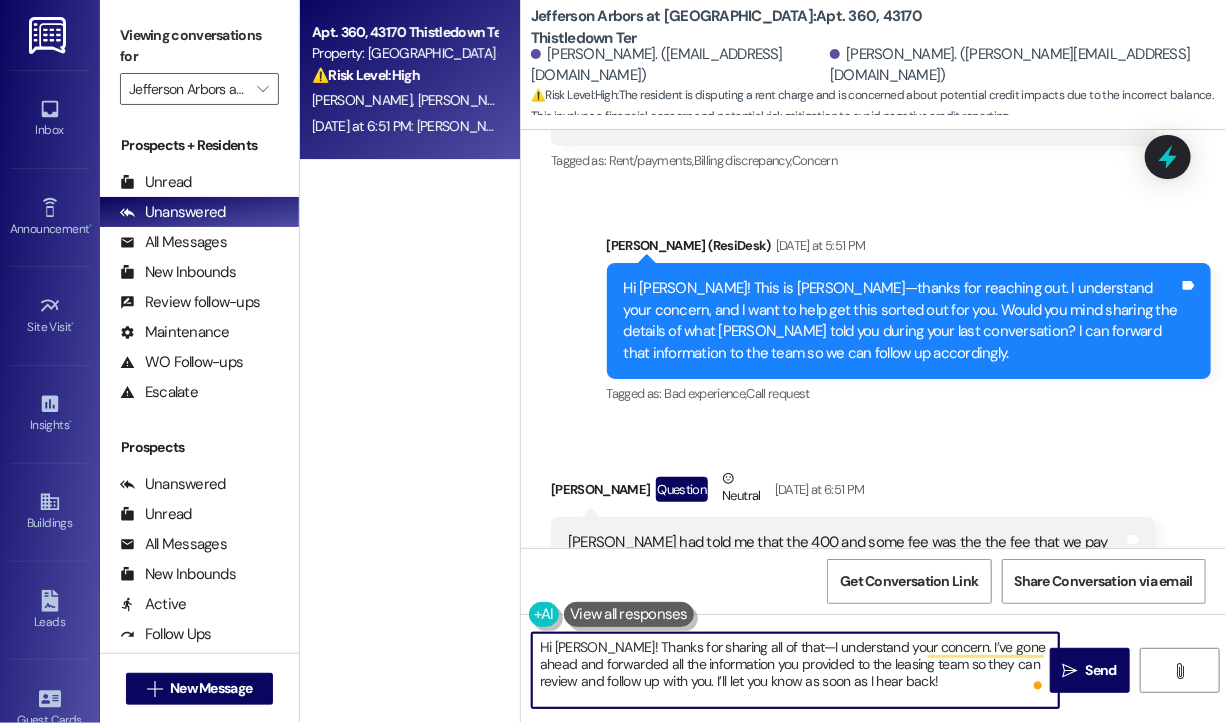 click on "Hi [PERSON_NAME]! Thanks for sharing all of that—I understand your concern. I’ve gone ahead and forwarded all the information you provided to the leasing team so they can review and follow up with you. I’ll let you know as soon as I hear back!" at bounding box center [795, 670] 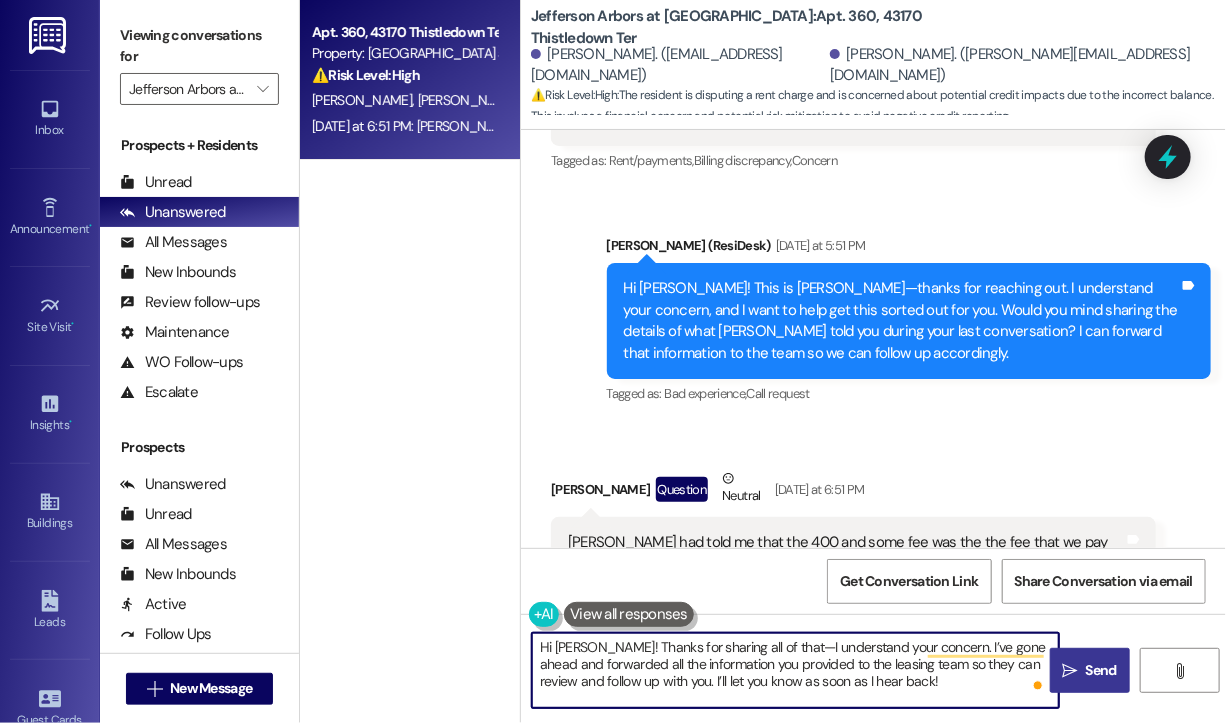 type on "Hi [PERSON_NAME]! Thanks for sharing all of that—I understand your concern. I’ve gone ahead and forwarded all the information you provided to the leasing team so they can review and follow up with you. I’ll let you know as soon as I hear back!" 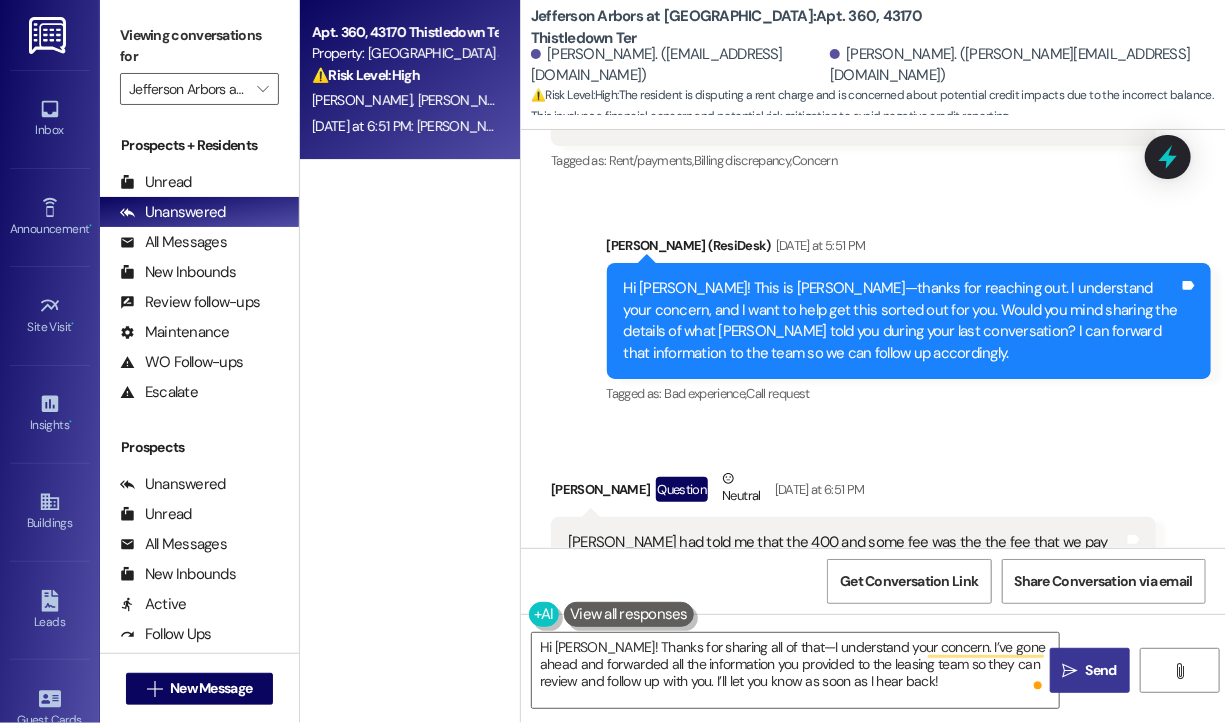 click on "Send" at bounding box center (1101, 670) 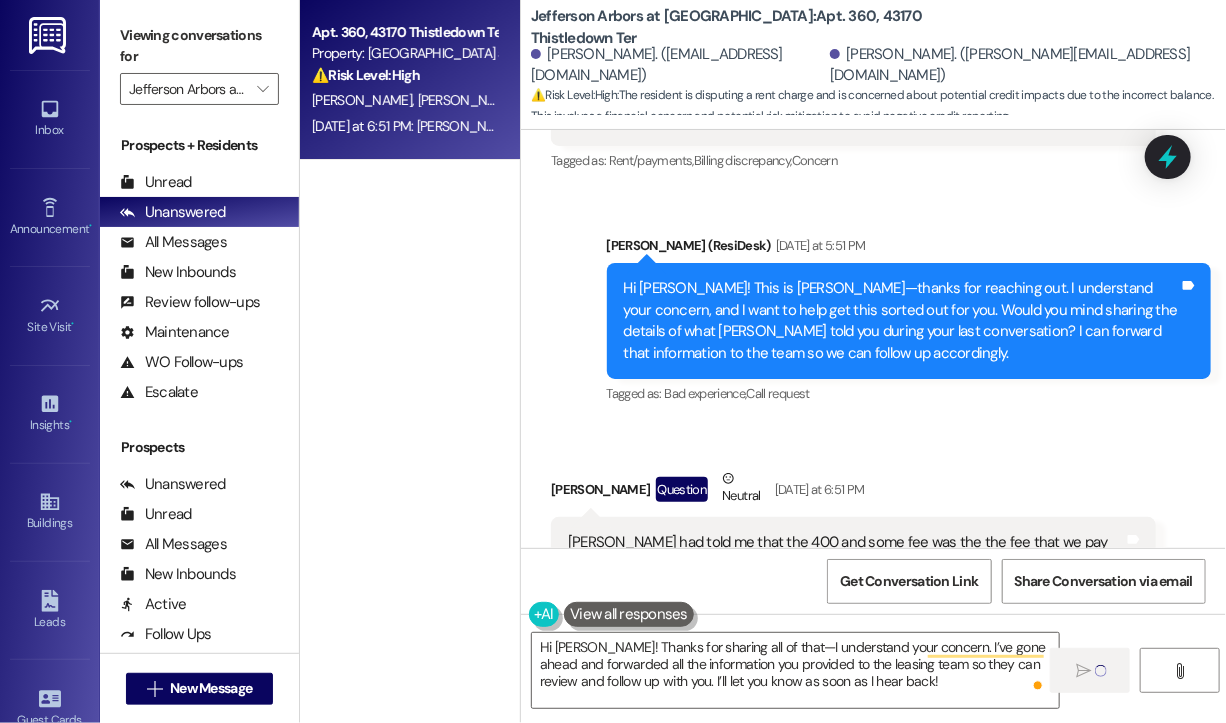 type 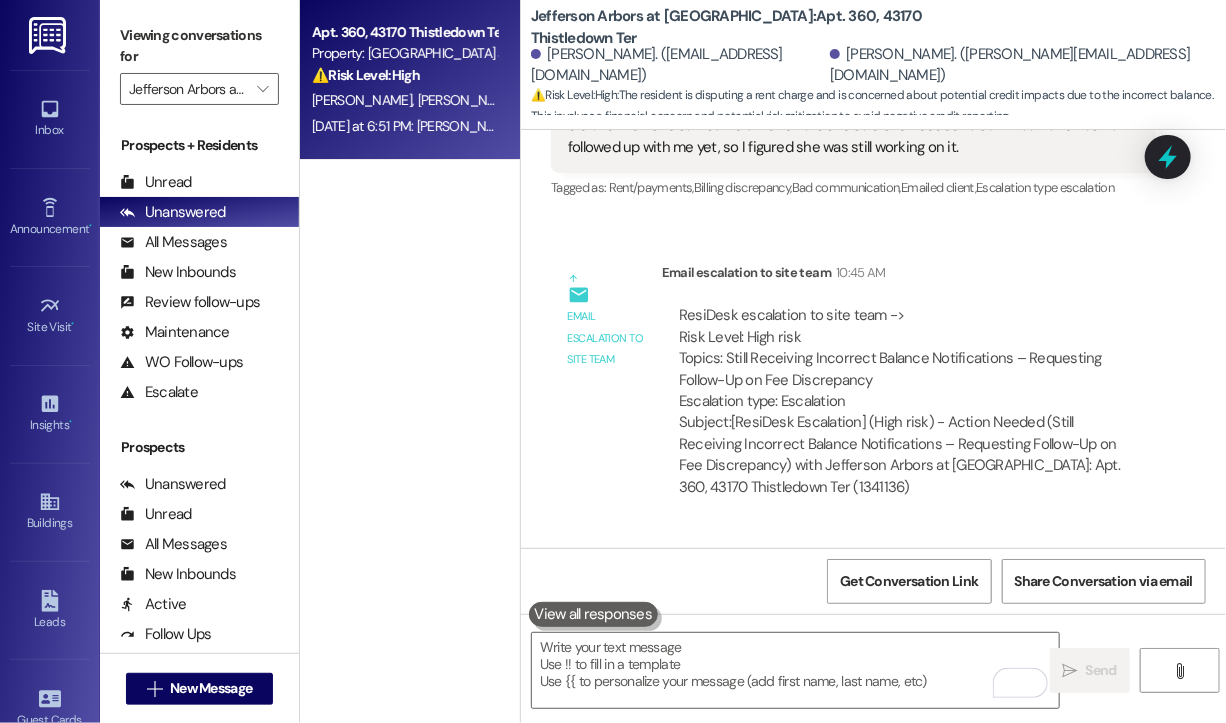 scroll, scrollTop: 6459, scrollLeft: 0, axis: vertical 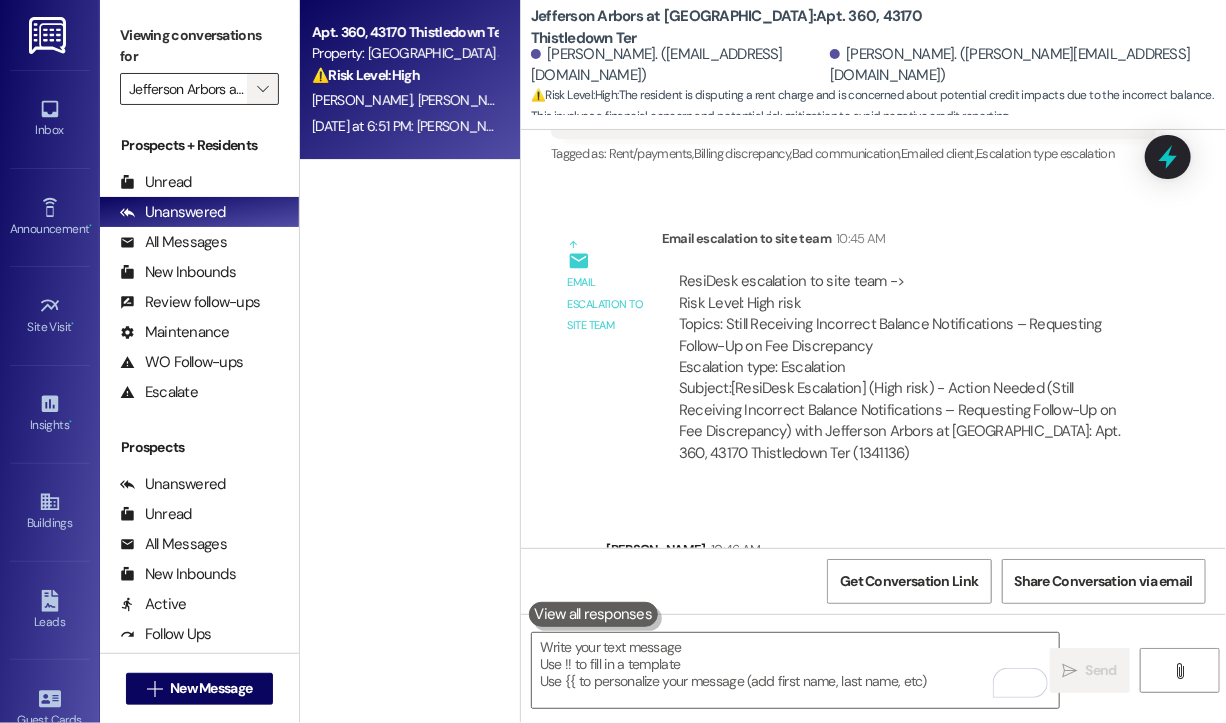 click on "" at bounding box center (262, 89) 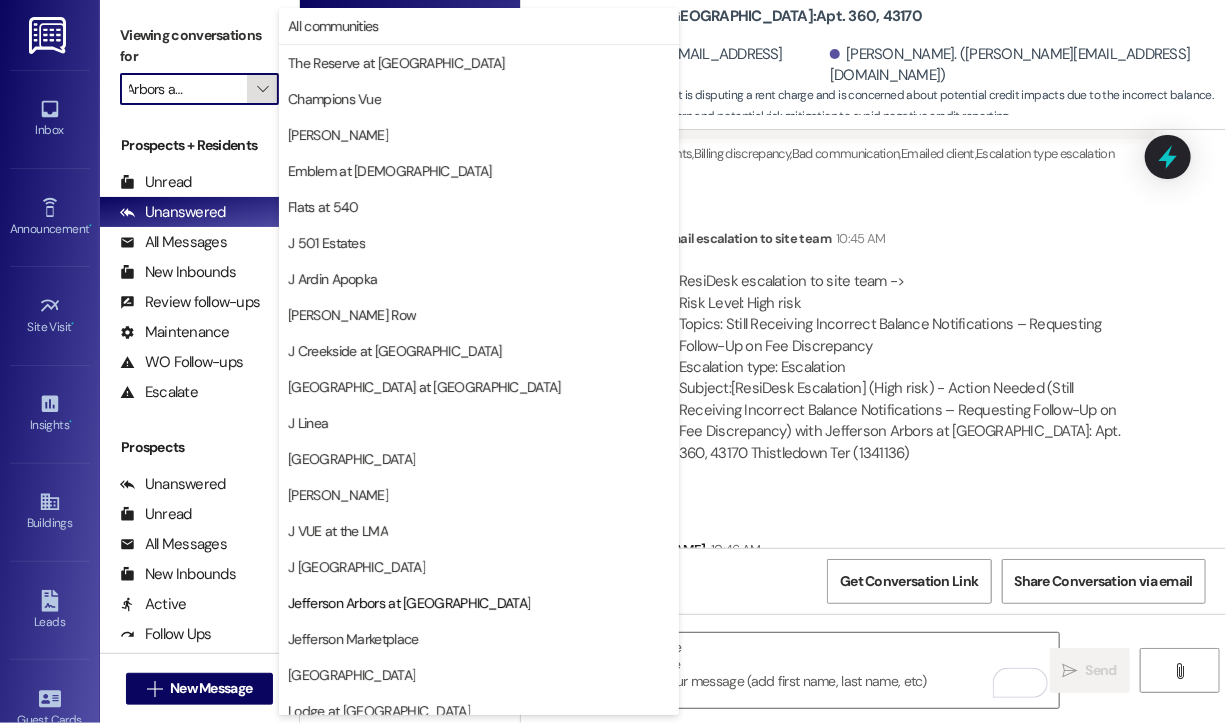 scroll, scrollTop: 301, scrollLeft: 0, axis: vertical 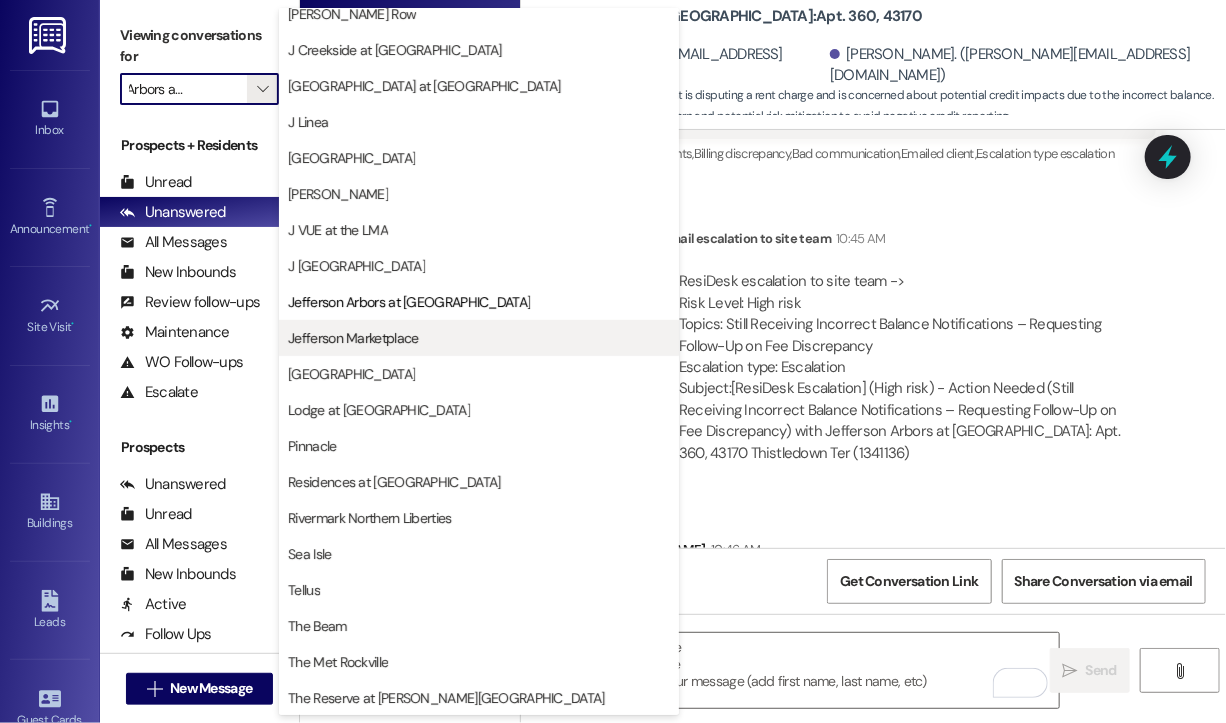 click on "Jefferson Marketplace" at bounding box center (353, 338) 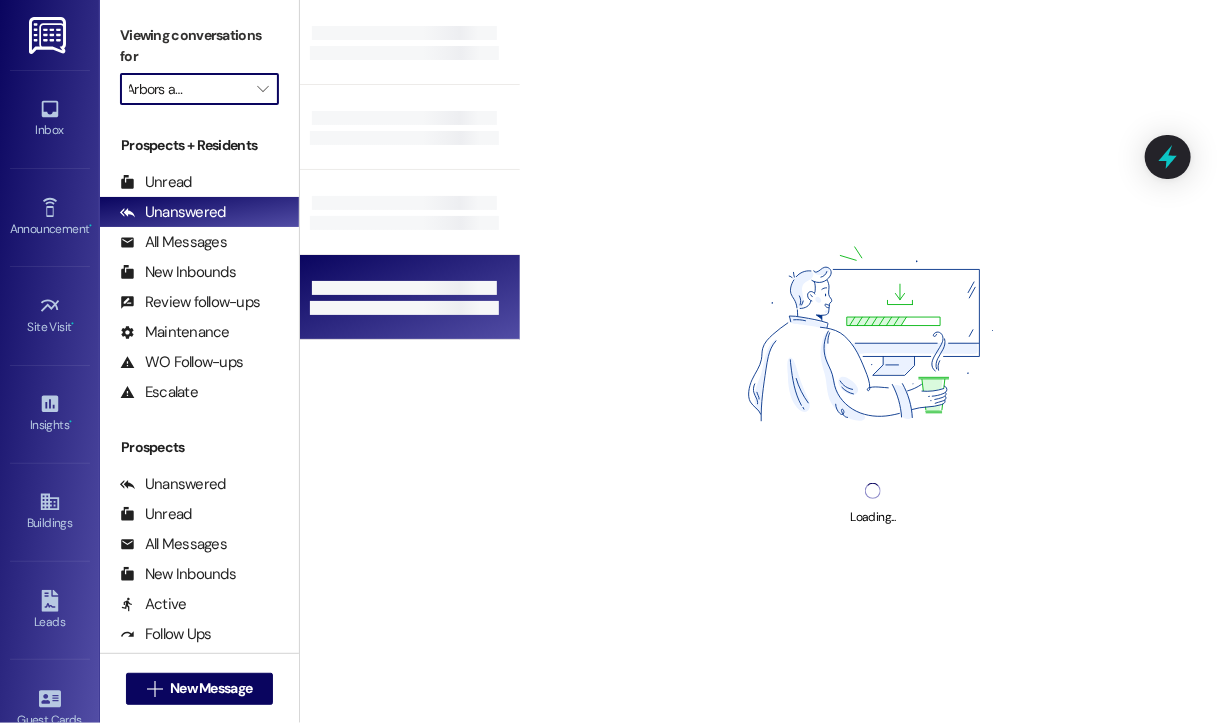 type on "Jefferson Marketplace" 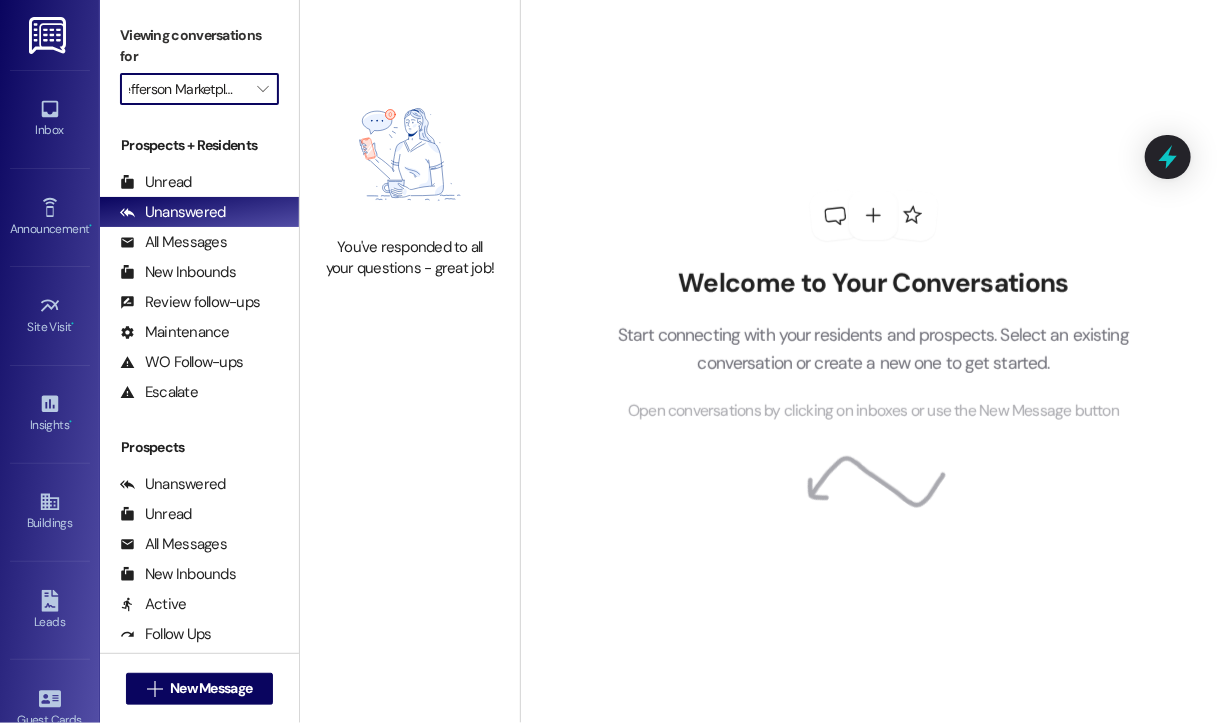 scroll, scrollTop: 0, scrollLeft: 11, axis: horizontal 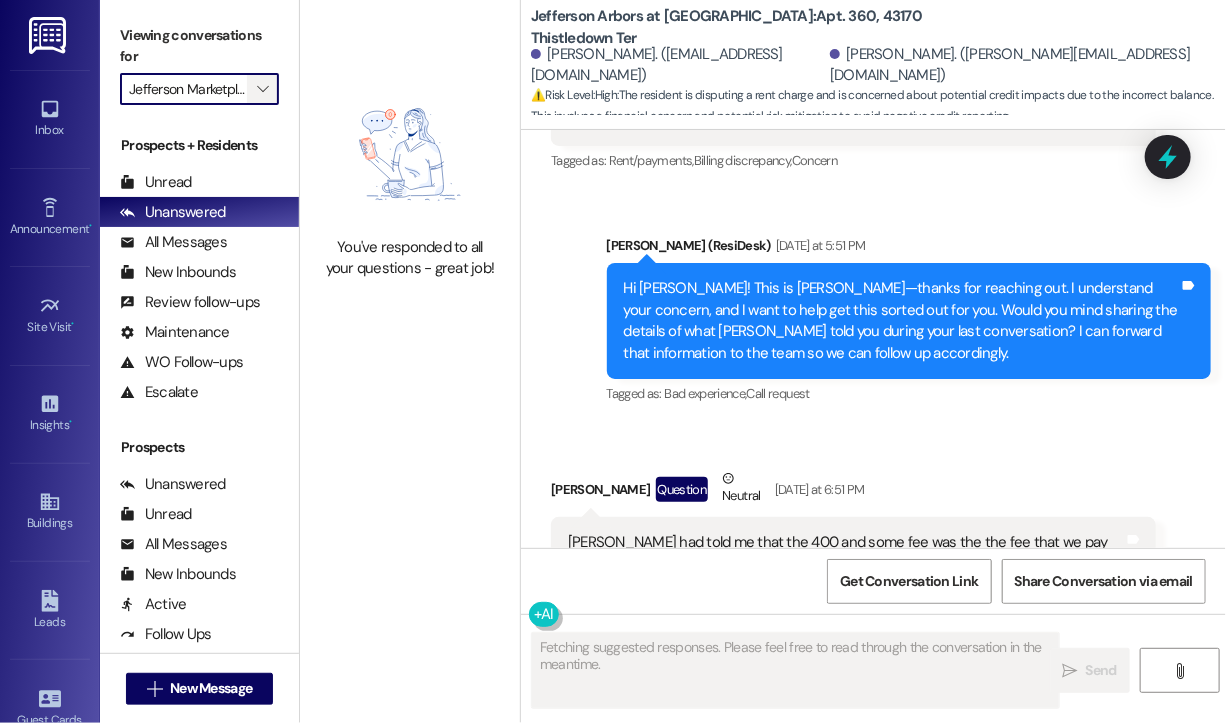 click on "" at bounding box center [262, 89] 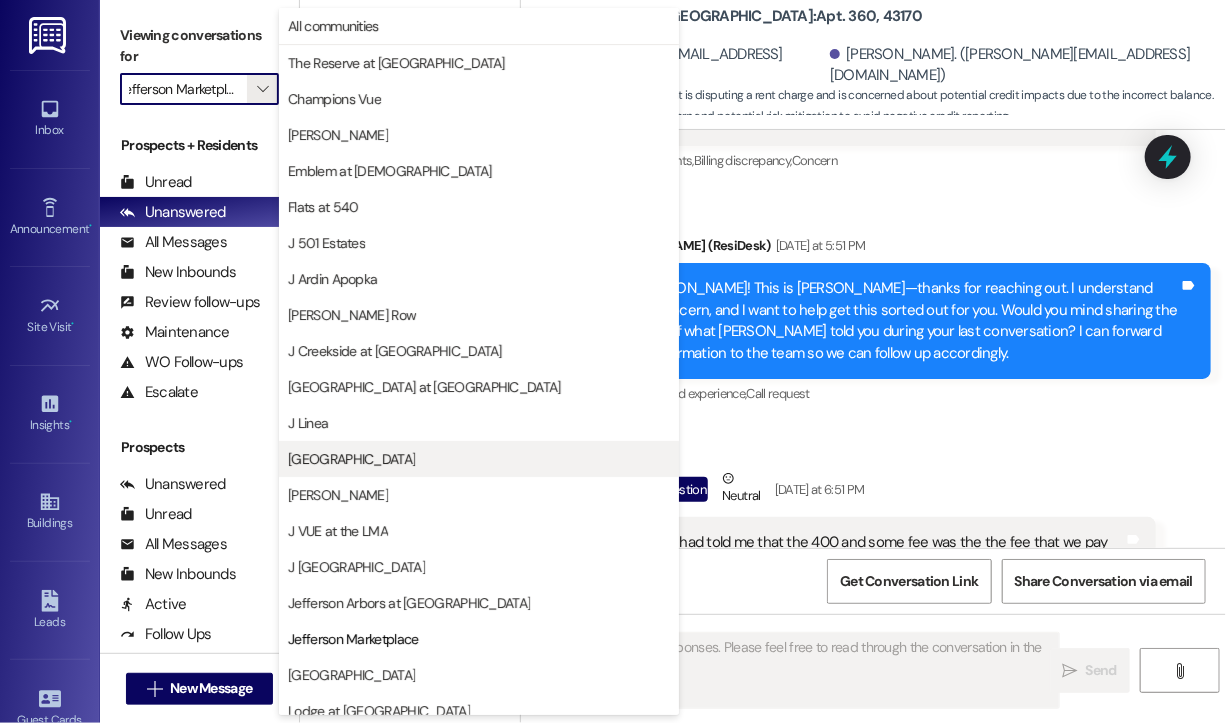 scroll, scrollTop: 301, scrollLeft: 0, axis: vertical 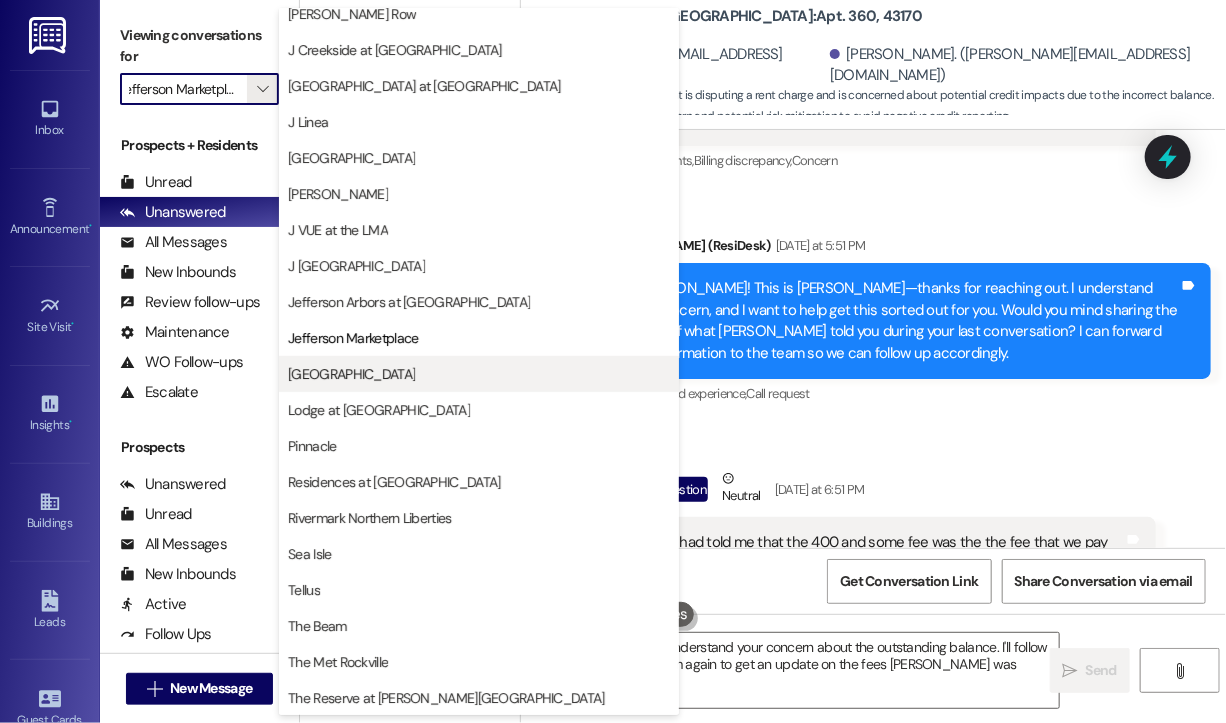 click on "[GEOGRAPHIC_DATA]" at bounding box center (351, 374) 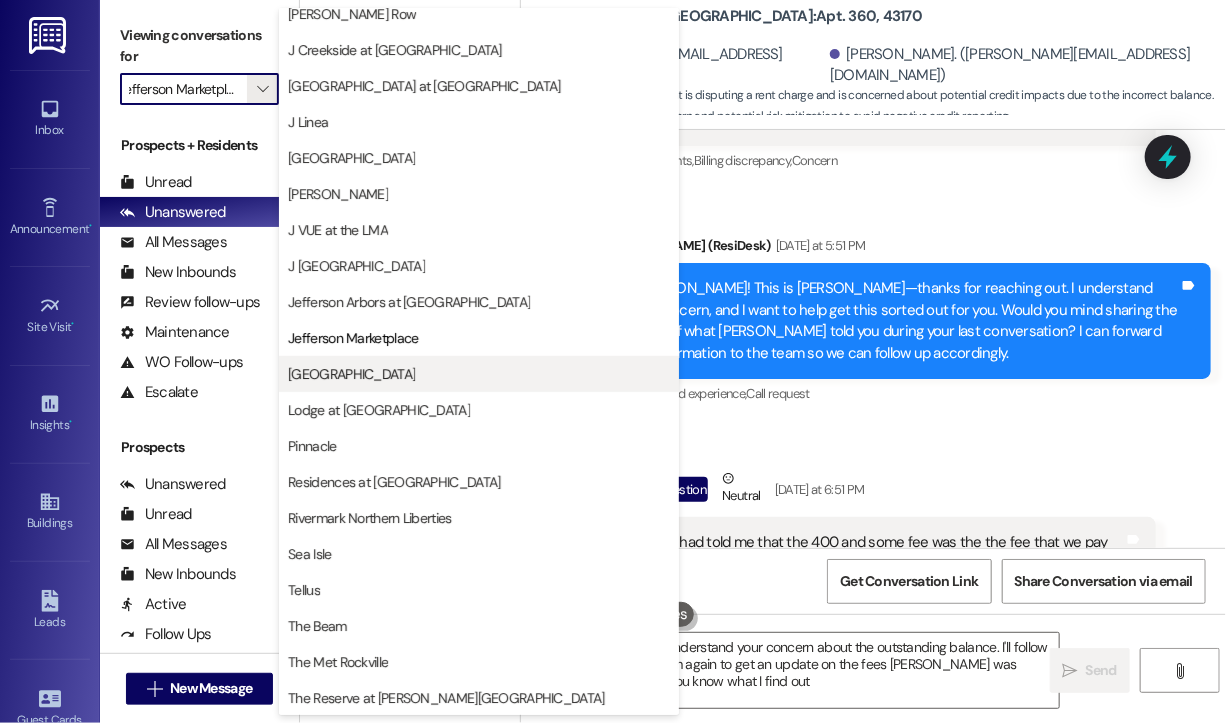type on "Hi [PERSON_NAME], I understand your concern about the outstanding balance. I'll follow up with the leasing team again to get an update on the fees [PERSON_NAME] was sorting out and will let you know what I find out." 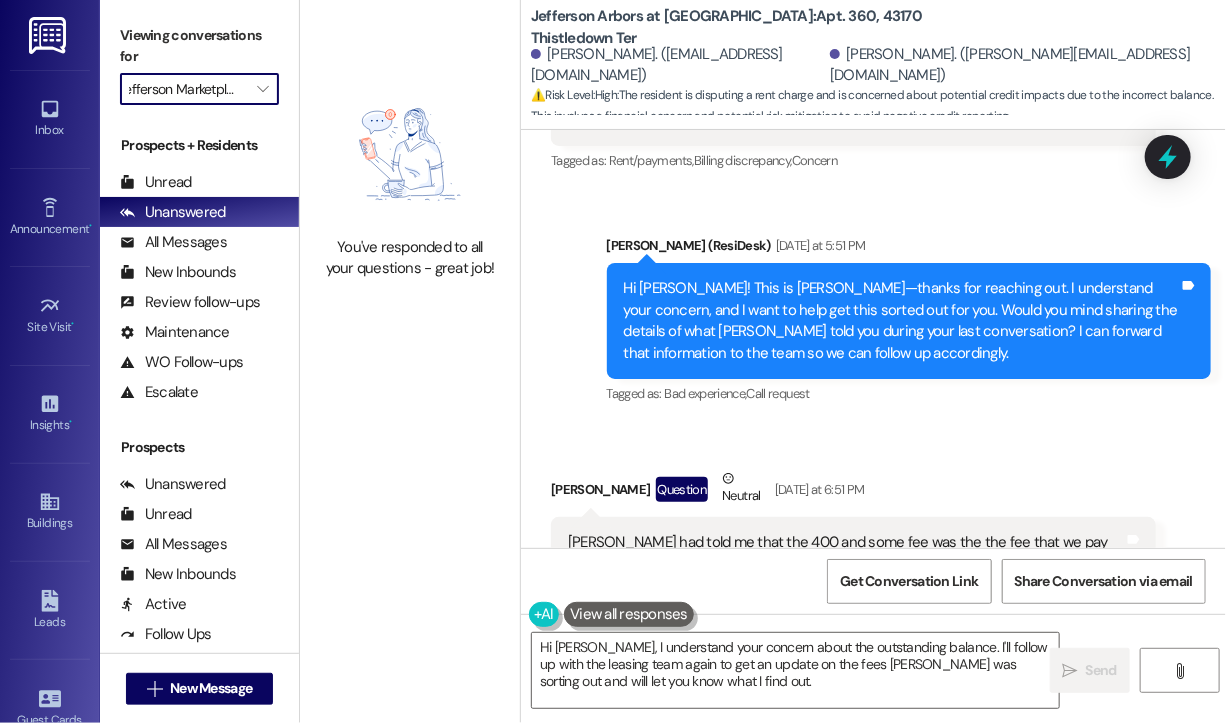 type on "[GEOGRAPHIC_DATA]" 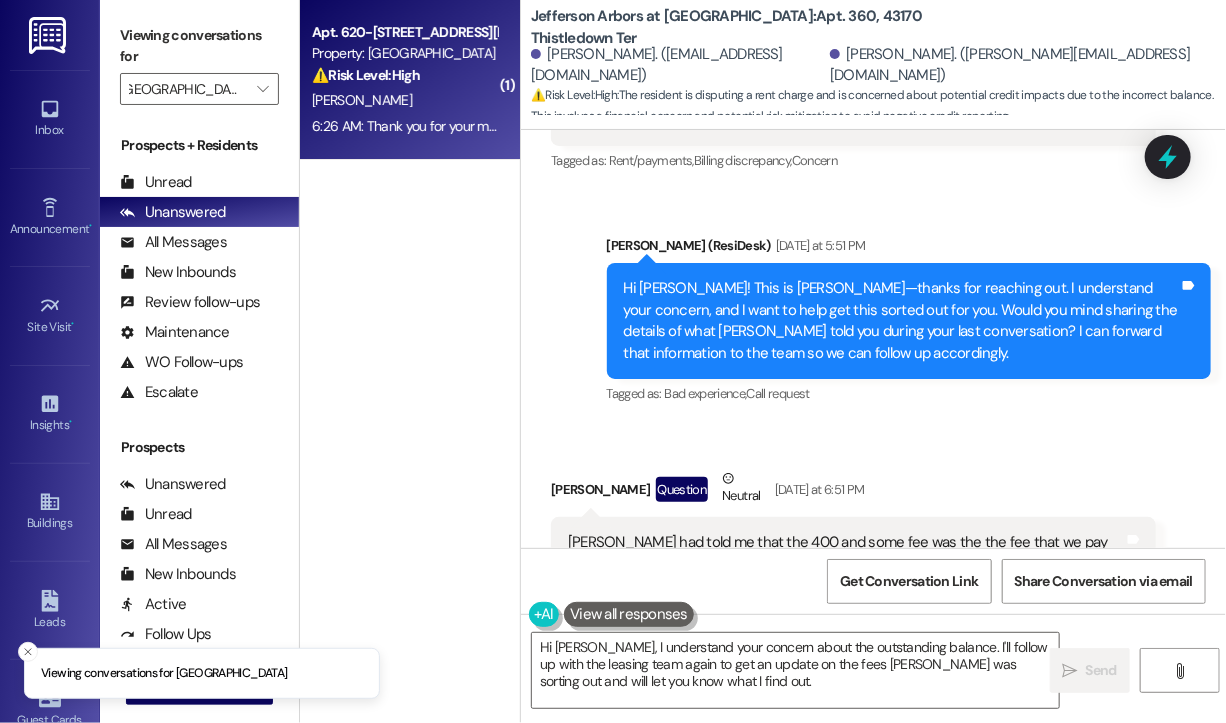 scroll, scrollTop: 0, scrollLeft: 0, axis: both 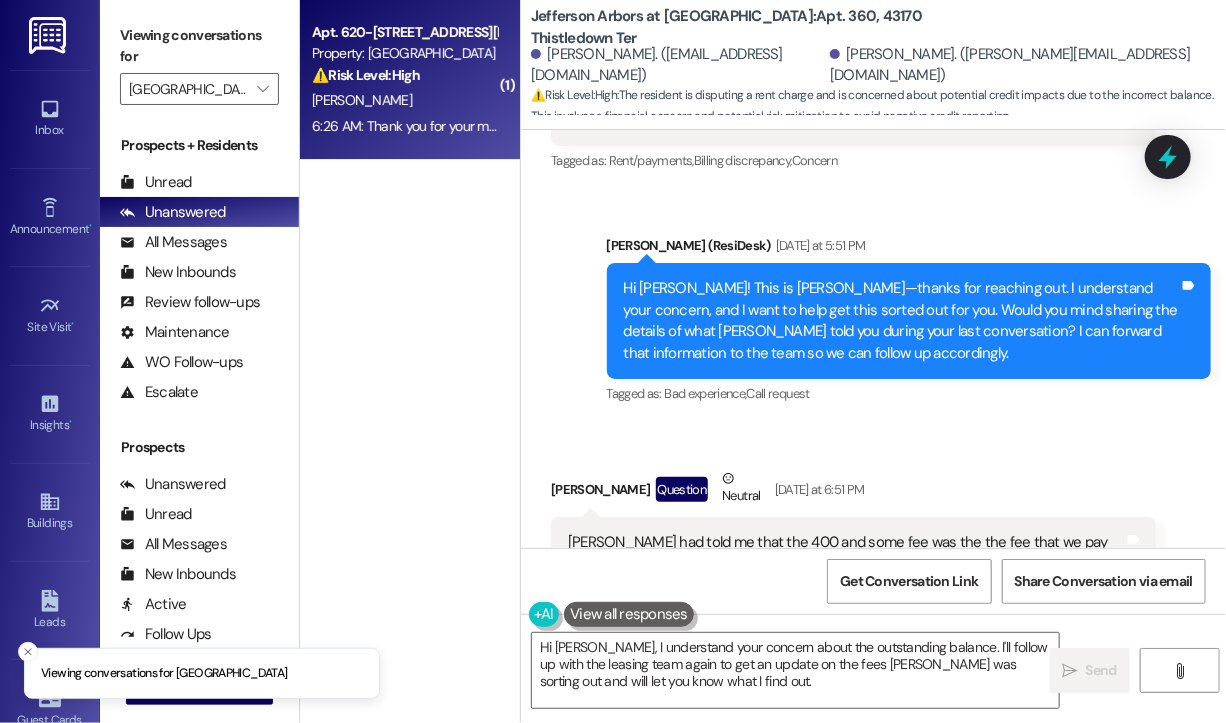 click on "⚠️  Risk Level:  High The resident reports bird droppings in a breezeway, which they consider a health hazard. While the resident's concern about disease is noted, the situation doesn't present an immediate emergency. However, the presence of bird droppings in a common area constitutes a potential health and safety issue requiring prompt attention." at bounding box center (404, 75) 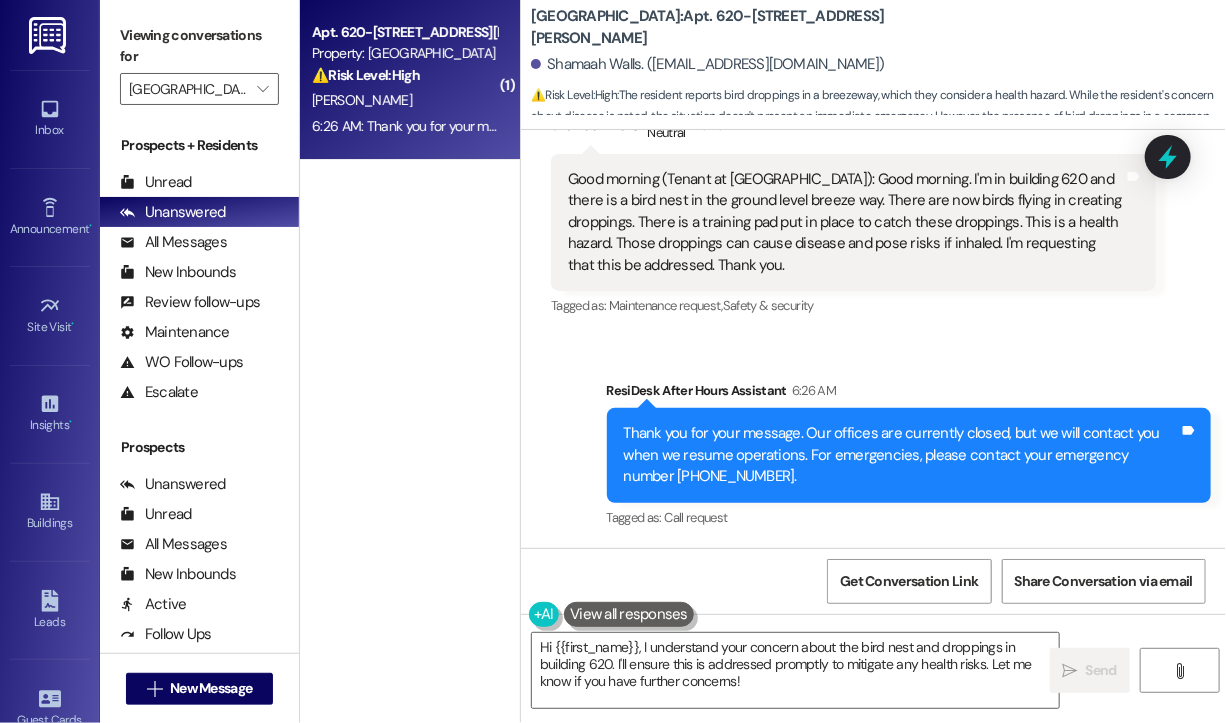 scroll, scrollTop: 104, scrollLeft: 0, axis: vertical 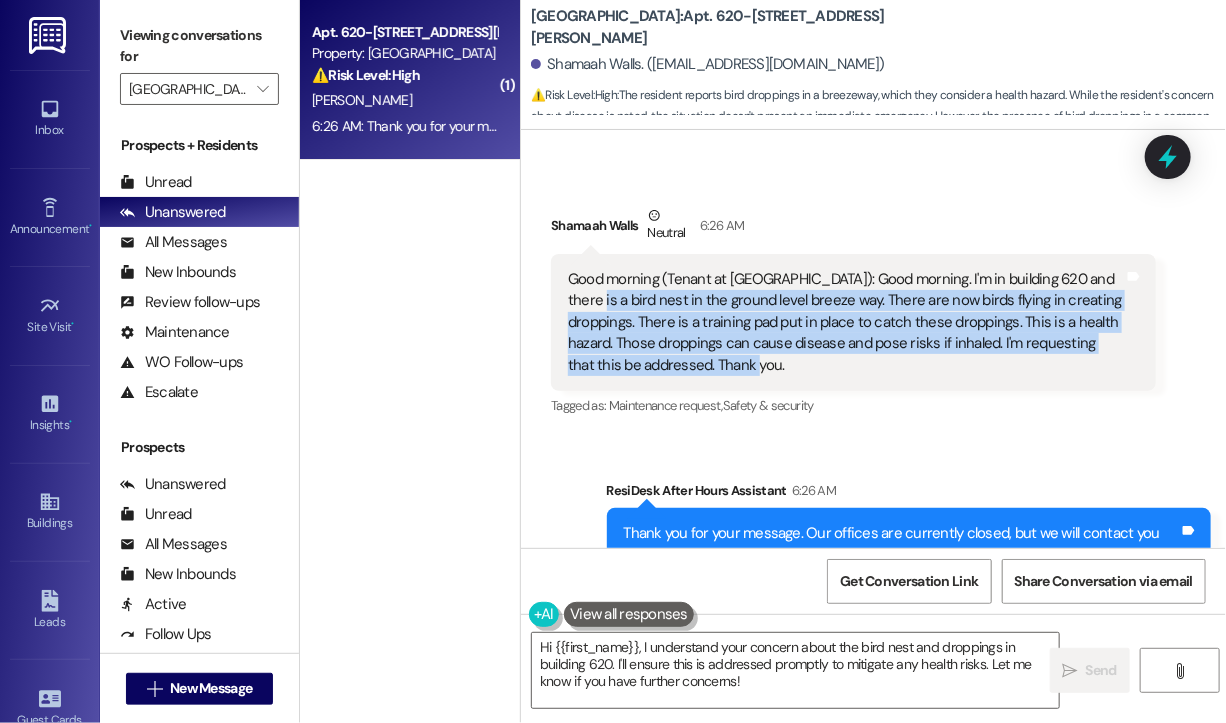 drag, startPoint x: 784, startPoint y: 362, endPoint x: 596, endPoint y: 303, distance: 197.0406 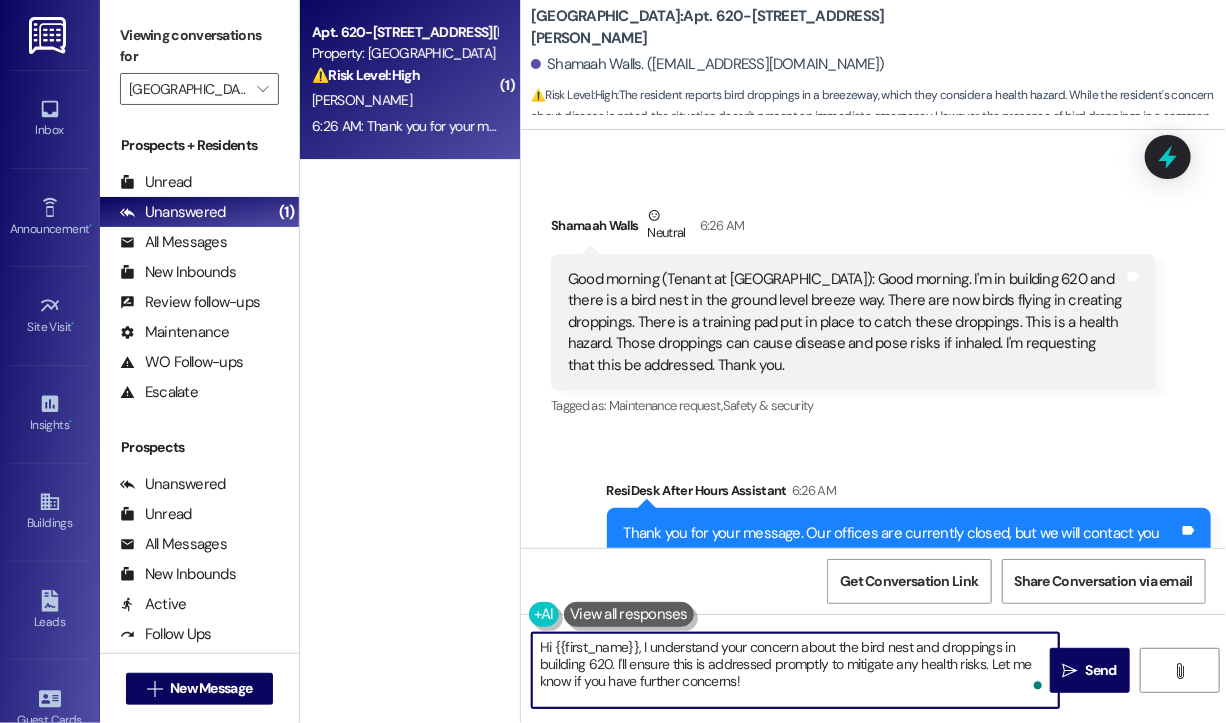 drag, startPoint x: 777, startPoint y: 678, endPoint x: 641, endPoint y: 636, distance: 142.33763 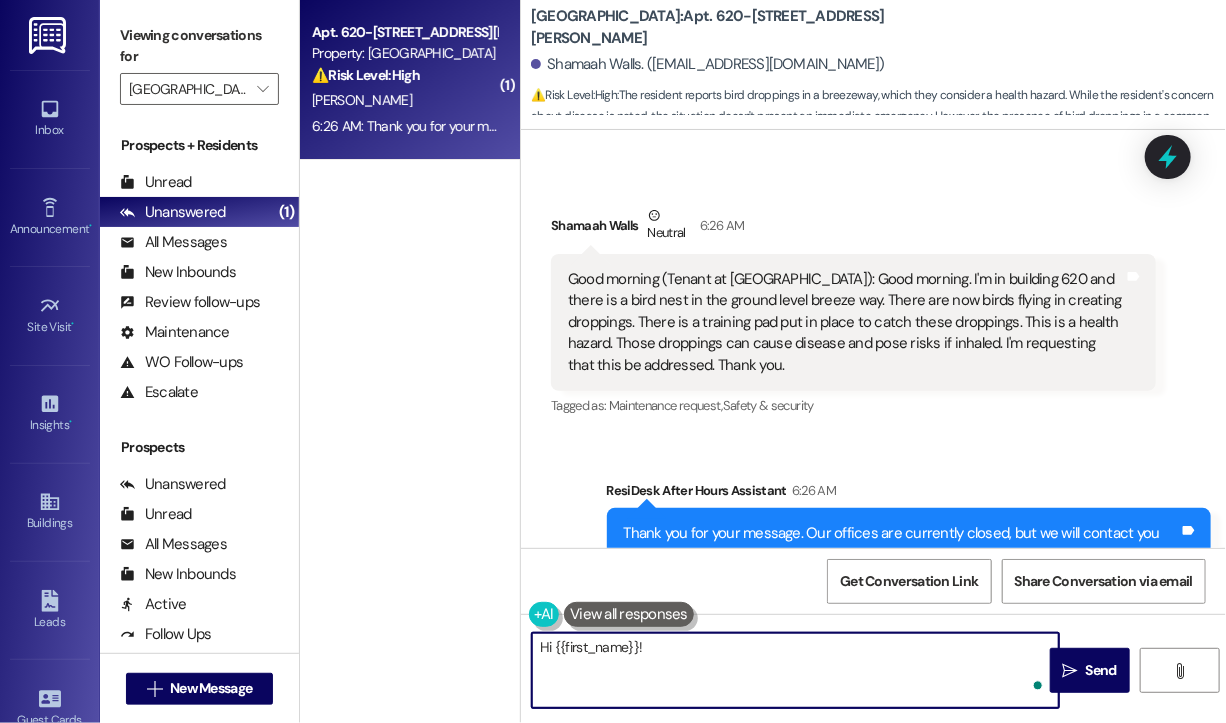paste on "Thanks for bringing this to our attention—that definitely sounds like something that needs to be addressed. Just to help us follow up properly, can you confirm which building or area the nest is located in within the breezeway? And do you know how long the issue has been going on? I’ll make sure this gets flagged to the team right away." 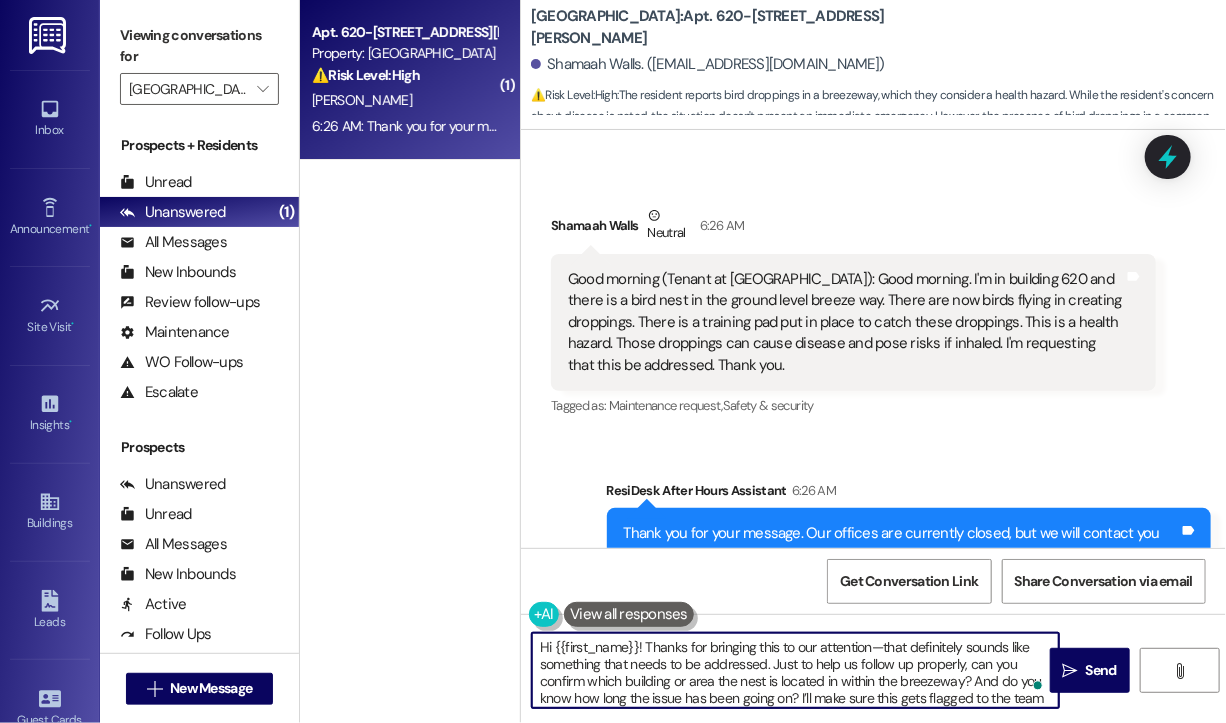 scroll, scrollTop: 16, scrollLeft: 0, axis: vertical 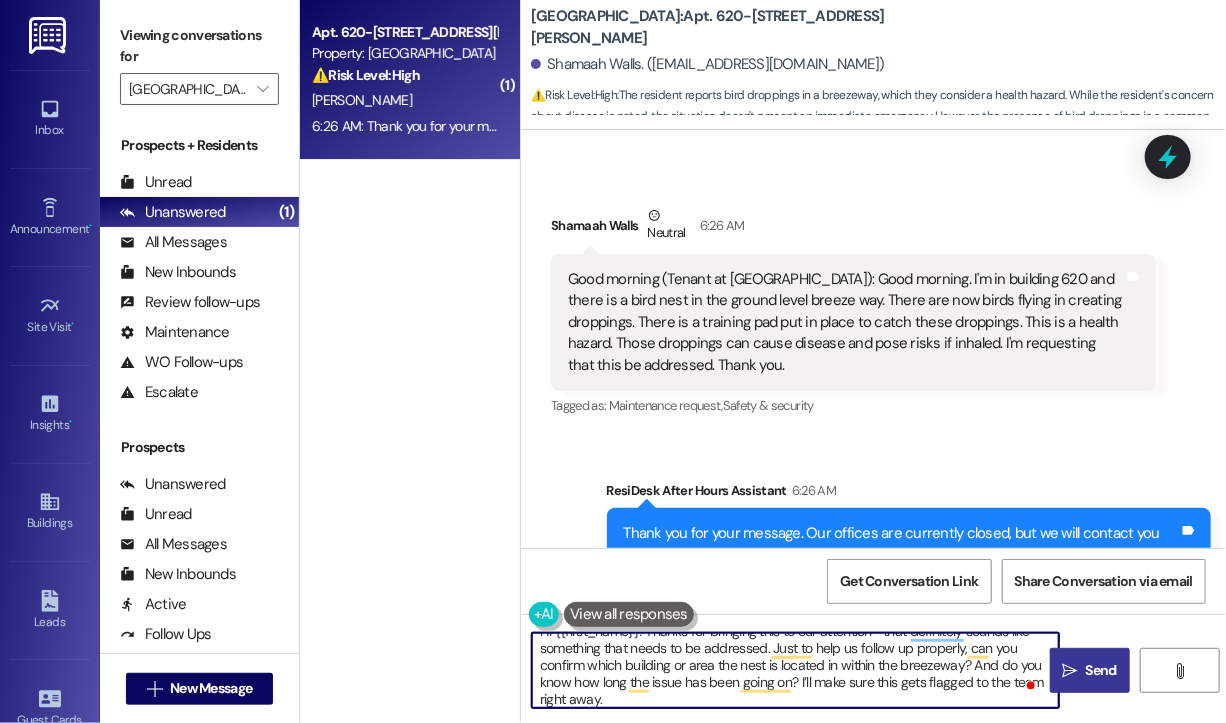 type on "Hi {{first_name}}! Thanks for bringing this to our attention—that definitely sounds like something that needs to be addressed. Just to help us follow up properly, can you confirm which building or area the nest is located in within the breezeway? And do you know how long the issue has been going on? I’ll make sure this gets flagged to the team right away." 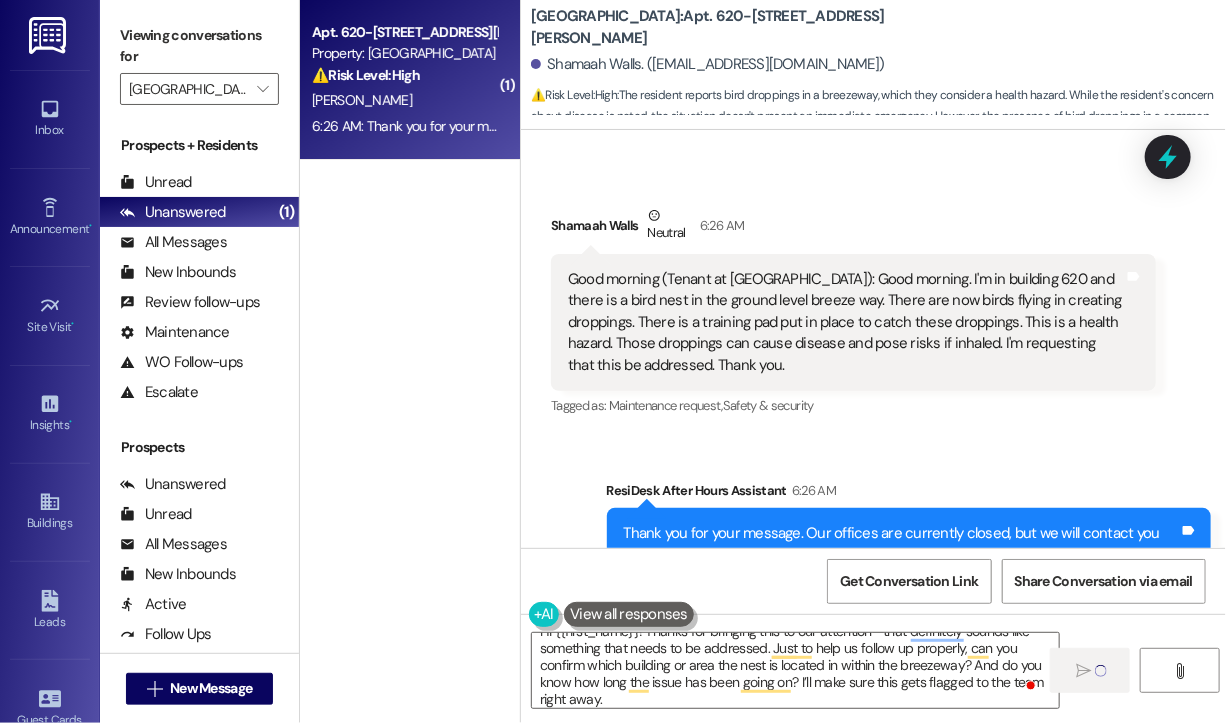 type 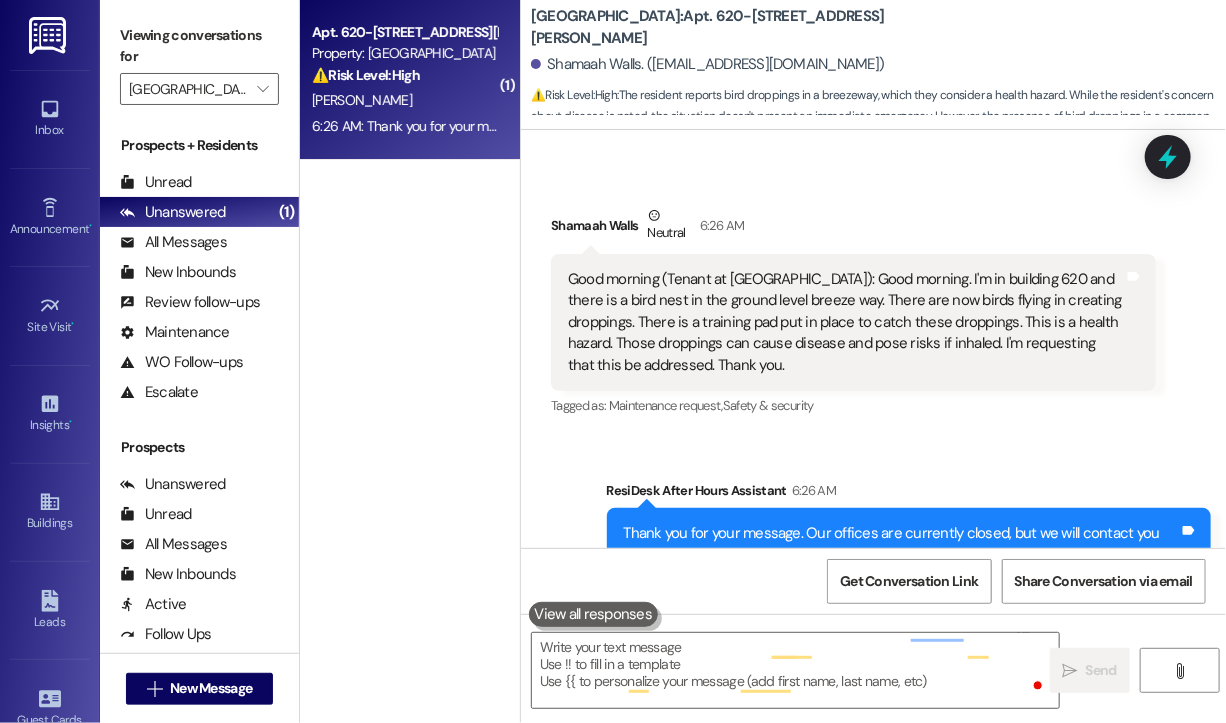 scroll, scrollTop: 0, scrollLeft: 0, axis: both 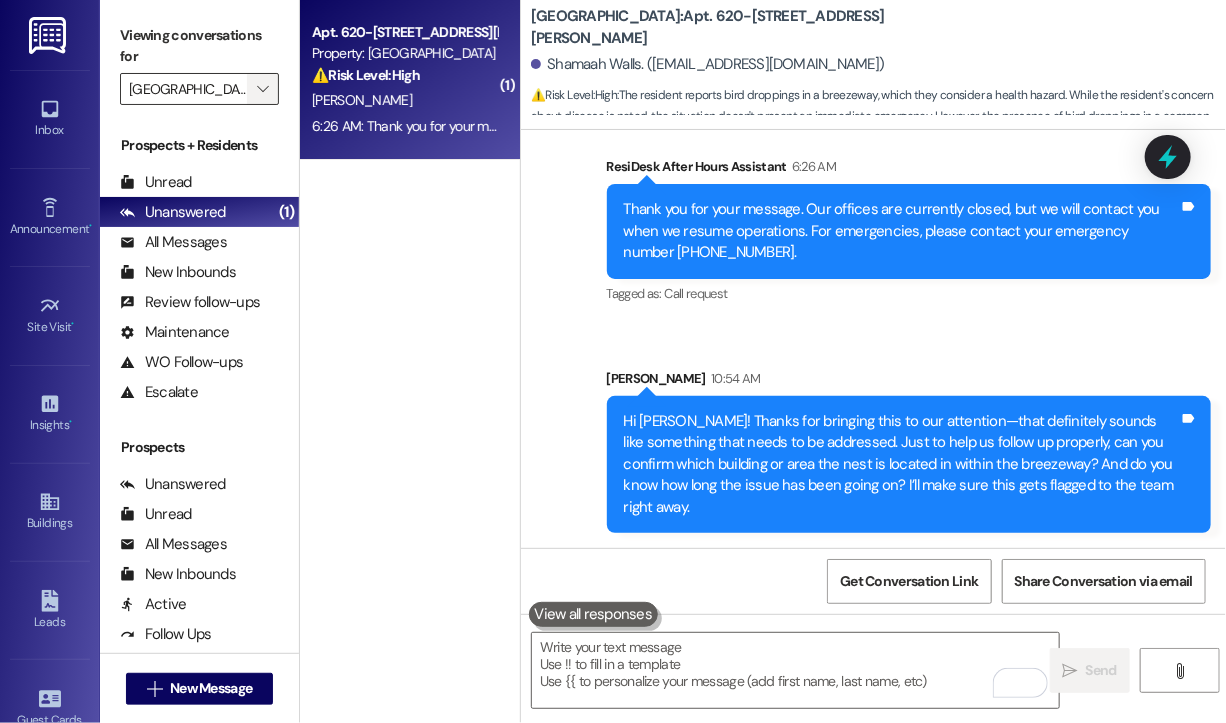 click on "" at bounding box center (262, 89) 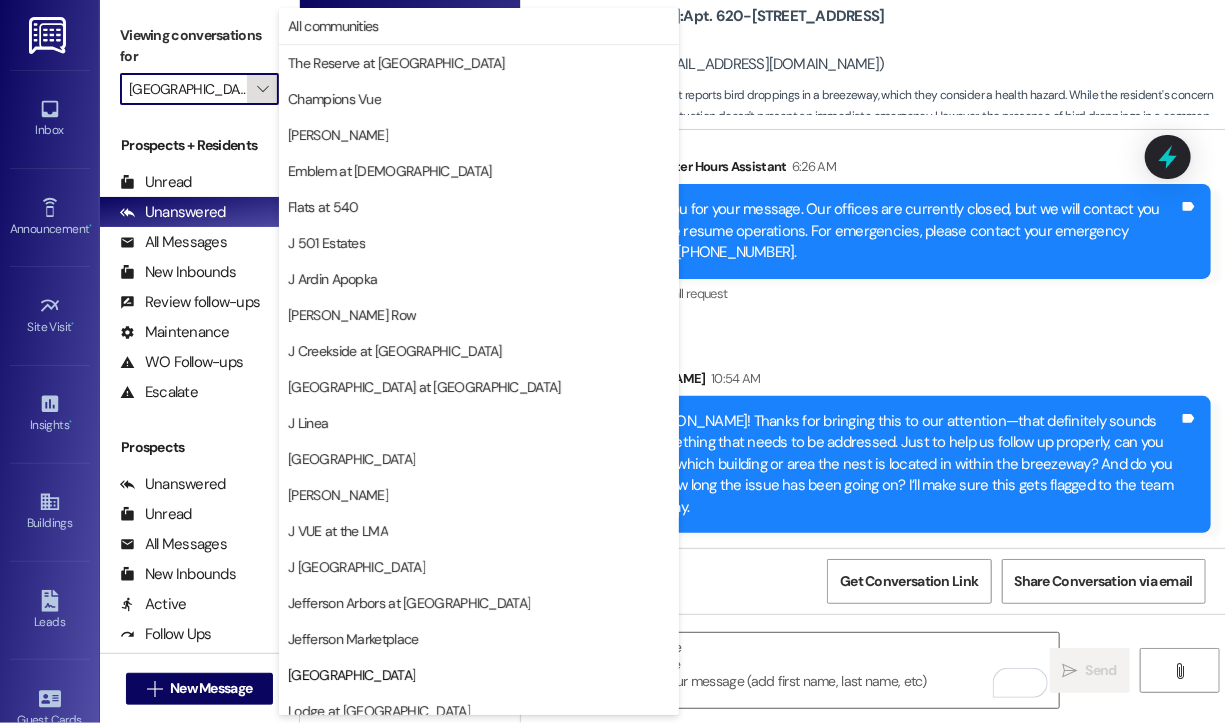 scroll, scrollTop: 0, scrollLeft: 23, axis: horizontal 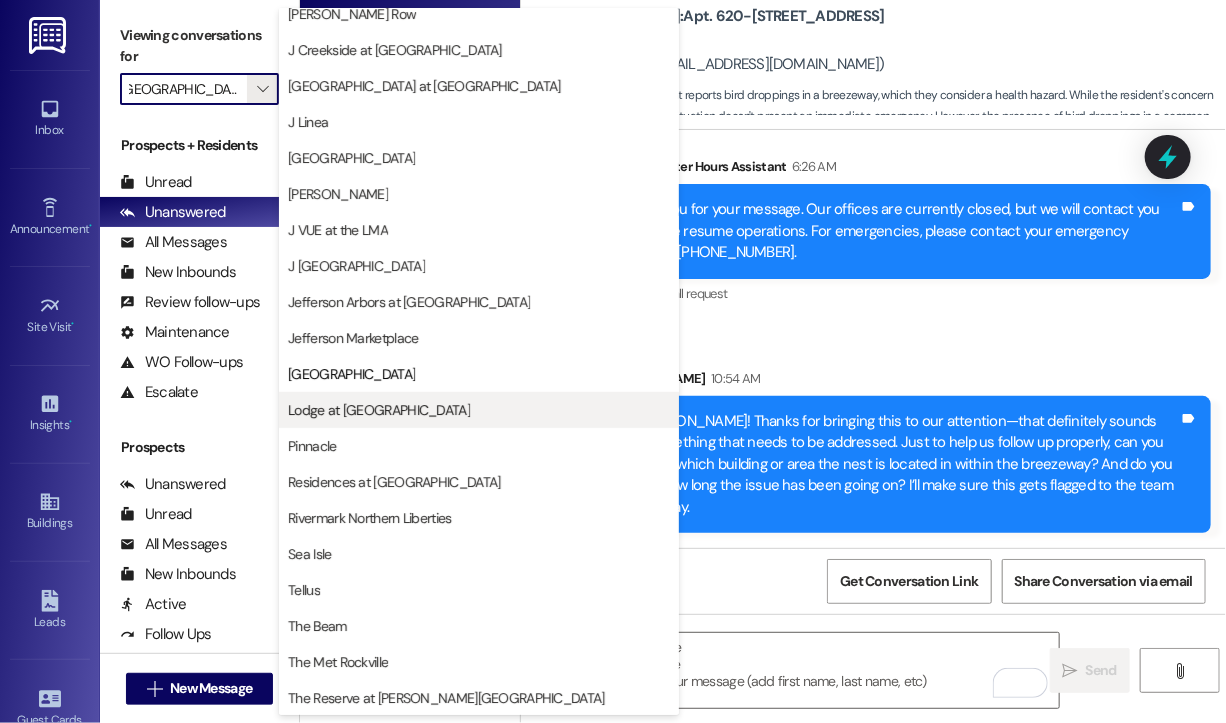 click on "Lodge at Croasdaile Farm" at bounding box center (379, 410) 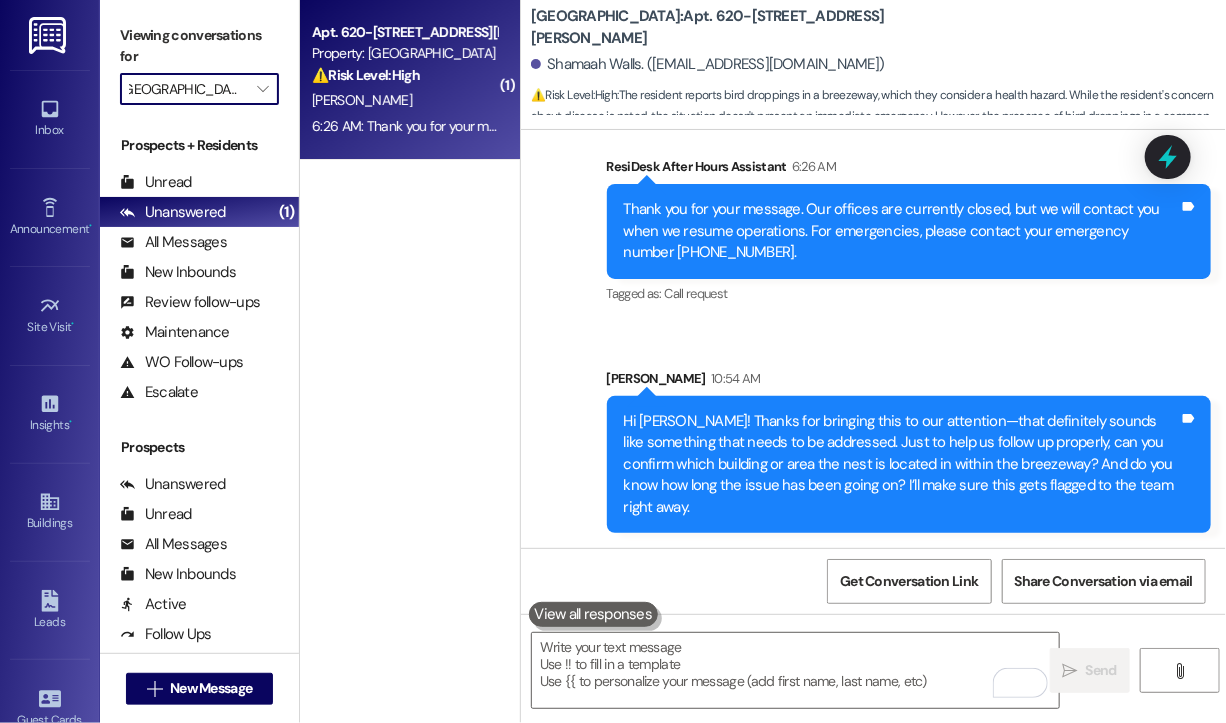 type on "Lodge at Croasdaile Farm" 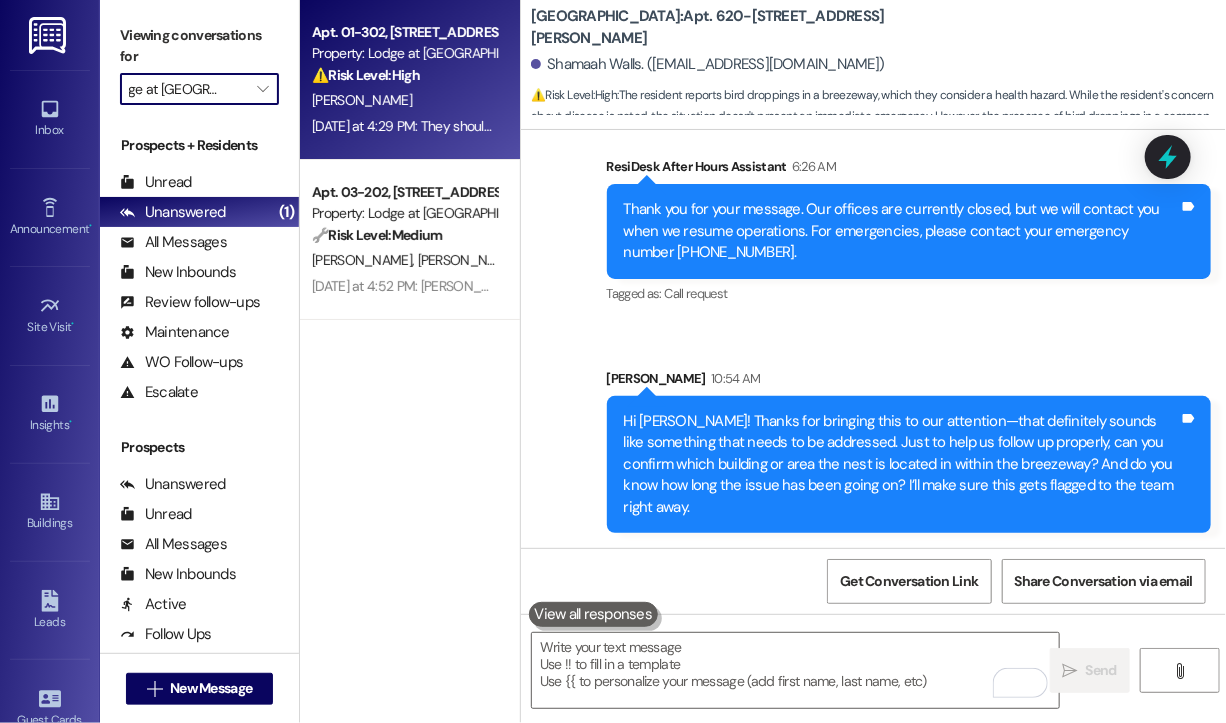 click on "Yesterday at 4:29 PM: They should. They emailed me about vacating the premises or they would take me to court. I dropped the keys off and everything Yesterday at 4:29 PM: They should. They emailed me about vacating the premises or they would take me to court. I dropped the keys off and everything" at bounding box center (404, 126) 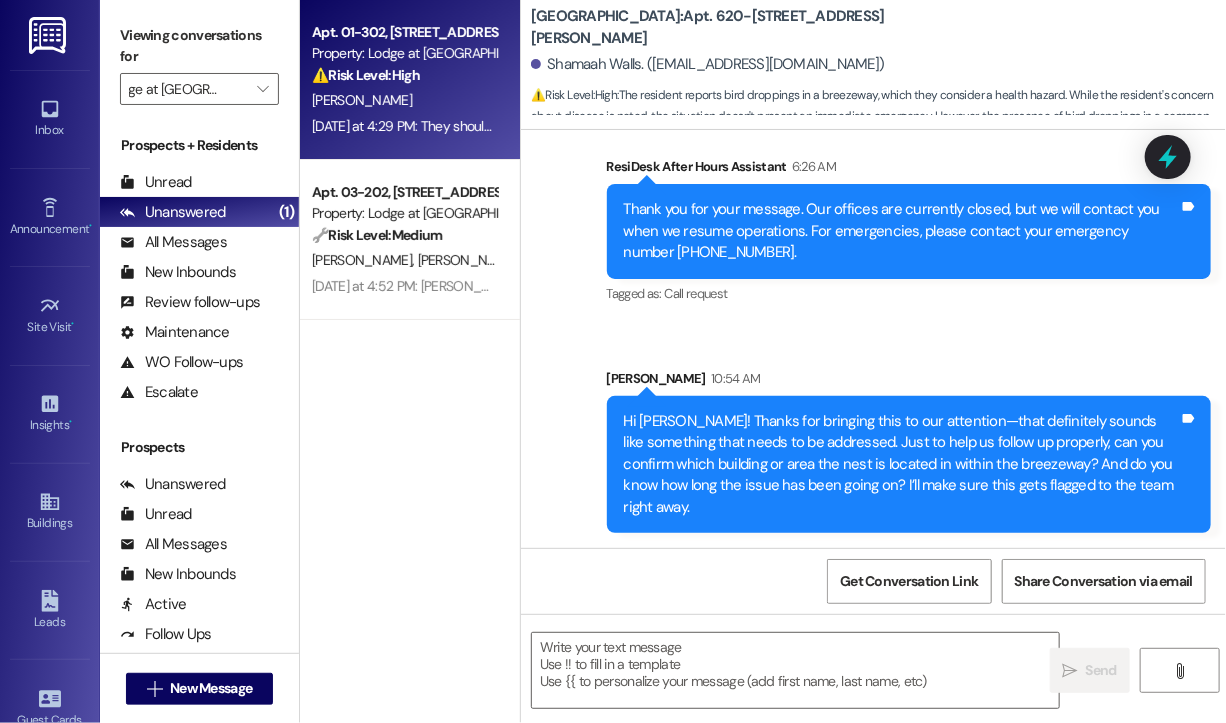 scroll, scrollTop: 0, scrollLeft: 0, axis: both 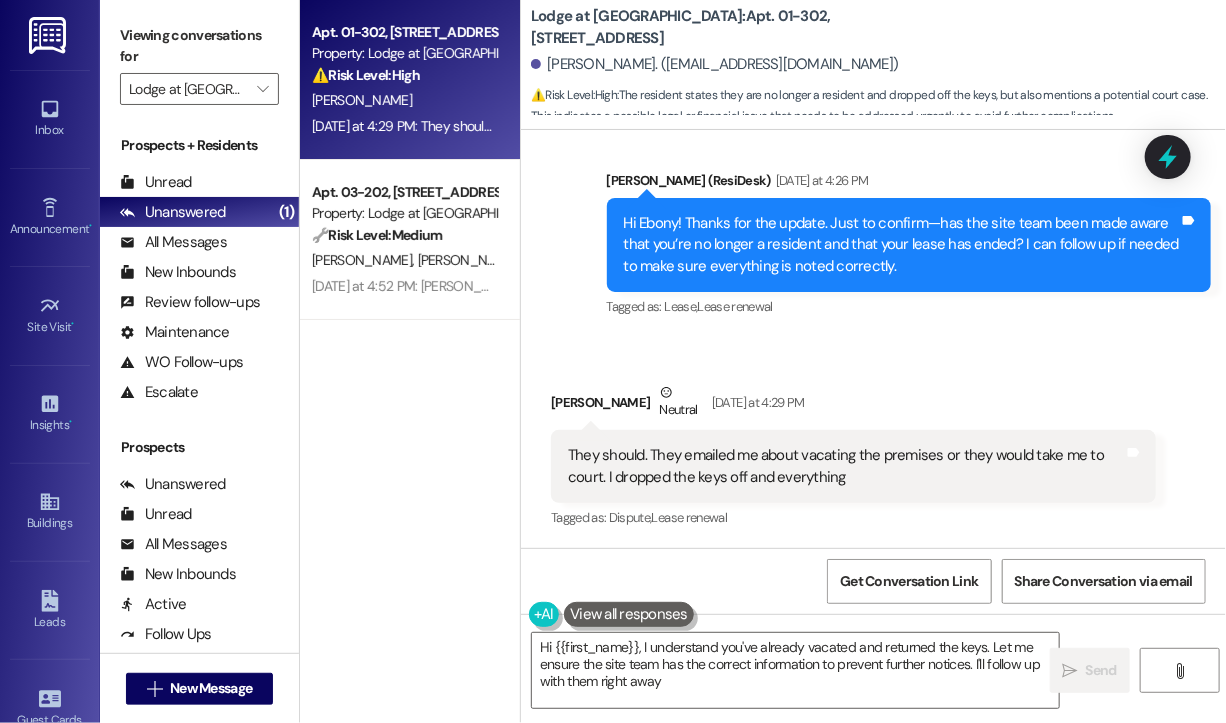 type on "Hi {{first_name}}, I understand you've already vacated and returned the keys. Let me ensure the site team has the correct information to prevent further notices. I'll follow up with them right away!" 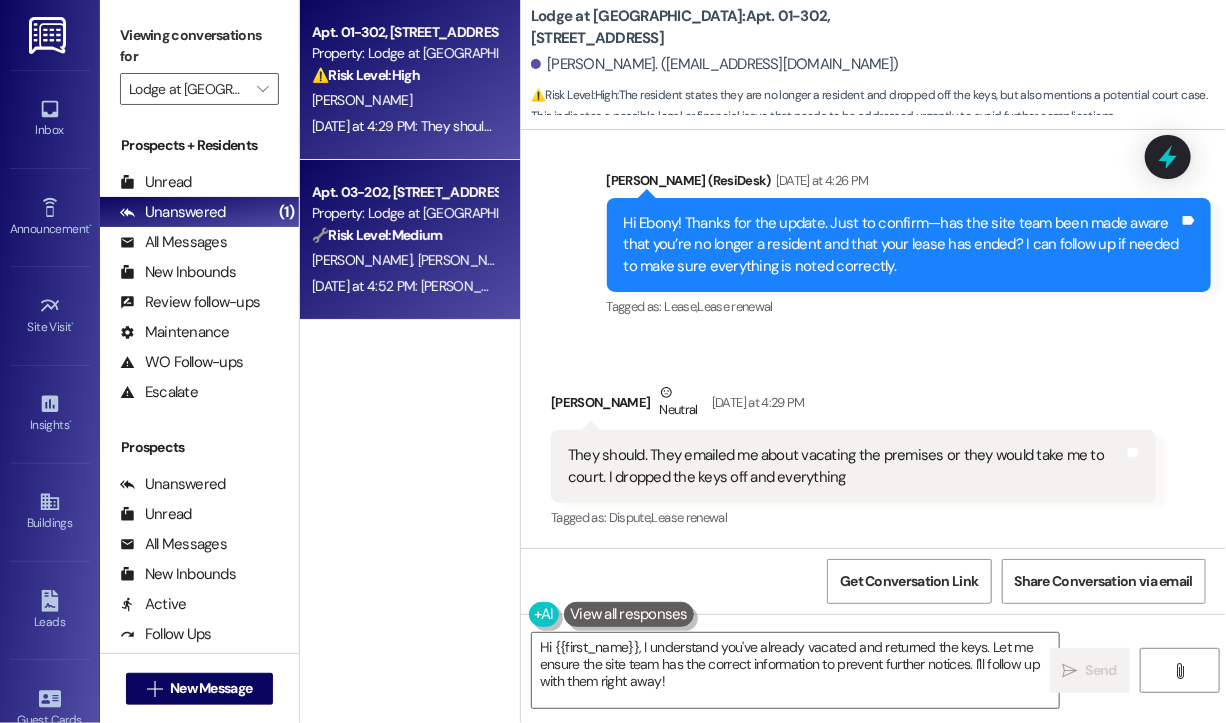 click on "🔧  Risk Level:  Medium" at bounding box center (377, 235) 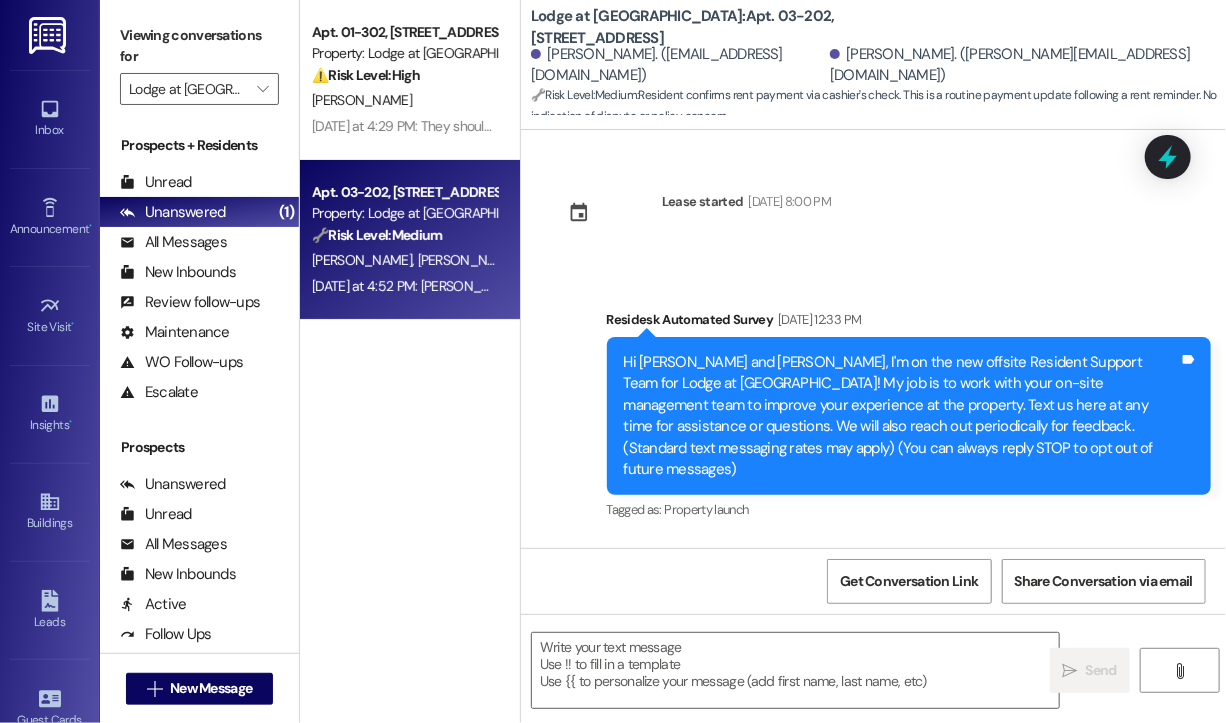 scroll, scrollTop: 3595, scrollLeft: 0, axis: vertical 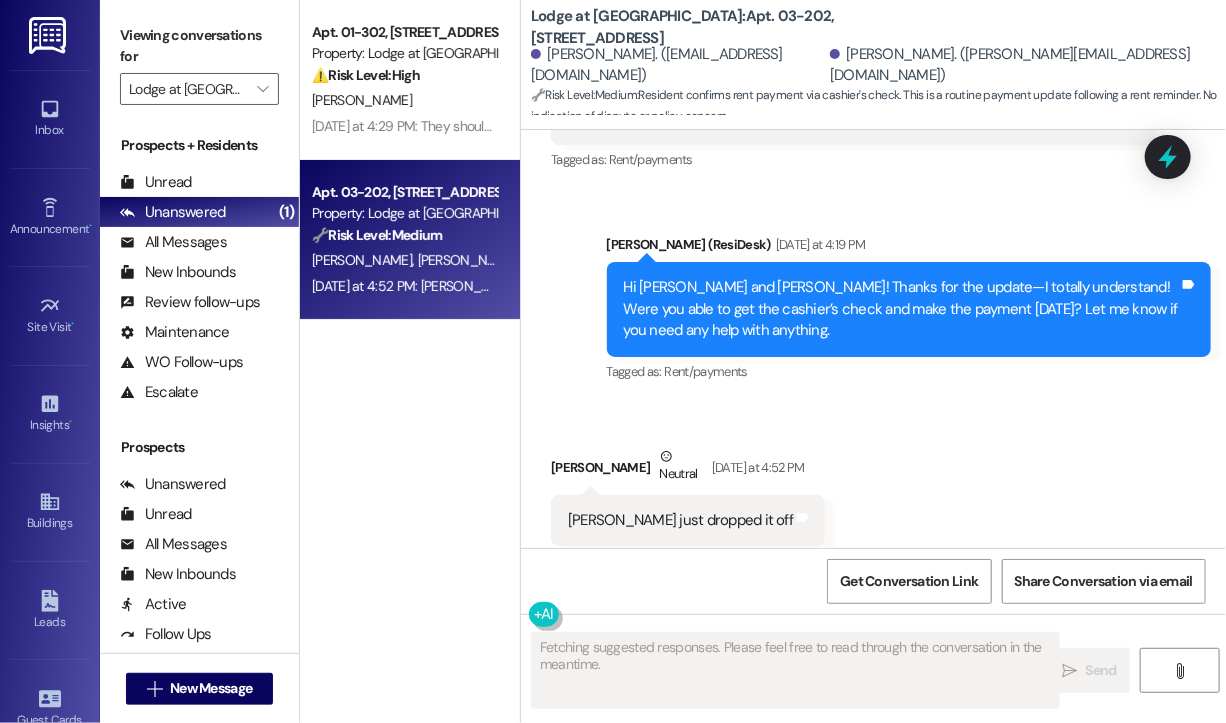 click on "Received via SMS Nia Hollister-Bernier   Neutral Yesterday at 4:52 PM Garrett just dropped it off  Tags and notes Tagged as:   Call request Click to highlight conversations about Call request" at bounding box center (873, 496) 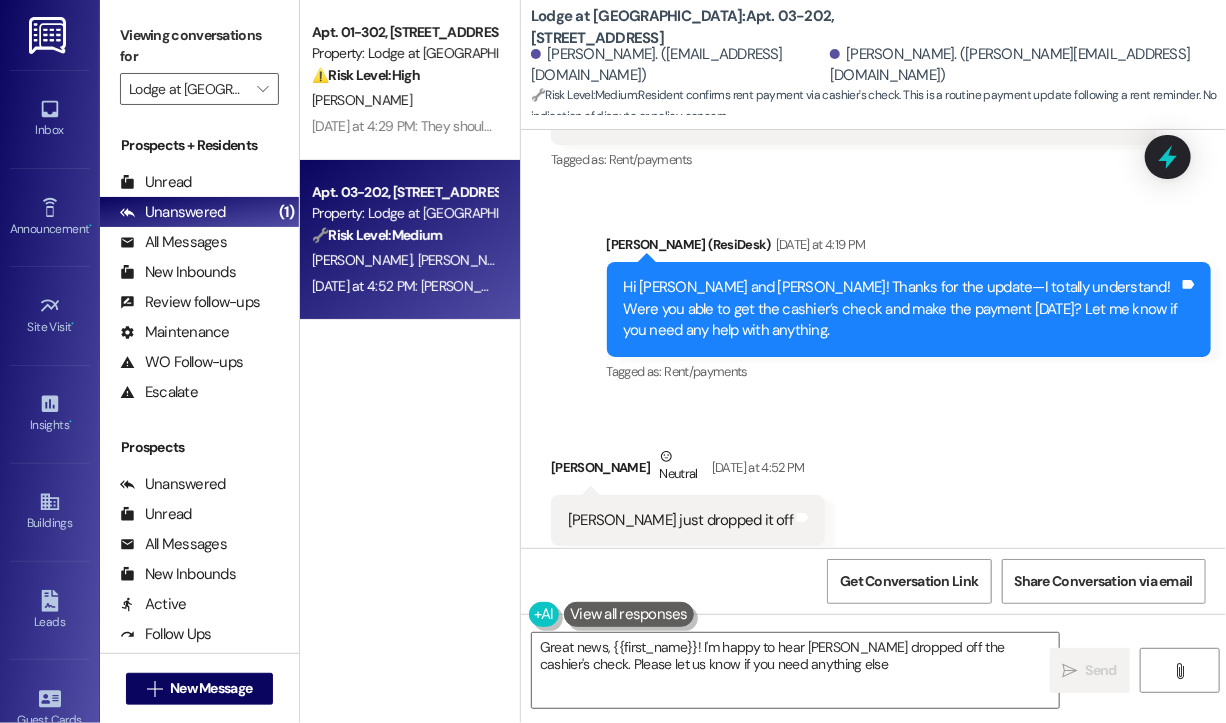 type on "Great news, {{first_name}}! I'm happy to hear Garrett dropped off the cashier's check. Please let us know if you need anything else!" 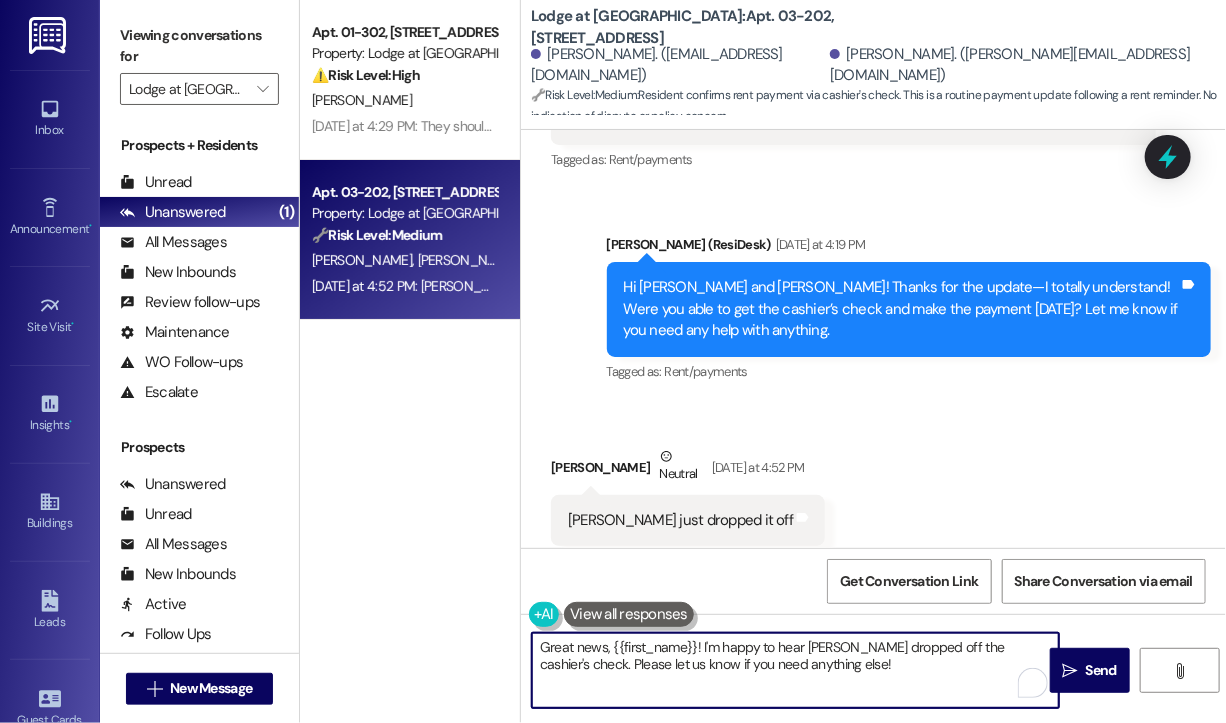 click on "Great news, {{first_name}}! I'm happy to hear Garrett dropped off the cashier's check. Please let us know if you need anything else!" at bounding box center [795, 670] 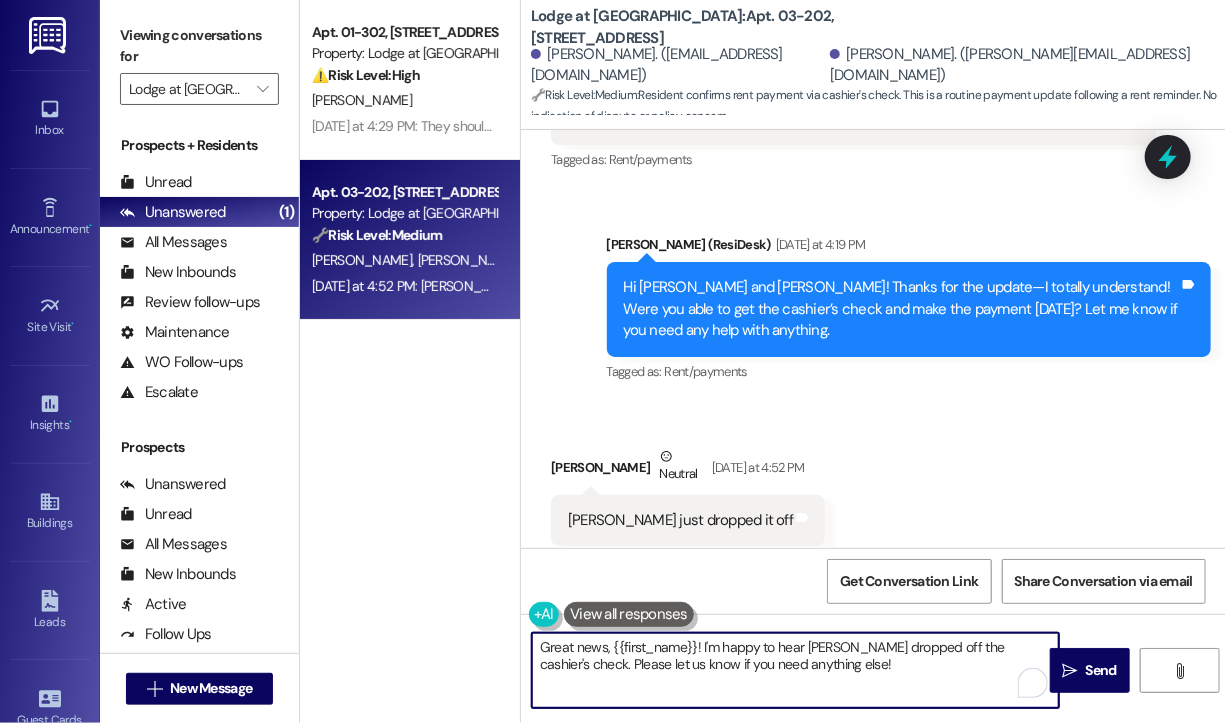 click on "Great news, {{first_name}}! I'm happy to hear Garrett dropped off the cashier's check. Please let us know if you need anything else!" at bounding box center [795, 670] 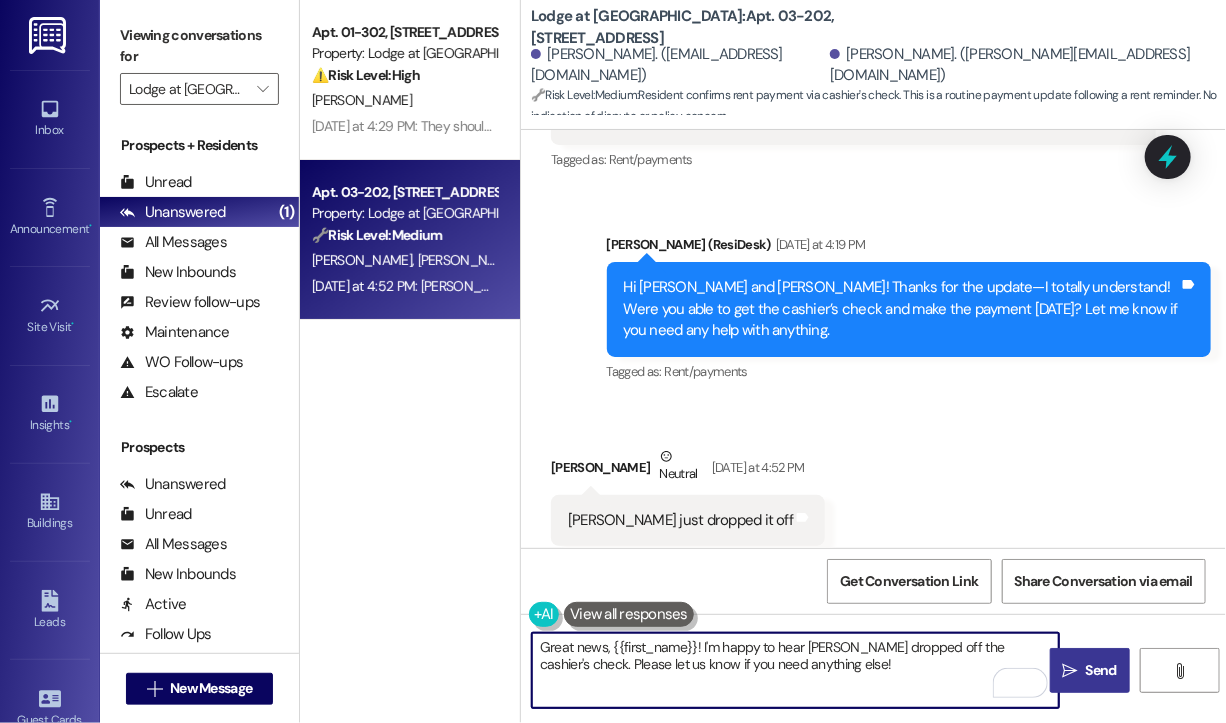 click on "" at bounding box center (1070, 671) 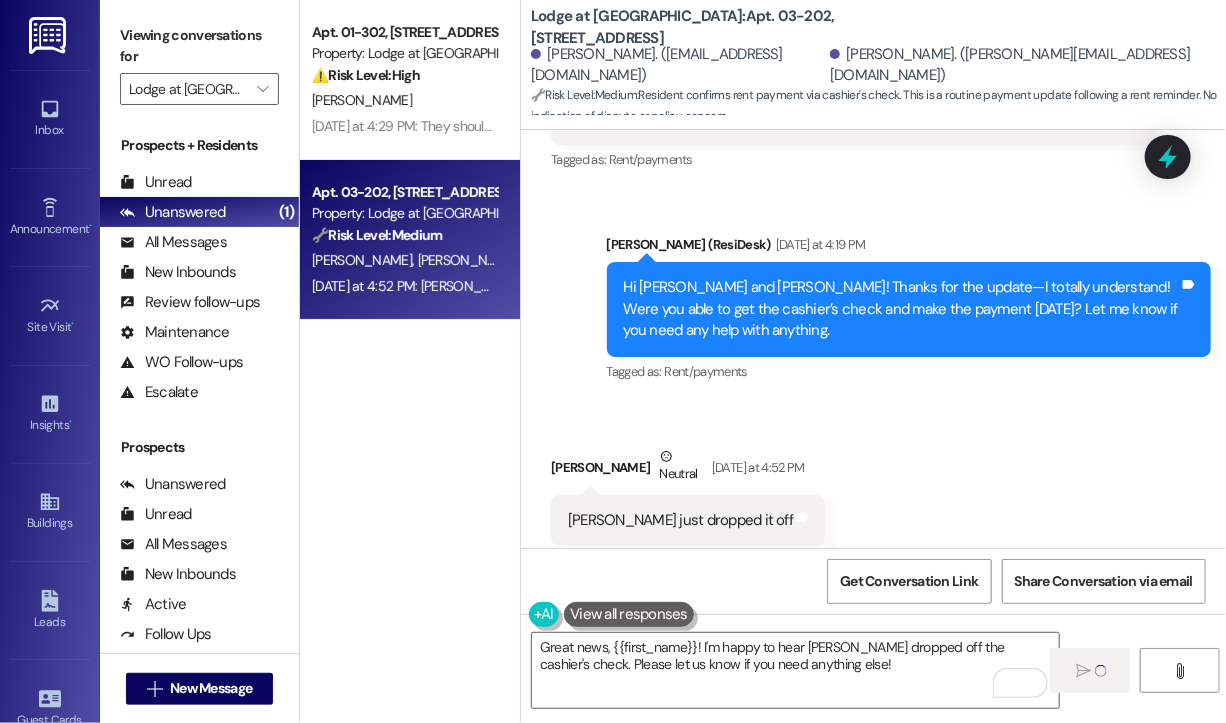 type 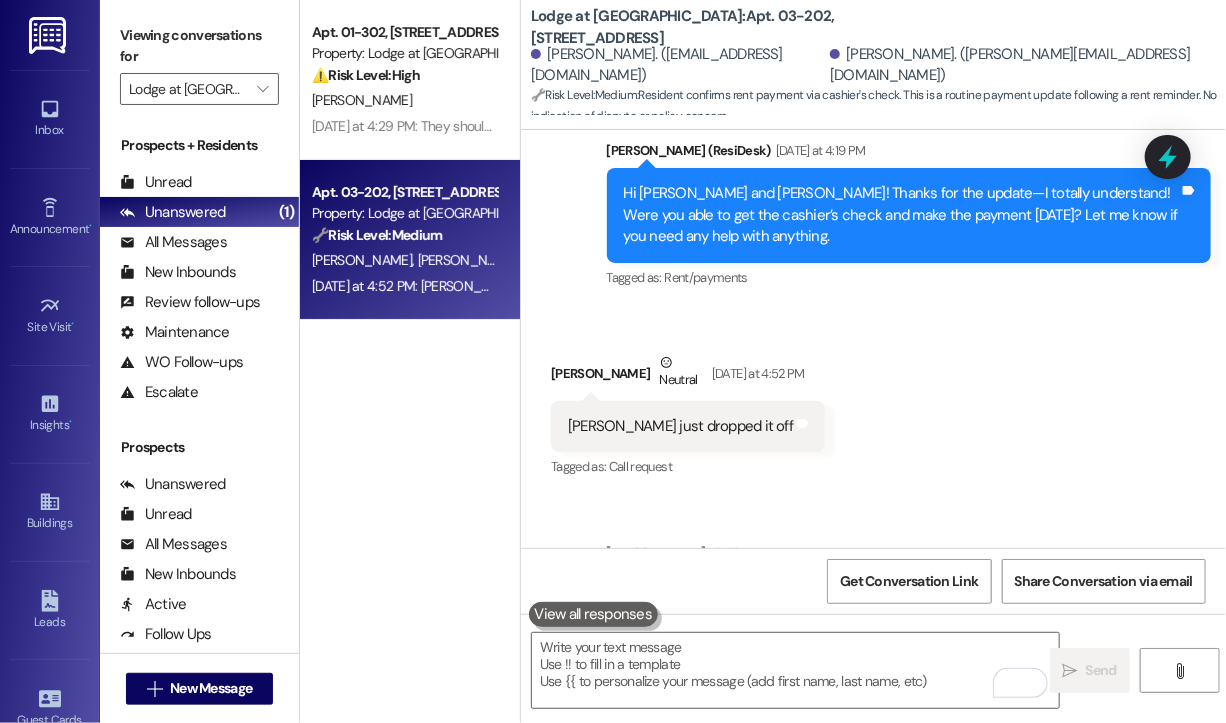 scroll, scrollTop: 3756, scrollLeft: 0, axis: vertical 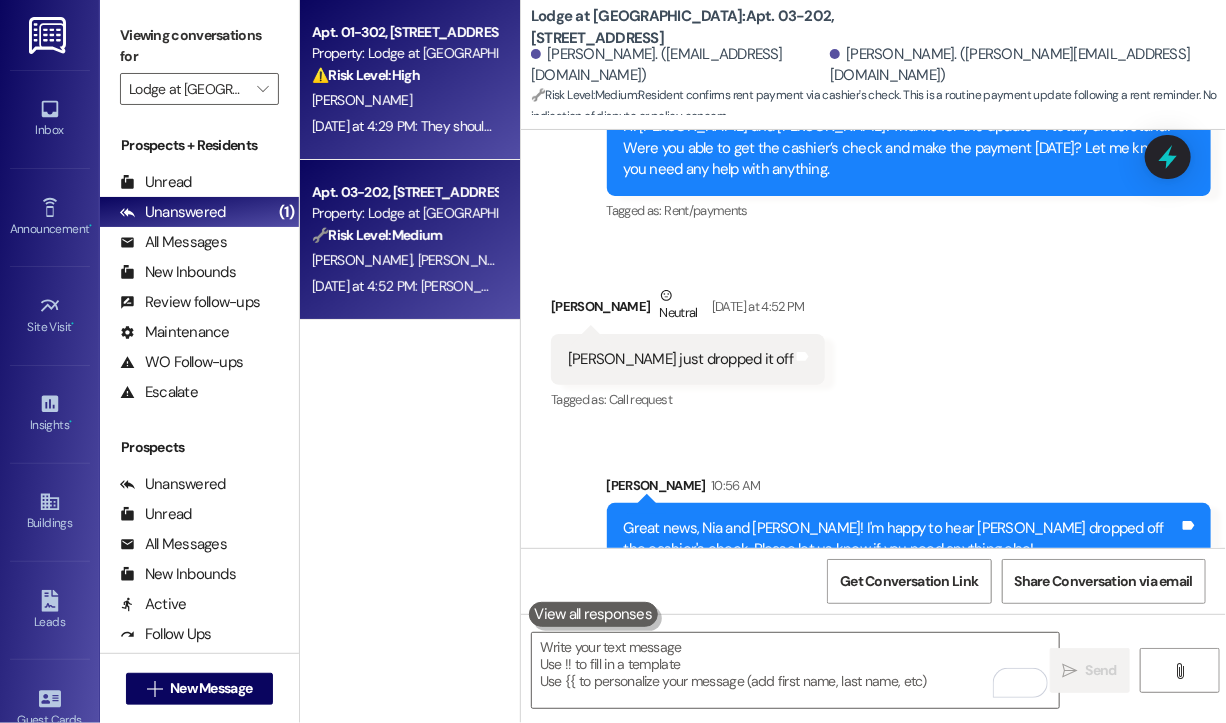 click on "Yesterday at 4:29 PM: They should. They emailed me about vacating the premises or they would take me to court. I dropped the keys off and everything Yesterday at 4:29 PM: They should. They emailed me about vacating the premises or they would take me to court. I dropped the keys off and everything" at bounding box center [743, 126] 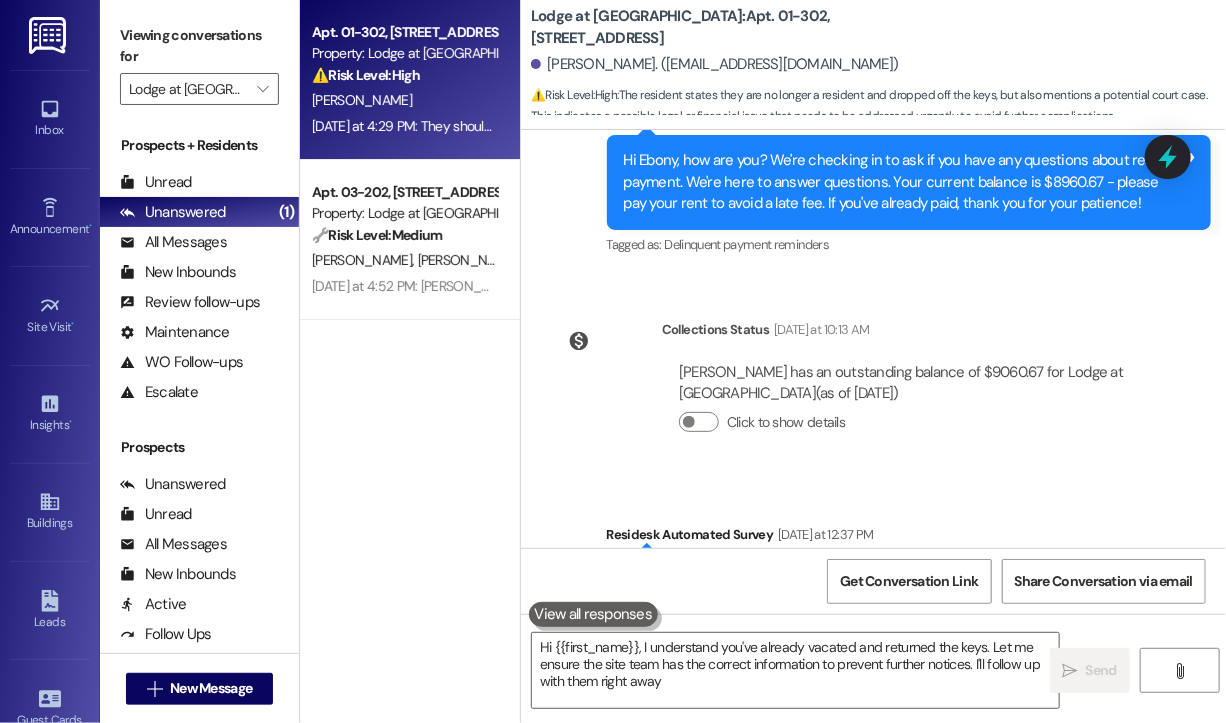 type on "Hi {{first_name}}, I understand you've already vacated and returned the keys. Let me ensure the site team has the correct information to prevent further notices. I'll follow up with them right away!" 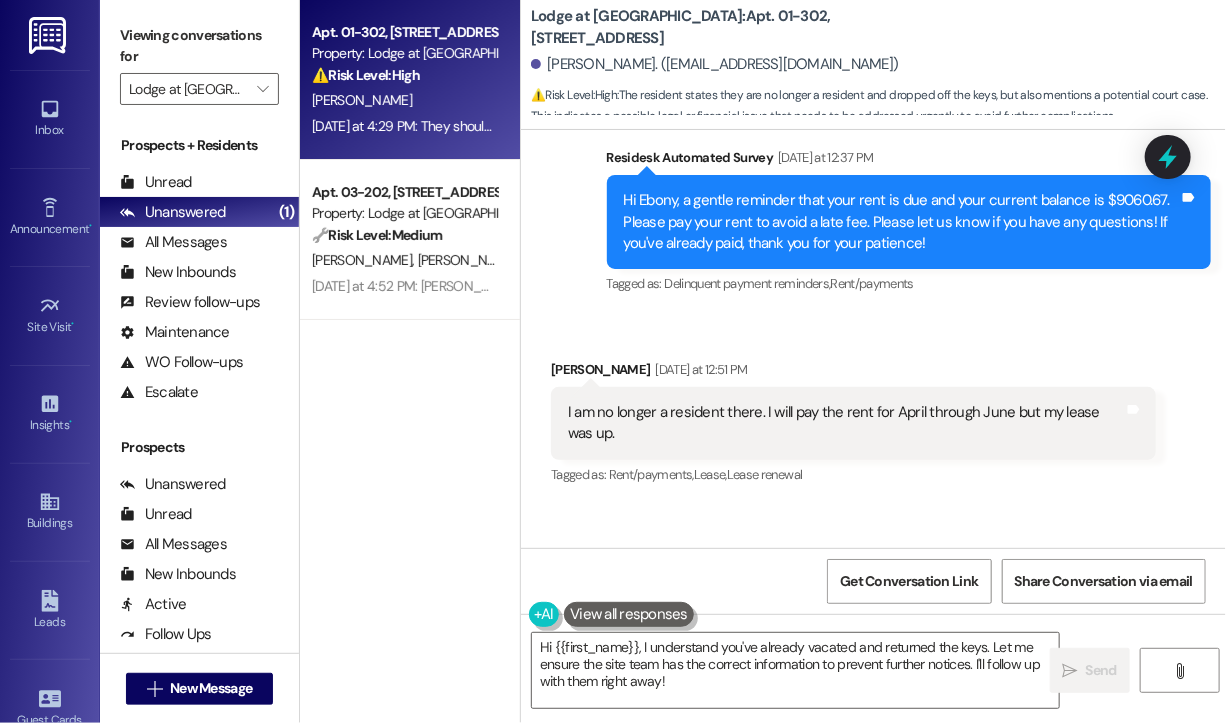 scroll, scrollTop: 1604, scrollLeft: 0, axis: vertical 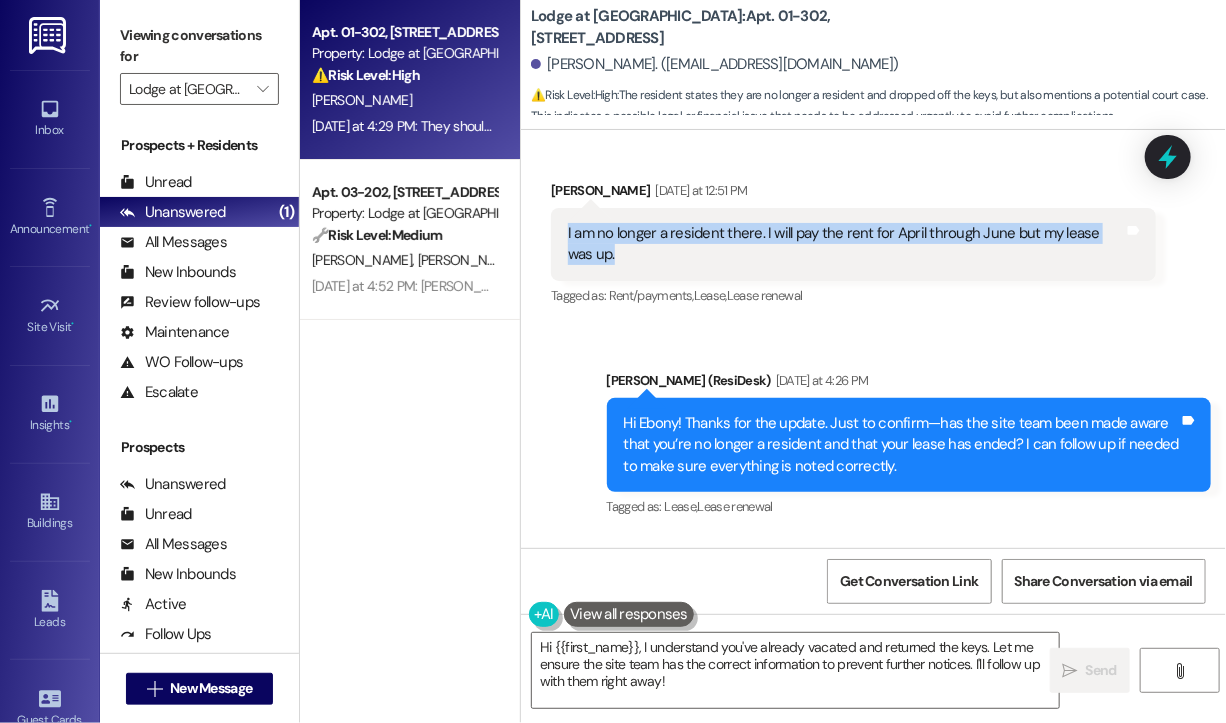 drag, startPoint x: 645, startPoint y: 256, endPoint x: 566, endPoint y: 233, distance: 82.28001 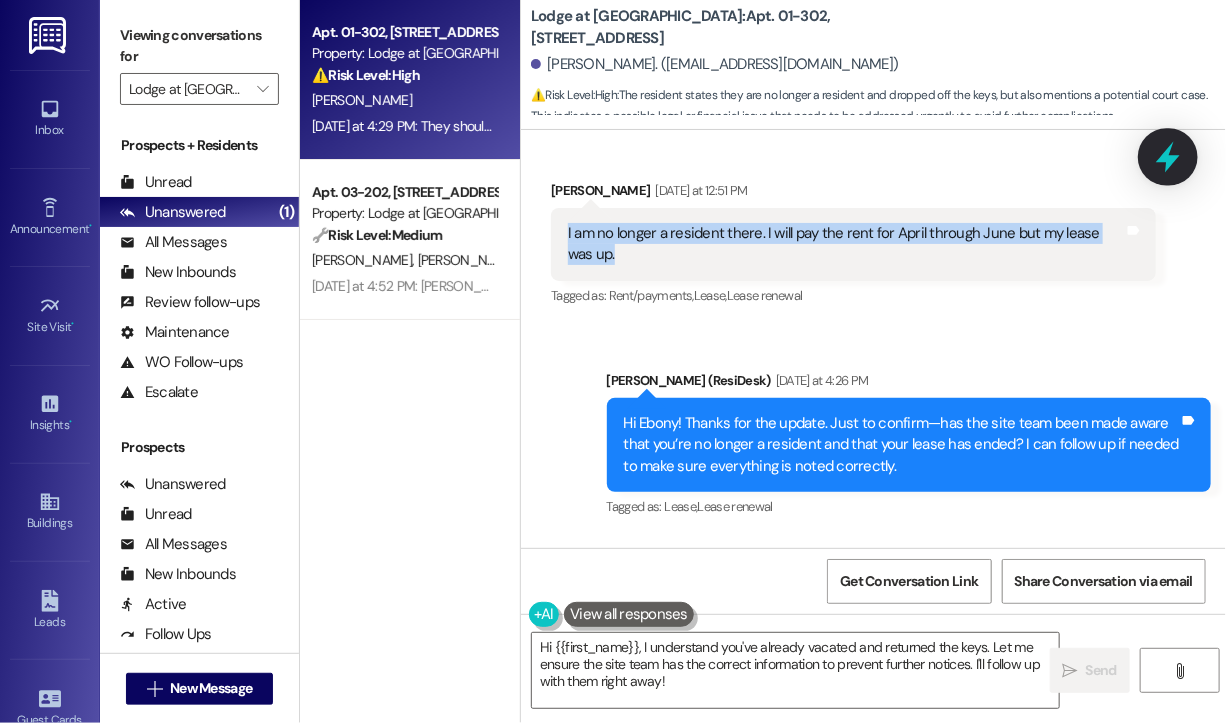 click 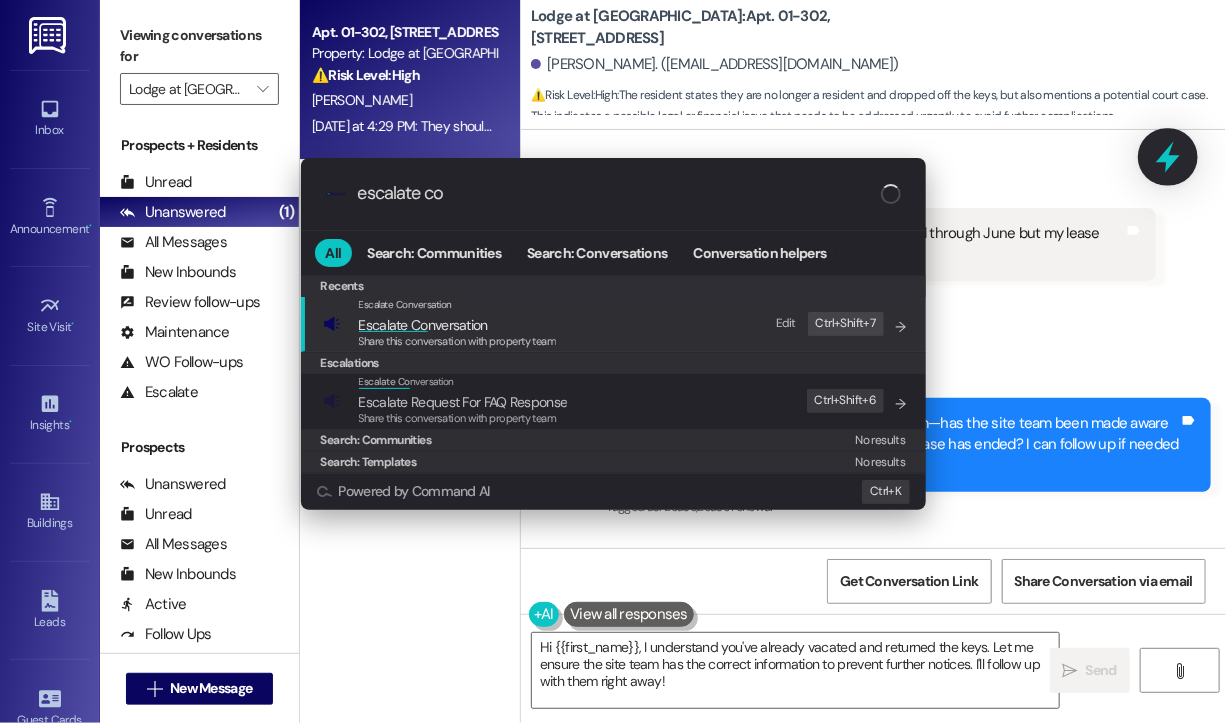 type on "escalate con" 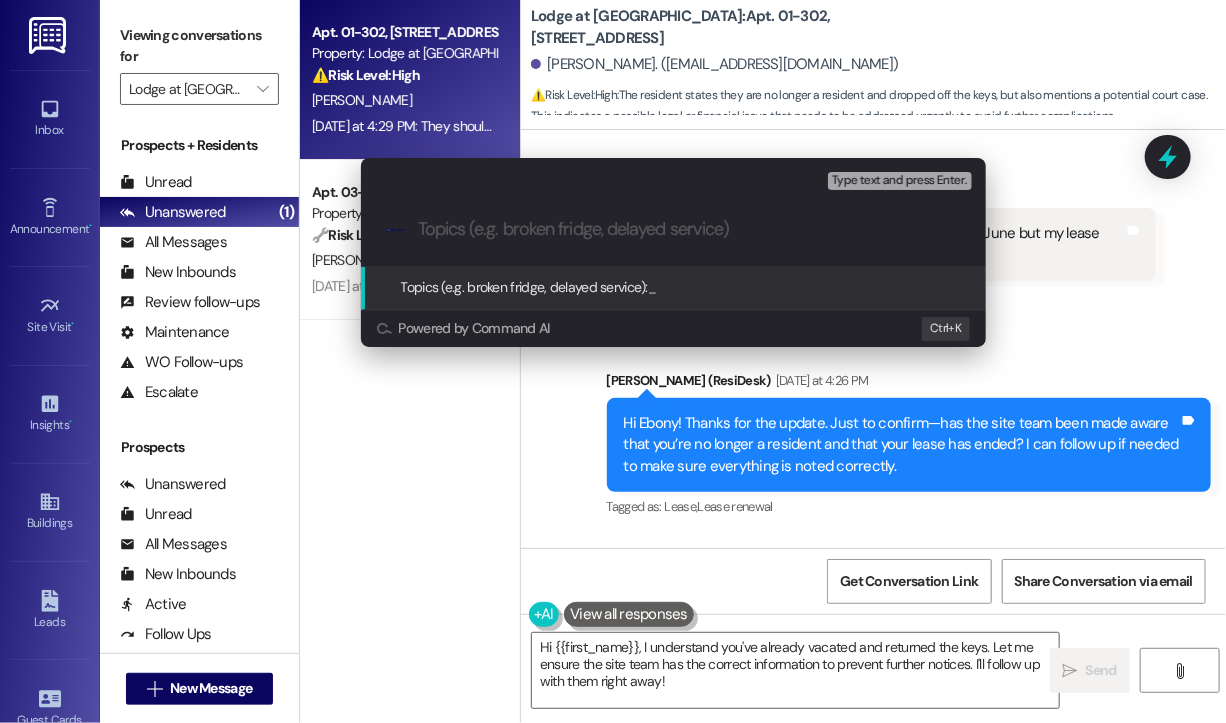 paste on "Moved Out – Will Pay Rent for April Through June, Lease Has Ended" 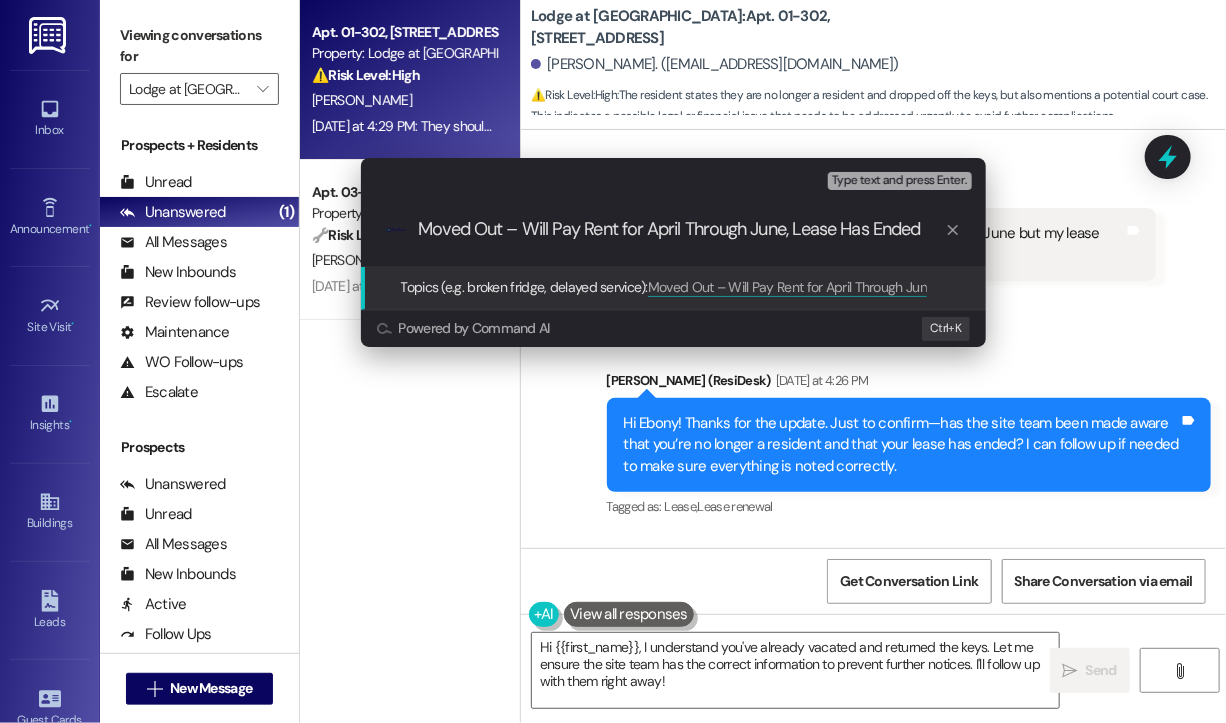type 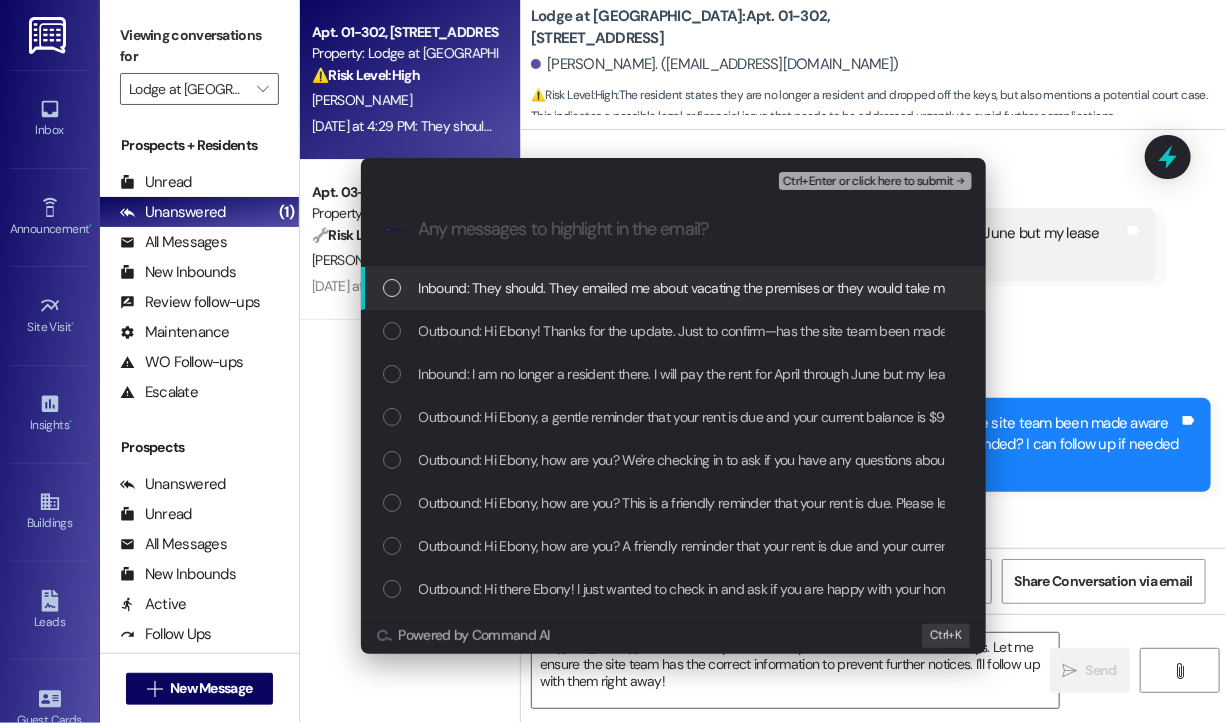 click on "Inbound: They should. They emailed me about vacating the premises or they would take me to court. I dropped the keys off and everything" at bounding box center (822, 288) 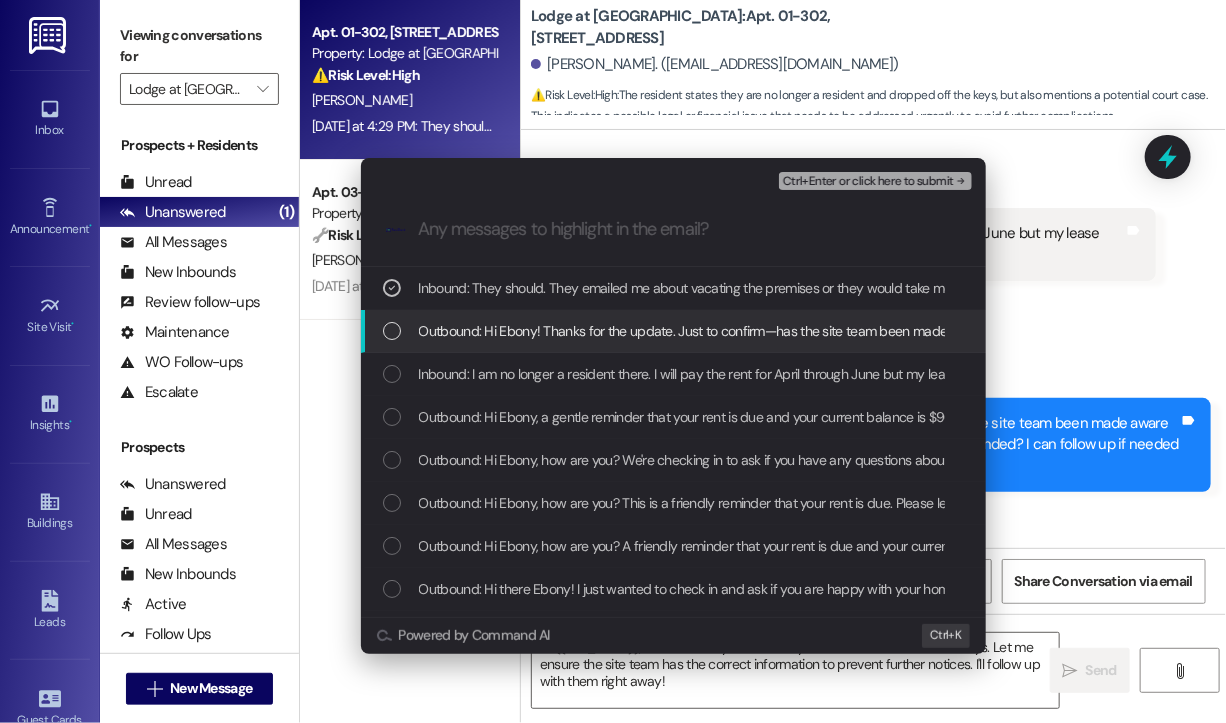 click on "Outbound: Hi Ebony! Thanks for the update. Just to confirm—has the site team been made aware that you’re no longer a resident and that your lease has ended? I can follow up if needed to make sure everything is noted correctly." at bounding box center (1085, 331) 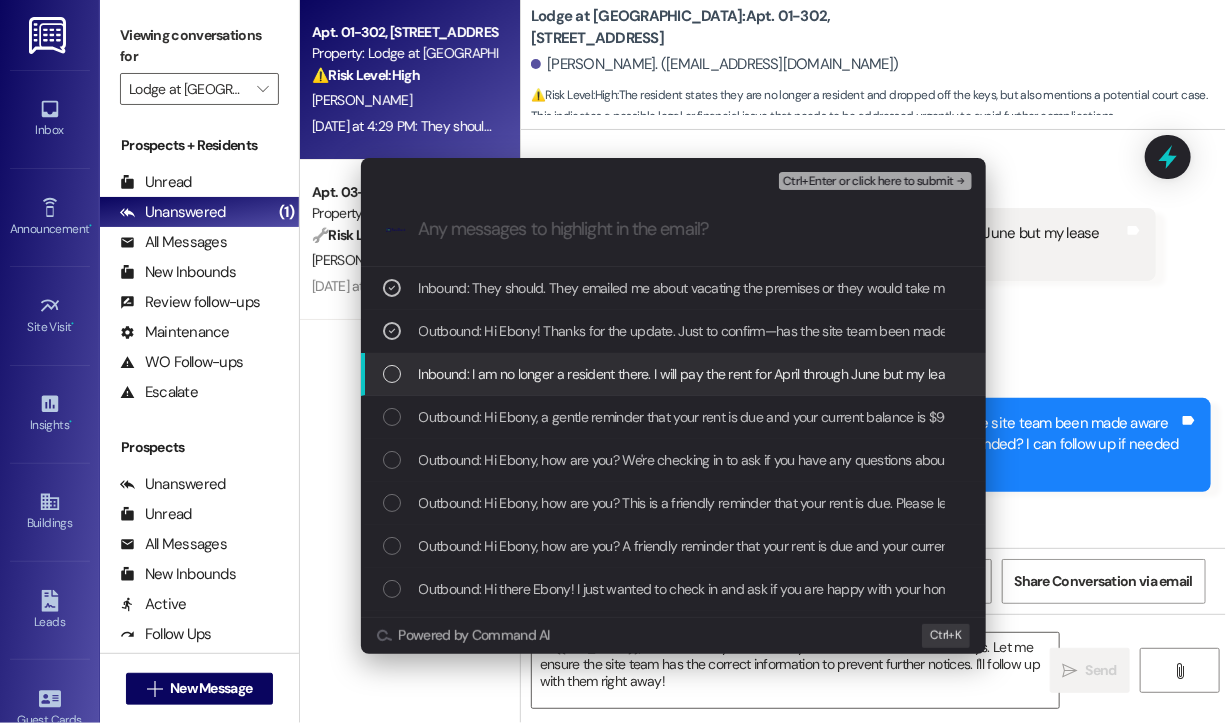 click on "Inbound: I am no longer a resident there. I will pay the rent for April through June but my lease was up." at bounding box center [713, 374] 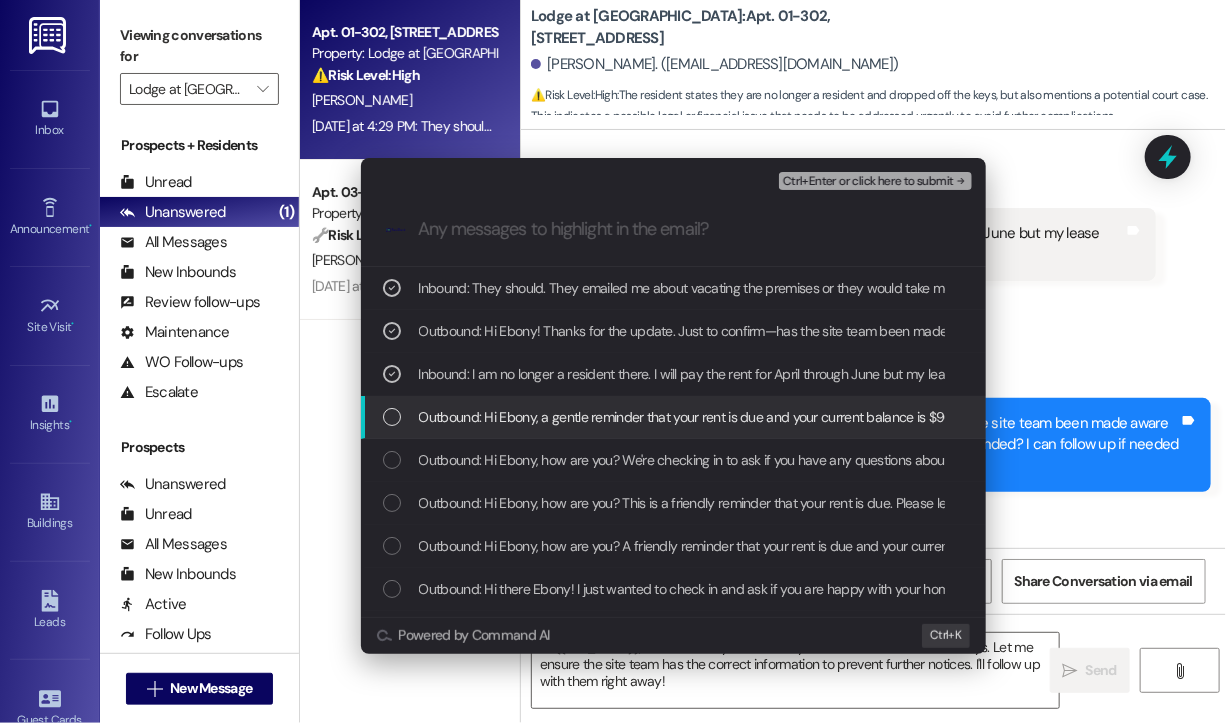 click on "Outbound: Hi Ebony, a gentle reminder that your rent is due and your current balance is $9060.67. Please pay your rent to avoid a late fee. Please let us know if you have any questions! If you've already paid, thank you for your patience!" at bounding box center [1098, 417] 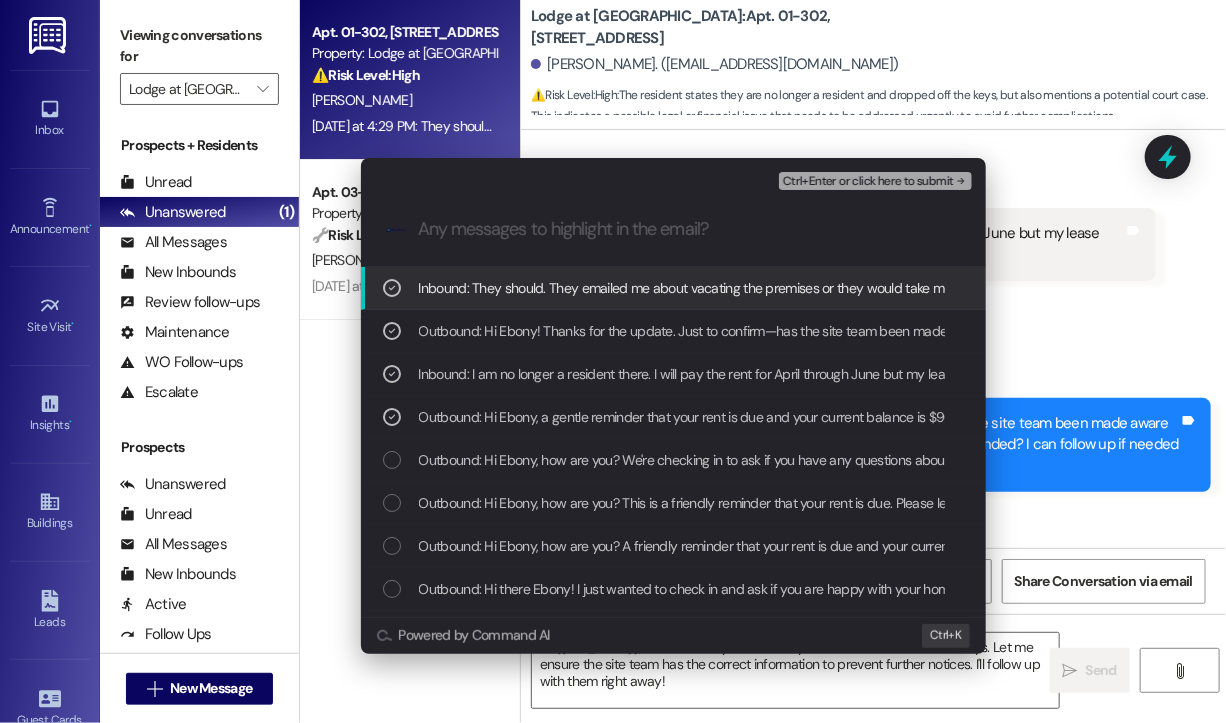 click on "Ctrl+Enter or click here to submit" at bounding box center (868, 182) 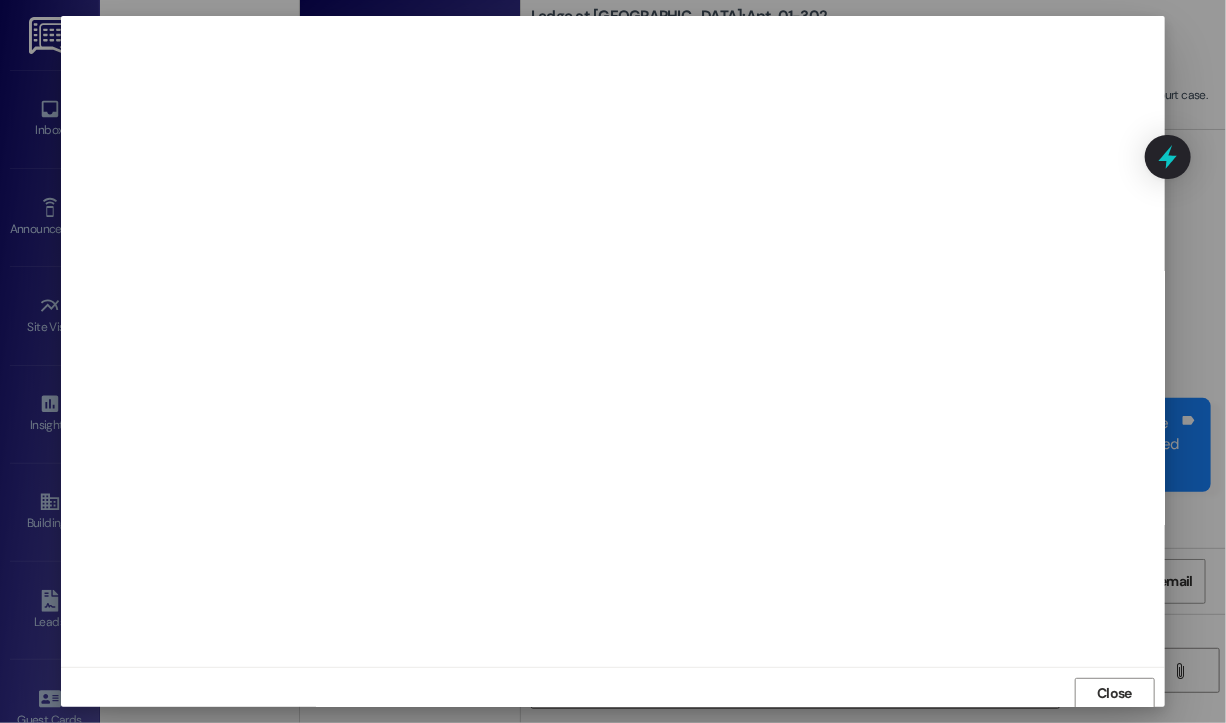 scroll, scrollTop: 2, scrollLeft: 0, axis: vertical 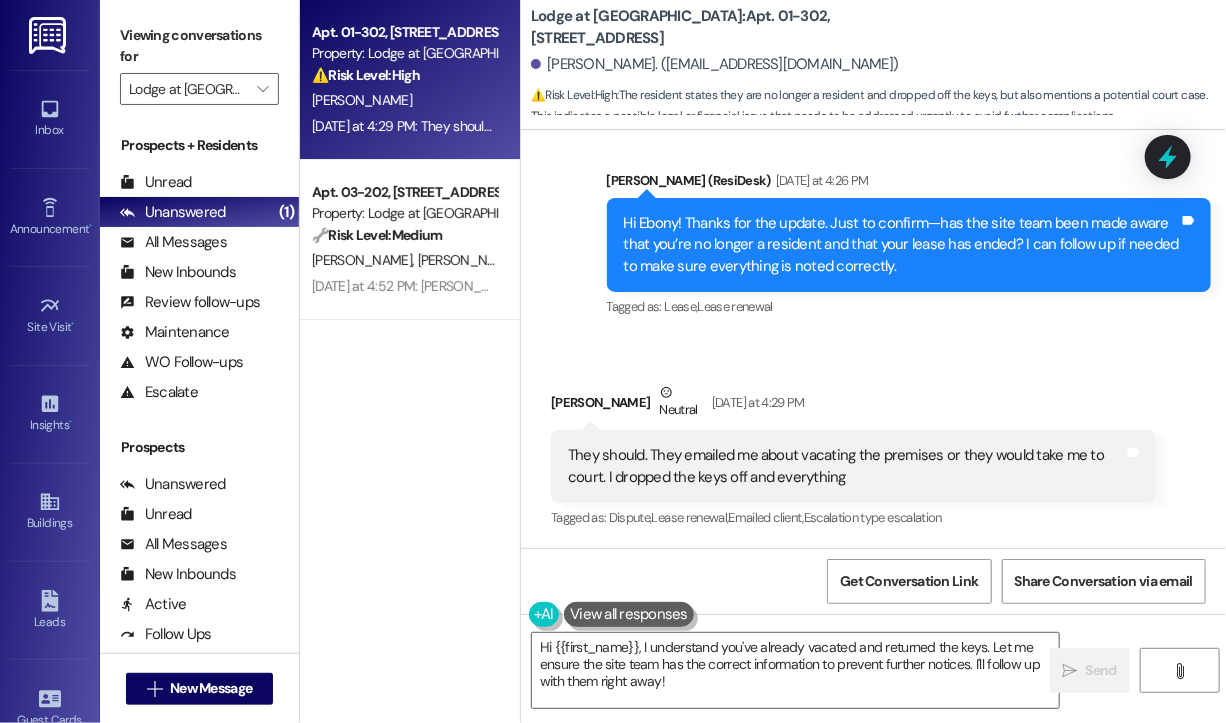 click on "Received via SMS Ebony Crumbley   Neutral Yesterday at 4:29 PM They should. They emailed me about vacating the premises or they would take me to court. I dropped the keys off and everything Tags and notes Tagged as:   Dispute ,  Click to highlight conversations about Dispute Lease renewal ,  Click to highlight conversations about Lease renewal Emailed client ,  Click to highlight conversations about Emailed client Escalation type escalation Click to highlight conversations about Escalation type escalation" at bounding box center (873, 442) 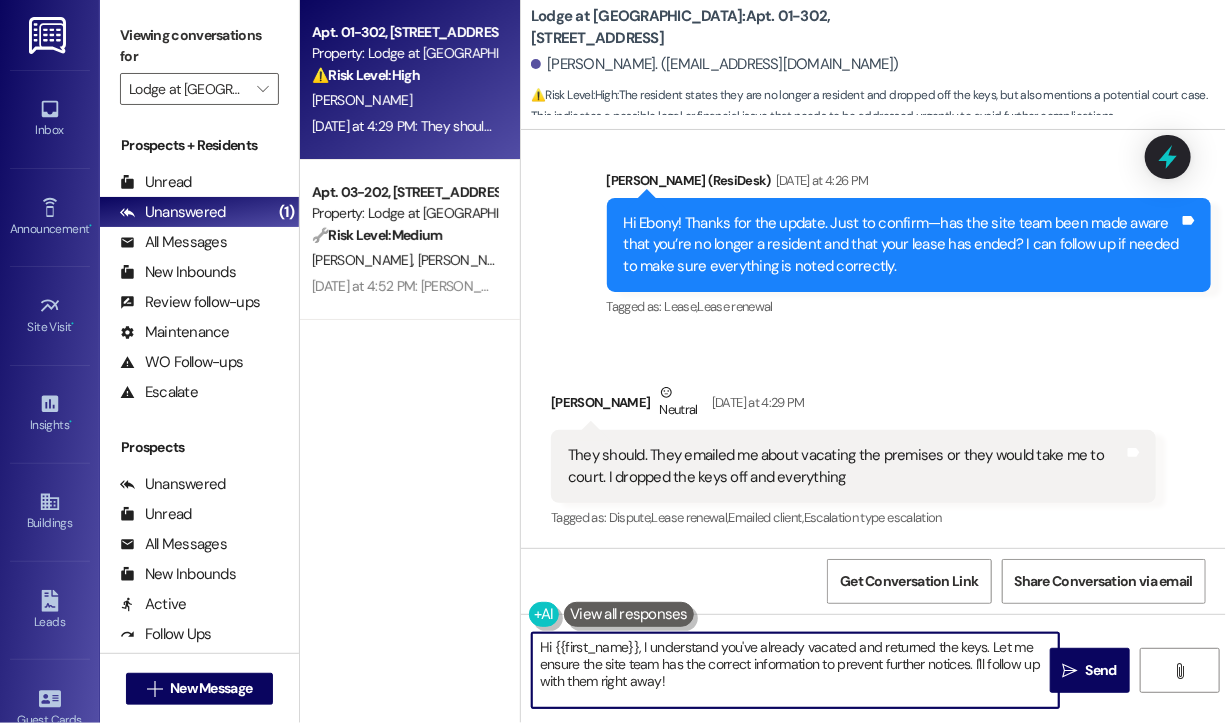 click on "Hi {{first_name}}, I understand you've already vacated and returned the keys. Let me ensure the site team has the correct information to prevent further notices. I'll follow up with them right away!" at bounding box center (795, 670) 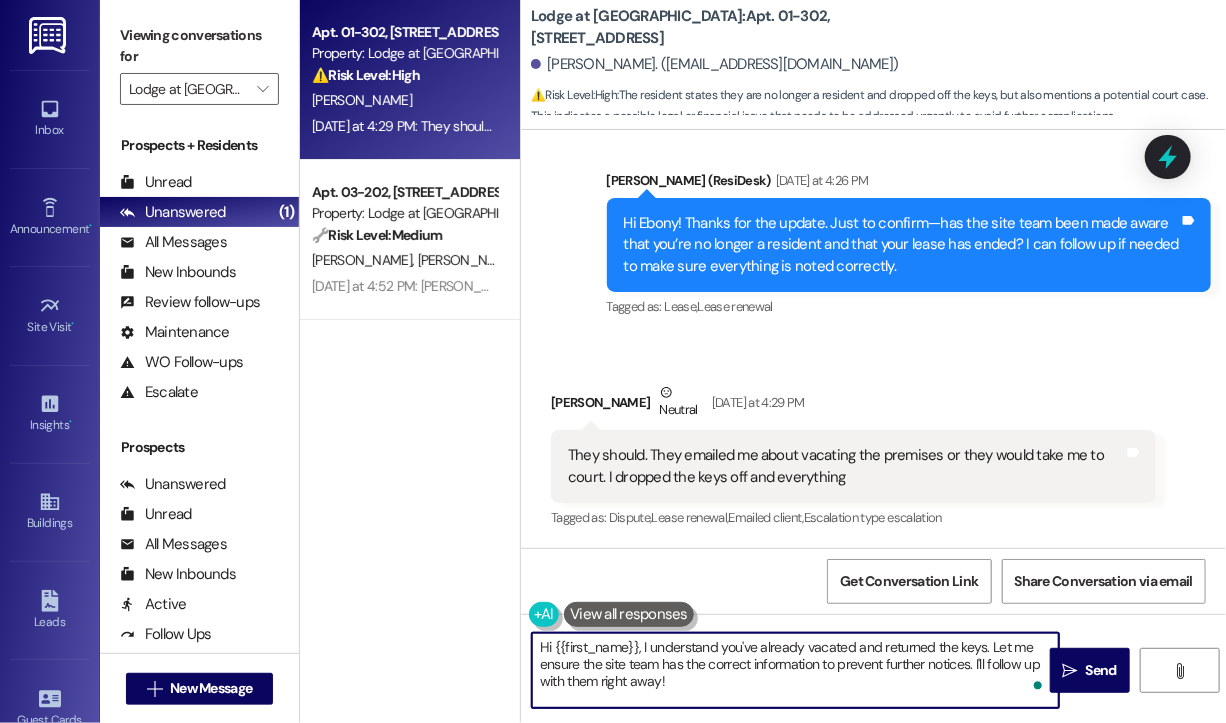 click on "Hi {{first_name}}, I understand you've already vacated and returned the keys. Let me ensure the site team has the correct information to prevent further notices. I'll follow up with them right away!" at bounding box center (795, 670) 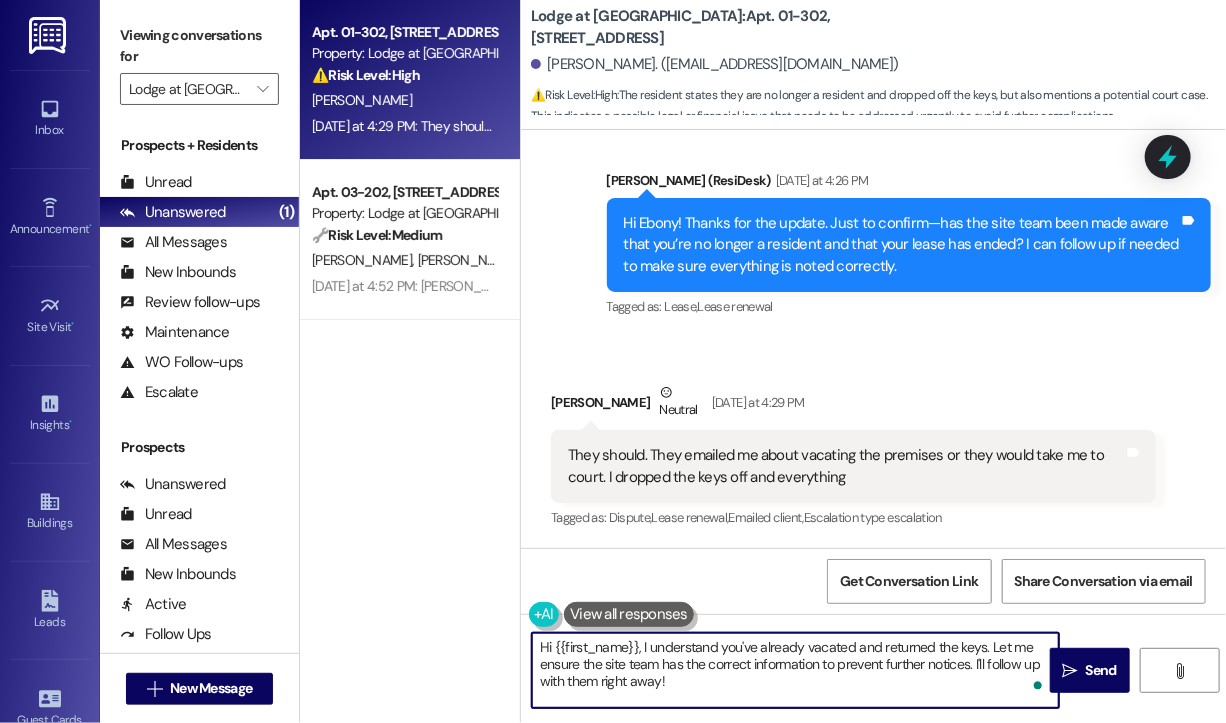 click on "Hi {{first_name}}, I understand you've already vacated and returned the keys. Let me ensure the site team has the correct information to prevent further notices. I'll follow up with them right away!" at bounding box center [795, 670] 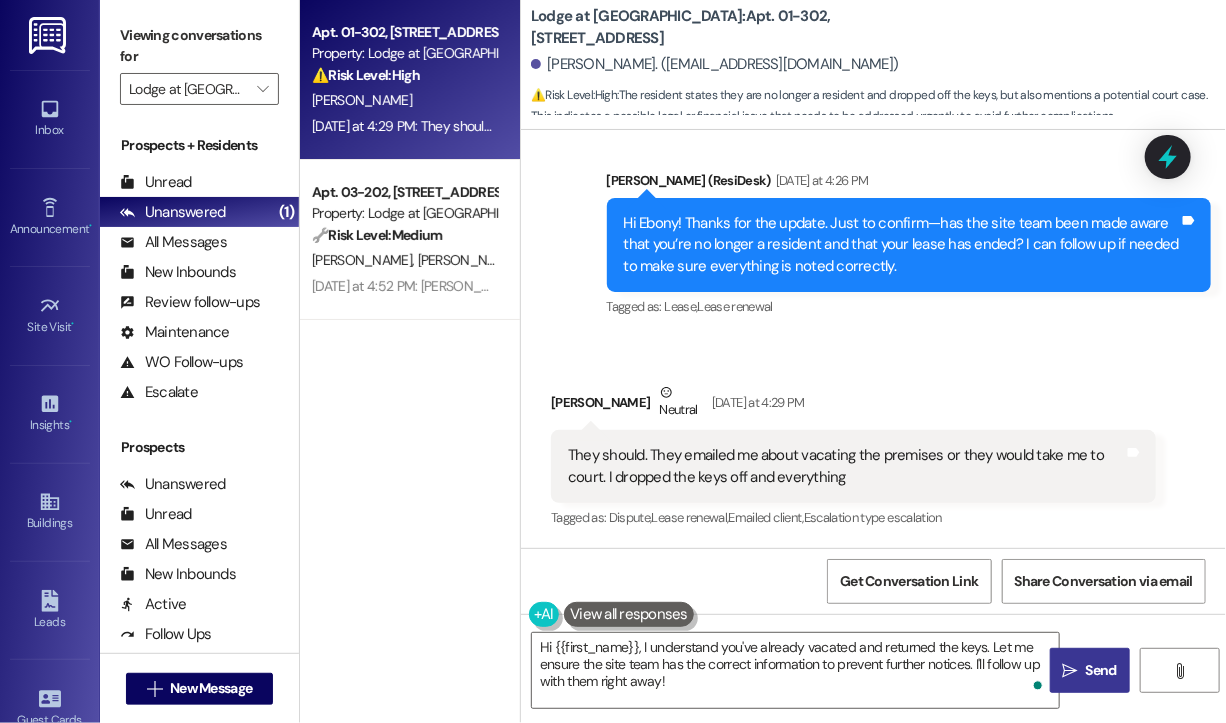 click on "Send" at bounding box center (1101, 670) 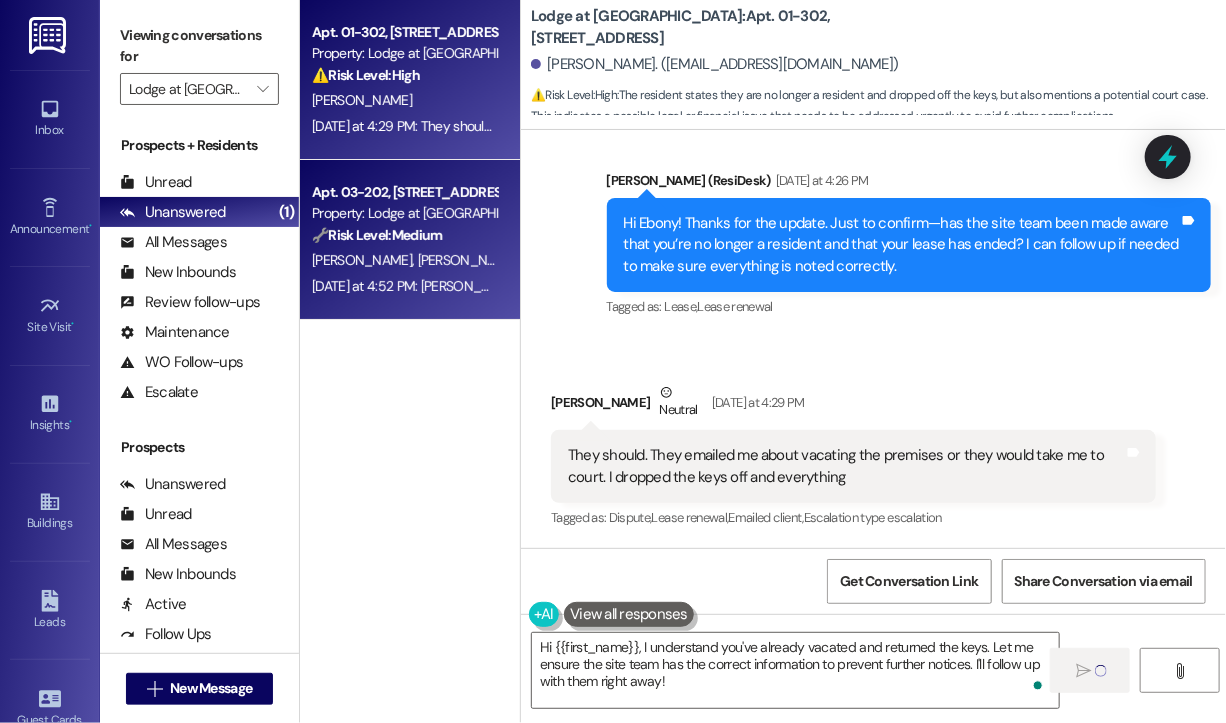 type on "Fetching suggested responses. Please feel free to read through the conversation in the meantime." 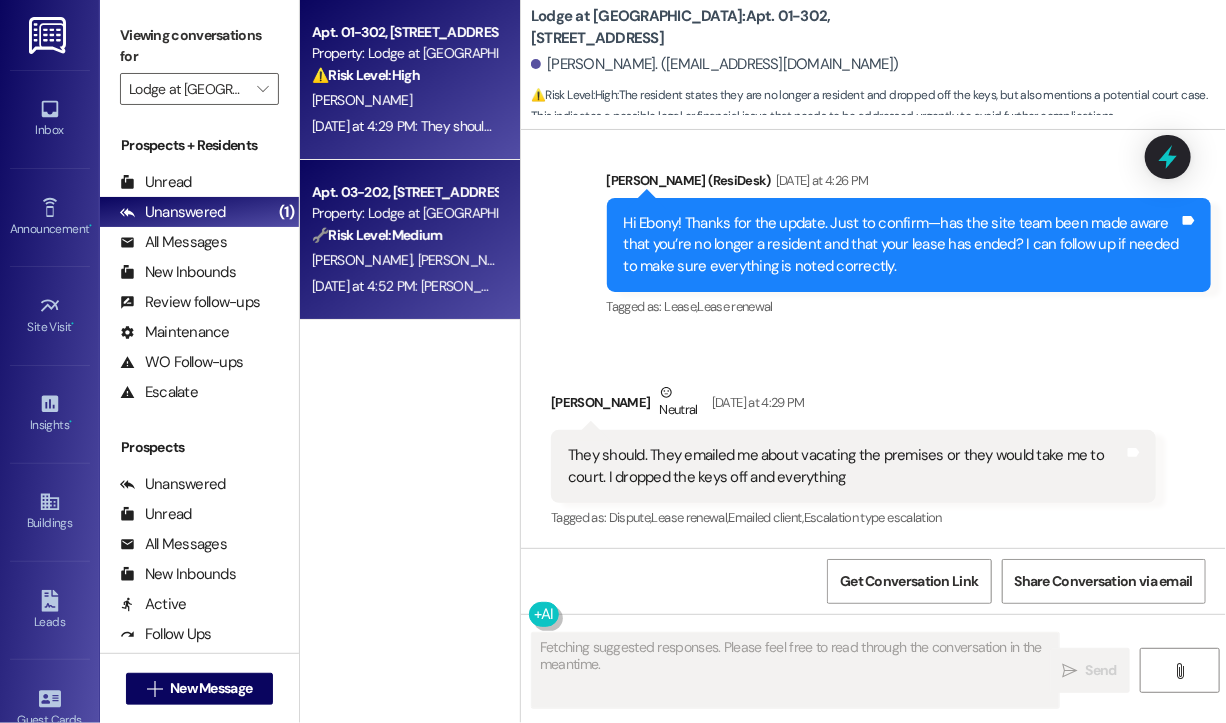 scroll, scrollTop: 1804, scrollLeft: 0, axis: vertical 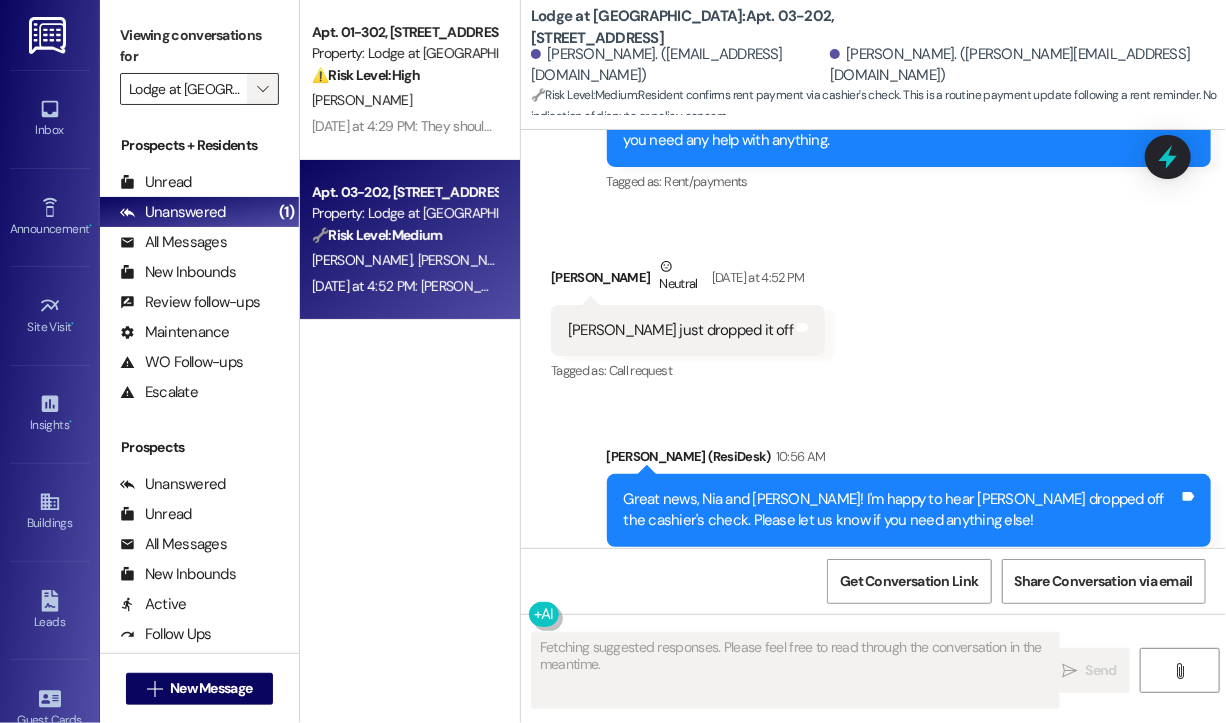click on "" at bounding box center [262, 89] 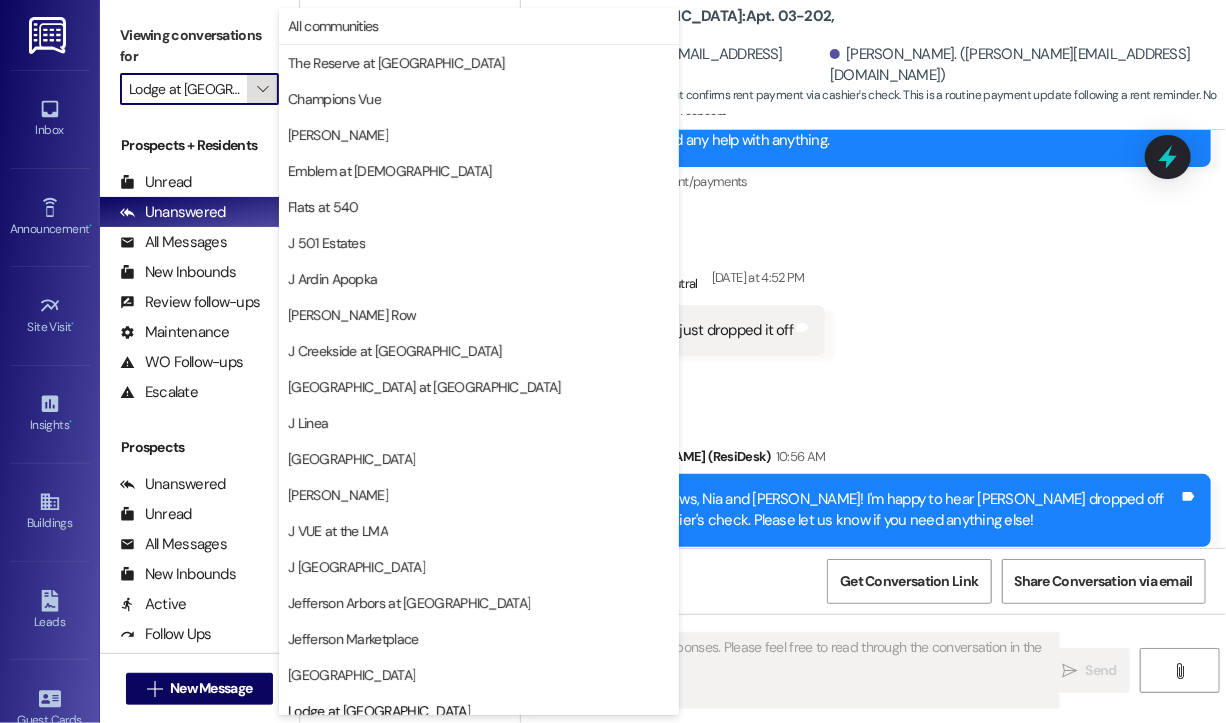 scroll, scrollTop: 0, scrollLeft: 29, axis: horizontal 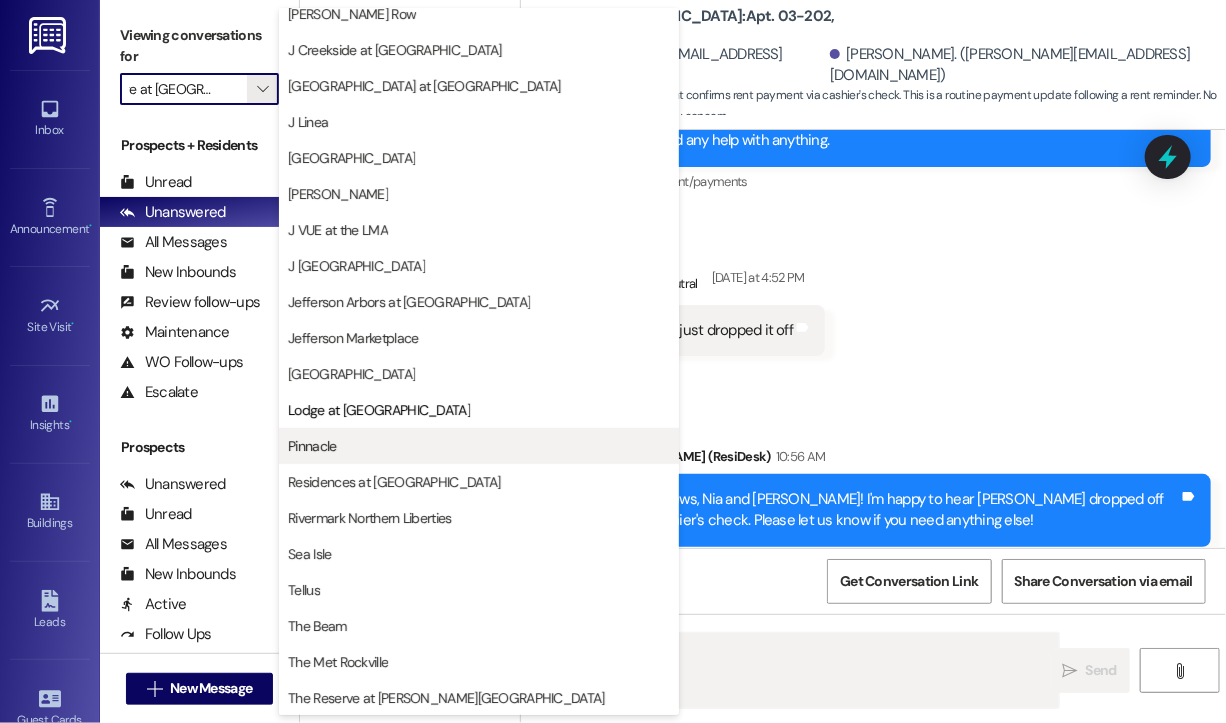 click on "Pinnacle" at bounding box center (479, 446) 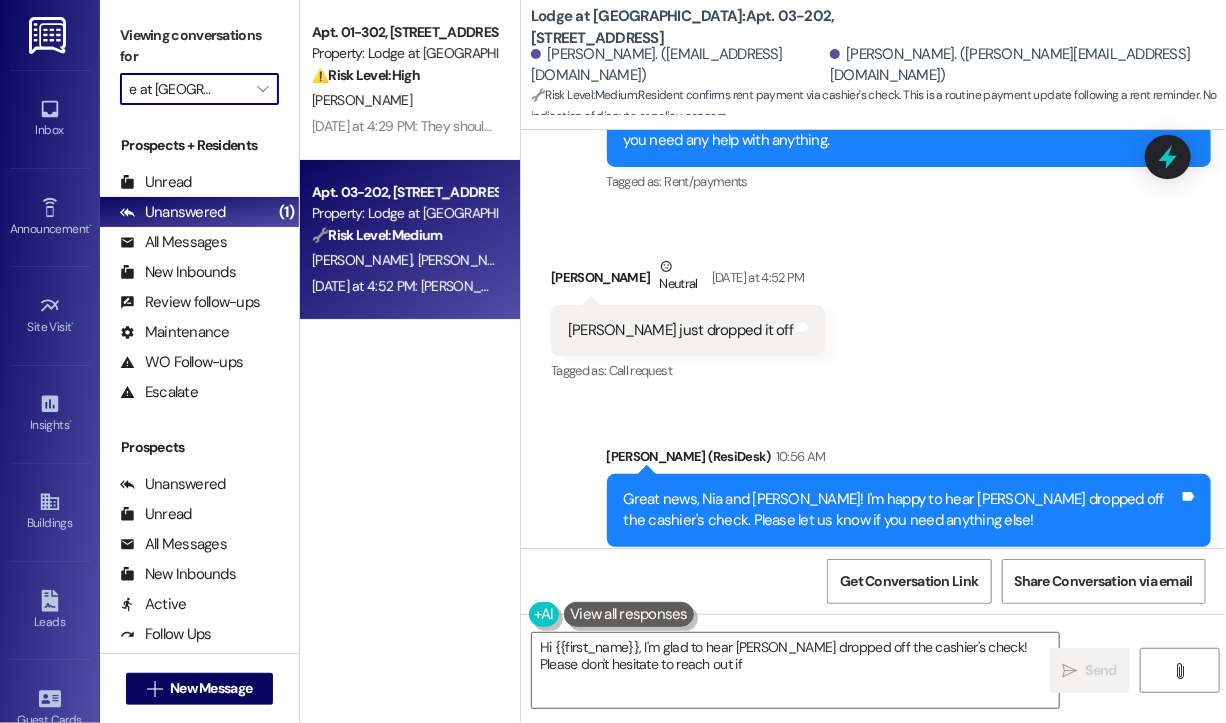 type on "Hi {{first_name}}, I'm glad to hear Garrett dropped off the cashier's check! Please don't hesitate to reach out if you" 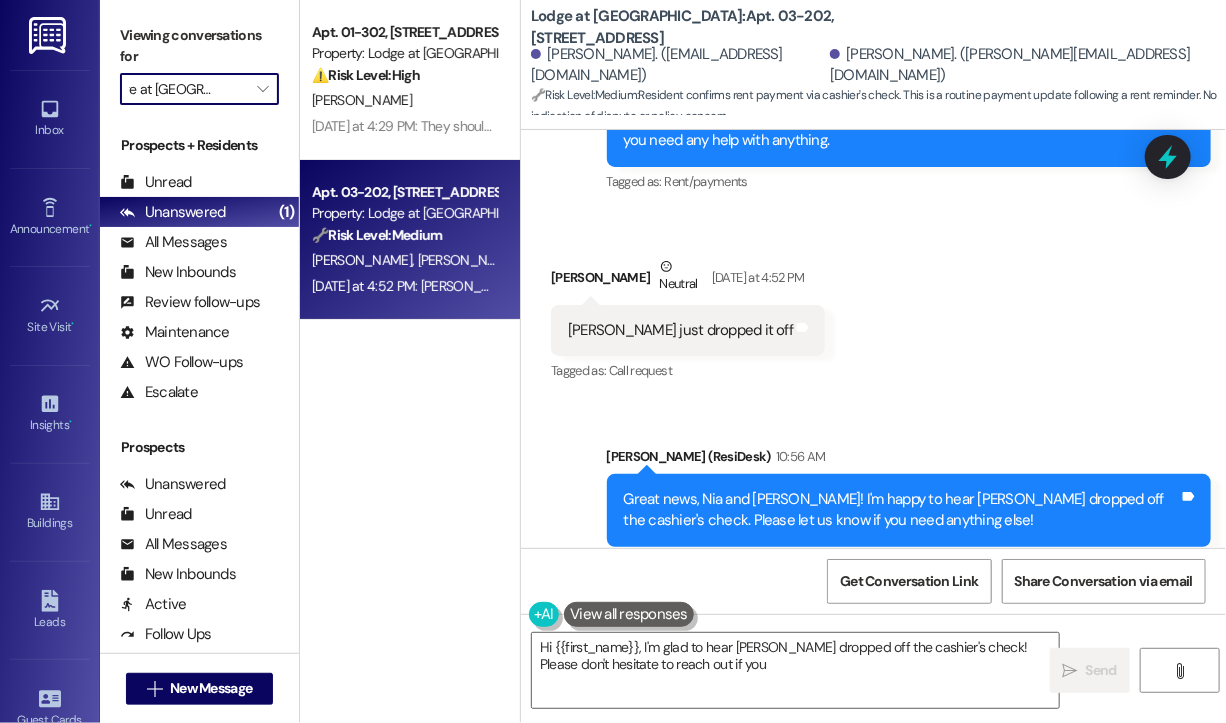 type on "Pinnacle" 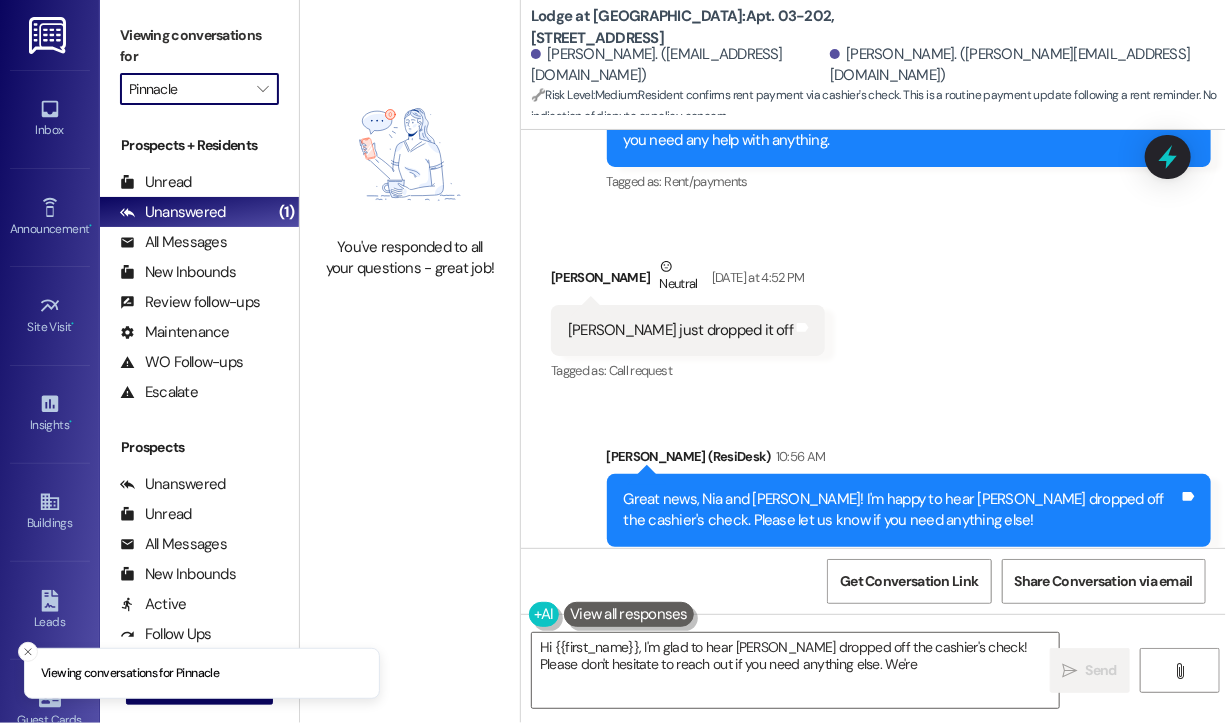 scroll, scrollTop: 0, scrollLeft: 0, axis: both 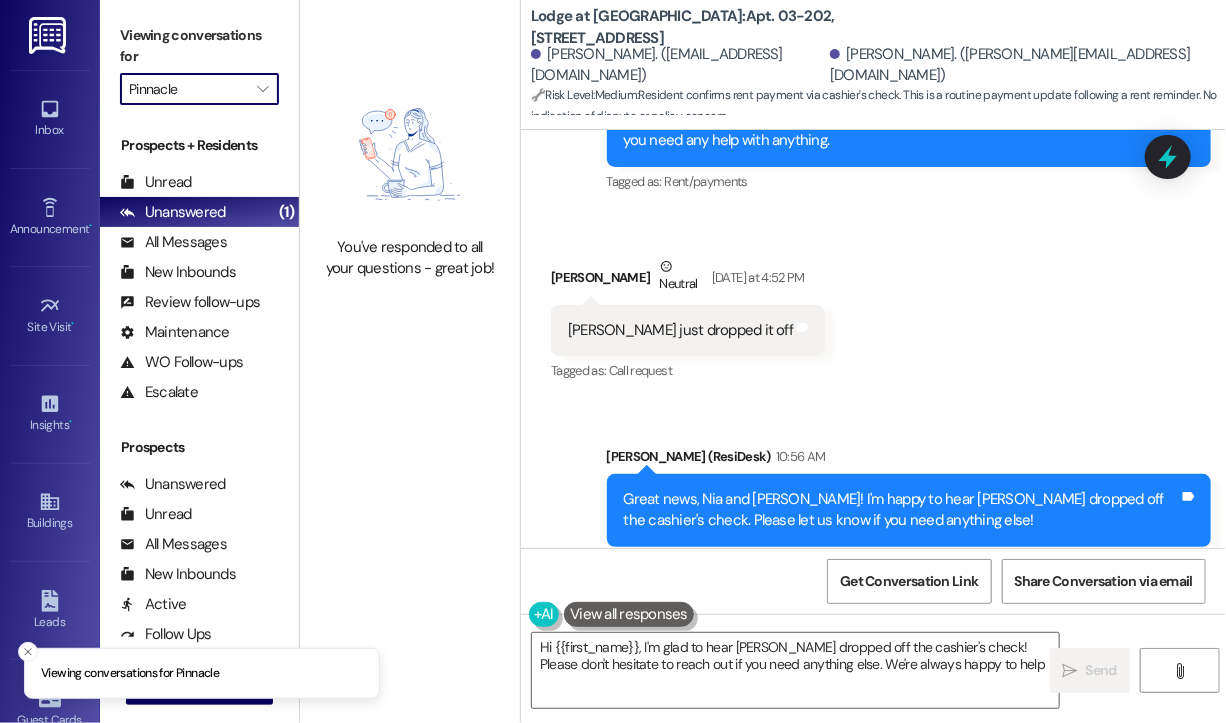 type on "Hi {{first_name}}, I'm glad to hear Garrett dropped off the cashier's check! Please don't hesitate to reach out if you need anything else. We're always happy to help!" 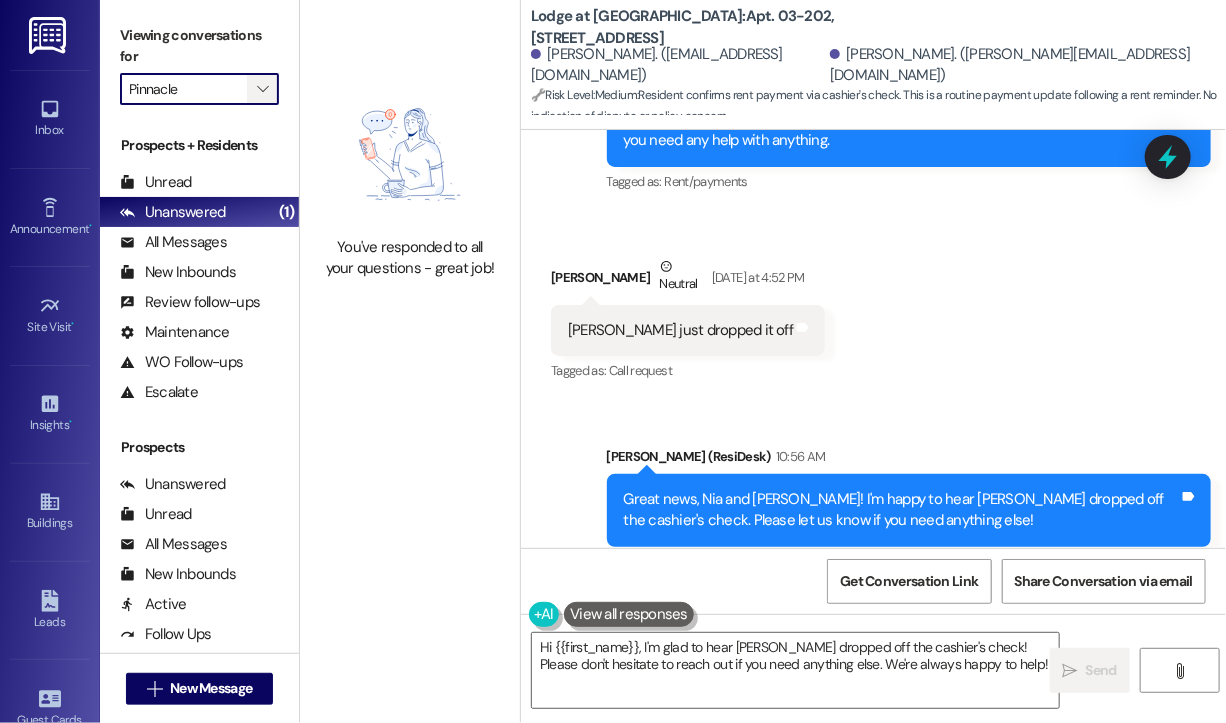 click on "" at bounding box center (262, 89) 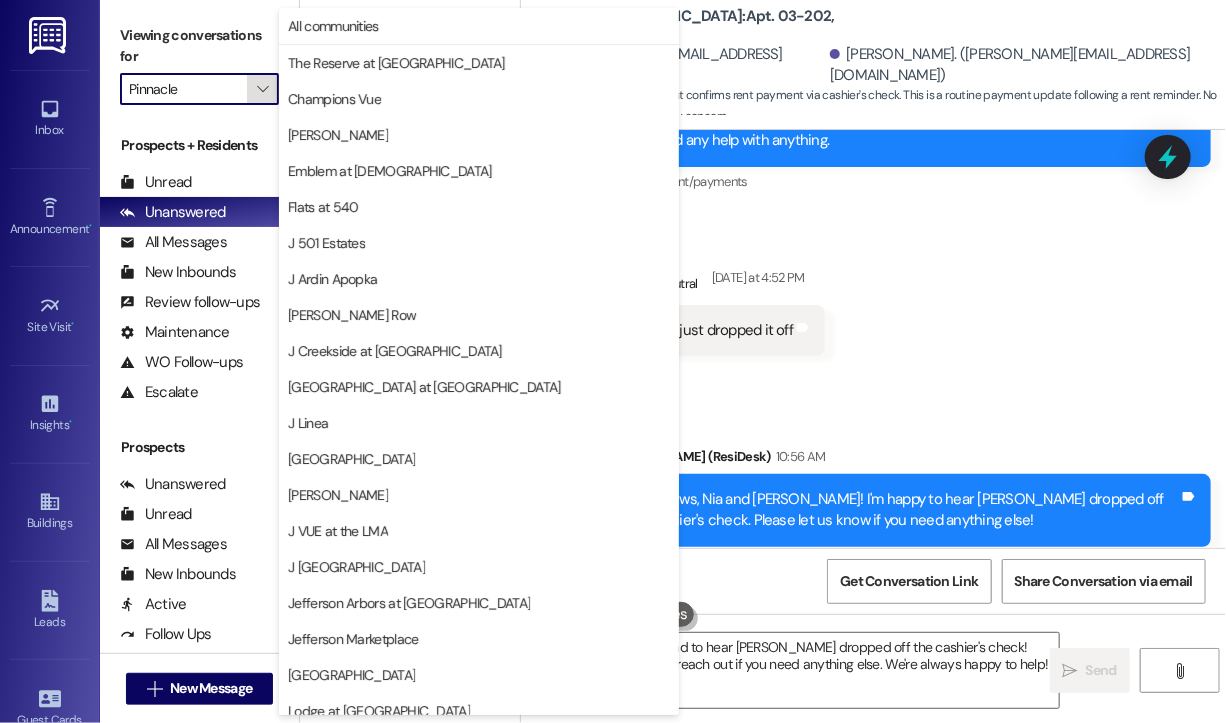 scroll, scrollTop: 301, scrollLeft: 0, axis: vertical 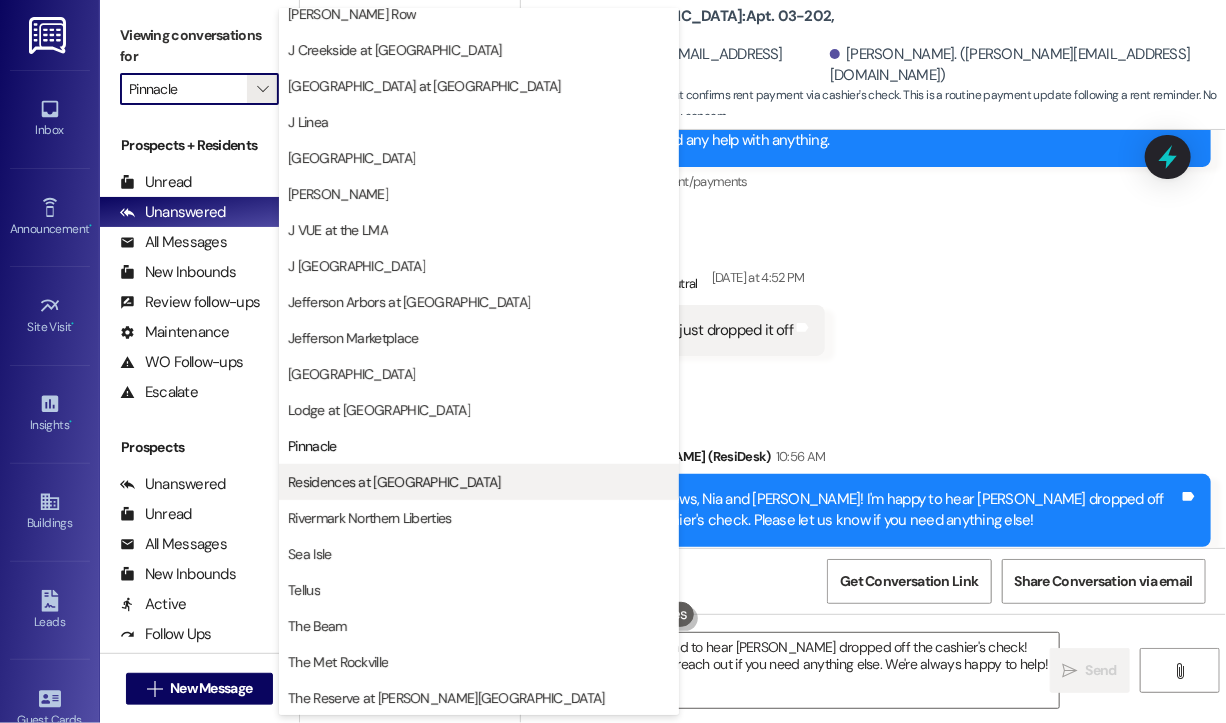 click on "Residences at Annapolis Junction" at bounding box center (394, 482) 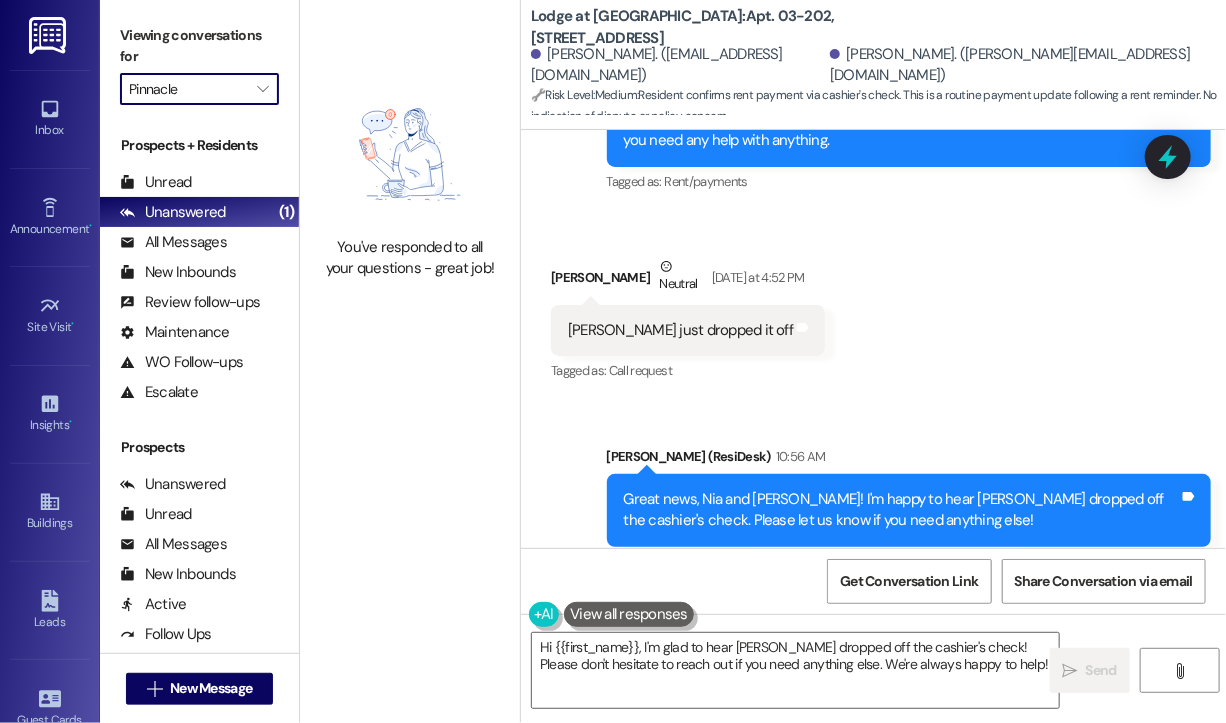 type on "Residences at Annapolis Junction" 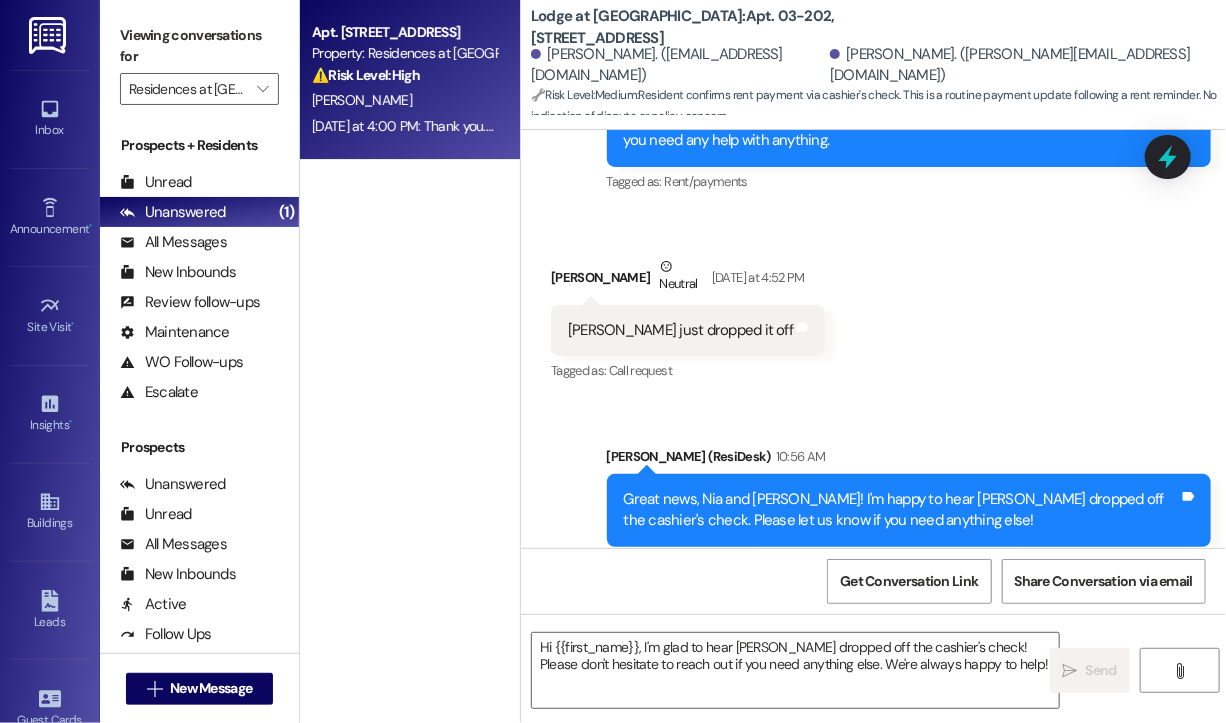 type on "Fetching suggested responses. Please feel free to read through the conversation in the meantime." 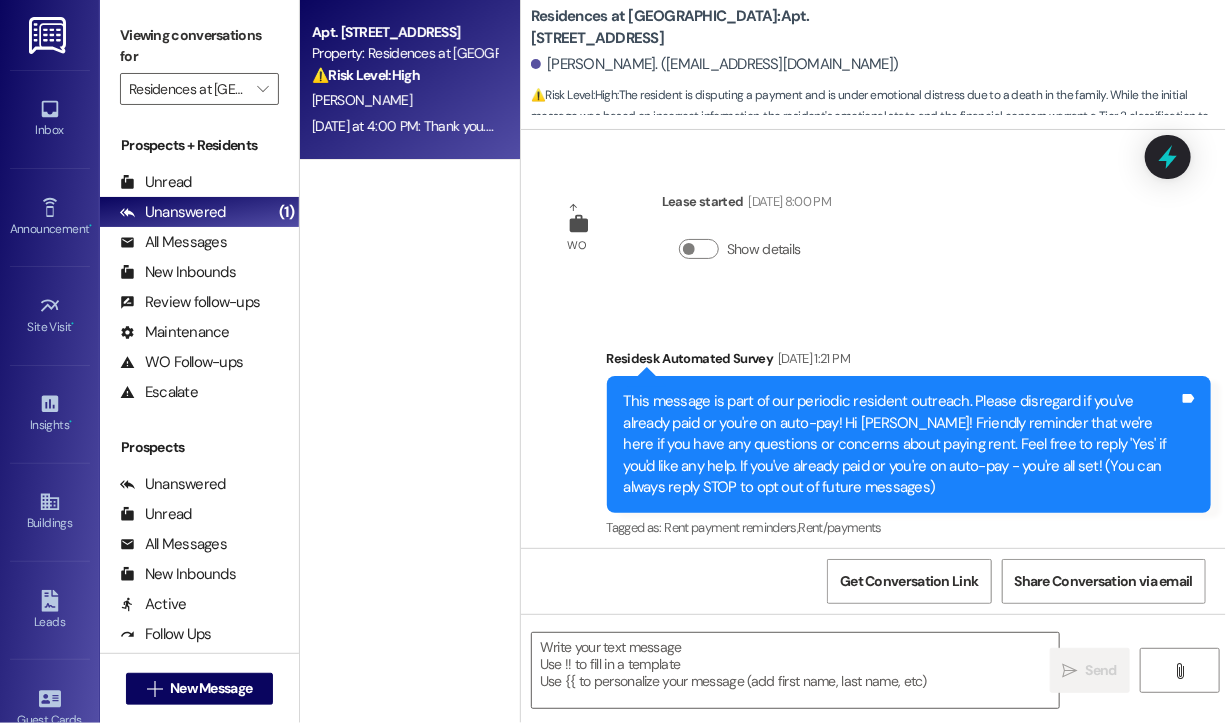 scroll, scrollTop: 7652, scrollLeft: 0, axis: vertical 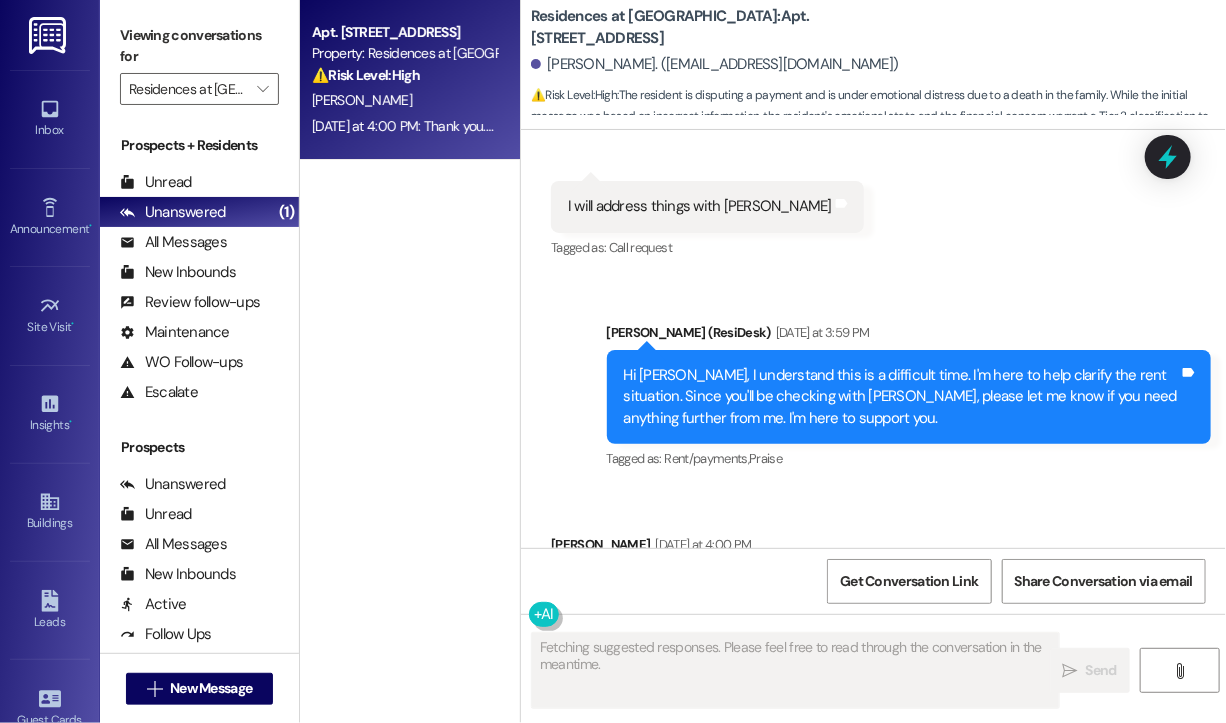 click on "Received via SMS Renee Brown Yesterday at 4:00 PM Thank you. I will let you know as soon I speak to her Tags and notes Tagged as:   Positive response ,  Click to highlight conversations about Positive response Call request Click to highlight conversations about Call request" at bounding box center (873, 573) 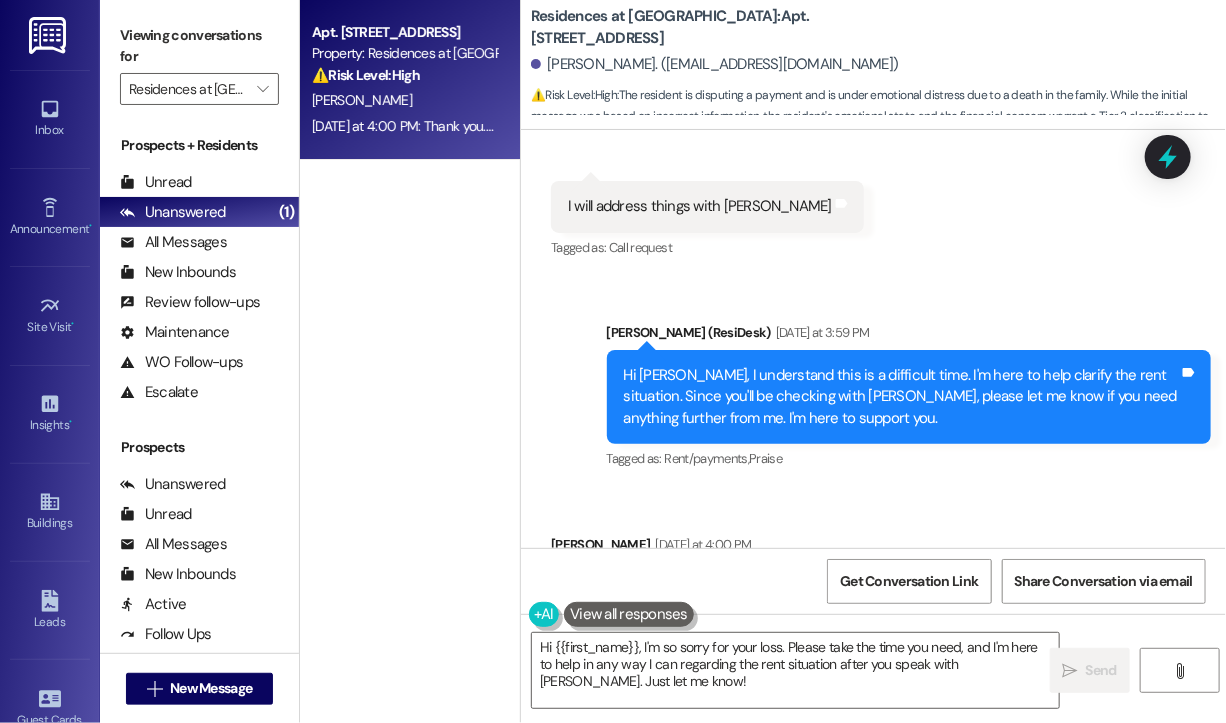 click on "Received via SMS Renee Brown Yesterday at 4:00 PM Thank you. I will let you know as soon I speak to her Tags and notes Tagged as:   Positive response ,  Click to highlight conversations about Positive response Call request Click to highlight conversations about Call request" at bounding box center [873, 573] 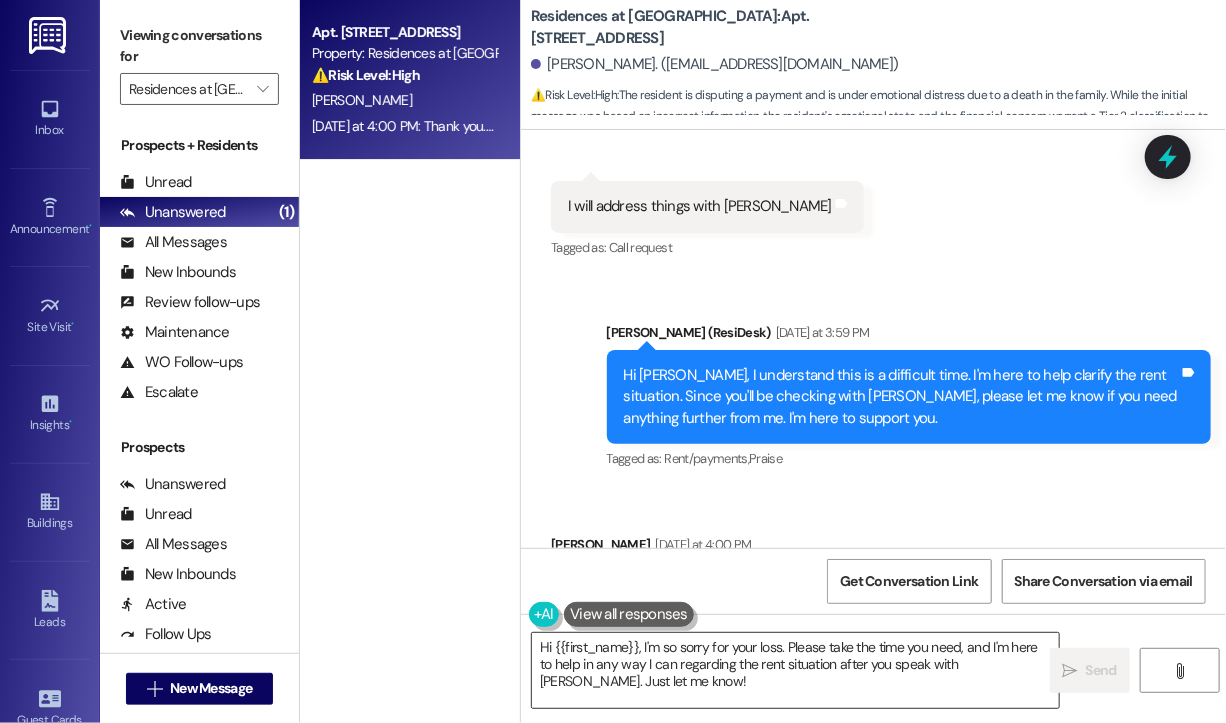 click on "Hi {{first_name}}, I'm so sorry for your loss. Please take the time you need, and I'm here to help in any way I can regarding the rent situation after you speak with Alexis. Just let me know!" at bounding box center [795, 670] 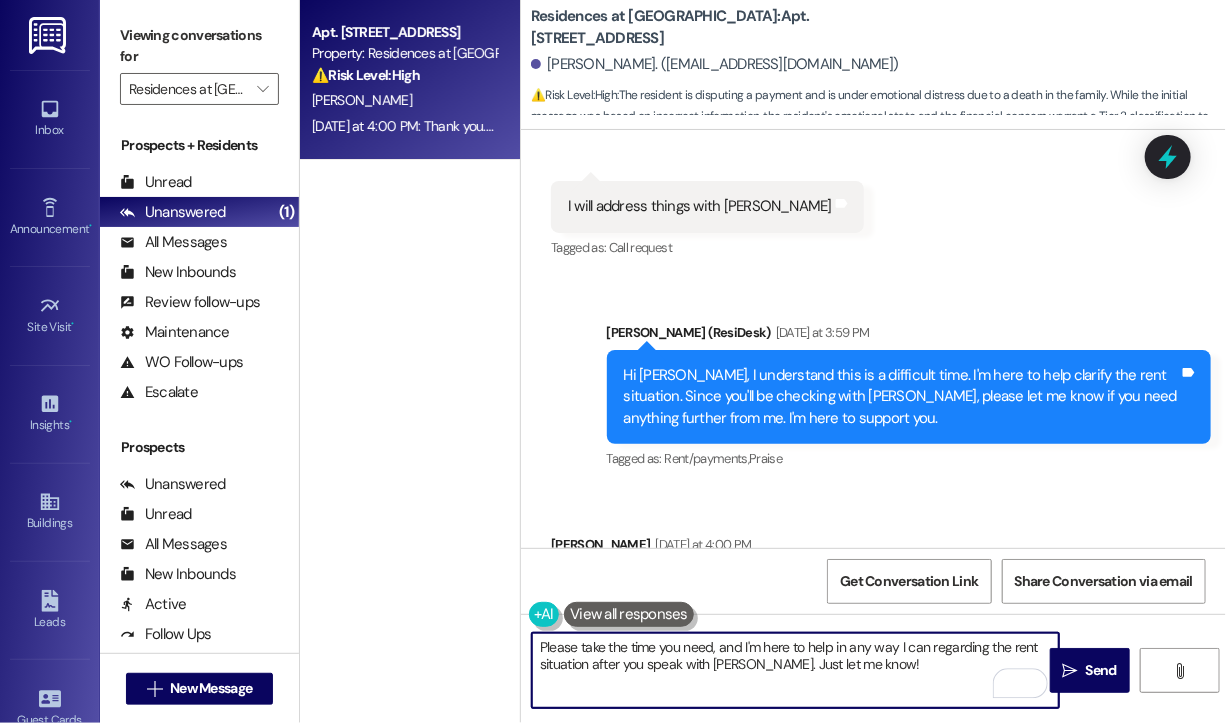 click on "Please take the time you need, and I'm here to help in any way I can regarding the rent situation after you speak with Alexis. Just let me know!" at bounding box center [795, 670] 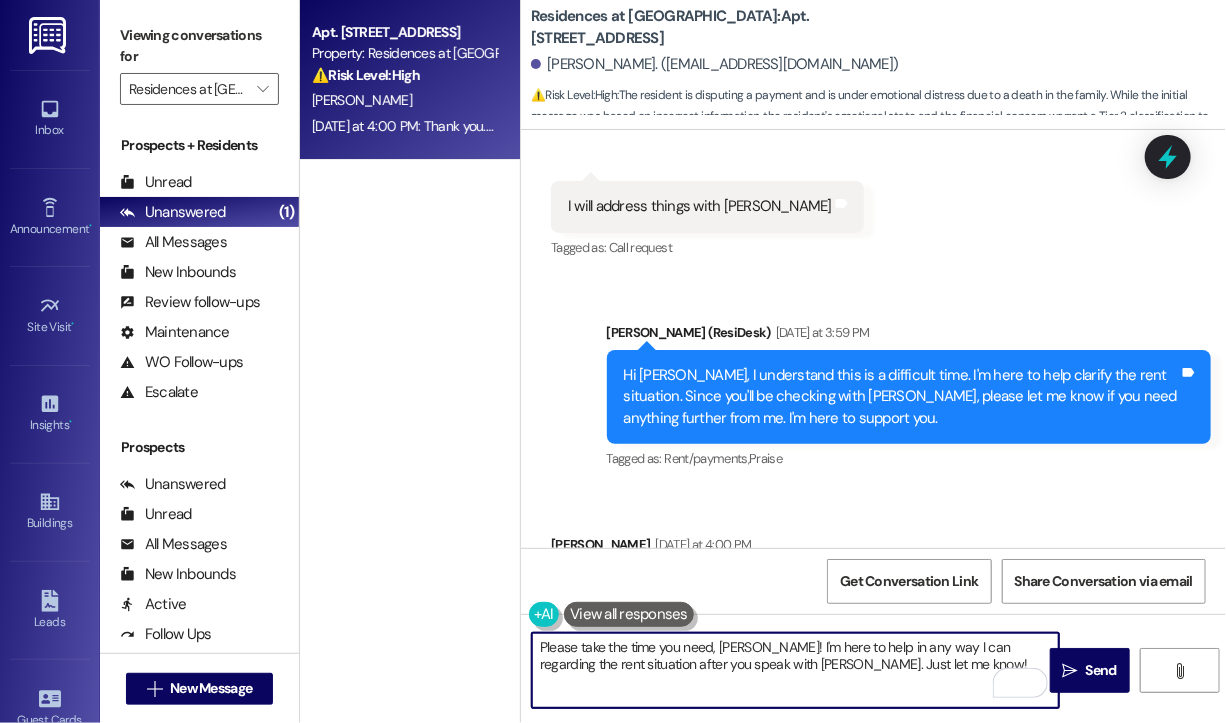 drag, startPoint x: 711, startPoint y: 648, endPoint x: 710, endPoint y: 694, distance: 46.010868 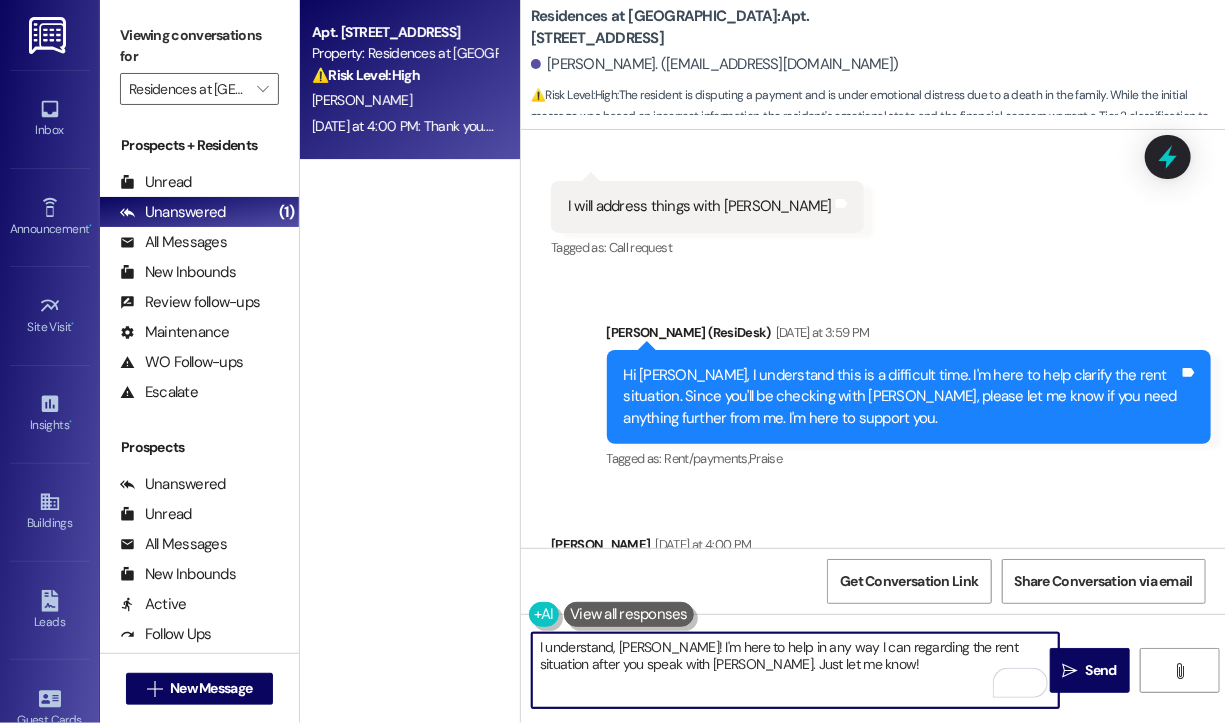 click on "I understand, Renee! I'm here to help in any way I can regarding the rent situation after you speak with Alexis. Just let me know!" at bounding box center [795, 670] 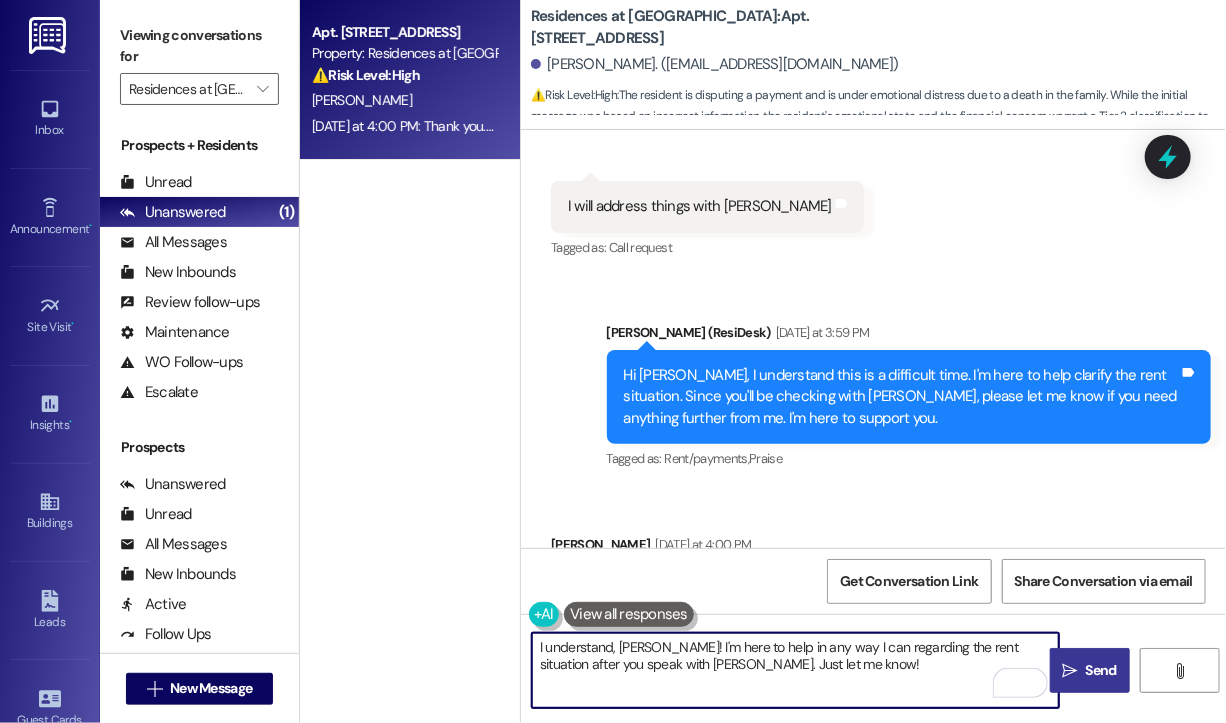 type on "I understand, Renee! I'm here to help in any way I can regarding the rent situation after you speak with Alexis. Just let me know!" 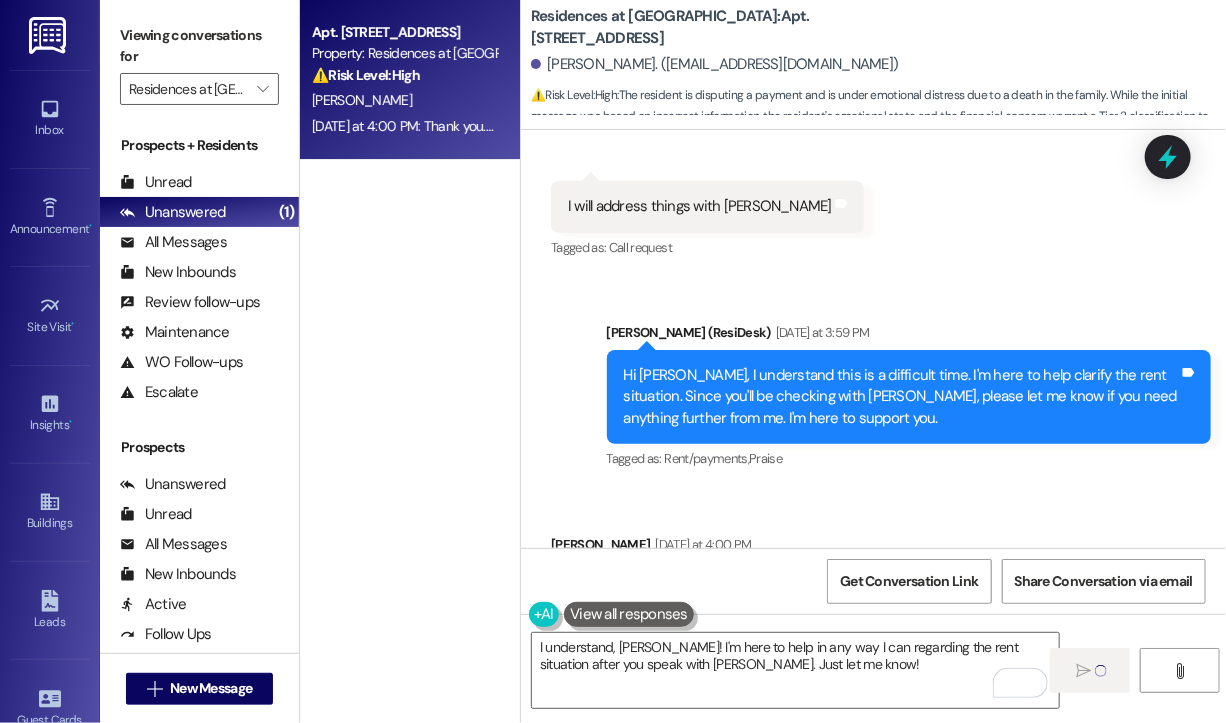 type 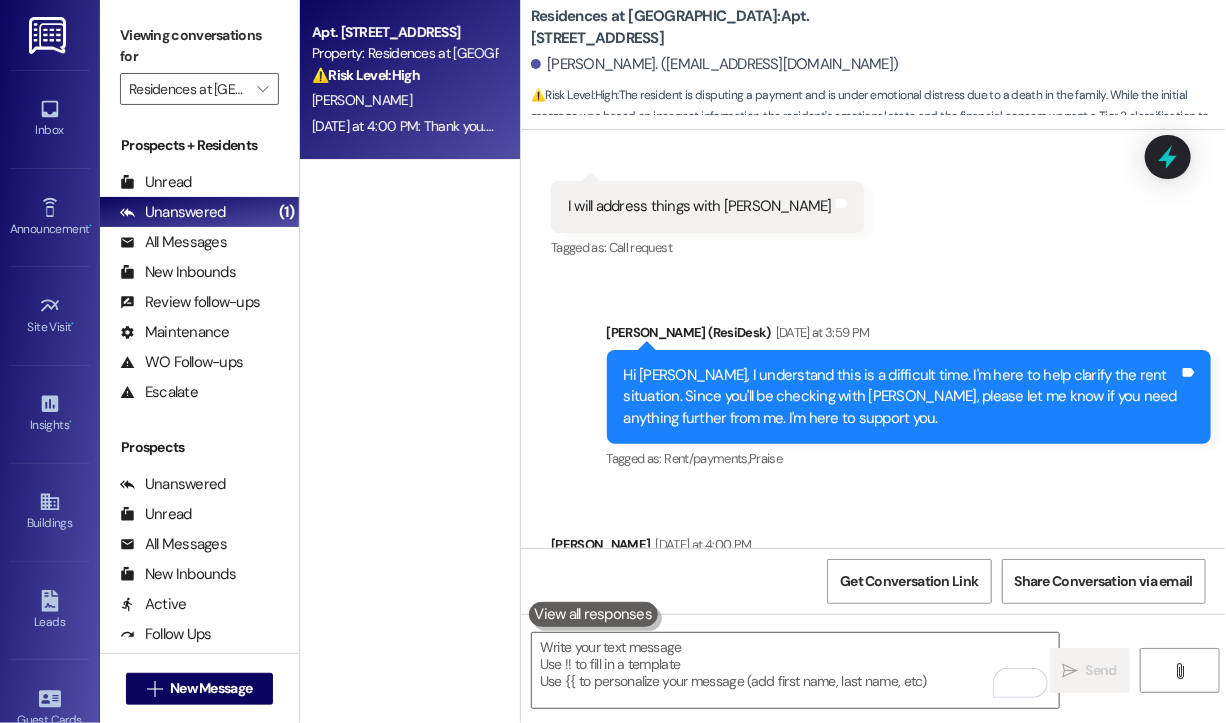 scroll, scrollTop: 7651, scrollLeft: 0, axis: vertical 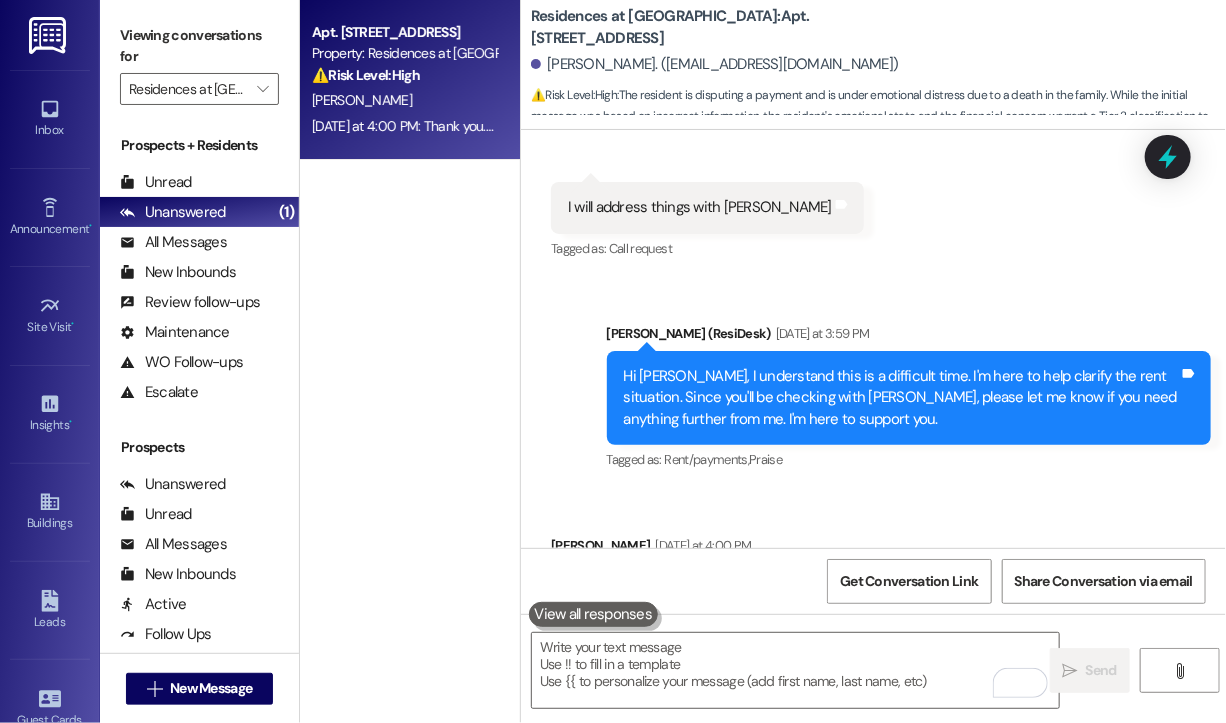 click on "Received via SMS Renee Brown Yesterday at 4:00 PM Thank you. I will let you know as soon I speak to her Tags and notes Tagged as:   Positive response ,  Click to highlight conversations about Positive response Call request Click to highlight conversations about Call request" at bounding box center [873, 574] 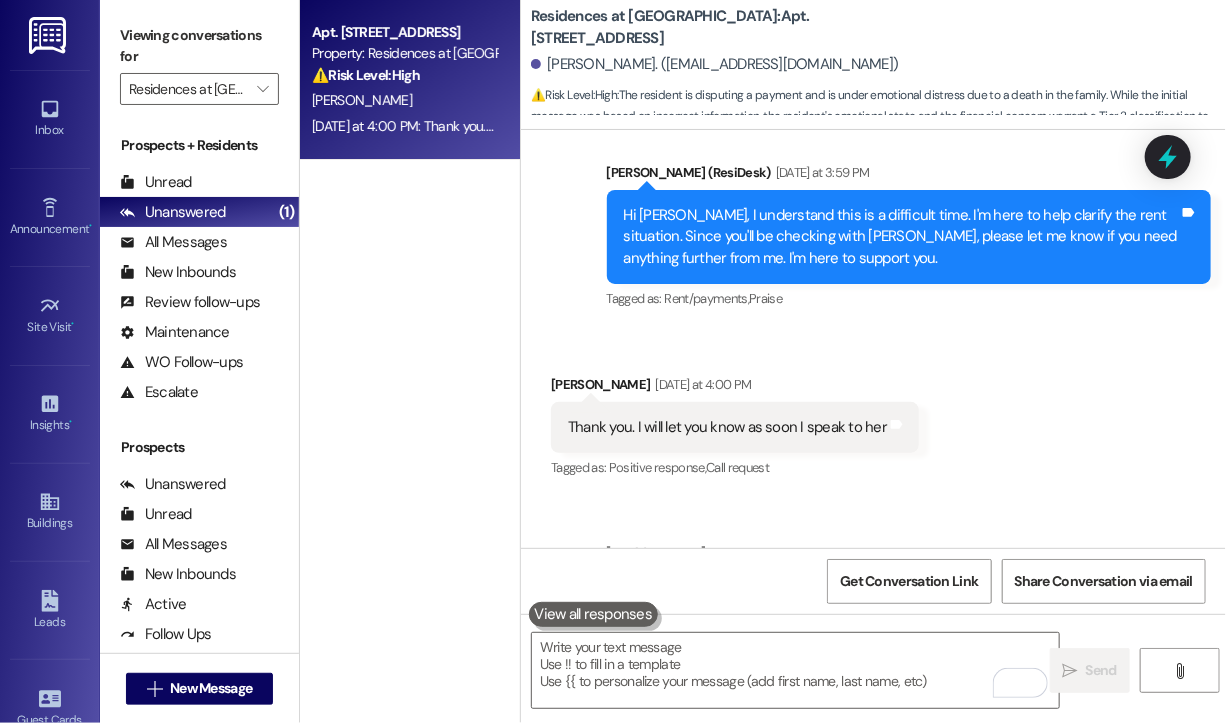scroll, scrollTop: 7812, scrollLeft: 0, axis: vertical 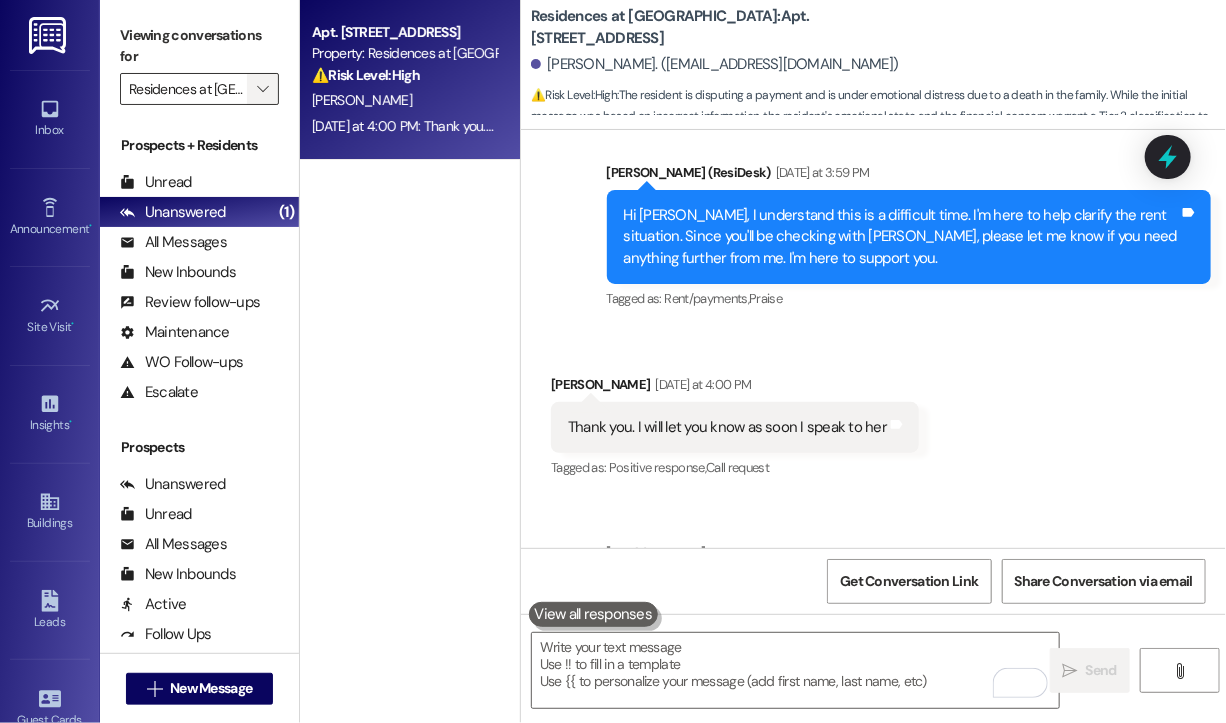 click on "" at bounding box center (262, 89) 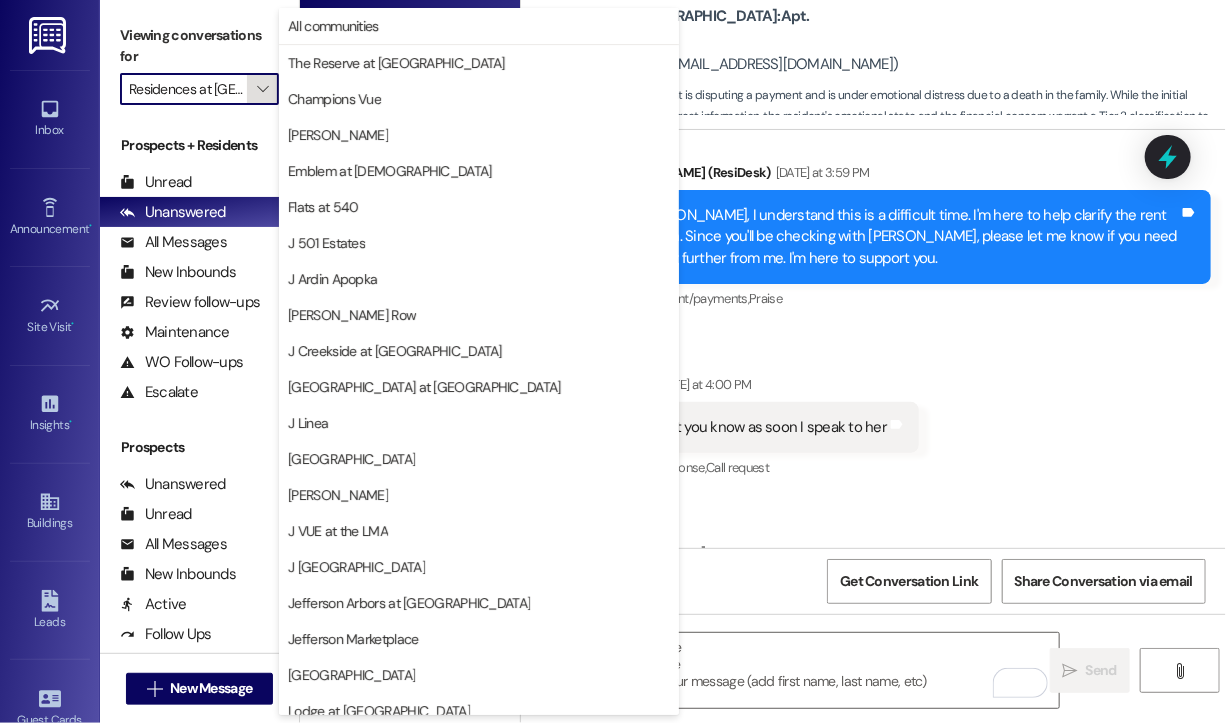 scroll, scrollTop: 0, scrollLeft: 76, axis: horizontal 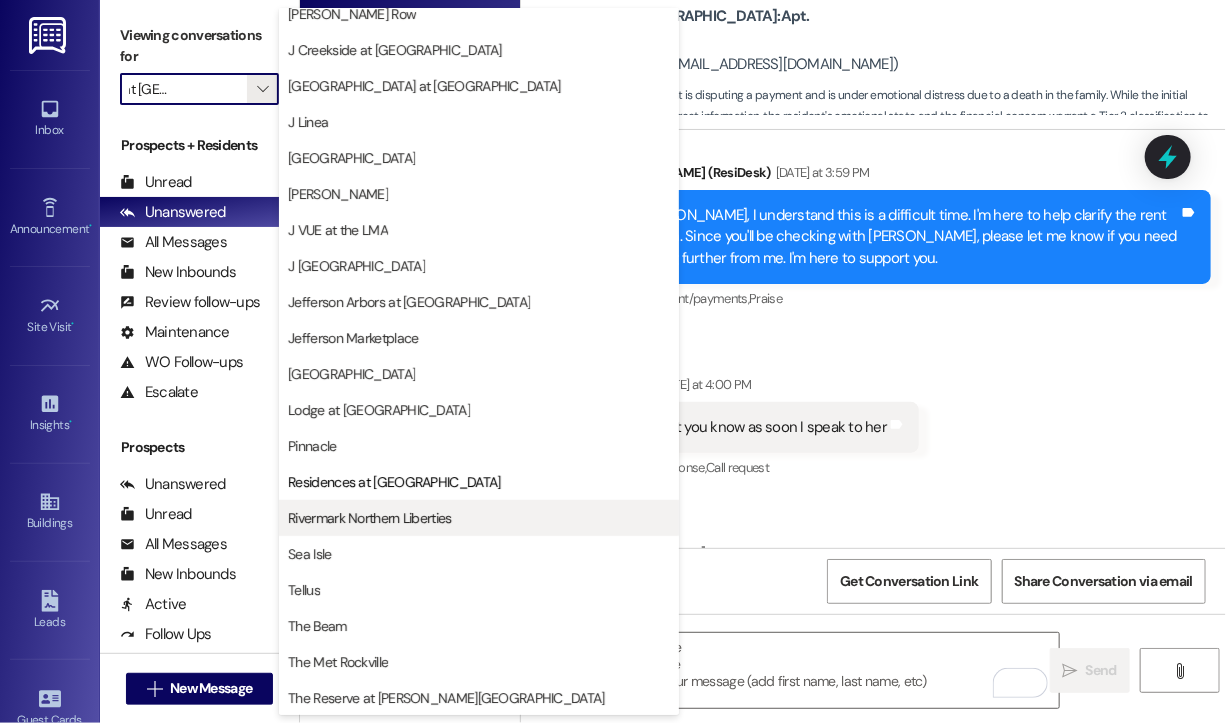 click on "Rivermark Northern Liberties" at bounding box center (369, 518) 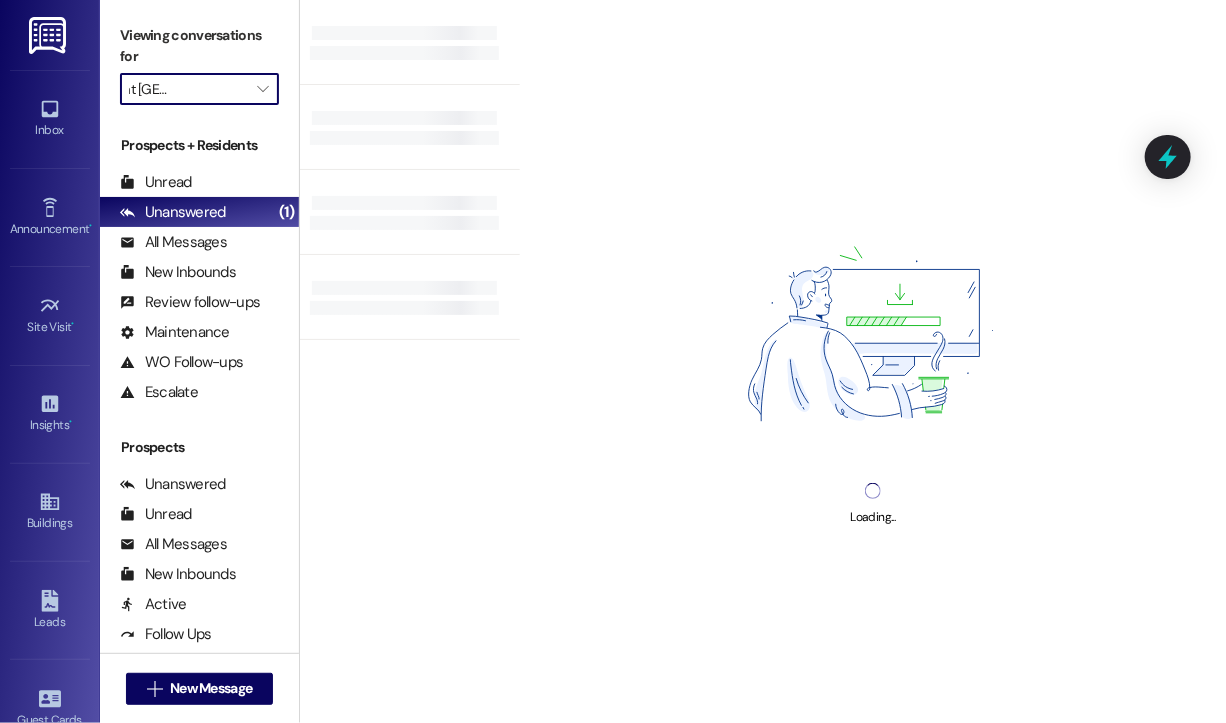 type on "Rivermark Northern Liberties" 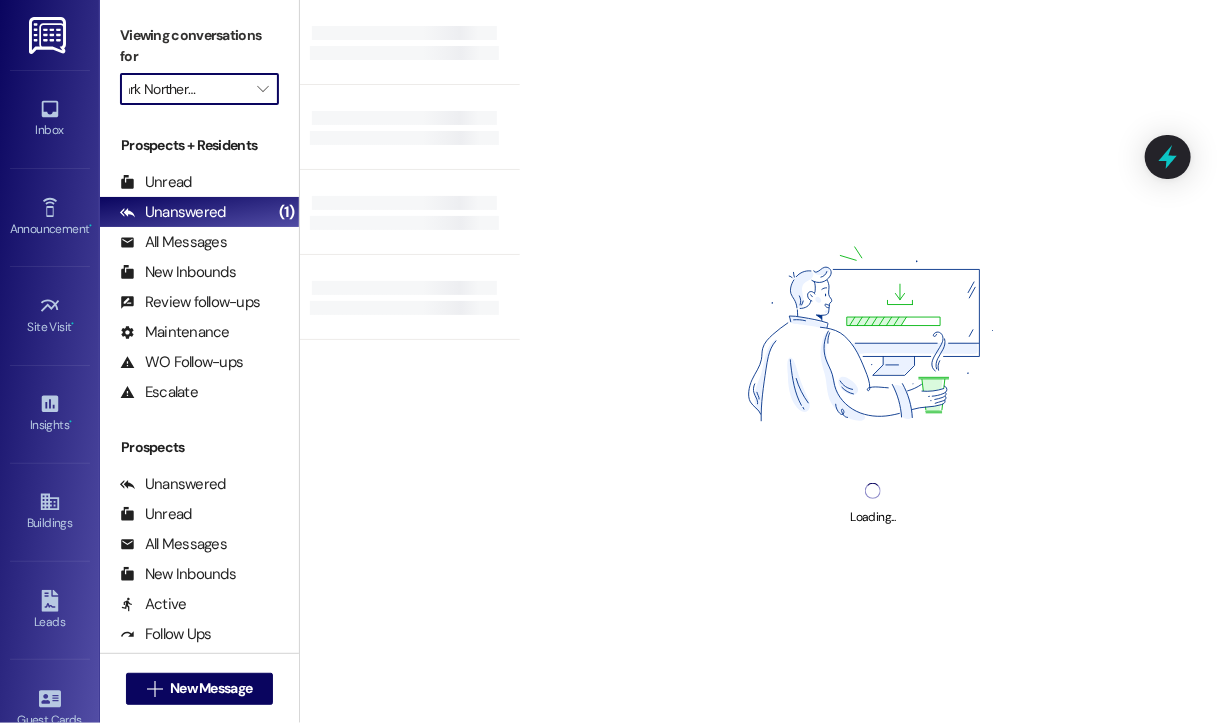 scroll, scrollTop: 0, scrollLeft: 48, axis: horizontal 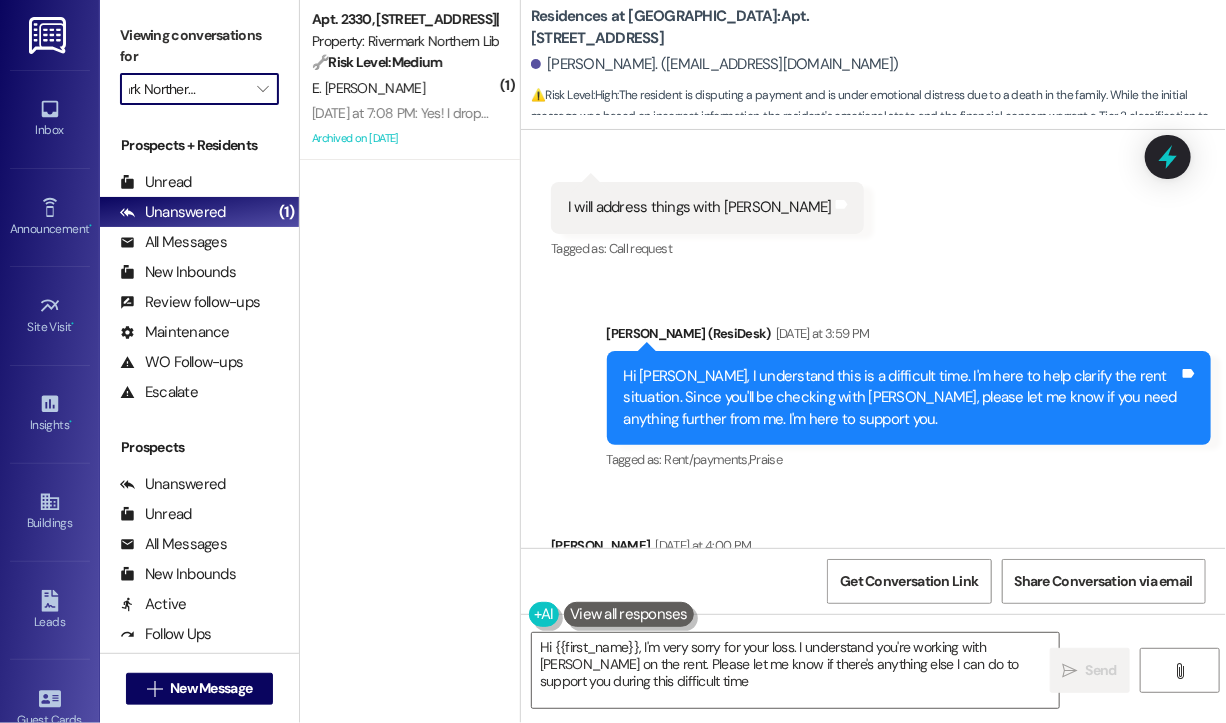 type on "Hi {{first_name}}, I'm very sorry for your loss. I understand you're working with Alexis on the rent. Please let me know if there's anything else I can do to support you during this difficult time." 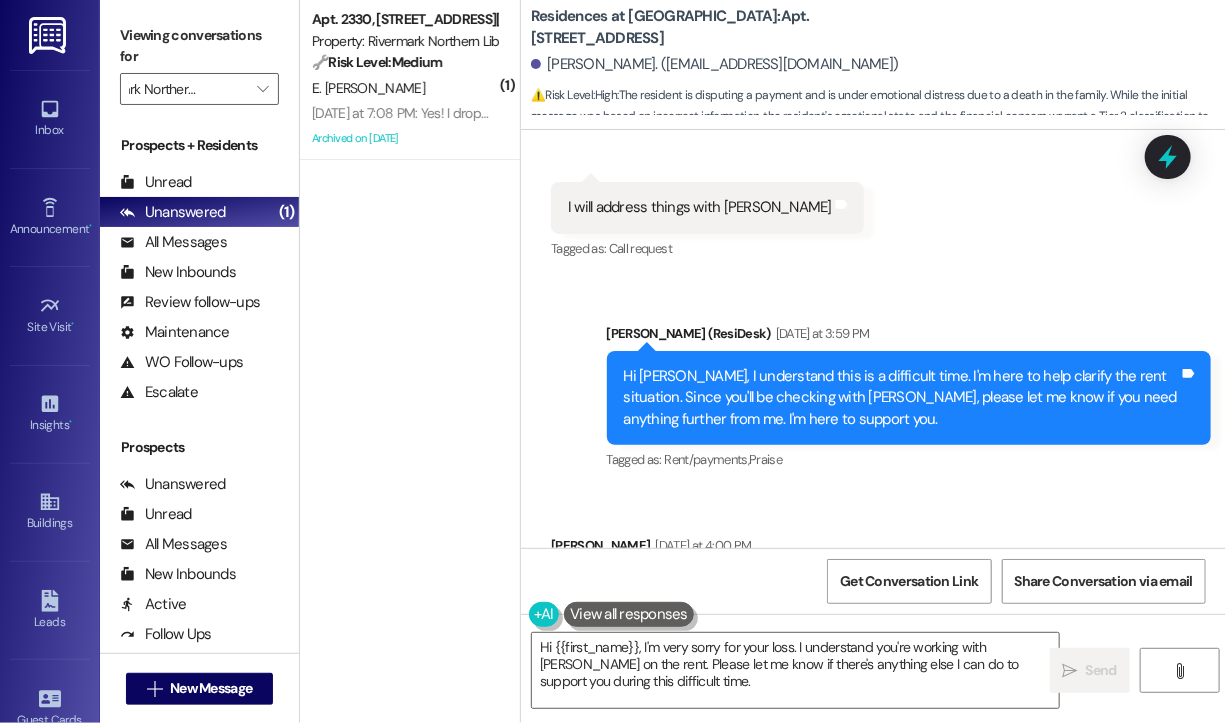 click on "Received via SMS Renee Brown Yesterday at 4:00 PM Thank you. I will let you know as soon I speak to her Tags and notes Tagged as:   Positive response ,  Click to highlight conversations about Positive response Call request Click to highlight conversations about Call request" at bounding box center [873, 574] 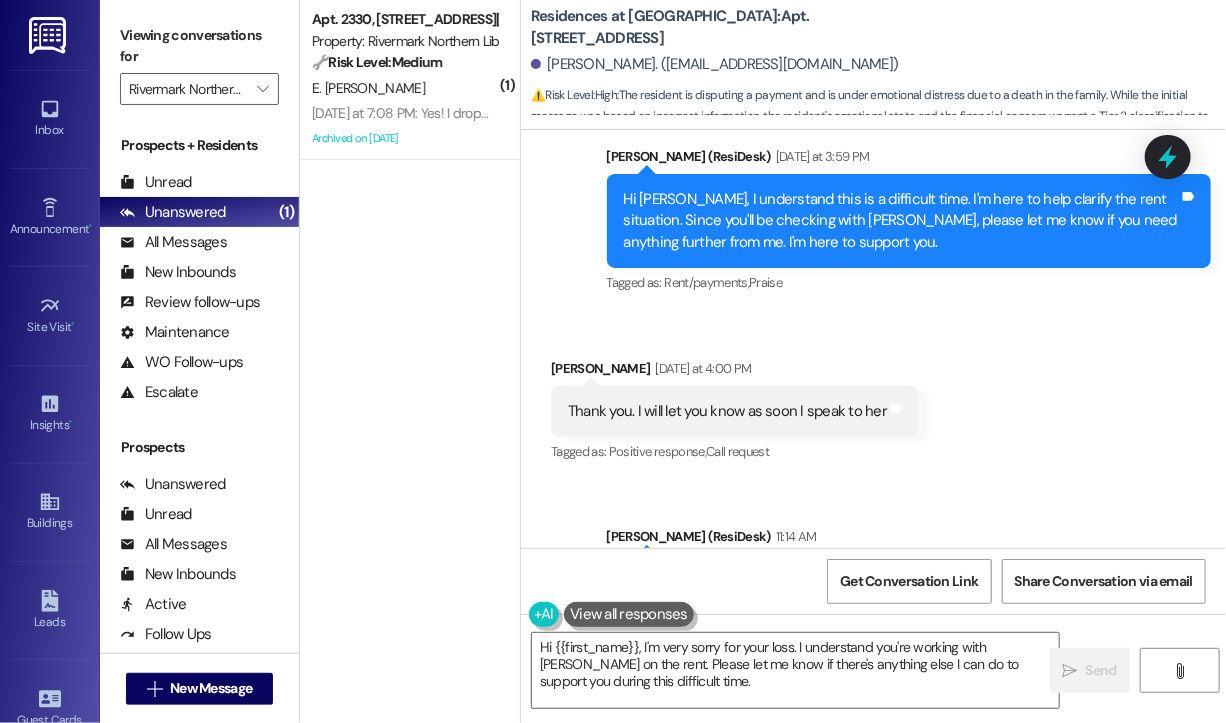 scroll, scrollTop: 7841, scrollLeft: 0, axis: vertical 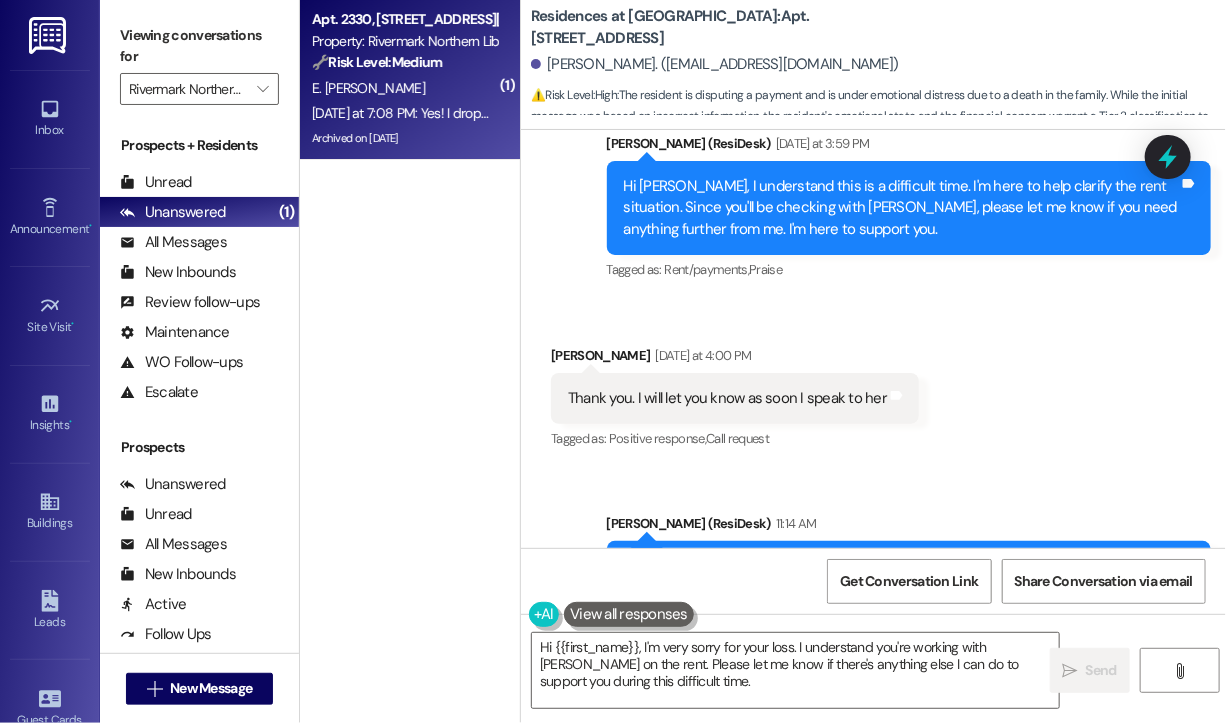 click on "E. Jose - Polanco" at bounding box center [404, 88] 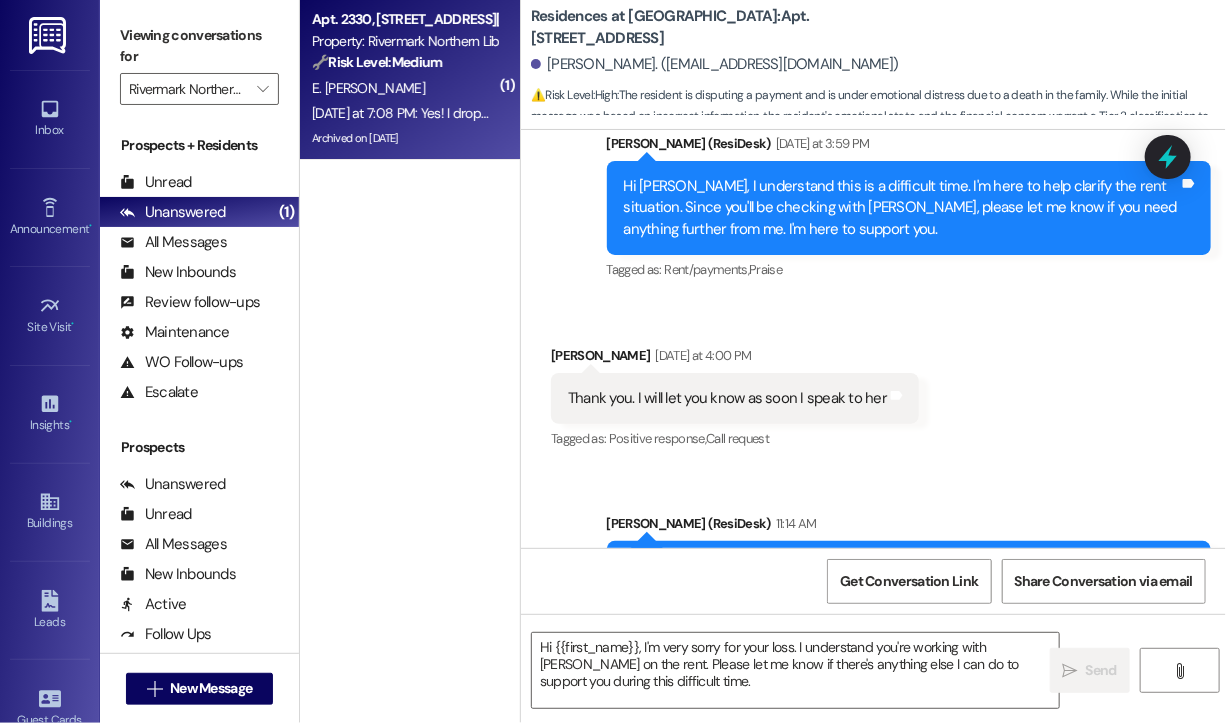 type on "Fetching suggested responses. Please feel free to read through the conversation in the meantime." 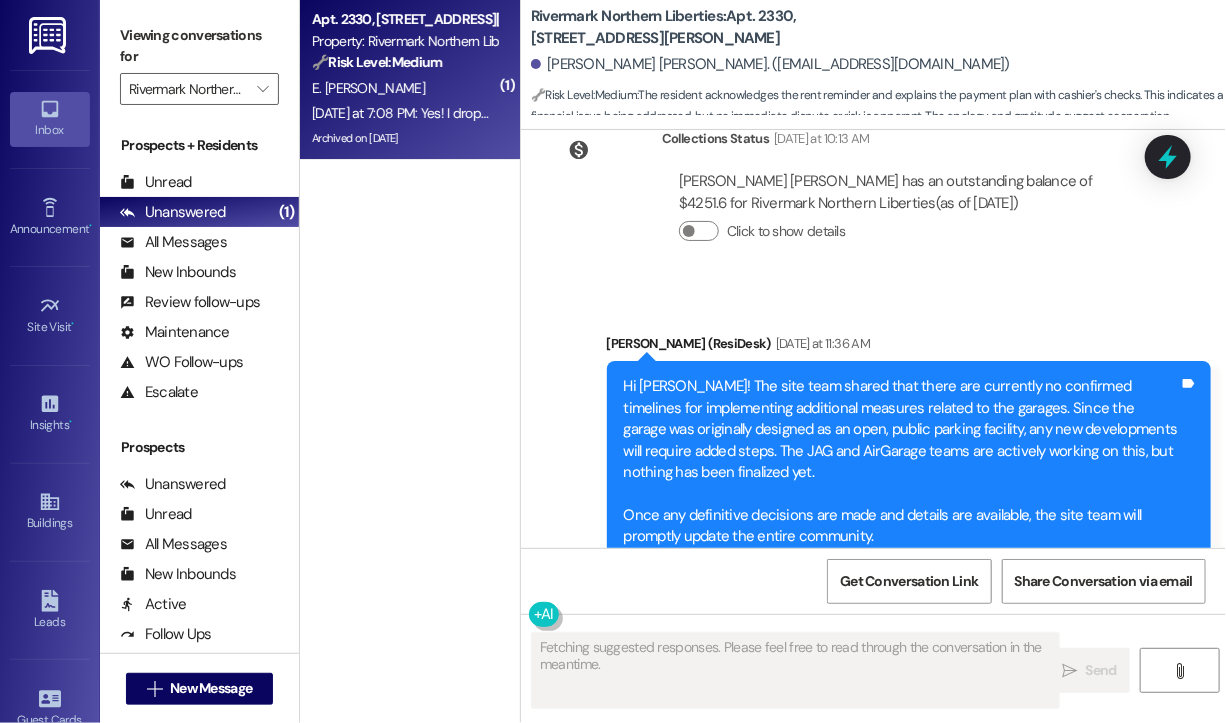 scroll, scrollTop: 9623, scrollLeft: 0, axis: vertical 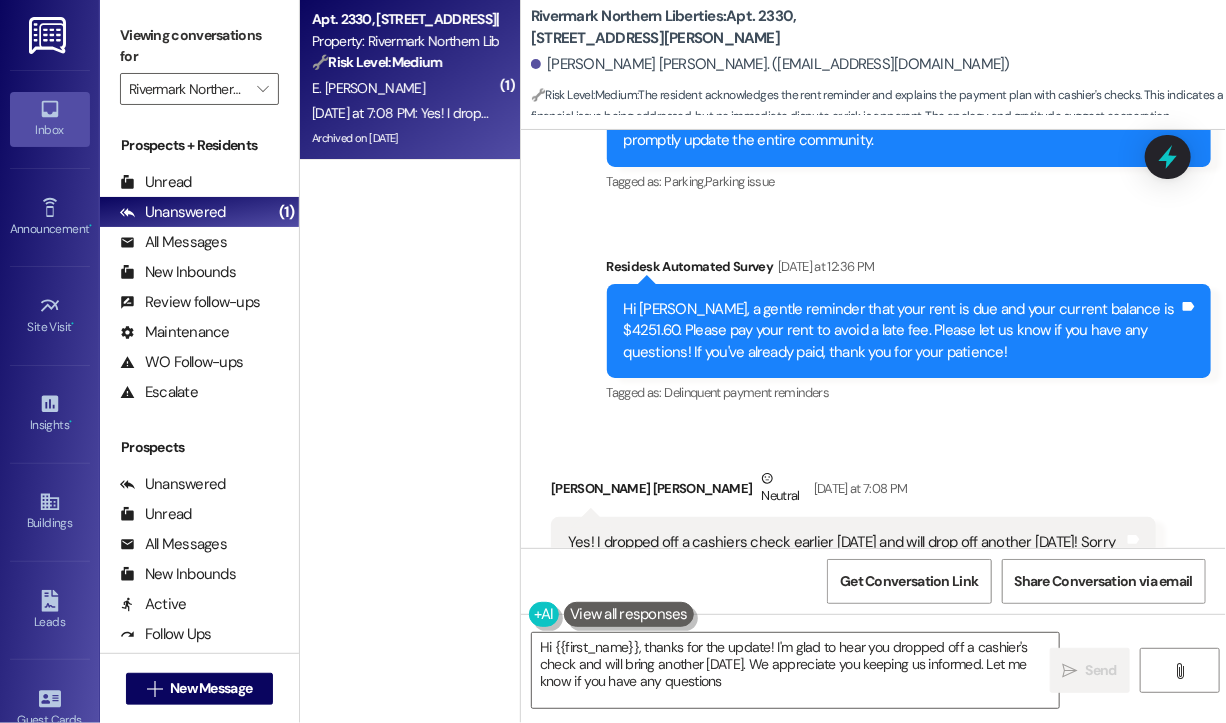 type on "Hi {{first_name}}, thanks for the update! I'm glad to hear you dropped off a cashier's check and will bring another in two weeks. We appreciate you keeping us informed. Let me know if you have any questions!" 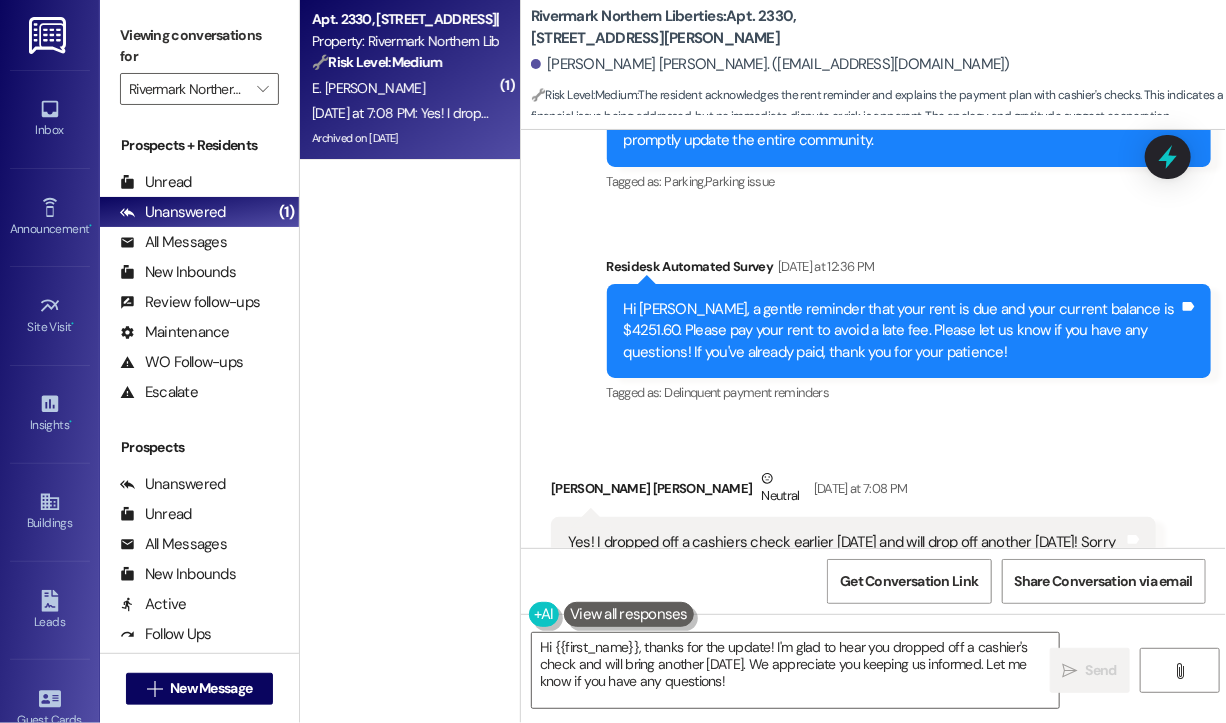 click on "Received via SMS Erica Jose - Polanco   Neutral Yesterday at 7:08 PM Yes! I dropped off a cashiers check earlier today and will drop off another in two weeks! Sorry for falling behind! And thank you for your understanding 🙏🙏🙏 Tags and notes Tagged as:   Rent/payments ,  Click to highlight conversations about Rent/payments Praise Click to highlight conversations about Praise" at bounding box center (873, 528) 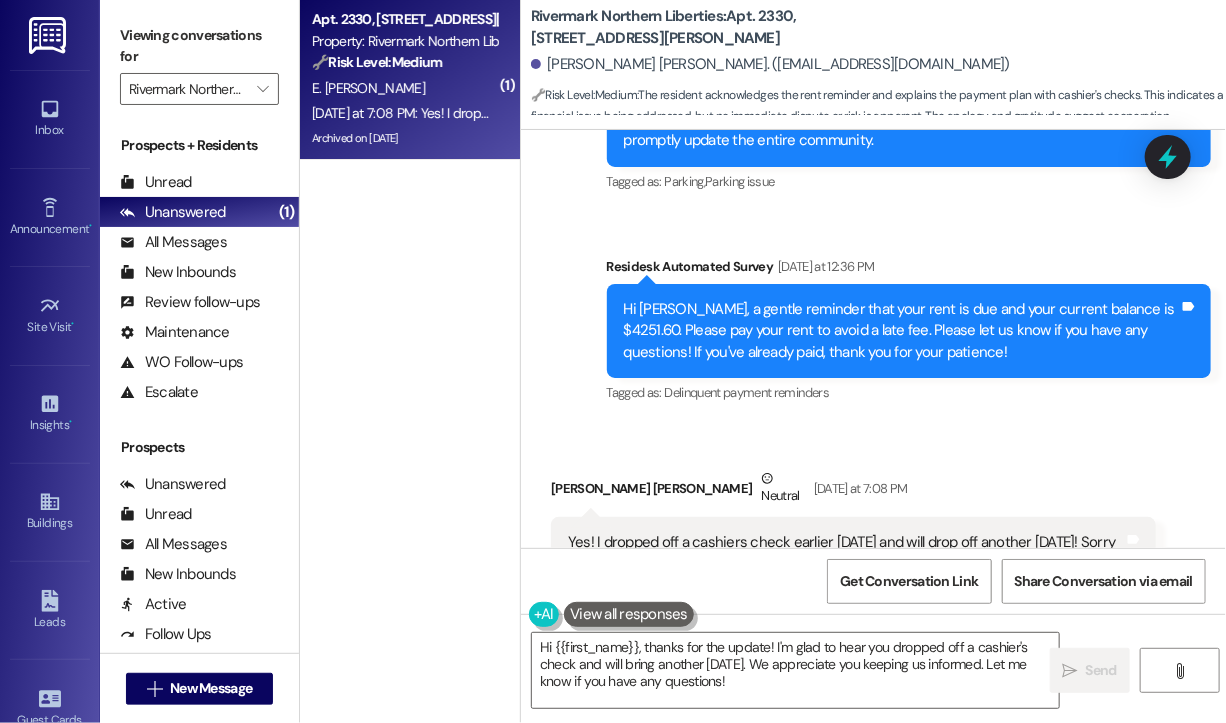scroll, scrollTop: 9624, scrollLeft: 0, axis: vertical 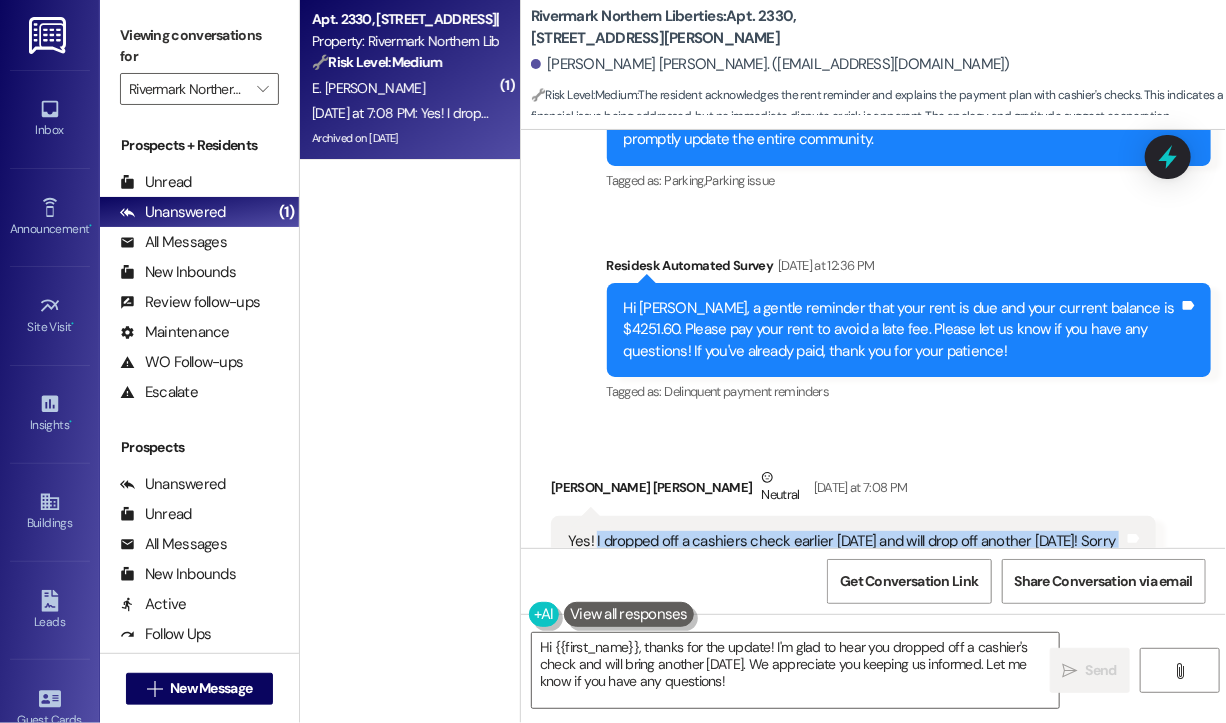 drag, startPoint x: 948, startPoint y: 474, endPoint x: 594, endPoint y: 455, distance: 354.50952 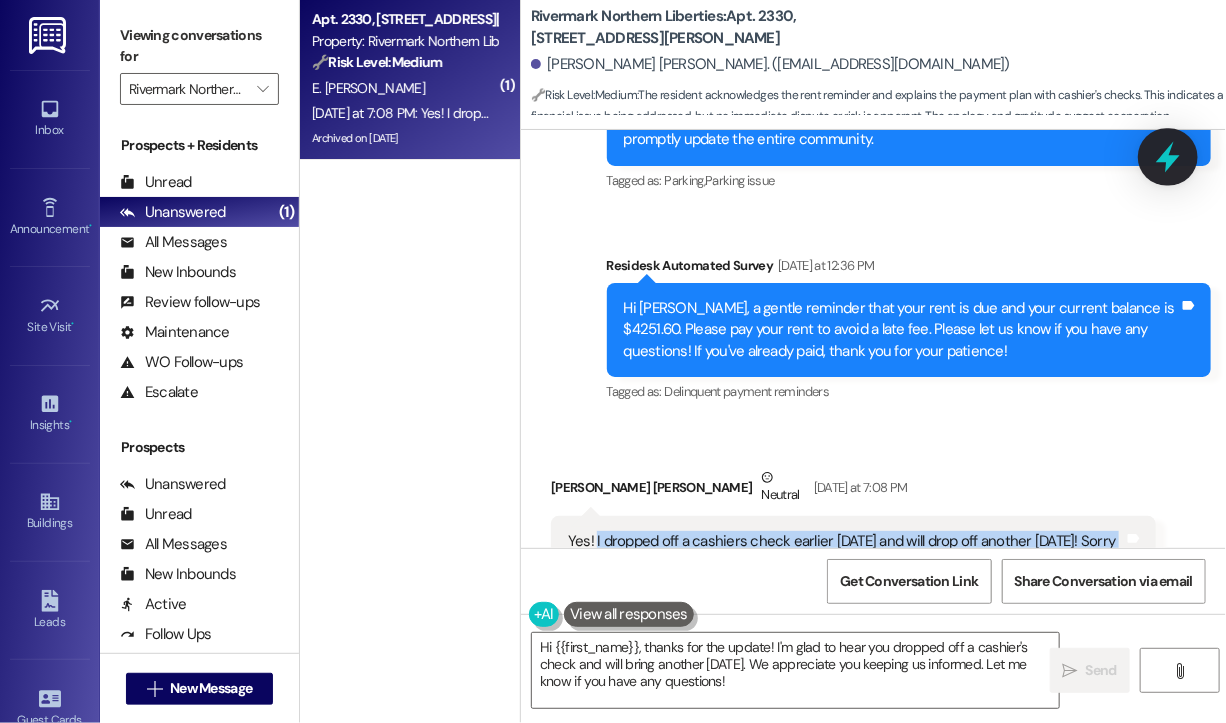 click 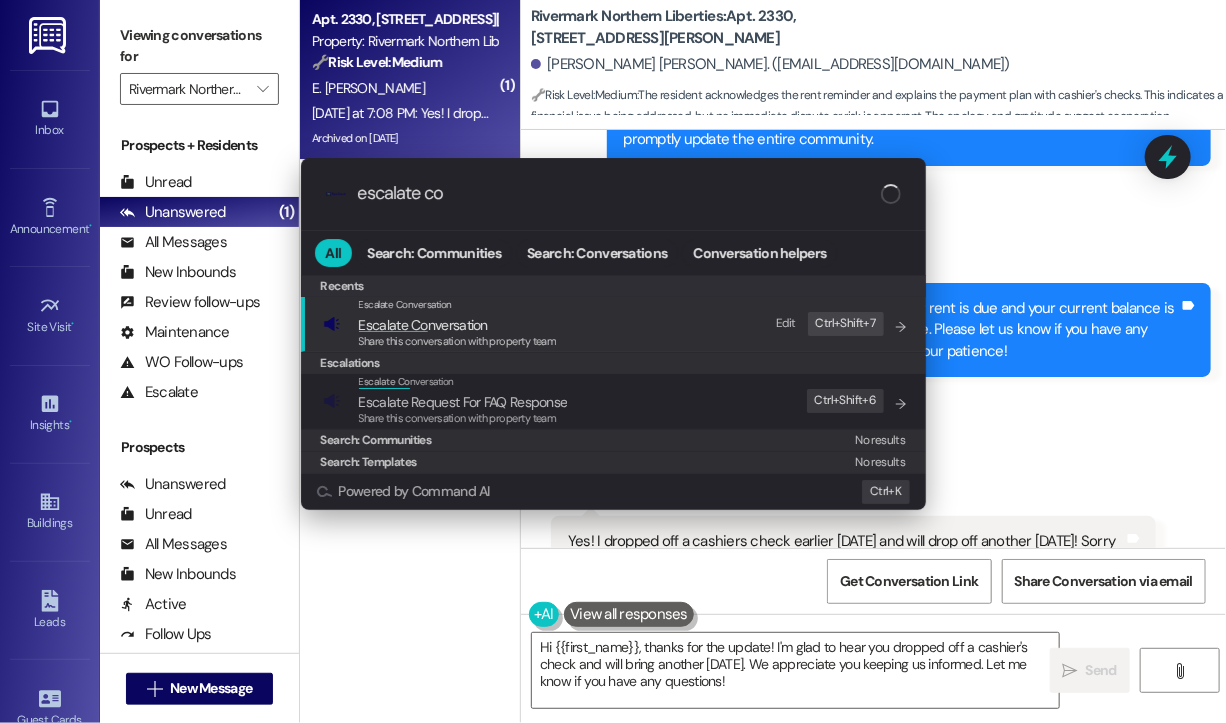 type on "escalate con" 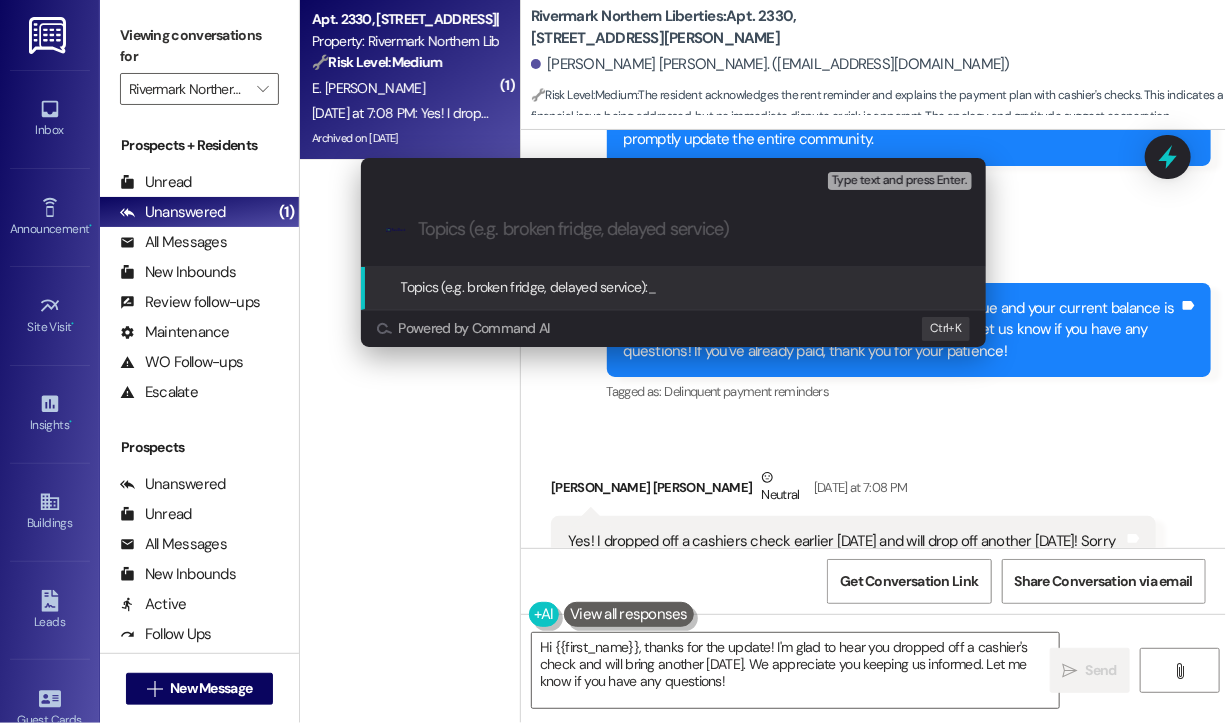 paste on "Cashier’s Check Dropped Off Today – Another to Follow in Two Weeks" 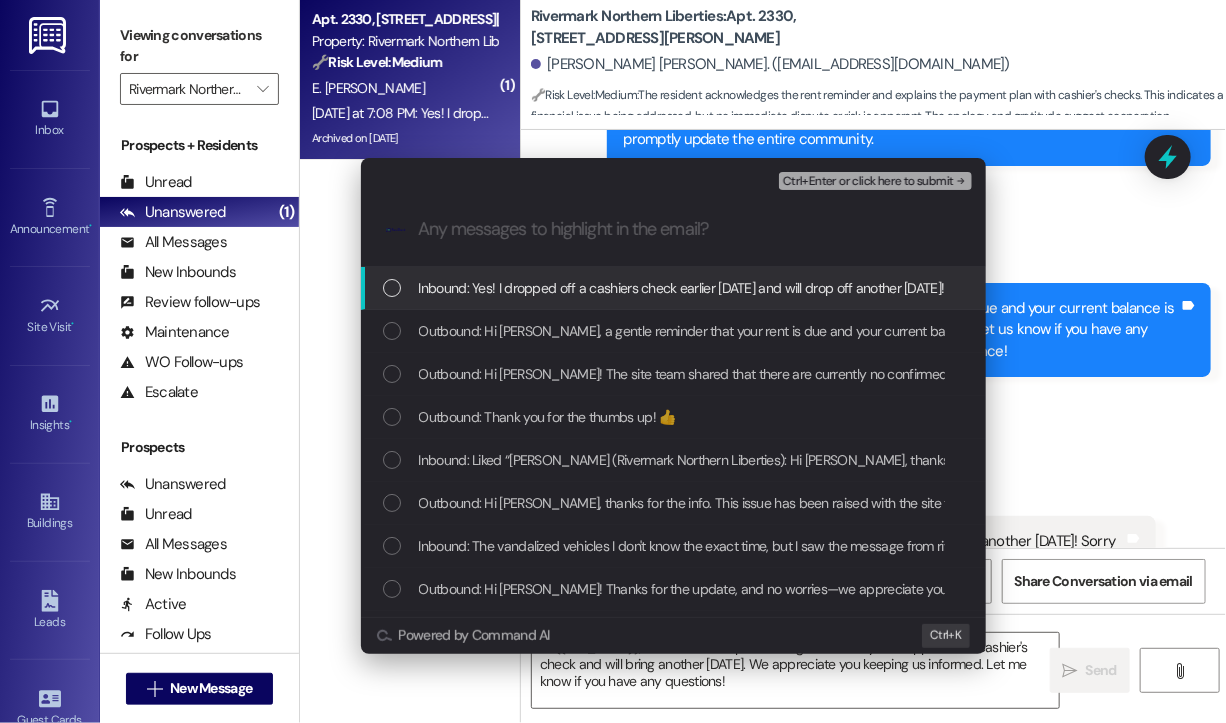 scroll, scrollTop: 0, scrollLeft: 0, axis: both 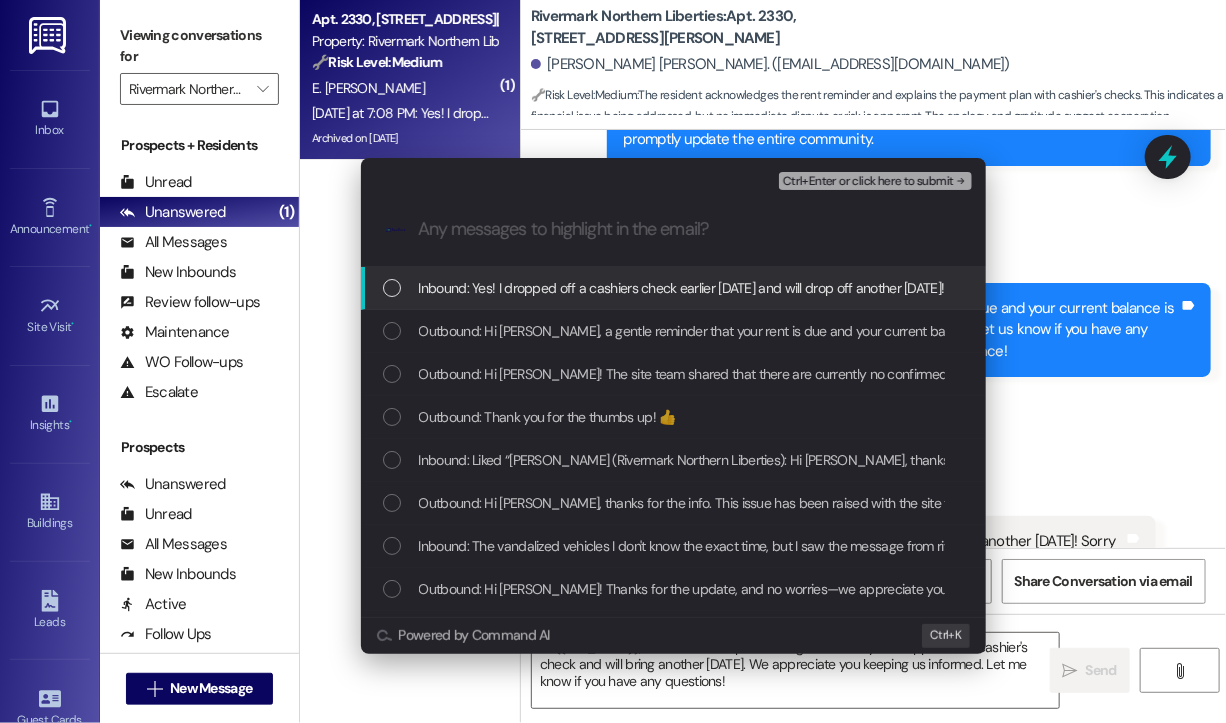 click on "Inbound: Yes! I dropped off a cashiers check earlier today and will drop off another in two weeks! Sorry for falling behind! And thank you for your understanding 🙏🙏🙏" at bounding box center [888, 288] 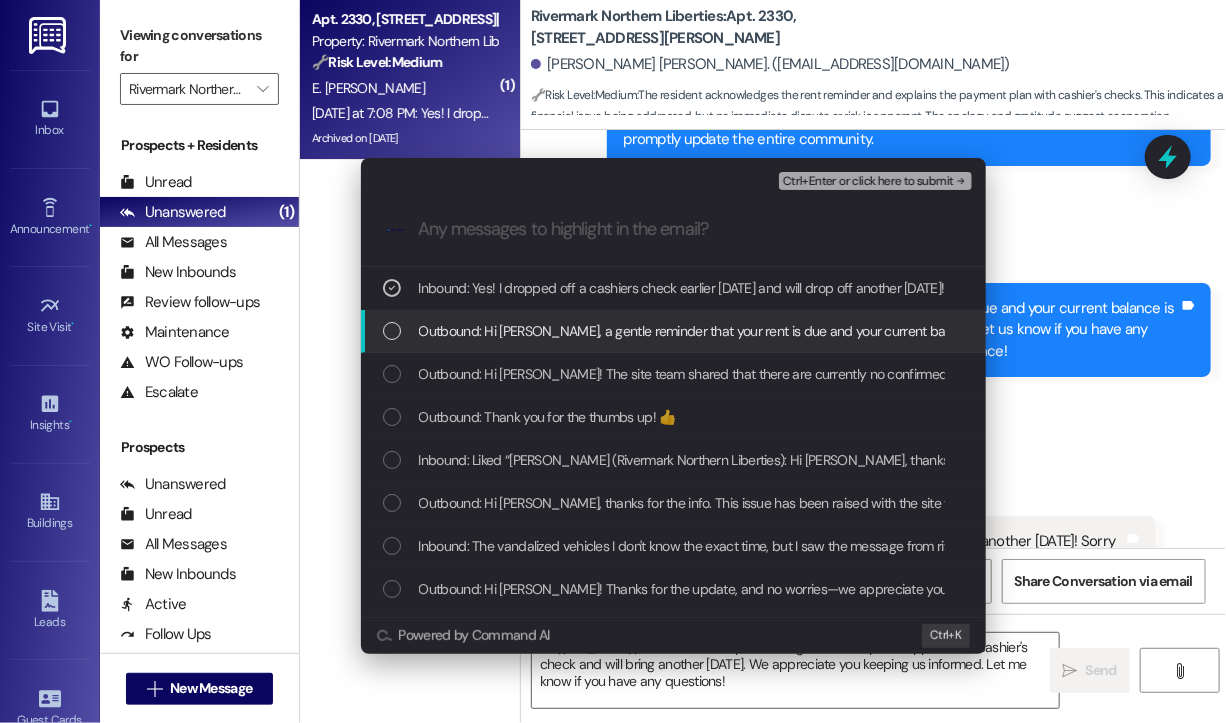 click on "Outbound: Hi Erica, a gentle reminder that your rent is due and your current balance is $4251.60. Please pay your rent to avoid a late fee. Please let us know if you have any questions! If you've already paid, thank you for your patience!" at bounding box center (1128, 331) 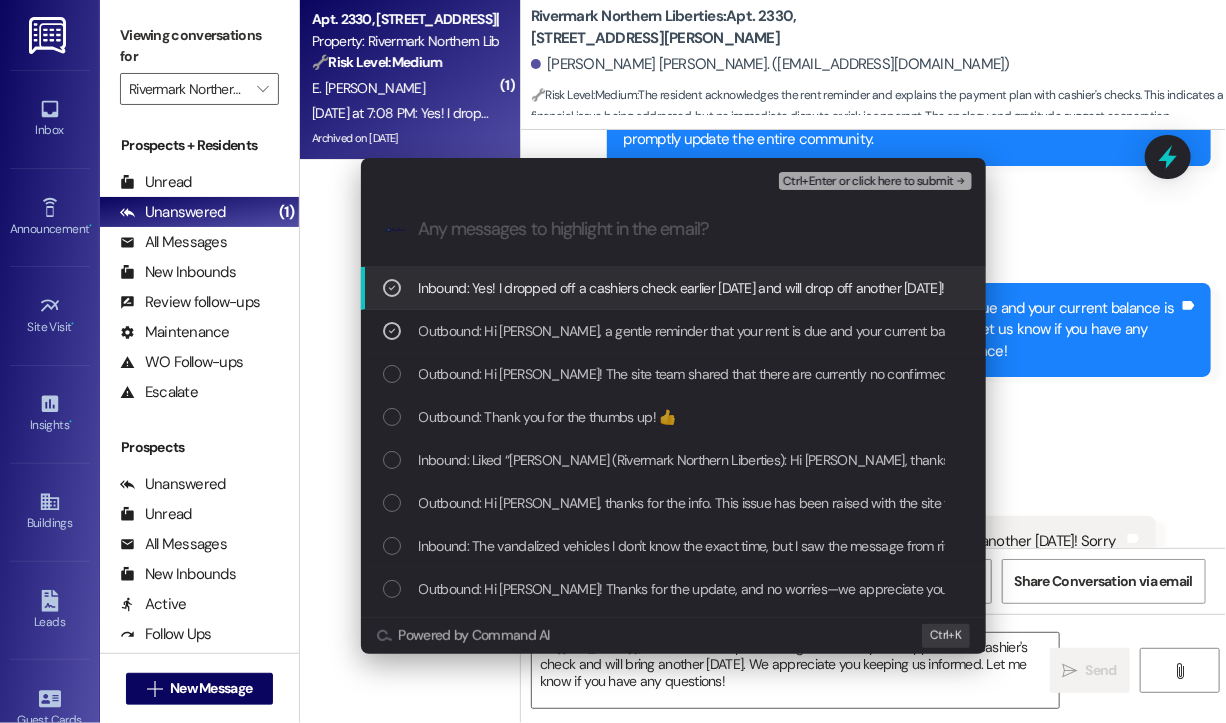 click on "Ctrl+Enter or click here to submit" at bounding box center [868, 182] 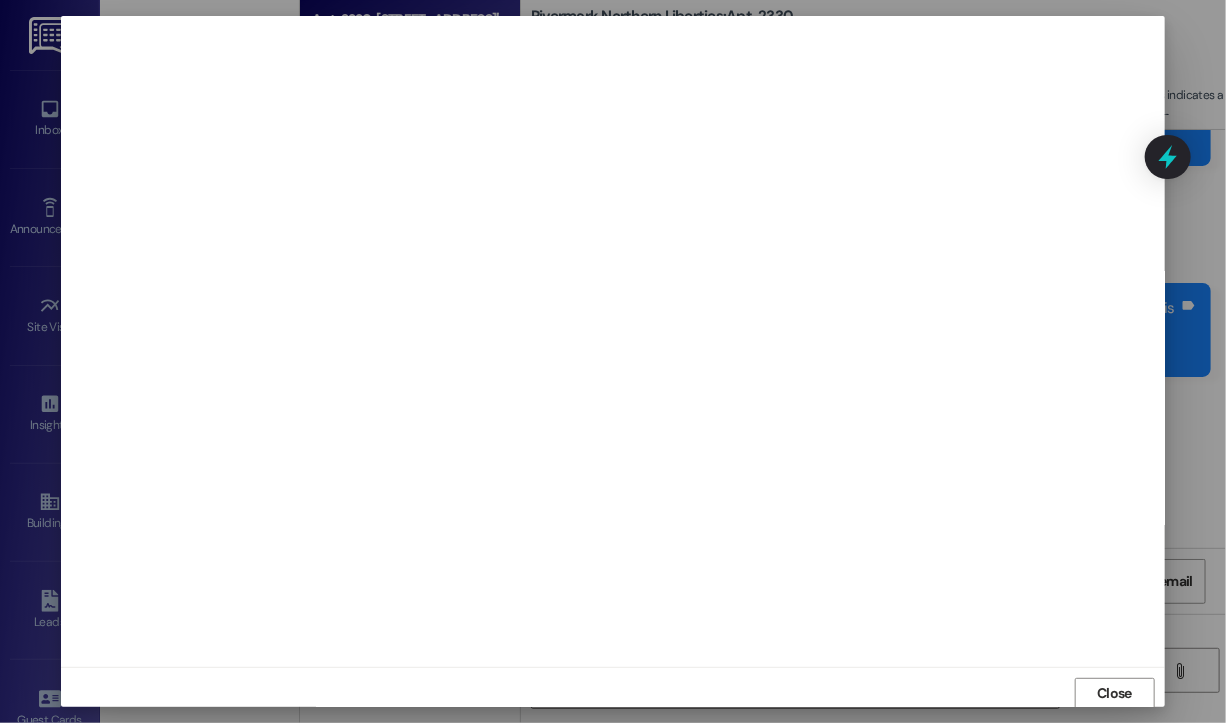 scroll, scrollTop: 2, scrollLeft: 0, axis: vertical 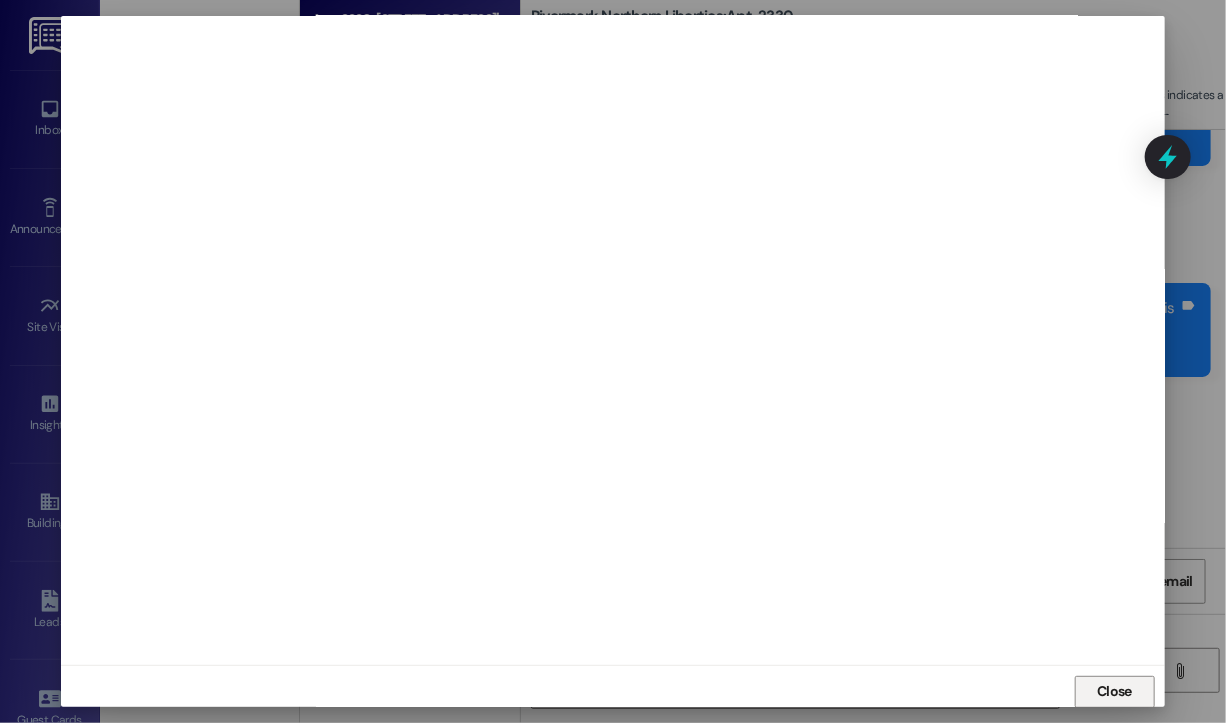 click on "Close" at bounding box center (1114, 691) 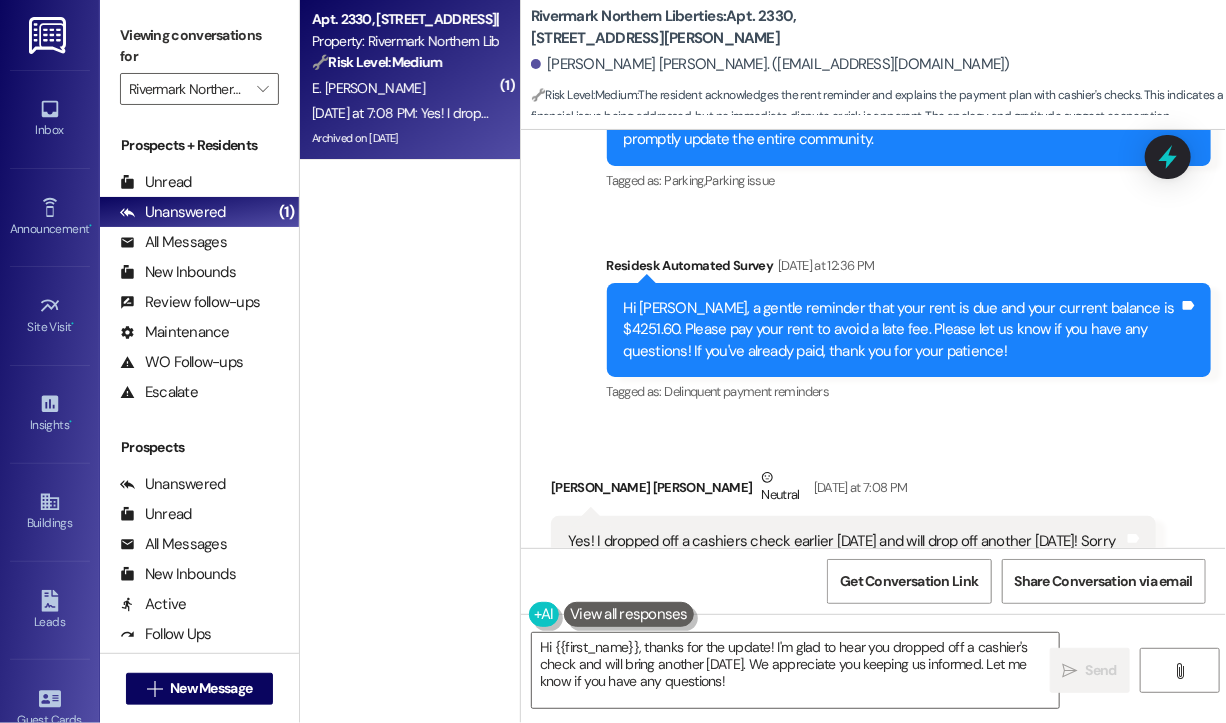 click on "Received via SMS Erica Jose - Polanco   Neutral Yesterday at 7:08 PM Yes! I dropped off a cashiers check earlier today and will drop off another in two weeks! Sorry for falling behind! And thank you for your understanding 🙏🙏🙏 Tags and notes Tagged as:   Rent/payments ,  Click to highlight conversations about Rent/payments Praise Click to highlight conversations about Praise" at bounding box center (853, 542) 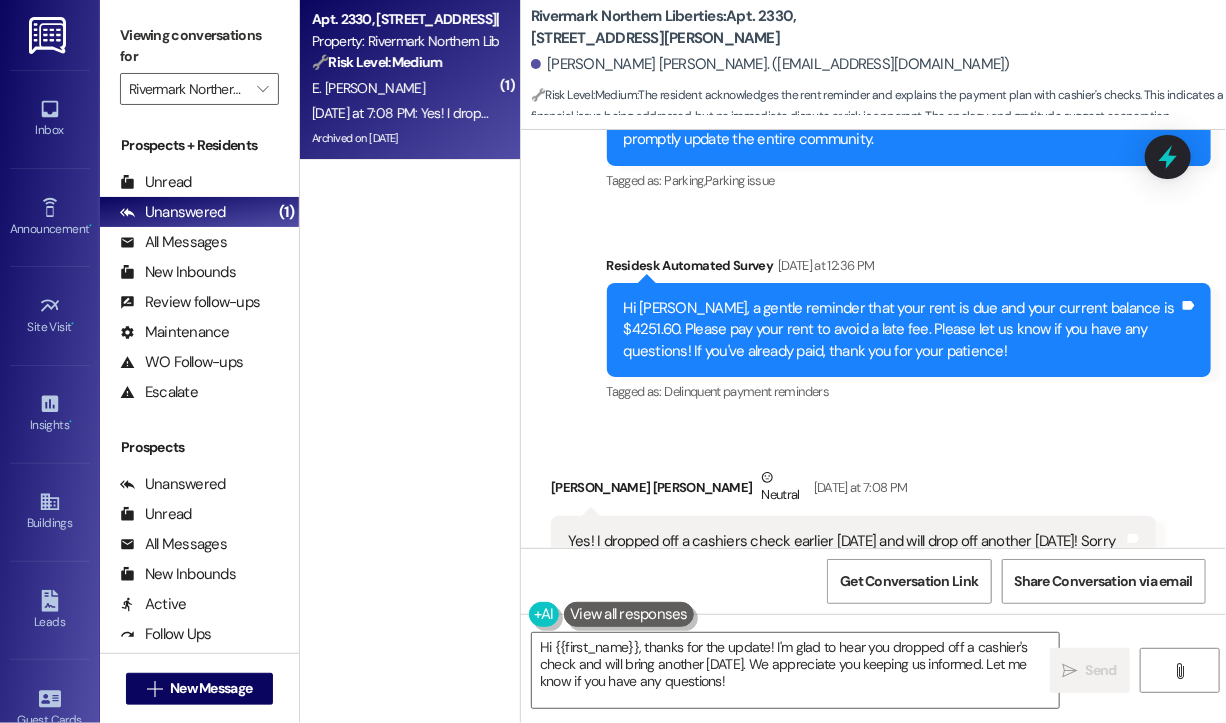 click 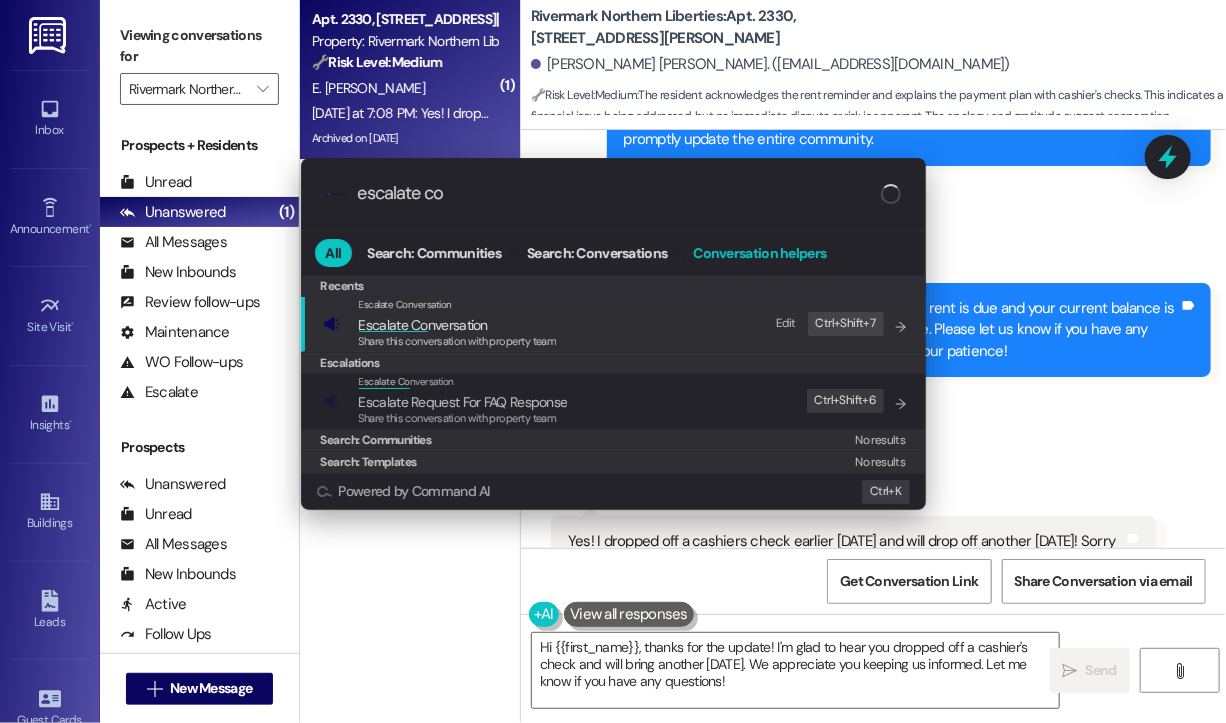 type on "escalate con" 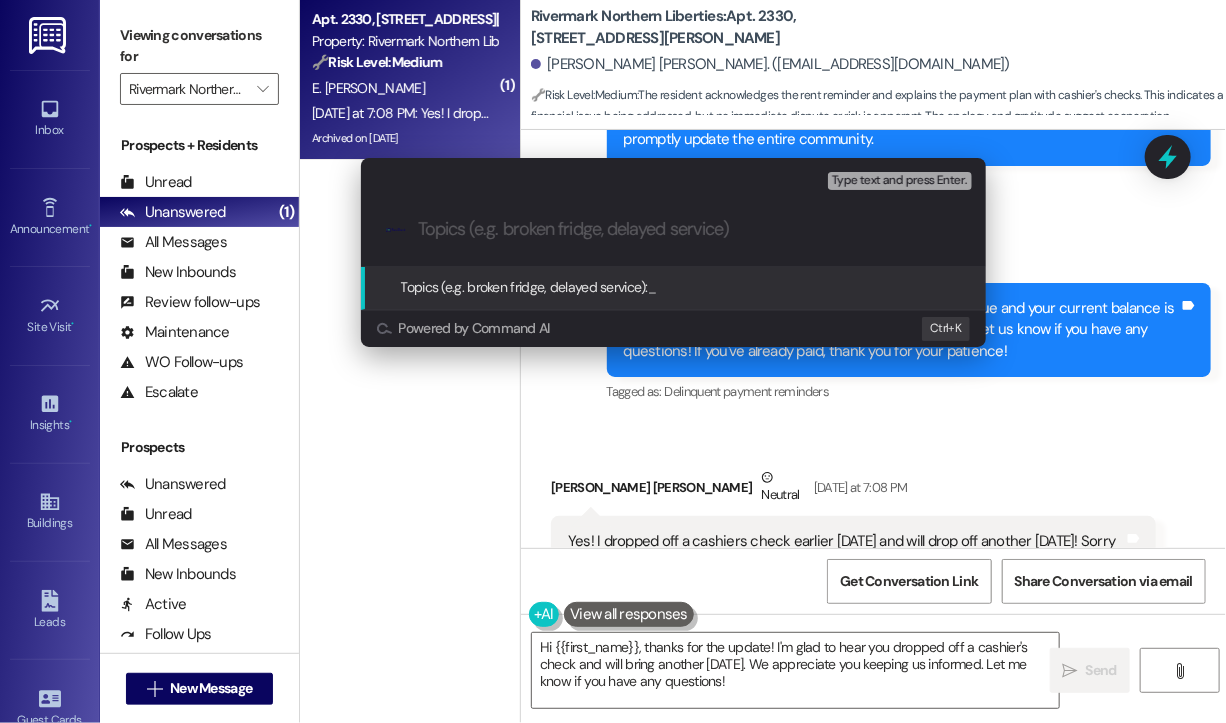 paste on "Cashier’s Check Dropped Off Today – Another to Follow in Two Weeks" 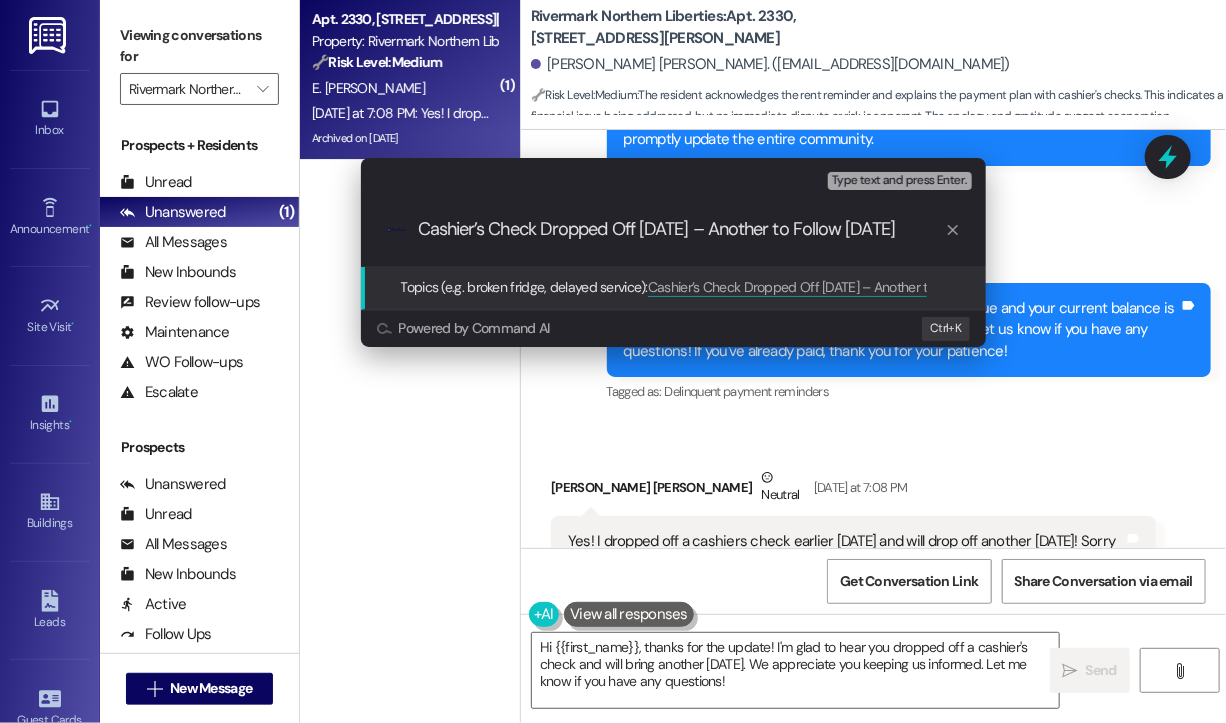 scroll, scrollTop: 0, scrollLeft: 0, axis: both 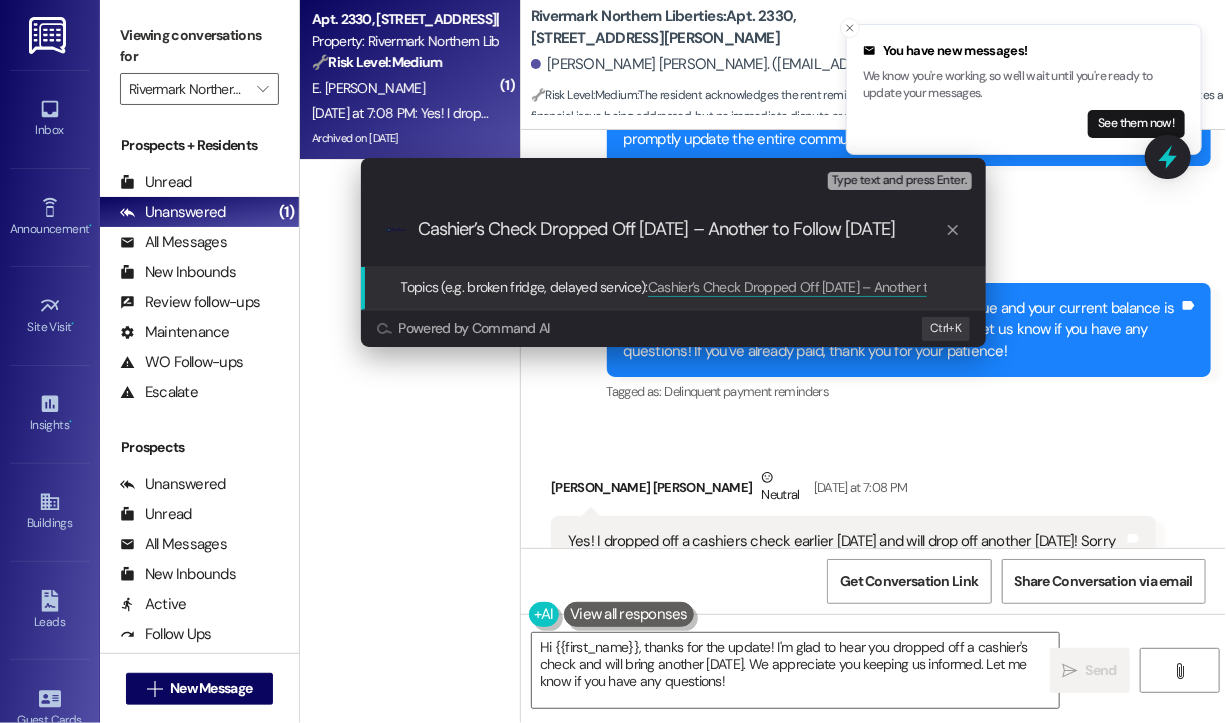click on "Cashier’s Check Dropped Off Today – Another to Follow in Two Weeks" at bounding box center [681, 229] 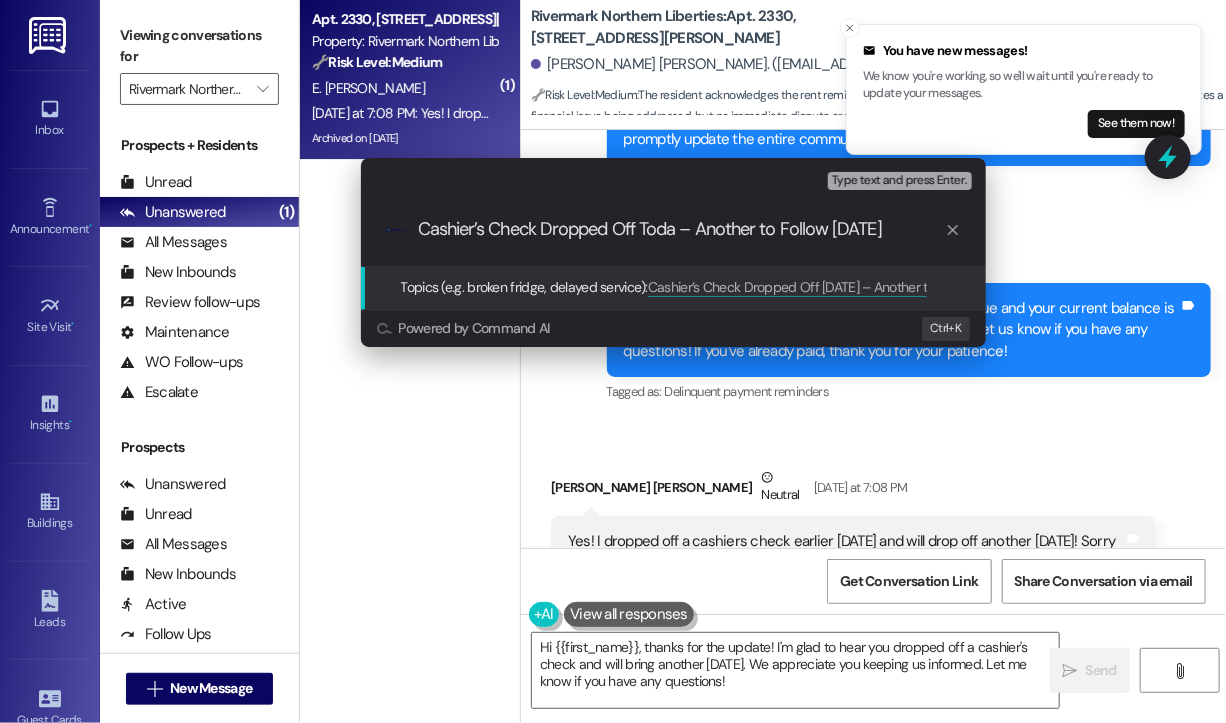scroll, scrollTop: 0, scrollLeft: 0, axis: both 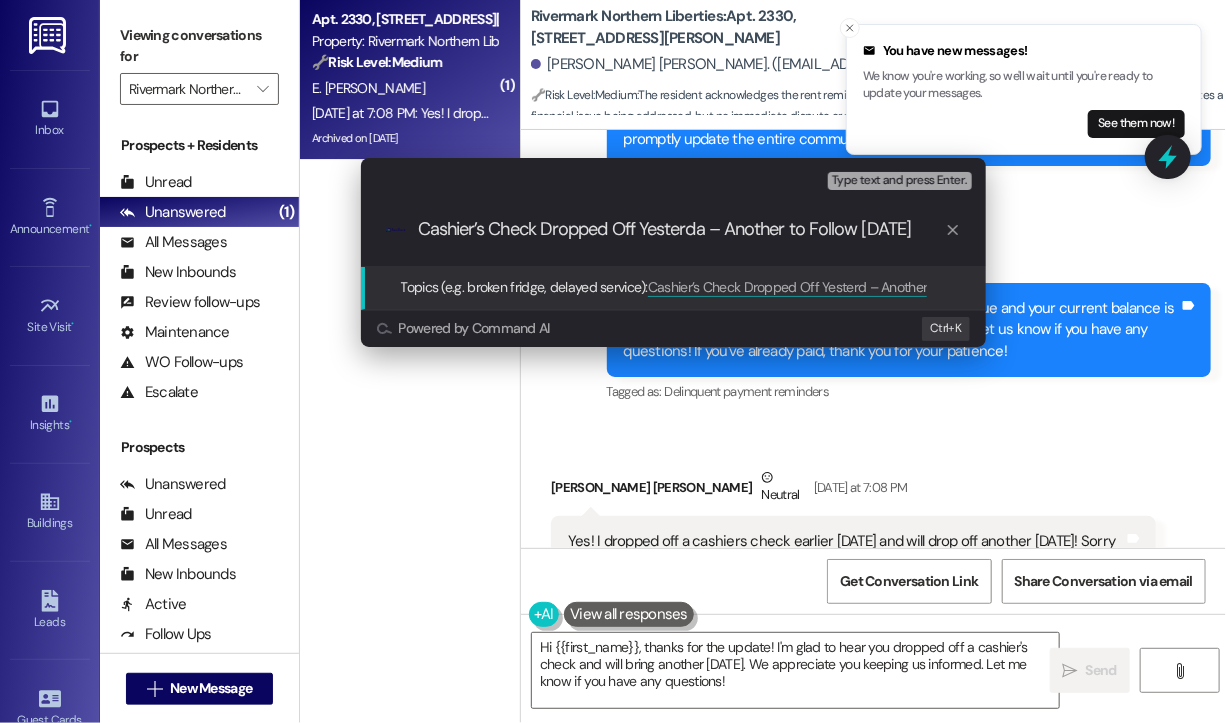 type on "Cashier’s Check Dropped Off Yesterday – Another to Follow in Two Weeks" 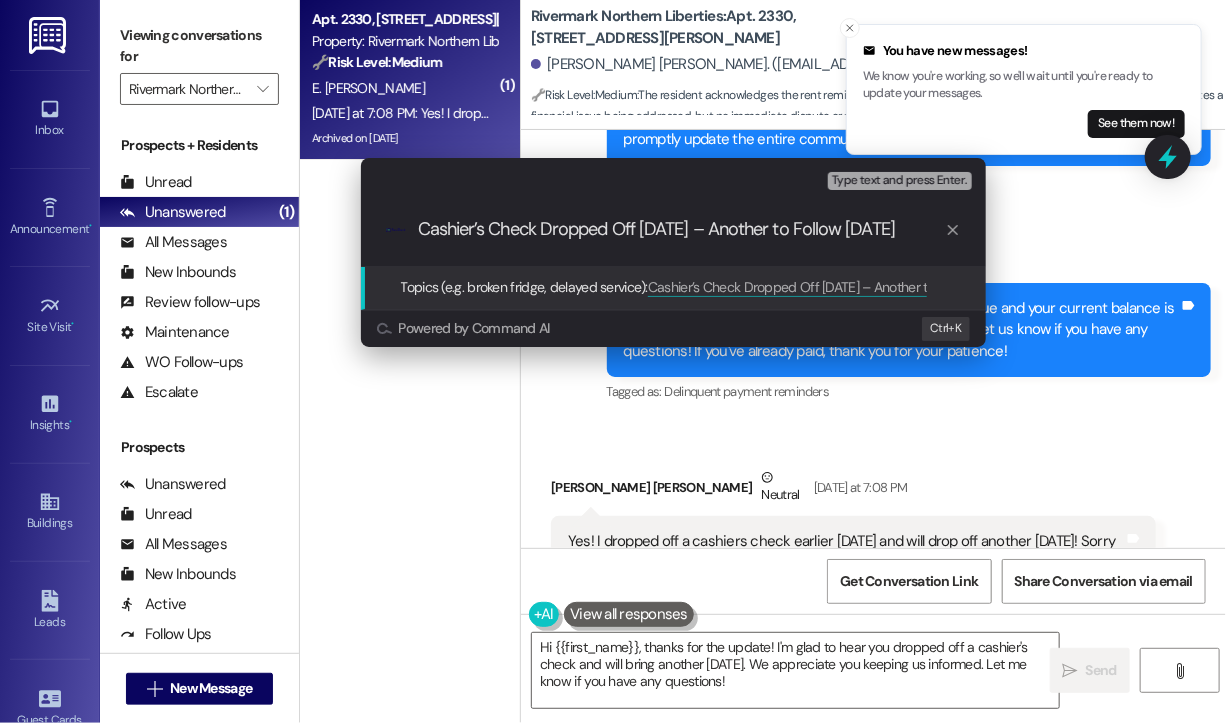 type 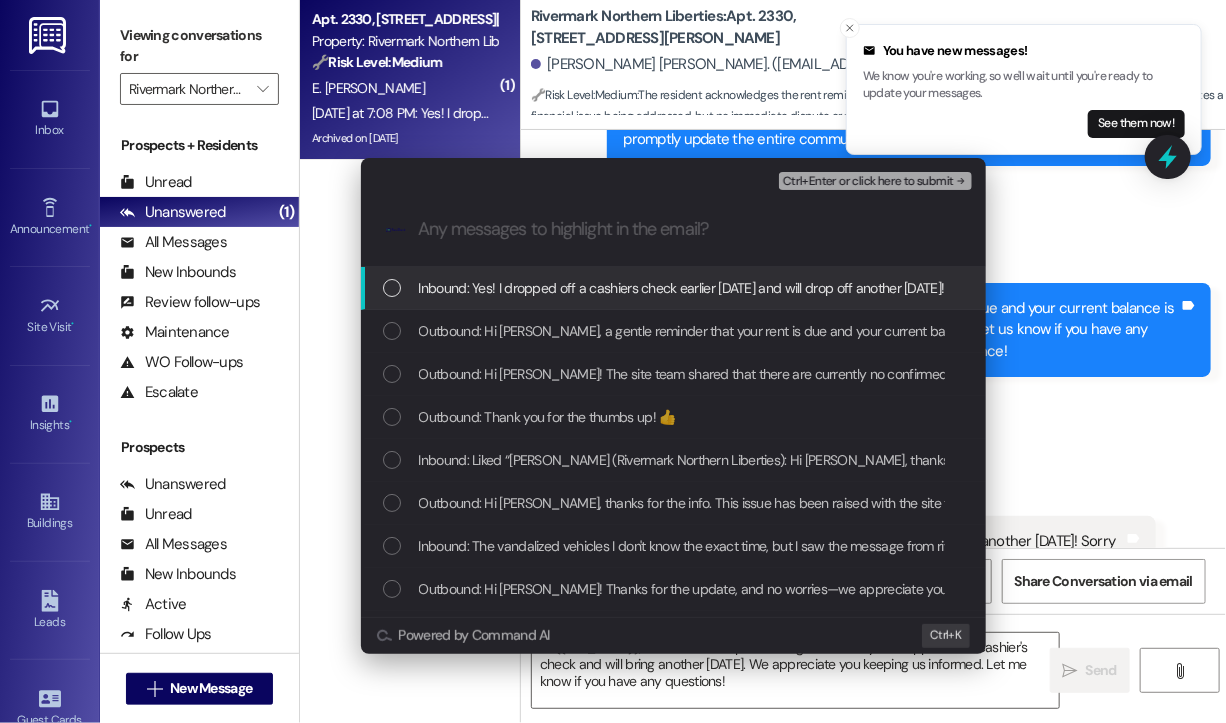 click on "Inbound: Yes! I dropped off a cashiers check earlier today and will drop off another in two weeks! Sorry for falling behind! And thank you for your understanding 🙏🙏🙏" at bounding box center [888, 288] 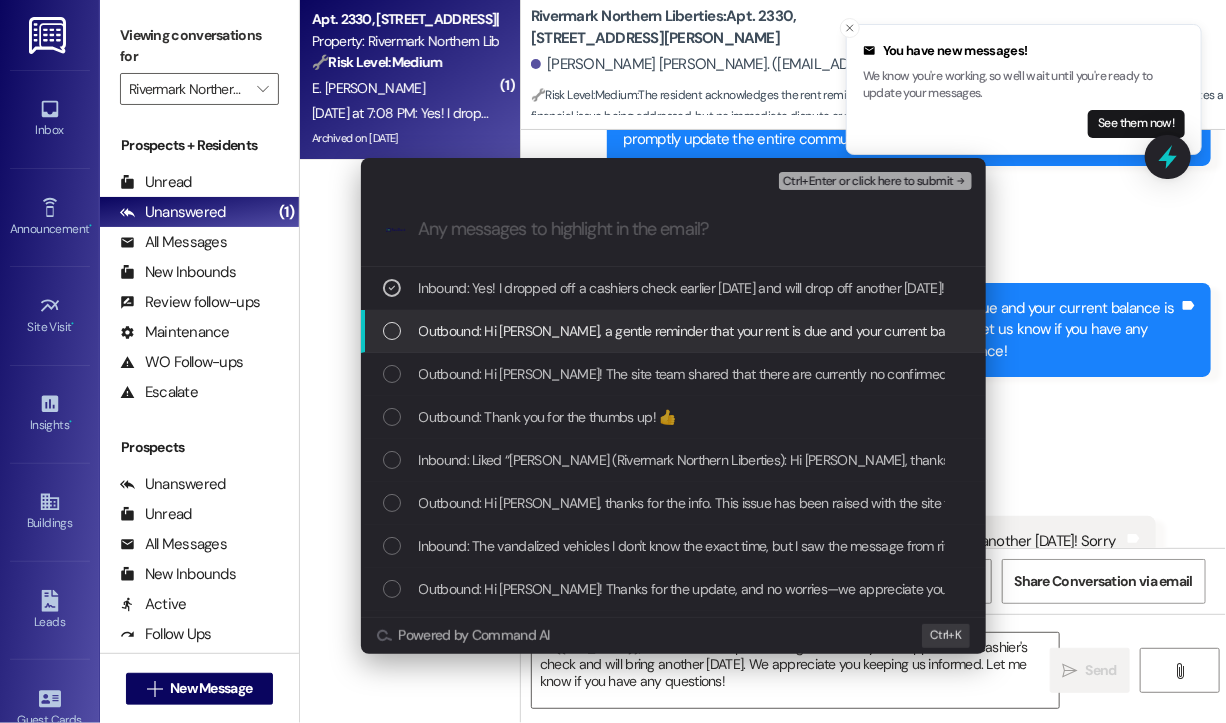 click on "Outbound: Hi Erica, a gentle reminder that your rent is due and your current balance is $4251.60. Please pay your rent to avoid a late fee. Please let us know if you have any questions! If you've already paid, thank you for your patience!" at bounding box center [1128, 331] 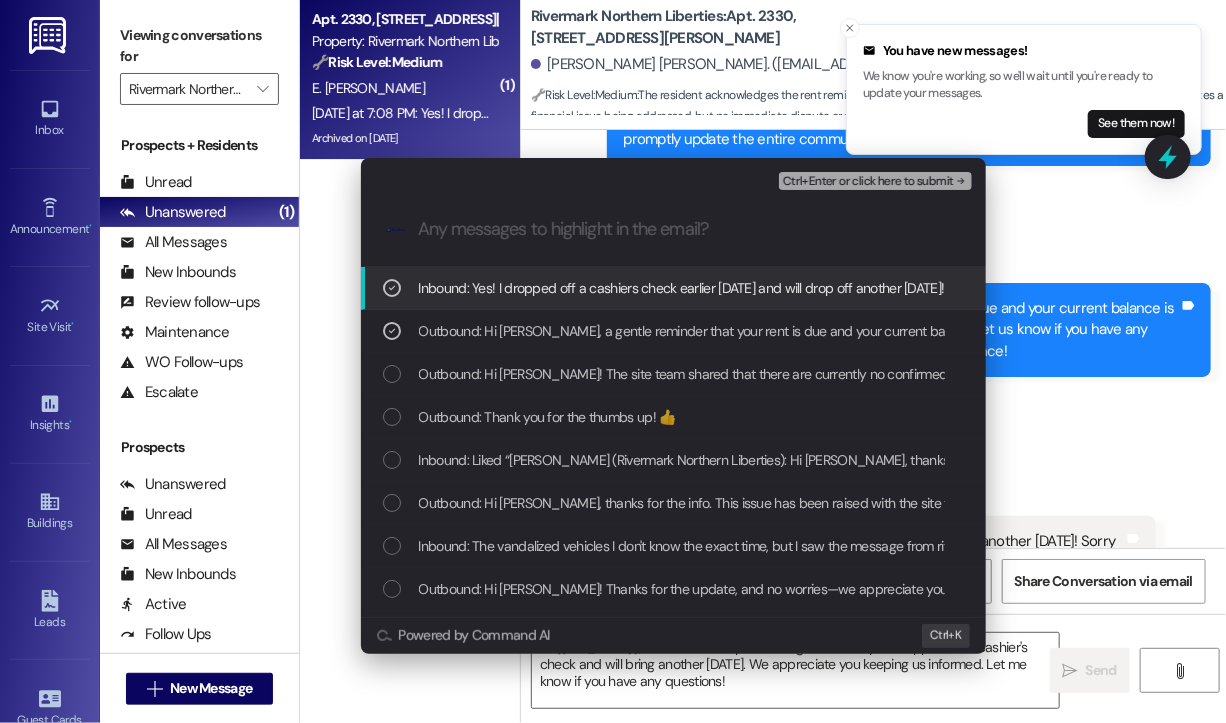 click on "Ctrl+Enter or click here to submit" at bounding box center (868, 182) 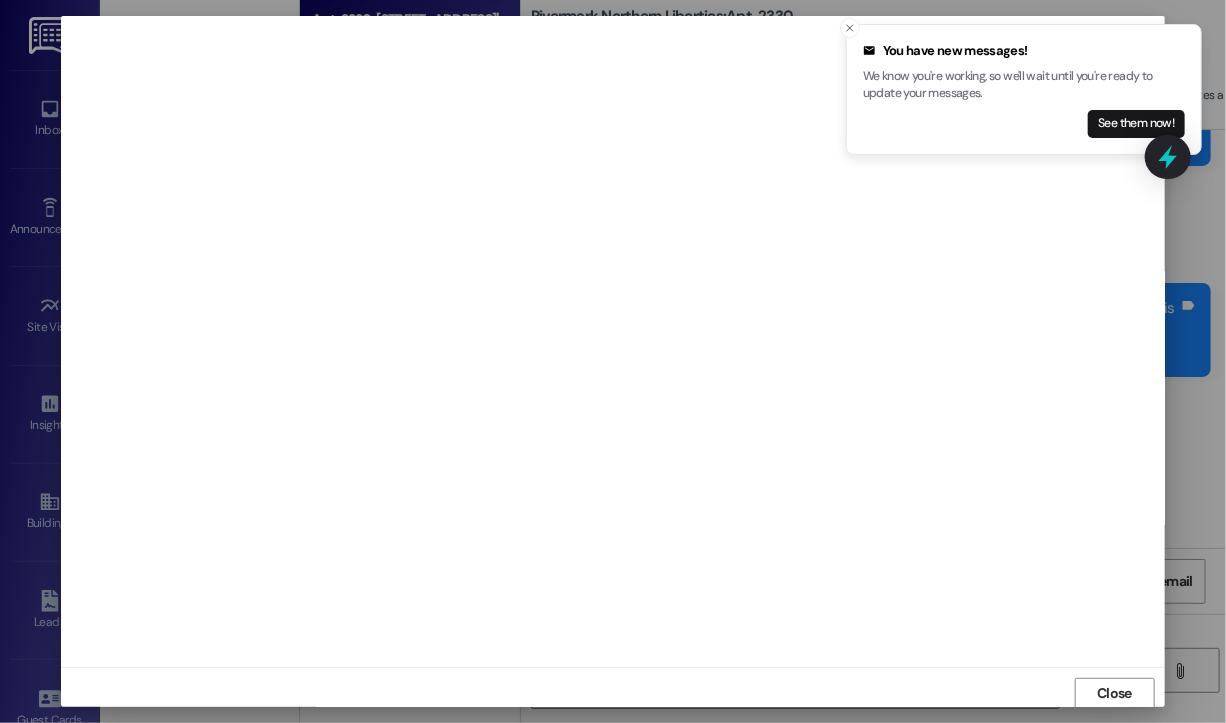 scroll, scrollTop: 2, scrollLeft: 0, axis: vertical 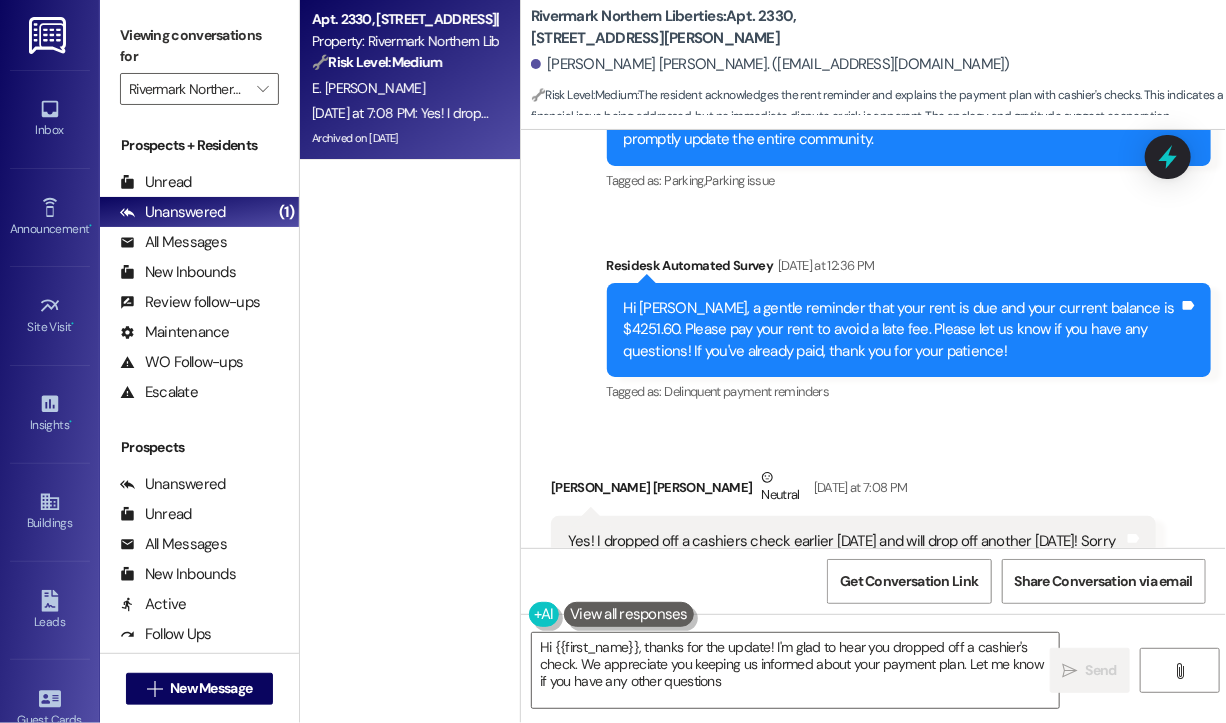 type on "Hi {{first_name}}, thanks for the update! I'm glad to hear you dropped off a cashier's check. We appreciate you keeping us informed about your payment plan. Let me know if you have any other questions!" 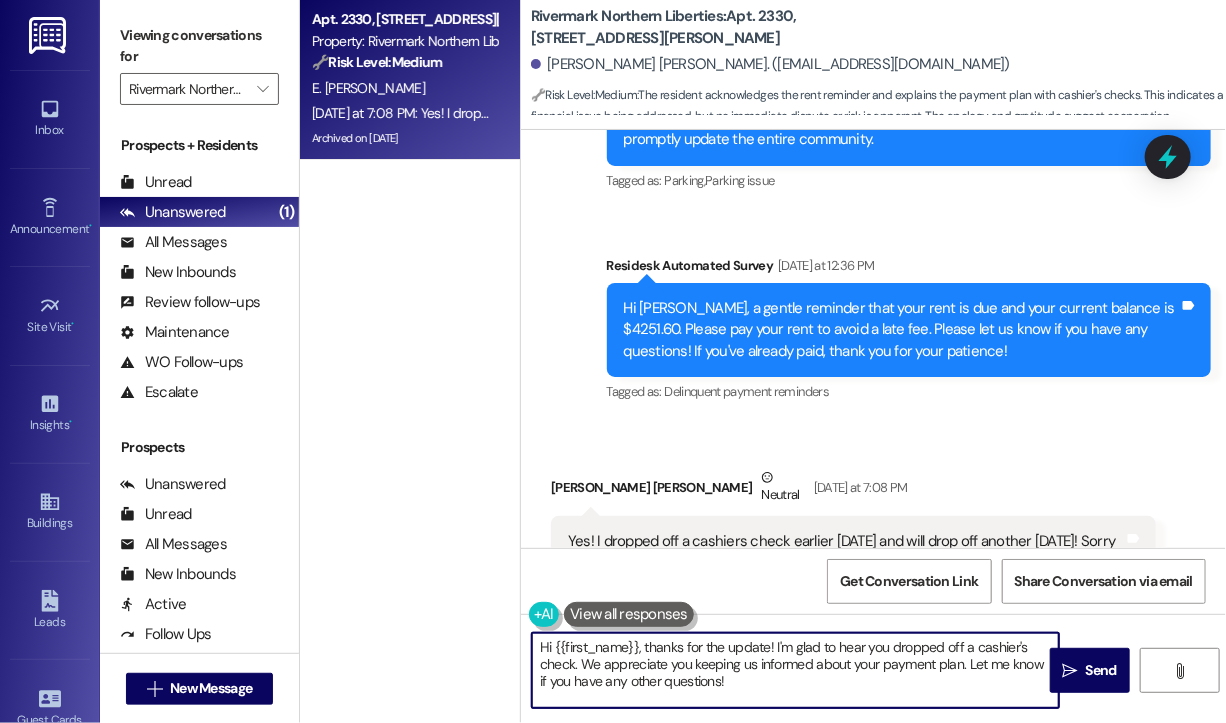 click on "Hi {{first_name}}, thanks for the update! I'm glad to hear you dropped off a cashier's check. We appreciate you keeping us informed about your payment plan. Let me know if you have any other questions!" at bounding box center (795, 670) 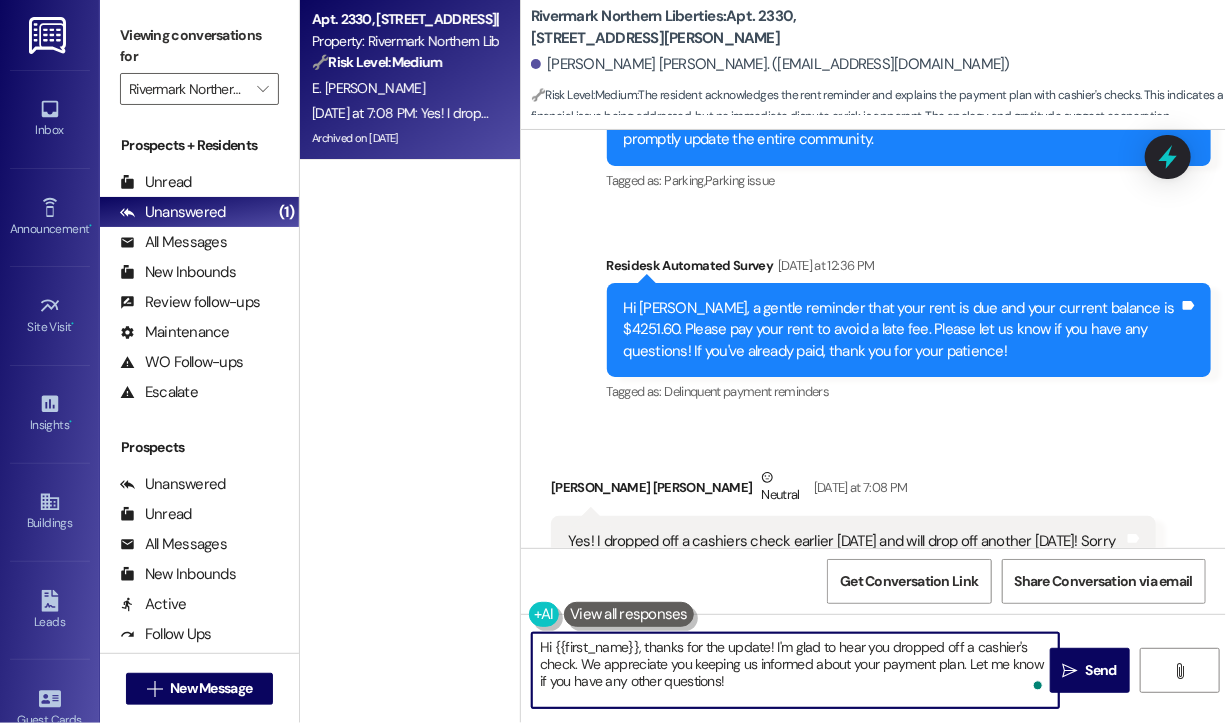 click on "Hi {{first_name}}, thanks for the update! I'm glad to hear you dropped off a cashier's check. We appreciate you keeping us informed about your payment plan. Let me know if you have any other questions!" at bounding box center [795, 670] 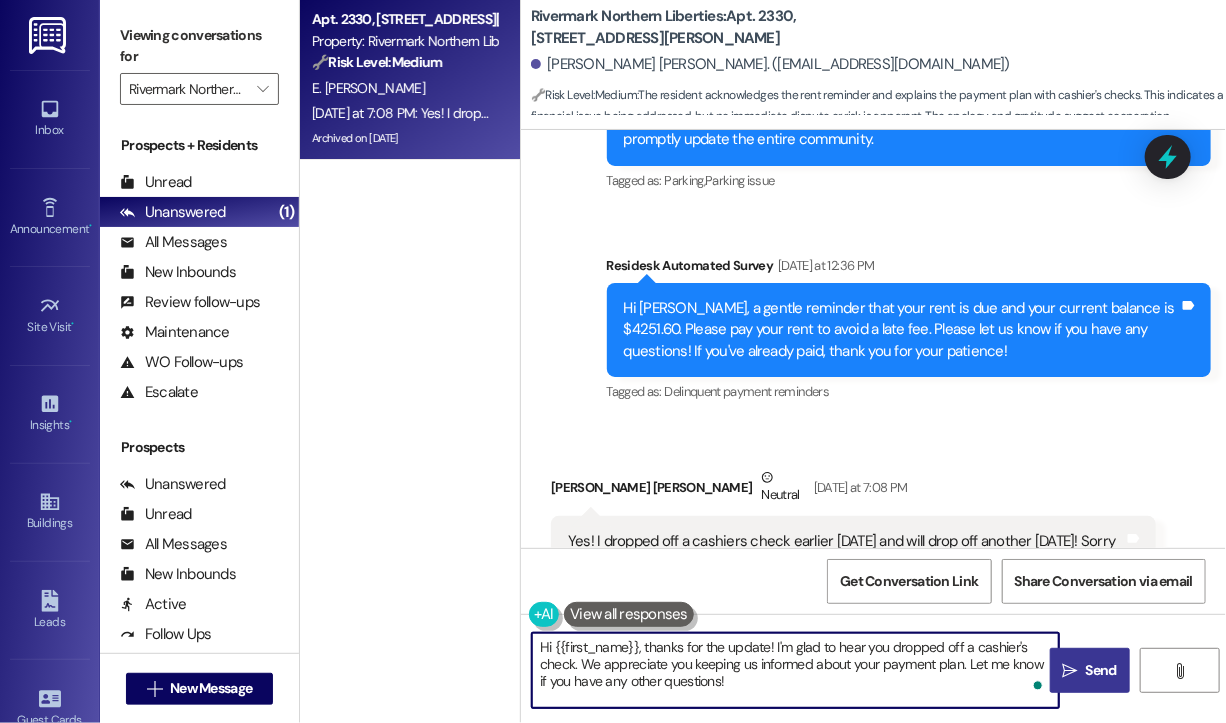 click on "Send" at bounding box center [1101, 670] 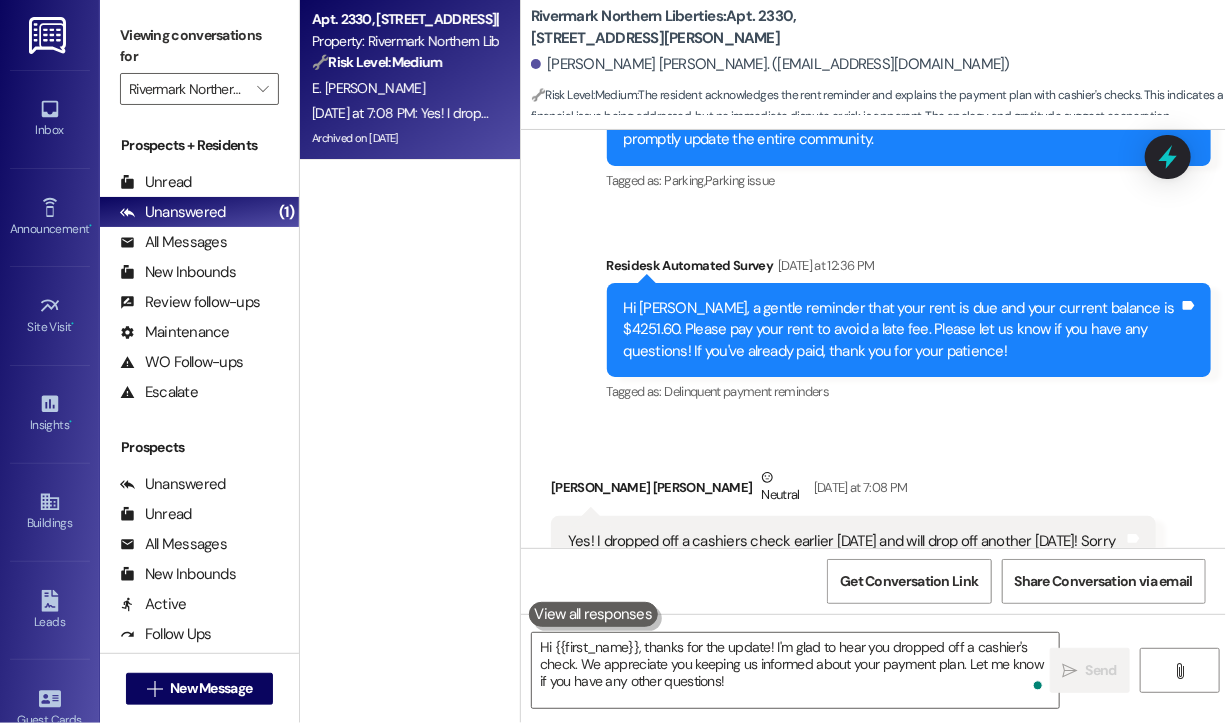 type 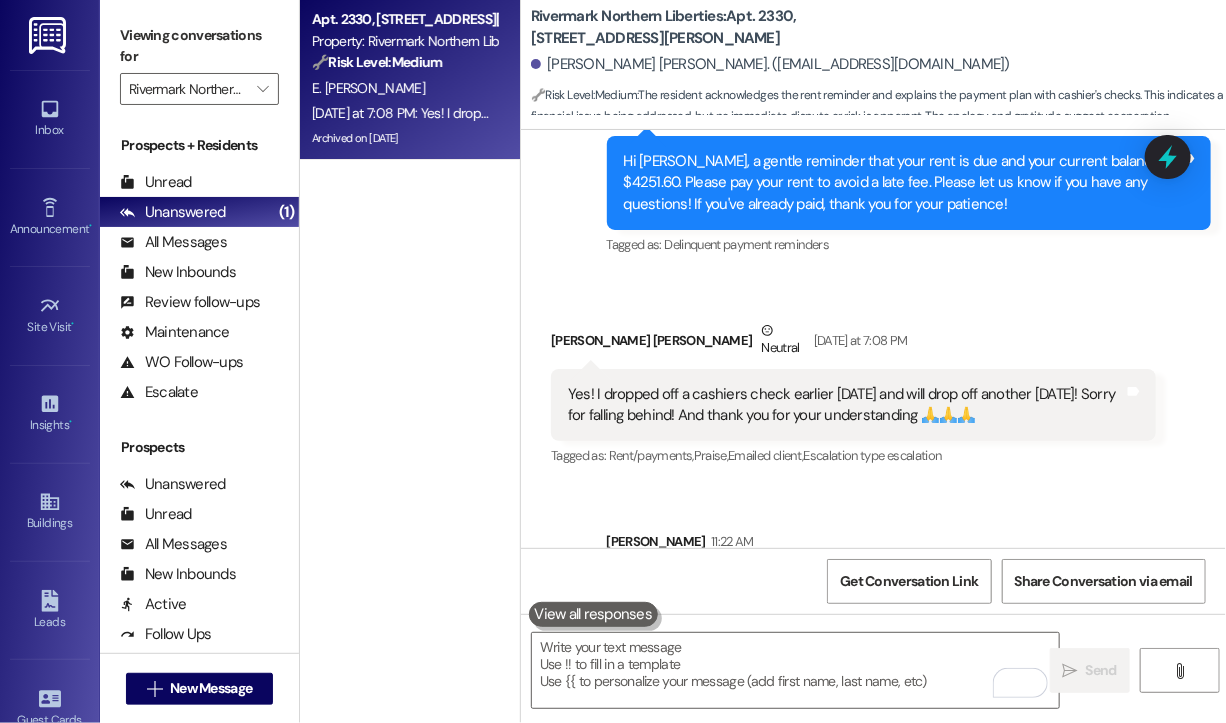 scroll, scrollTop: 9805, scrollLeft: 0, axis: vertical 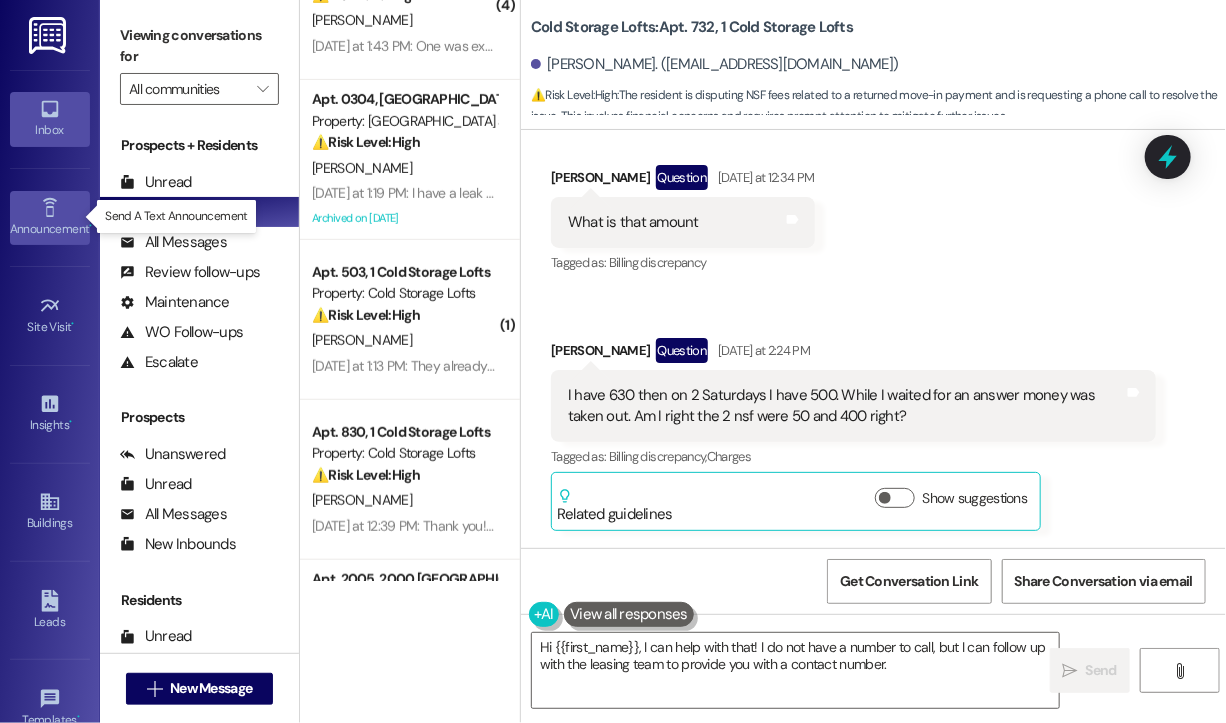 click 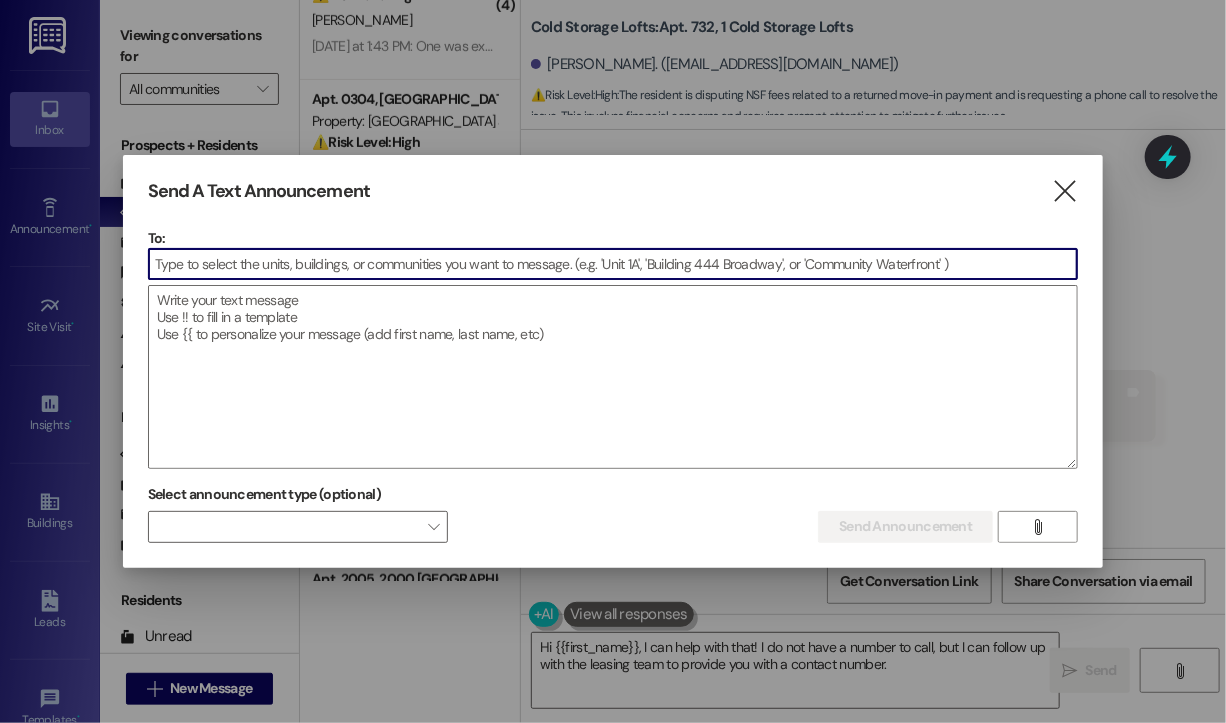 click at bounding box center (613, 264) 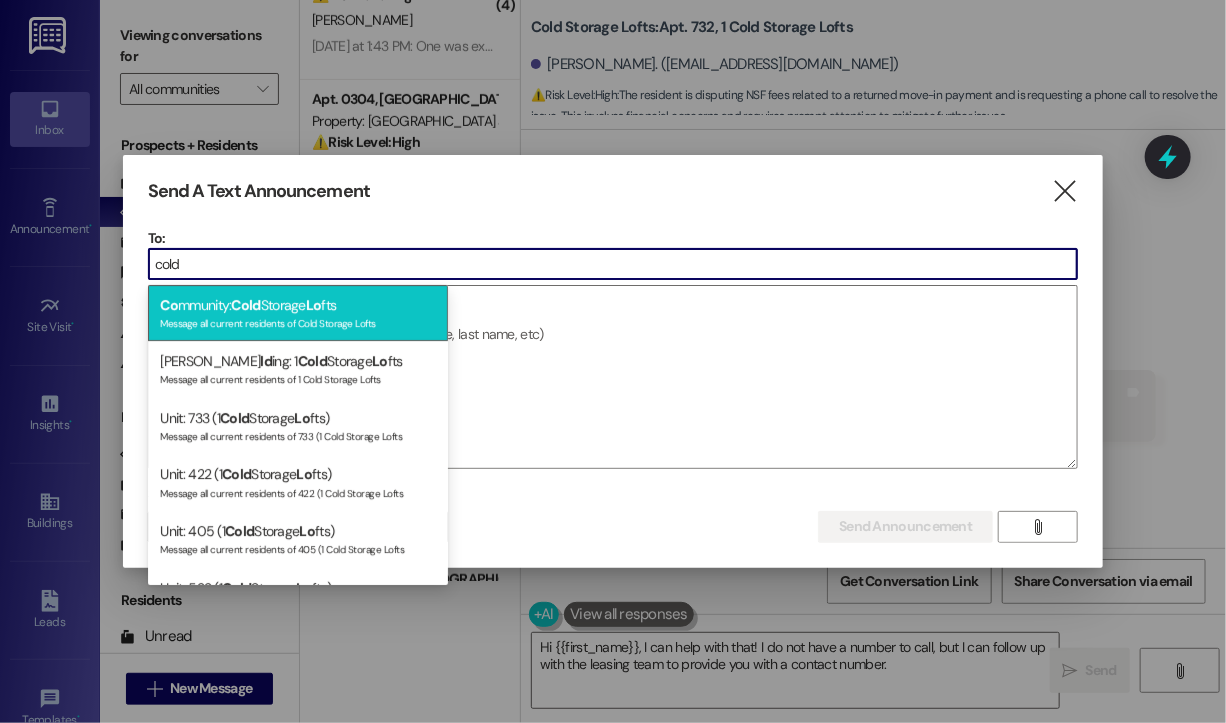 type on "cold" 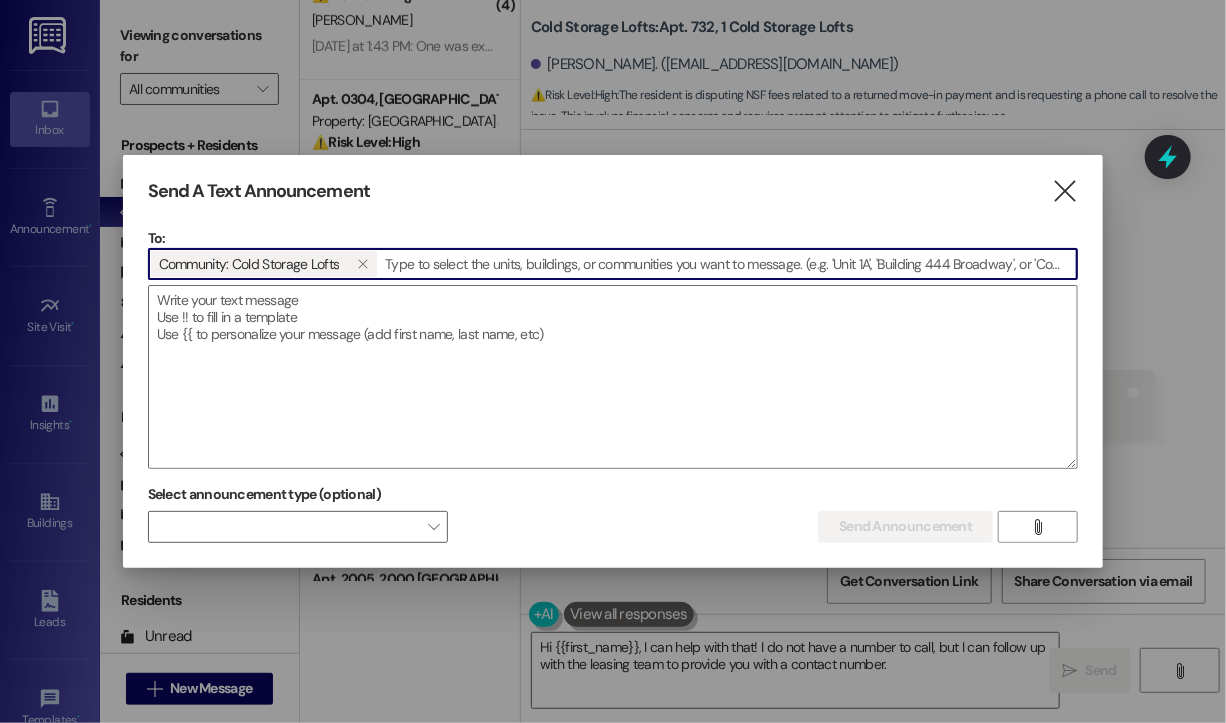 click at bounding box center (613, 377) 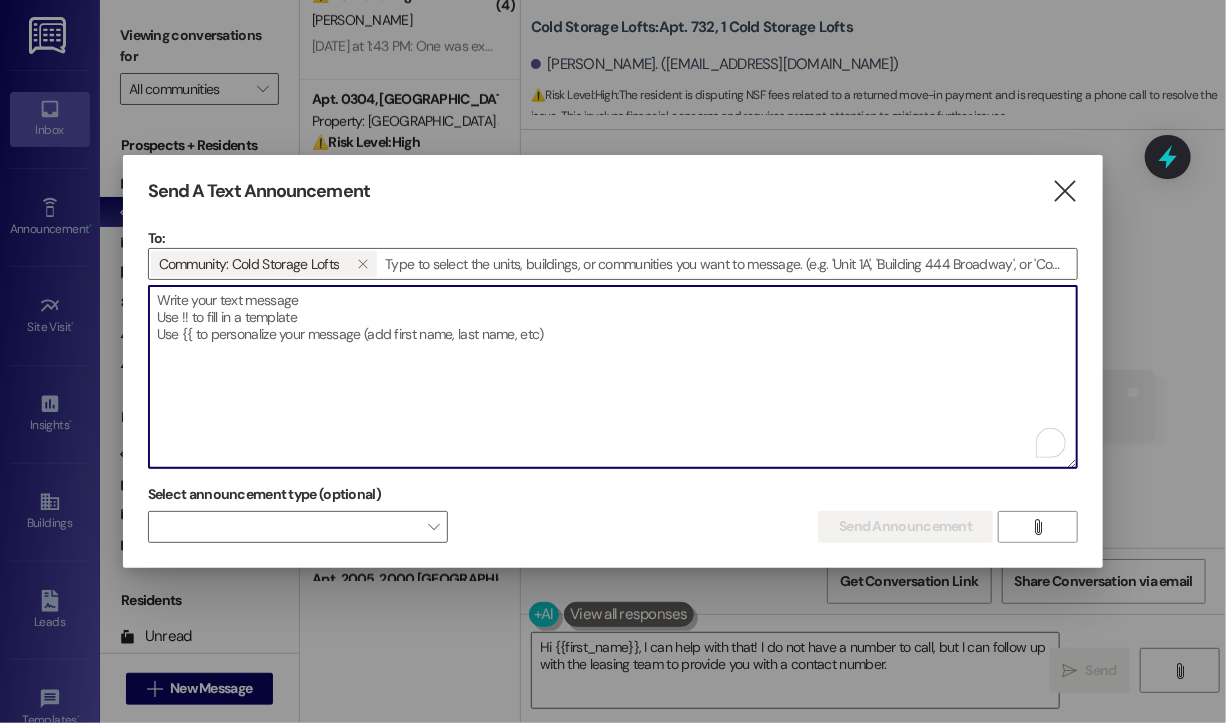 paste on "Hi {{first_name}}!
We are aware the first-floor garage exit door is not working. We are waiting for the vendor who was contacted last night to come out and will be fixed by the end of day today. In the meantime, you can use the entry door for the 1st floor garage with your geokey to enter and exit. We will send another text when the exit to the 1st floor garage is repaired." 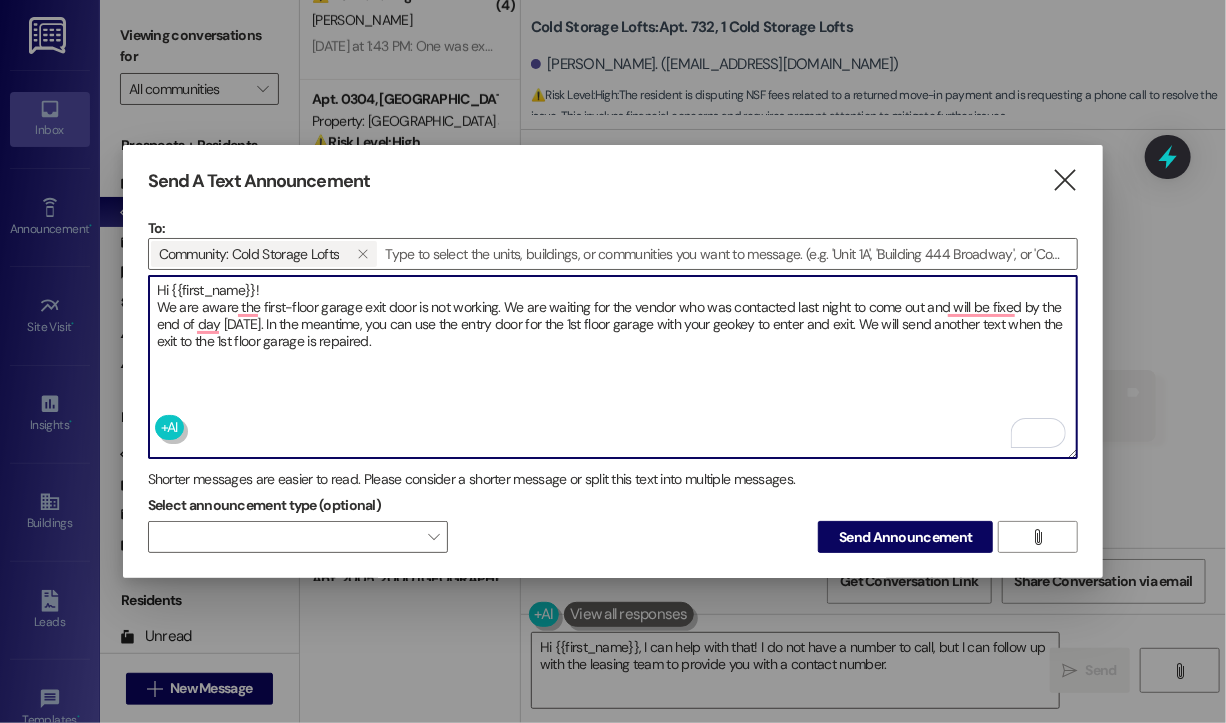click on "Hi {{first_name}}!
We are aware the first-floor garage exit door is not working. We are waiting for the vendor who was contacted last night to come out and will be fixed by the end of day today. In the meantime, you can use the entry door for the 1st floor garage with your geokey to enter and exit. We will send another text when the exit to the 1st floor garage is repaired." at bounding box center [613, 367] 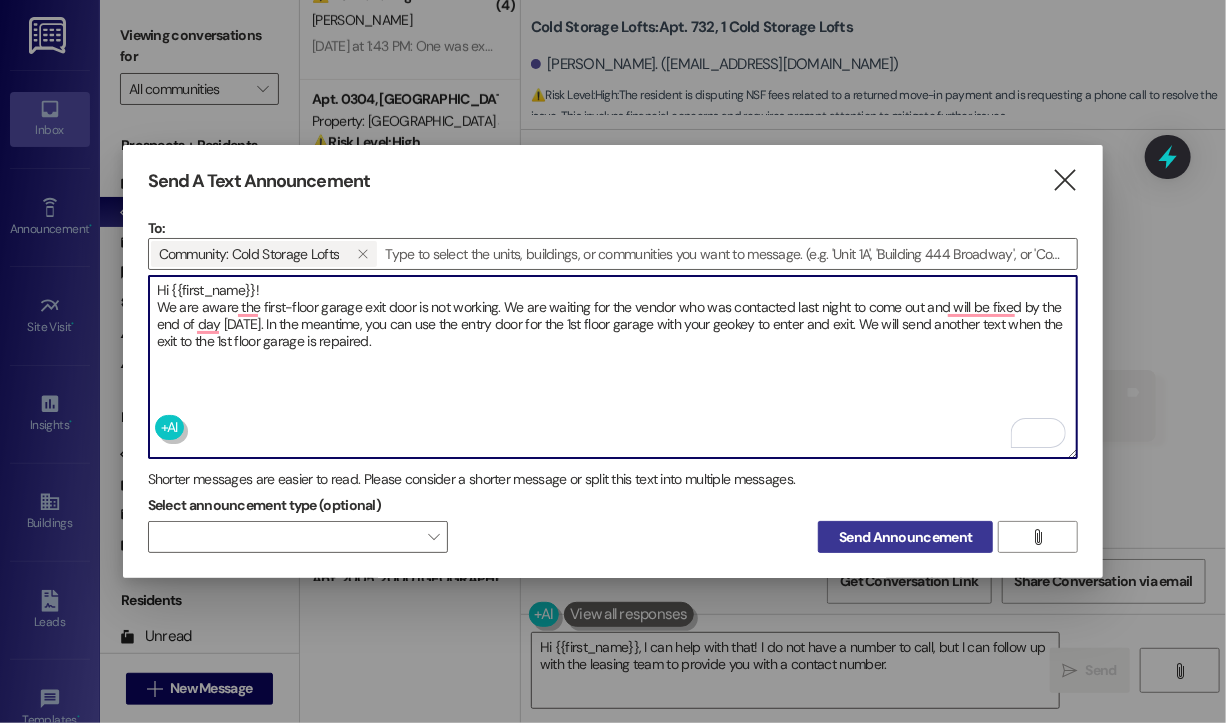 type on "Hi {{first_name}}!
We are aware the first-floor garage exit door is not working. We are waiting for the vendor who was contacted last night to come out and will be fixed by the end of day today. In the meantime, you can use the entry door for the 1st floor garage with your geokey to enter and exit. We will send another text when the exit to the 1st floor garage is repaired." 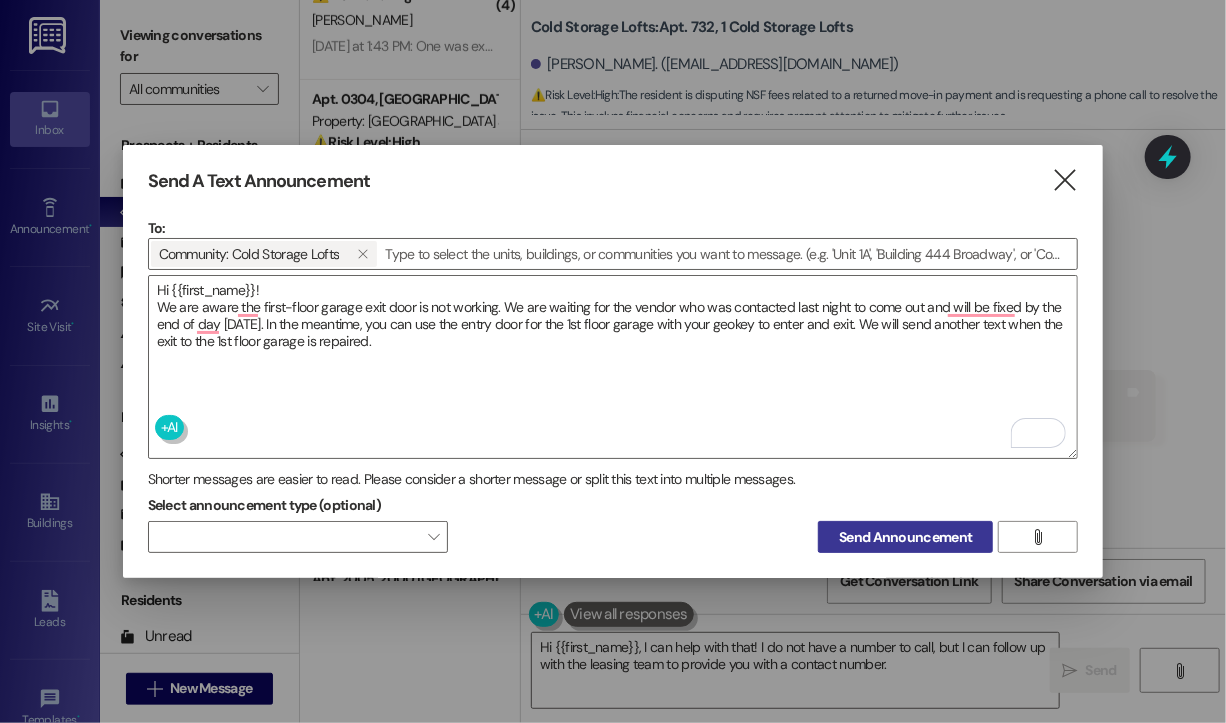 click on "Send Announcement" at bounding box center [905, 537] 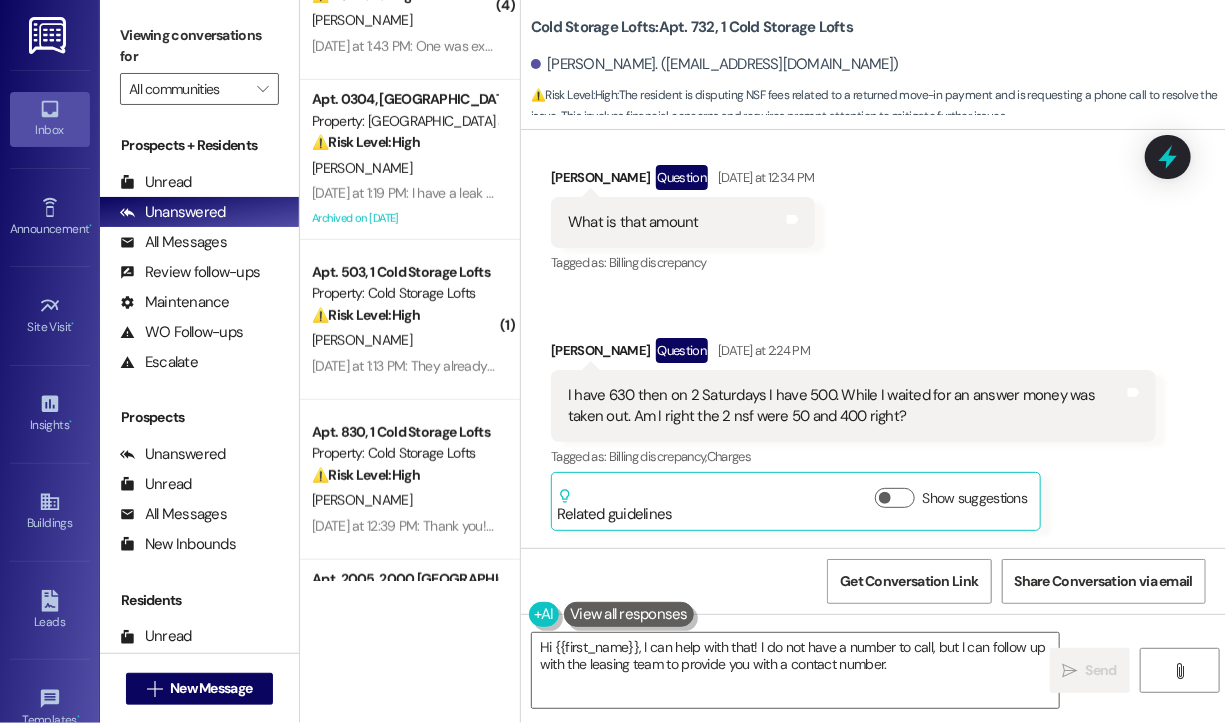 click on "Received via SMS Barbara Dillon Question Yesterday at 12:34 PM What is that amount Tags and notes Tagged as:   Billing discrepancy Click to highlight conversations about Billing discrepancy Received via SMS Barbara Dillon Question Yesterday at 2:24 PM I have 630 then on 2 Saturdays I have 500.  While I waited for an answer money was taken out.  Am I right the 2 nsf were 50 and 400 right? Tags and notes Tagged as:   Billing discrepancy ,  Click to highlight conversations about Billing discrepancy Charges Click to highlight conversations about Charges  Related guidelines Show suggestions Received via SMS 2:25 PM Barbara Dillon   Neutral Yesterday at 2:25 PM My son was texting with Sydney im not good at it.  The 50 should of not came out I had a code Tags and notes Tagged as:   Bad communication Click to highlight conversations about Bad communication Received via SMS Barbara Dillon Question Yesterday at 2:39 PM Can I get a number to call Tags and notes Tagged as:   Call request  Related guidelines Created   (" at bounding box center [873, 675] 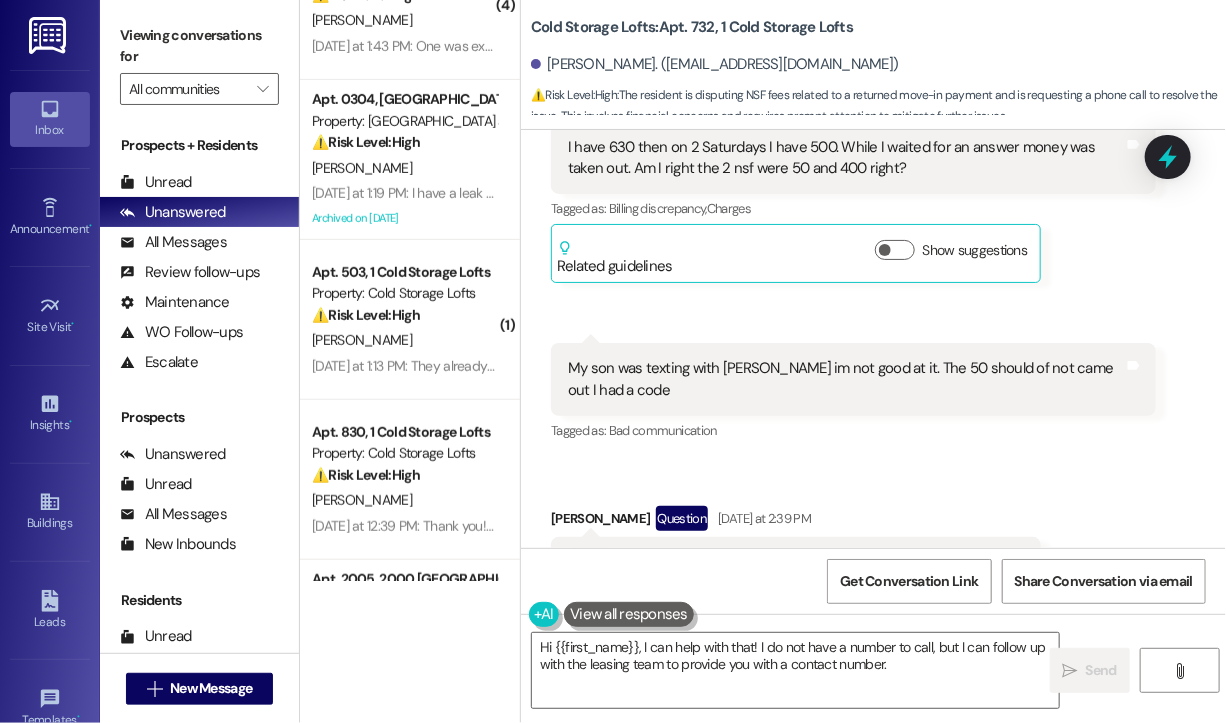 scroll, scrollTop: 6596, scrollLeft: 0, axis: vertical 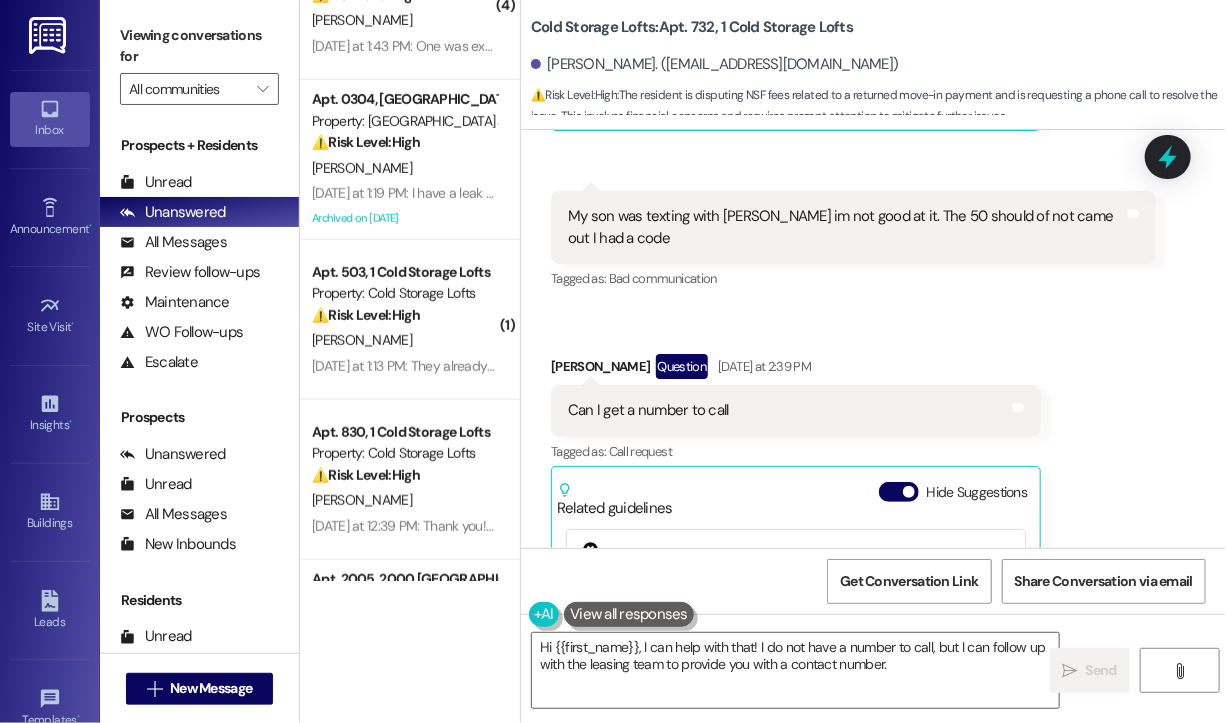 click on "Received via SMS Barbara Dillon Question Yesterday at 12:34 PM What is that amount Tags and notes Tagged as:   Billing discrepancy Click to highlight conversations about Billing discrepancy Received via SMS Barbara Dillon Question Yesterday at 2:24 PM I have 630 then on 2 Saturdays I have 500.  While I waited for an answer money was taken out.  Am I right the 2 nsf were 50 and 400 right? Tags and notes Tagged as:   Billing discrepancy ,  Click to highlight conversations about Billing discrepancy Charges Click to highlight conversations about Charges  Related guidelines Show suggestions Received via SMS 2:25 PM Barbara Dillon   Neutral Yesterday at 2:25 PM My son was texting with Sydney im not good at it.  The 50 should of not came out I had a code Tags and notes Tagged as:   Bad communication Click to highlight conversations about Bad communication Received via SMS Barbara Dillon Question Yesterday at 2:39 PM Can I get a number to call Tags and notes Tagged as:   Call request  Related guidelines Created   (" at bounding box center [873, 275] 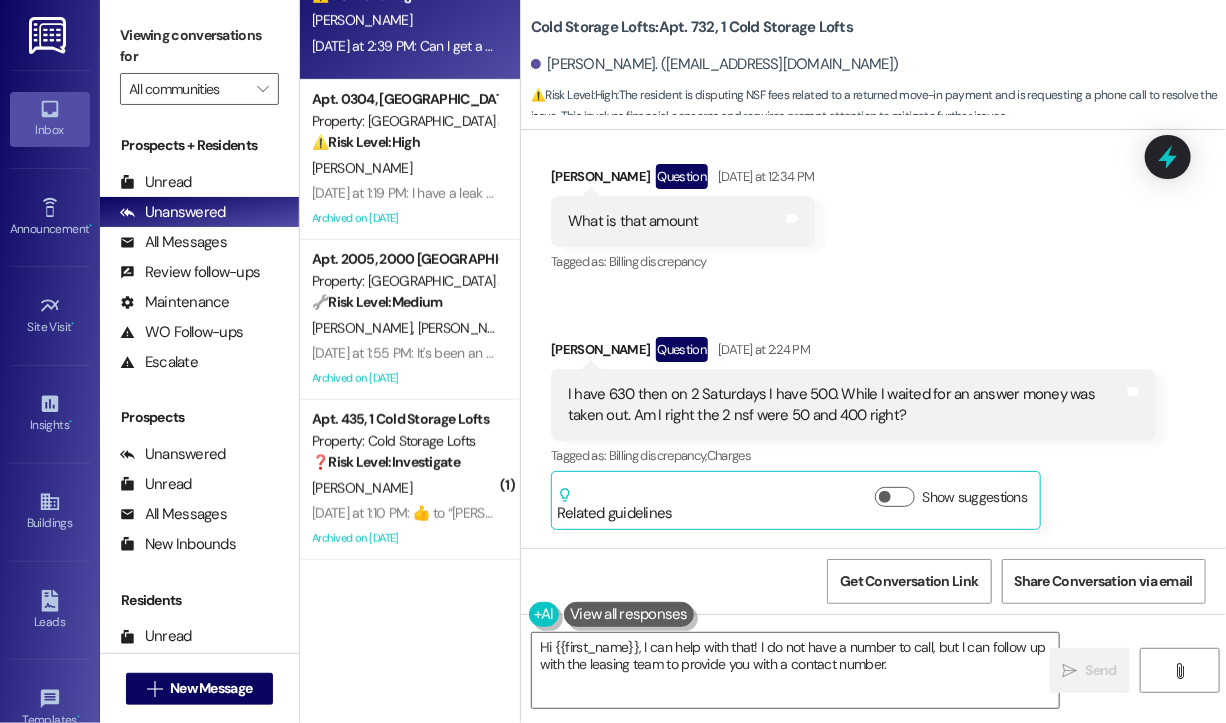 scroll, scrollTop: 6196, scrollLeft: 0, axis: vertical 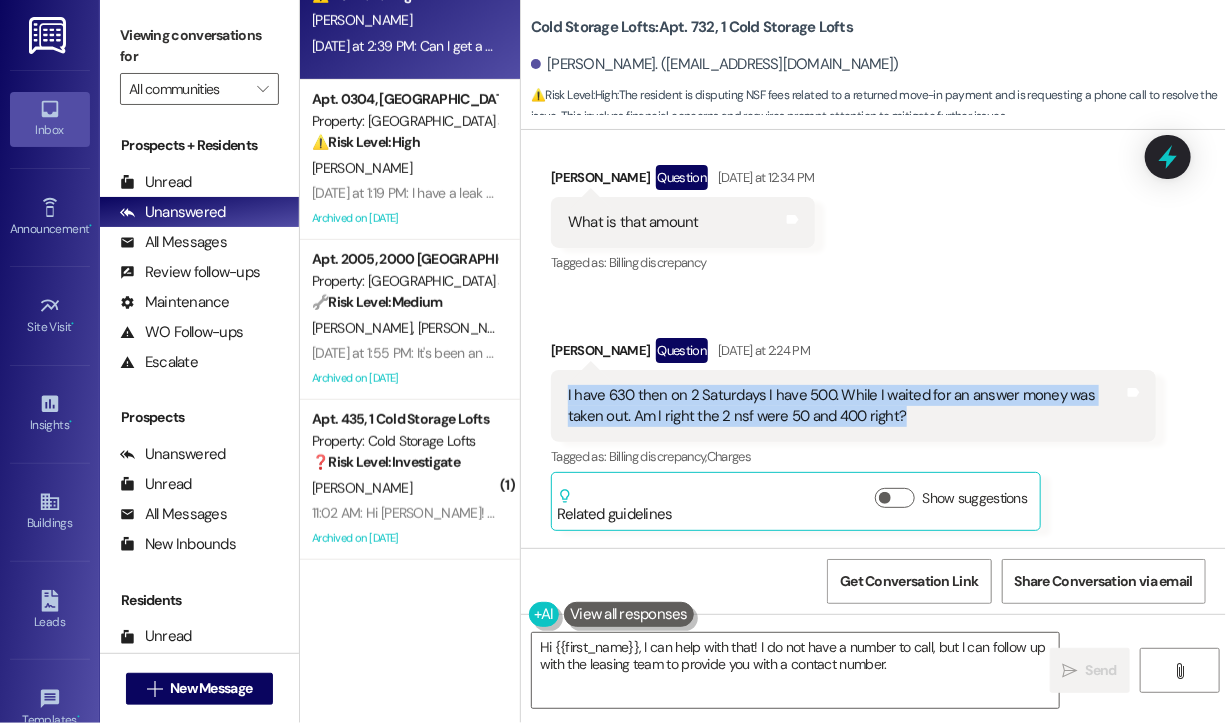 drag, startPoint x: 915, startPoint y: 328, endPoint x: 630, endPoint y: 324, distance: 285.02808 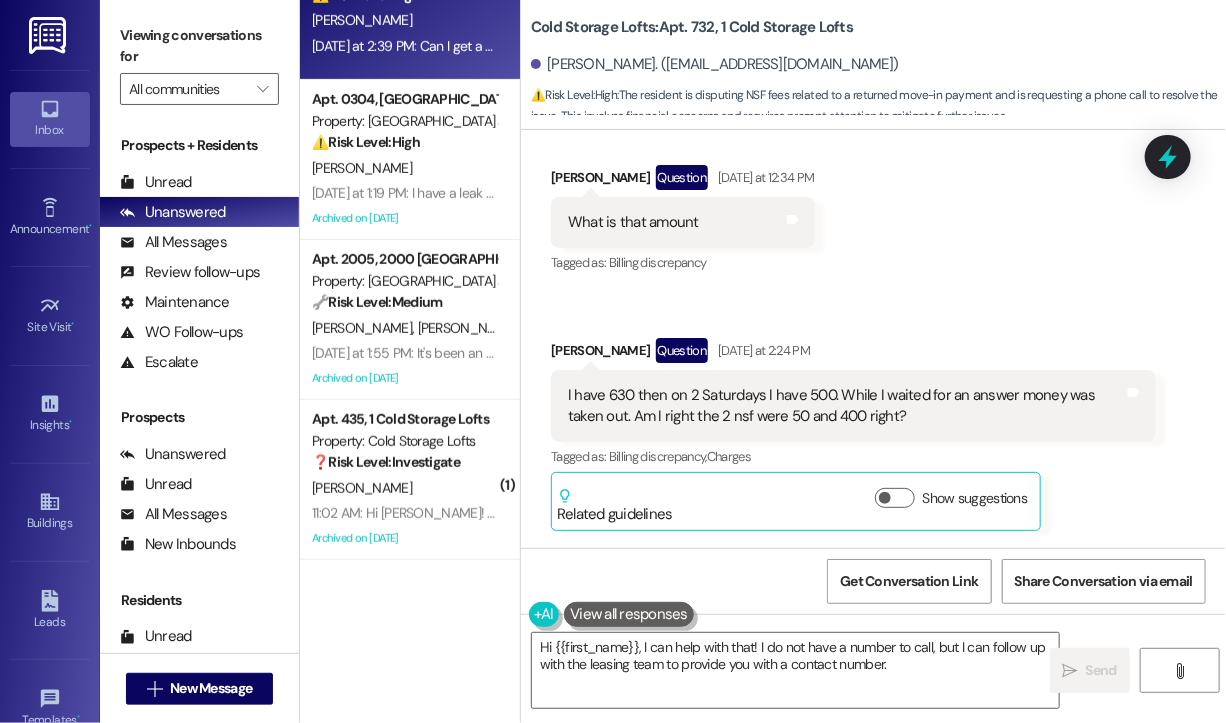 click on "Received via SMS Barbara Dillon Question Yesterday at 12:34 PM What is that amount Tags and notes Tagged as:   Billing discrepancy Click to highlight conversations about Billing discrepancy Received via SMS Barbara Dillon Question Yesterday at 2:24 PM I have 630 then on 2 Saturdays I have 500.  While I waited for an answer money was taken out.  Am I right the 2 nsf were 50 and 400 right? Tags and notes Tagged as:   Billing discrepancy ,  Click to highlight conversations about Billing discrepancy Charges Click to highlight conversations about Charges  Related guidelines Show suggestions Received via SMS 2:25 PM Barbara Dillon   Neutral Yesterday at 2:25 PM My son was texting with Sydney im not good at it.  The 50 should of not came out I had a code Tags and notes Tagged as:   Bad communication Click to highlight conversations about Bad communication Received via SMS Barbara Dillon Question Yesterday at 2:39 PM Can I get a number to call Tags and notes Tagged as:   Call request  Related guidelines Created   (" at bounding box center (873, 675) 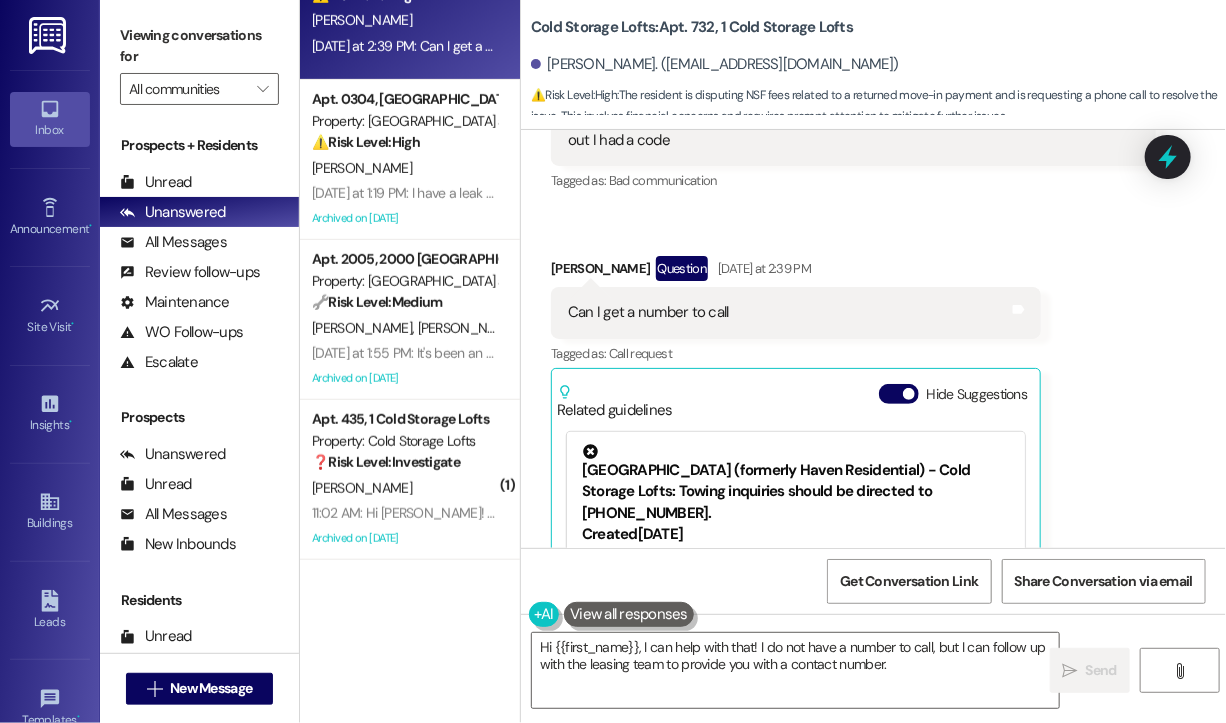 scroll, scrollTop: 6696, scrollLeft: 0, axis: vertical 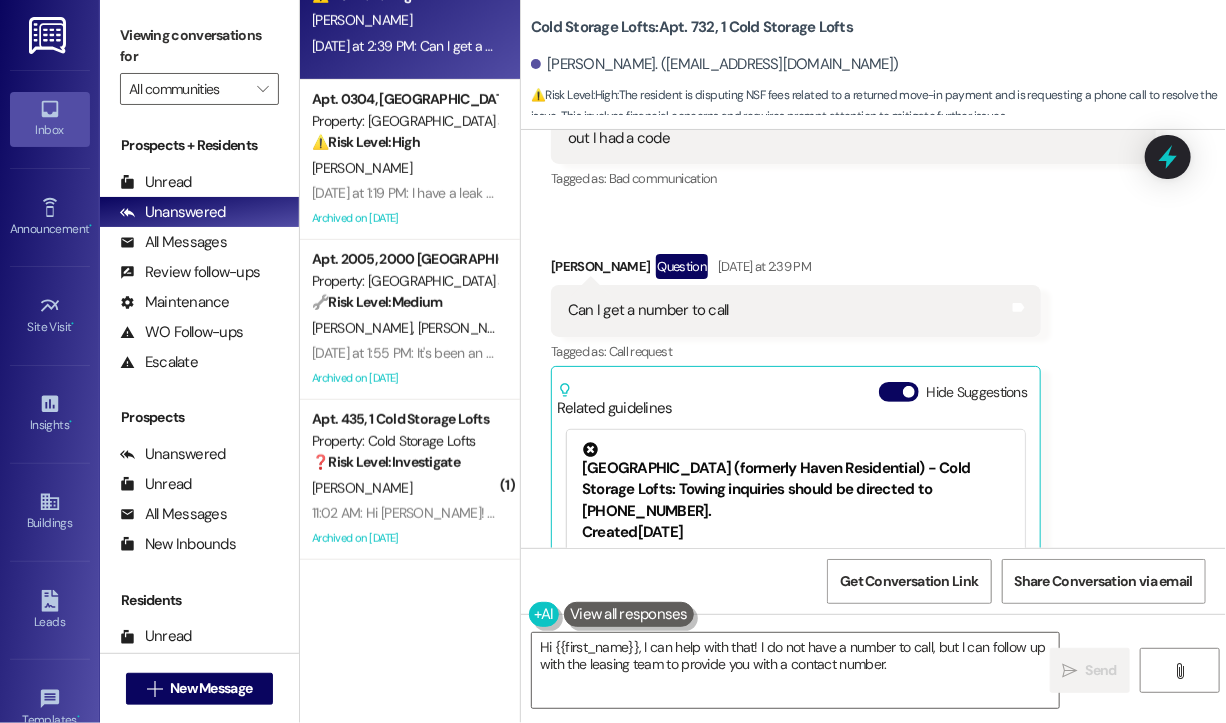 click on "Barbara Dillon Question Yesterday at 2:39 PM" at bounding box center (796, 270) 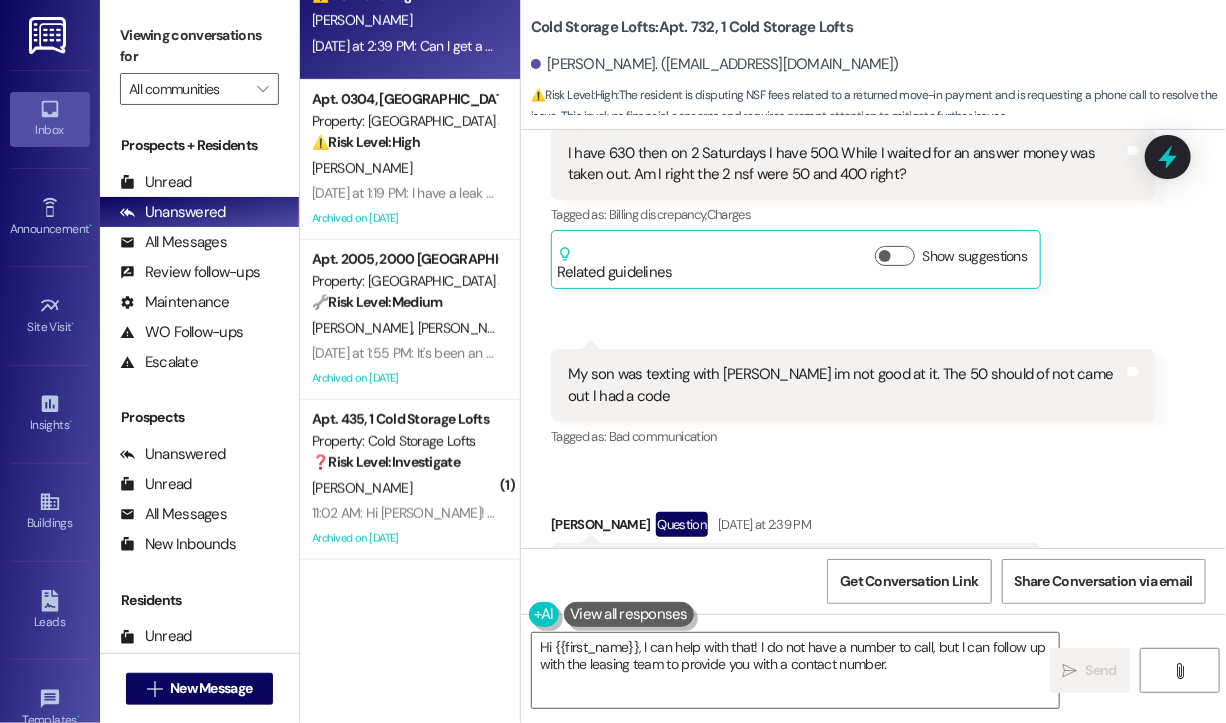 scroll, scrollTop: 6396, scrollLeft: 0, axis: vertical 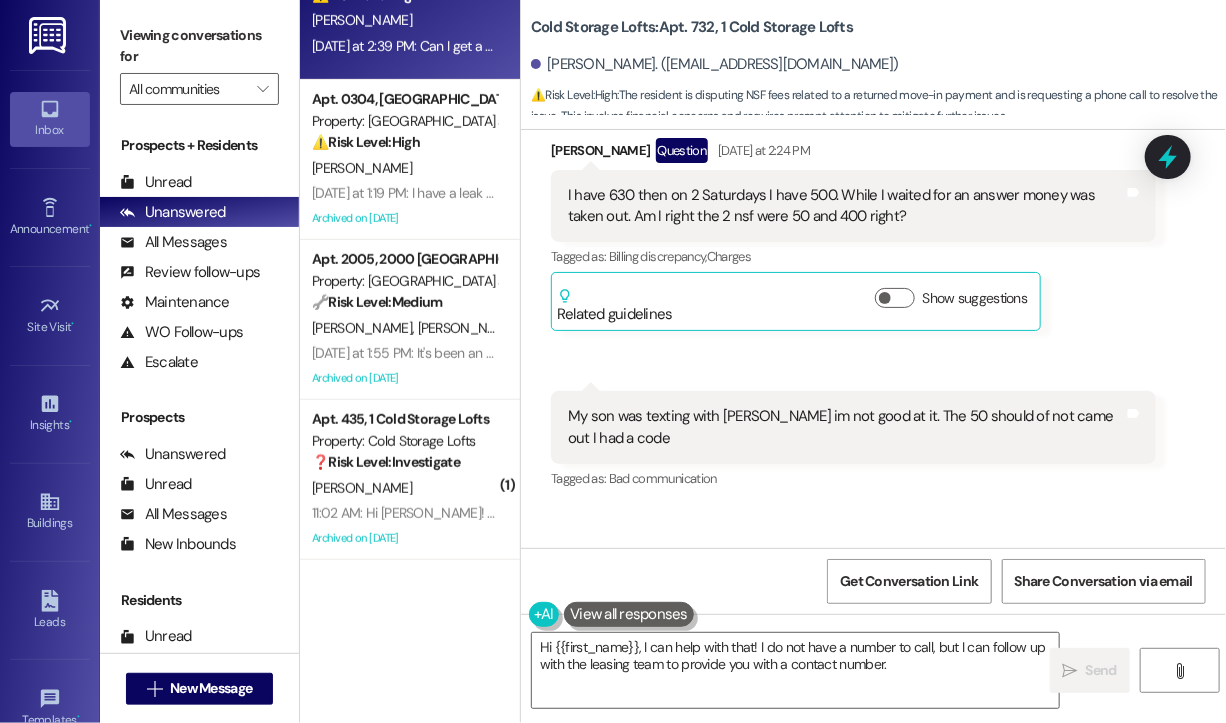 click on "Received via SMS Barbara Dillon Question Yesterday at 2:24 PM I have 630 then on 2 Saturdays I have 500.  While I waited for an answer money was taken out.  Am I right the 2 nsf were 50 and 400 right? Tags and notes Tagged as:   Billing discrepancy ,  Click to highlight conversations about Billing discrepancy Charges Click to highlight conversations about Charges  Related guidelines Show suggestions" at bounding box center [853, 235] 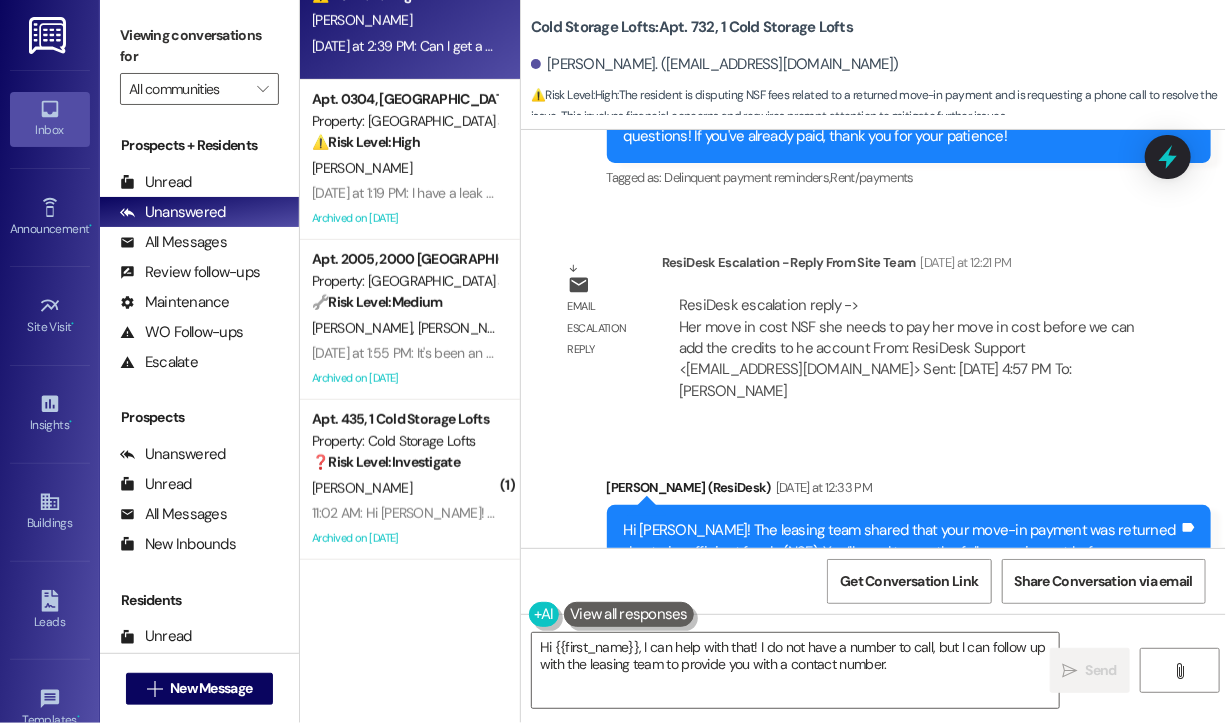 scroll, scrollTop: 5596, scrollLeft: 0, axis: vertical 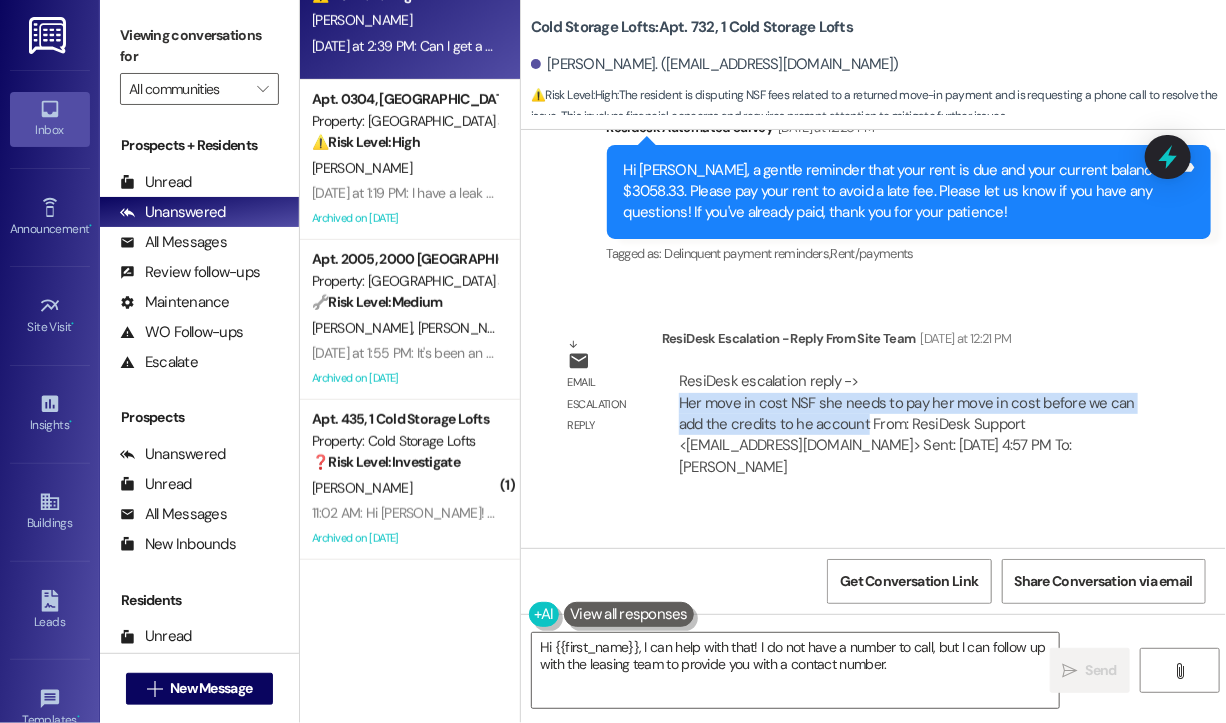 drag, startPoint x: 863, startPoint y: 337, endPoint x: 677, endPoint y: 315, distance: 187.29655 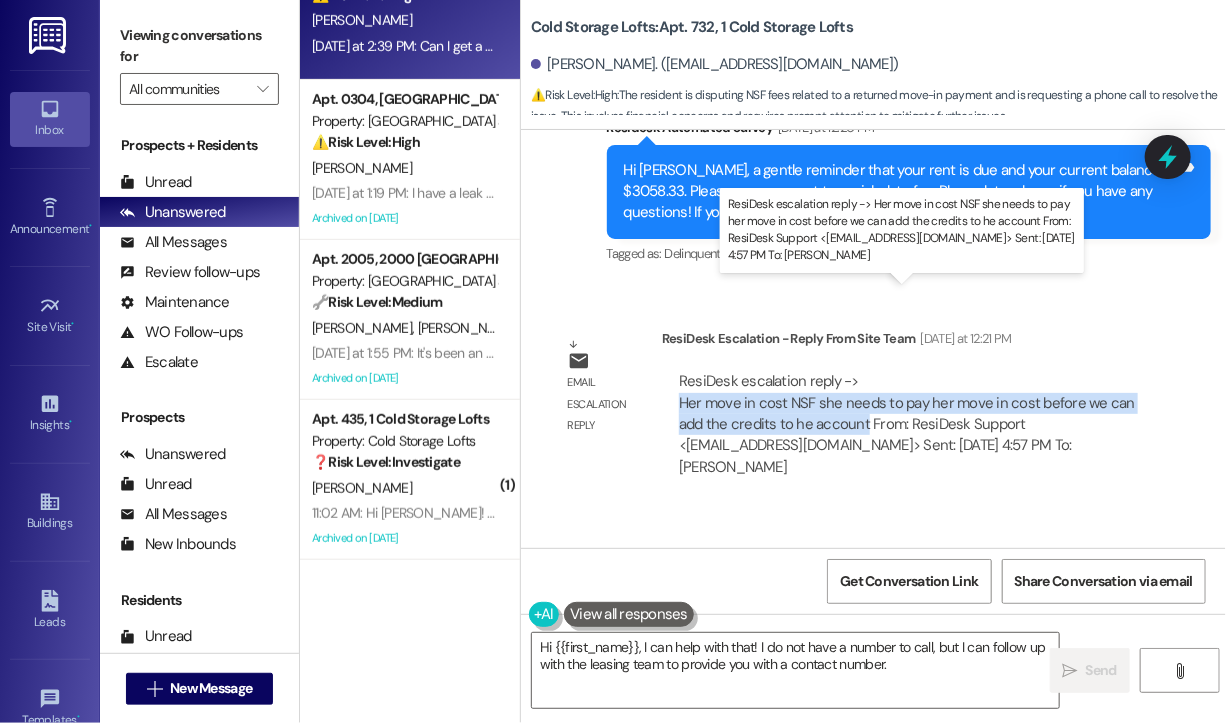 copy on "Her move in cost NSF she needs to pay her move in cost before we can add the credits to he account" 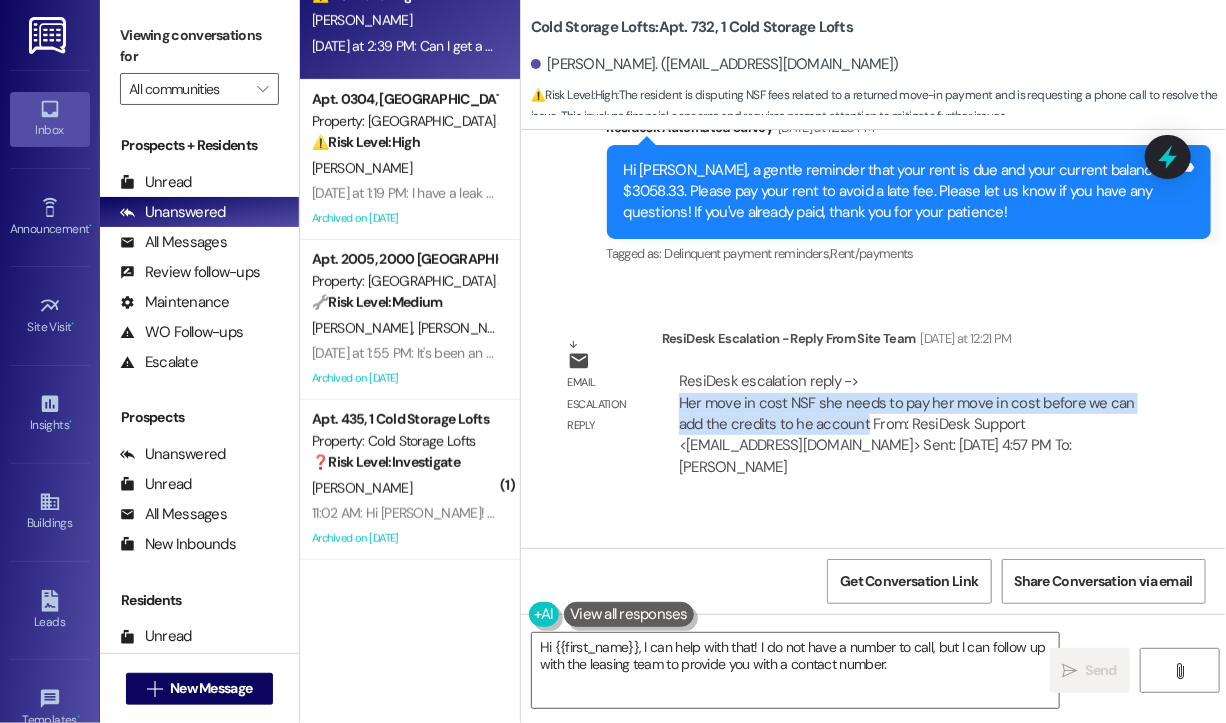 copy on "Her move in cost NSF she needs to pay her move in cost before we can add the credits to he account" 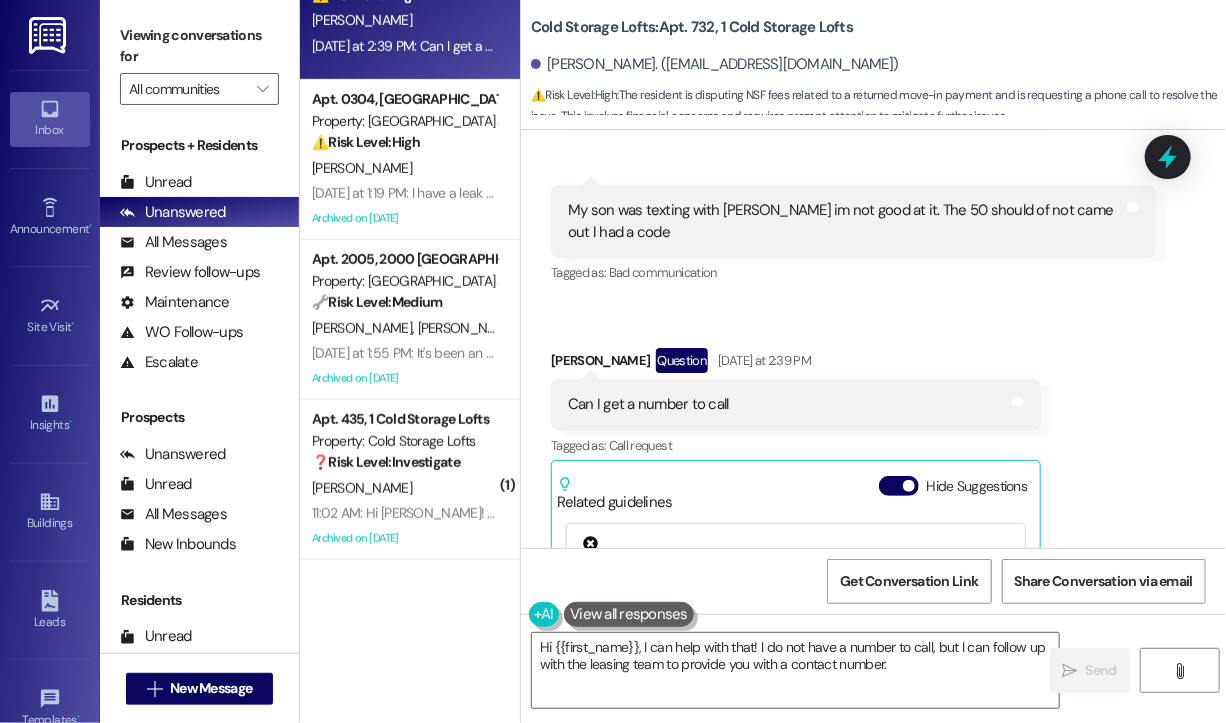 scroll, scrollTop: 6789, scrollLeft: 0, axis: vertical 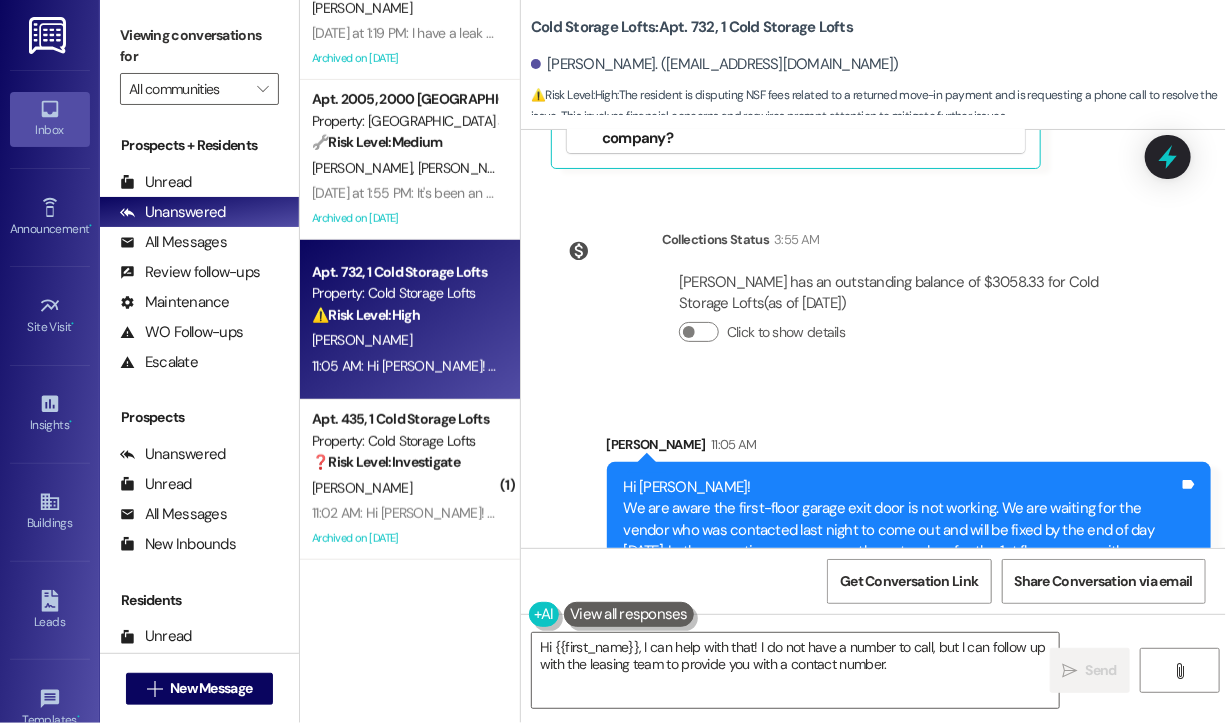 click on "Click to show details" at bounding box center (909, 337) 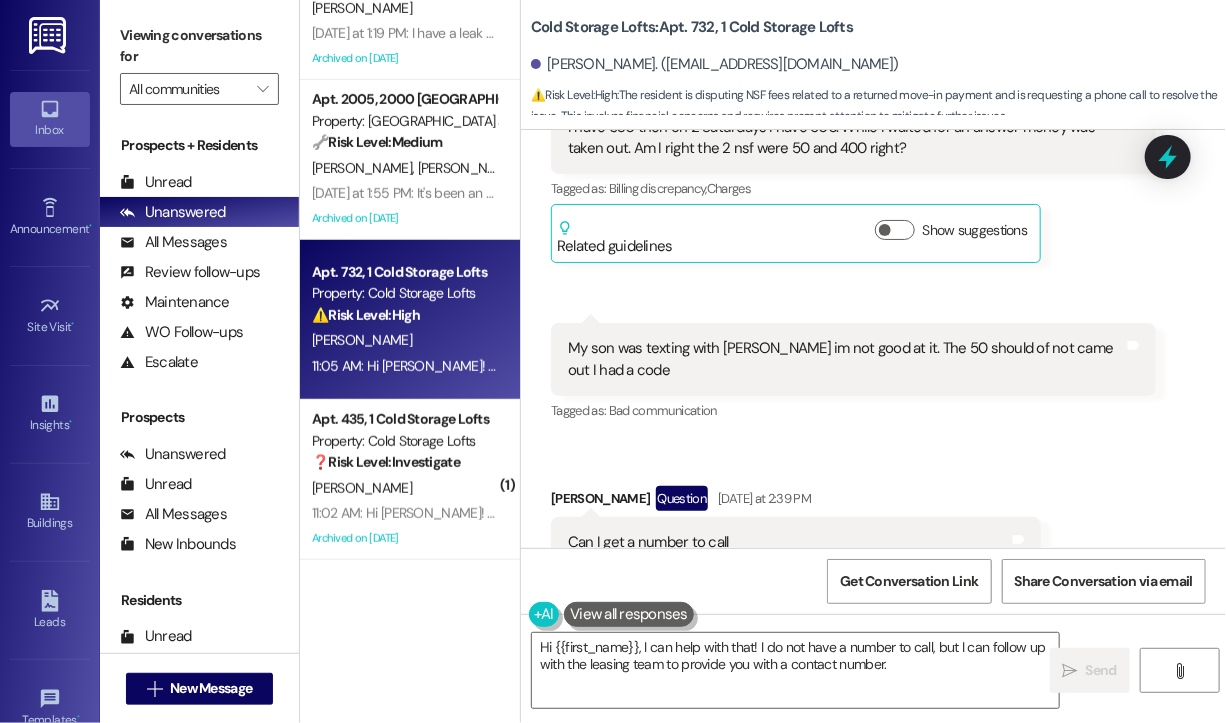 scroll, scrollTop: 6342, scrollLeft: 0, axis: vertical 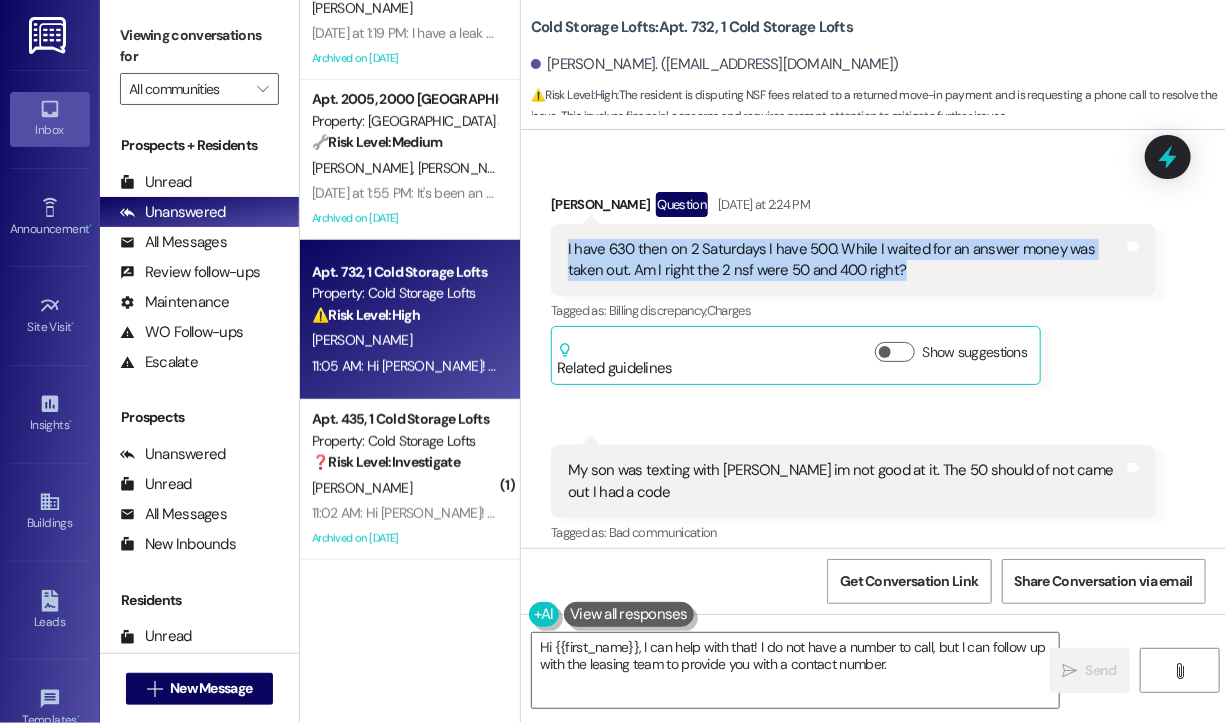drag, startPoint x: 918, startPoint y: 180, endPoint x: 566, endPoint y: 154, distance: 352.95892 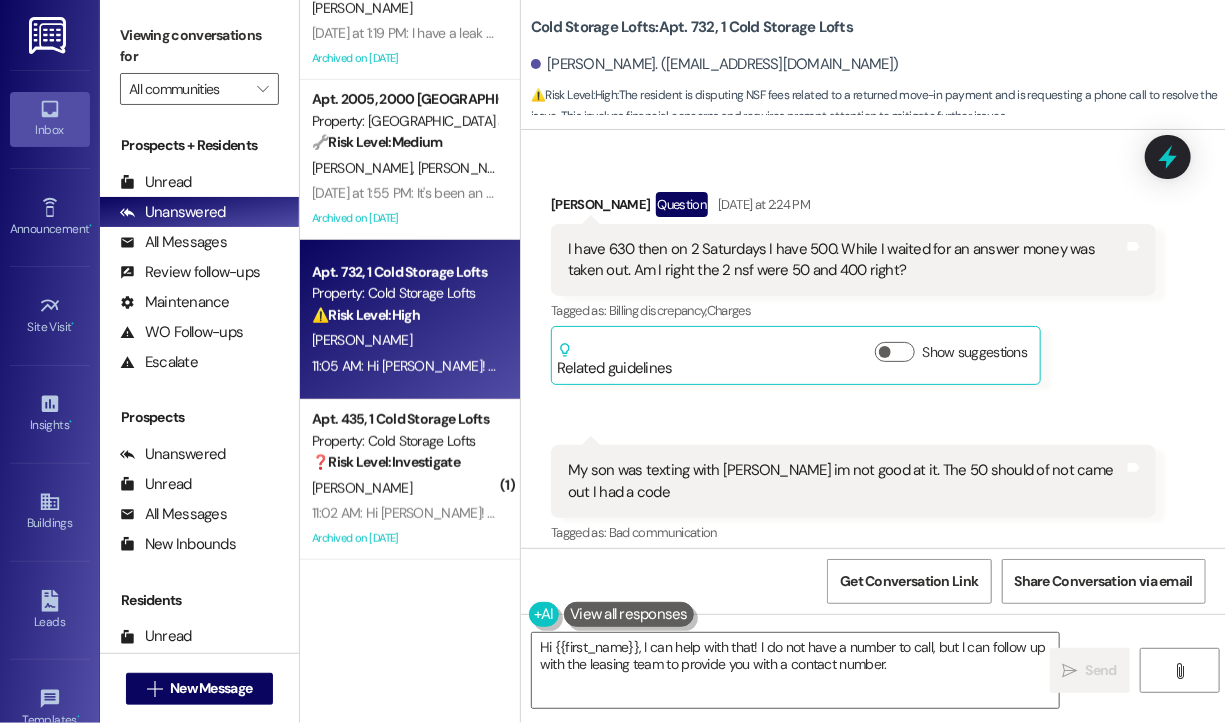 click on "Received via SMS Barbara Dillon Question Yesterday at 12:34 PM What is that amount Tags and notes Tagged as:   Billing discrepancy Click to highlight conversations about Billing discrepancy Received via SMS Barbara Dillon Question Yesterday at 2:24 PM I have 630 then on 2 Saturdays I have 500.  While I waited for an answer money was taken out.  Am I right the 2 nsf were 50 and 400 right? Tags and notes Tagged as:   Billing discrepancy ,  Click to highlight conversations about Billing discrepancy Charges Click to highlight conversations about Charges  Related guidelines Show suggestions Received via SMS 2:25 PM Barbara Dillon   Neutral Yesterday at 2:25 PM My son was texting with Sydney im not good at it.  The 50 should of not came out I had a code Tags and notes Tagged as:   Bad communication Click to highlight conversations about Bad communication Received via SMS Barbara Dillon Question Yesterday at 2:39 PM Can I get a number to call Tags and notes Tagged as:   Call request  Related guidelines Created   (" at bounding box center (873, 529) 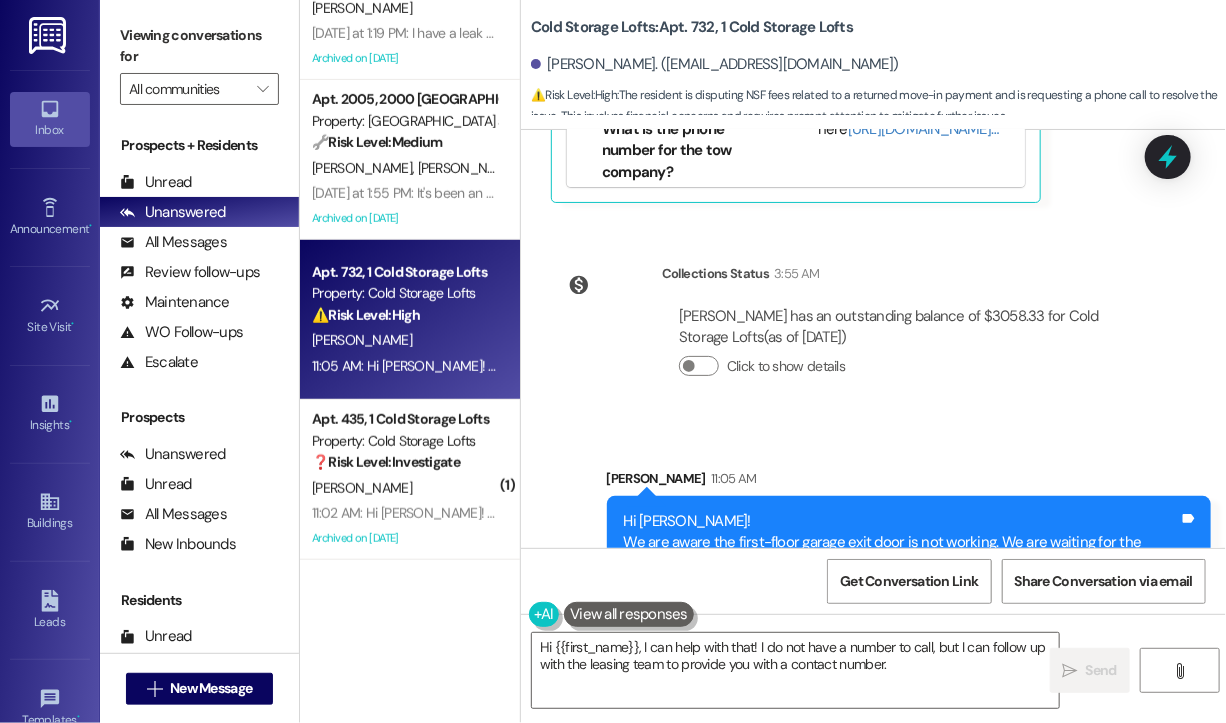scroll, scrollTop: 7242, scrollLeft: 0, axis: vertical 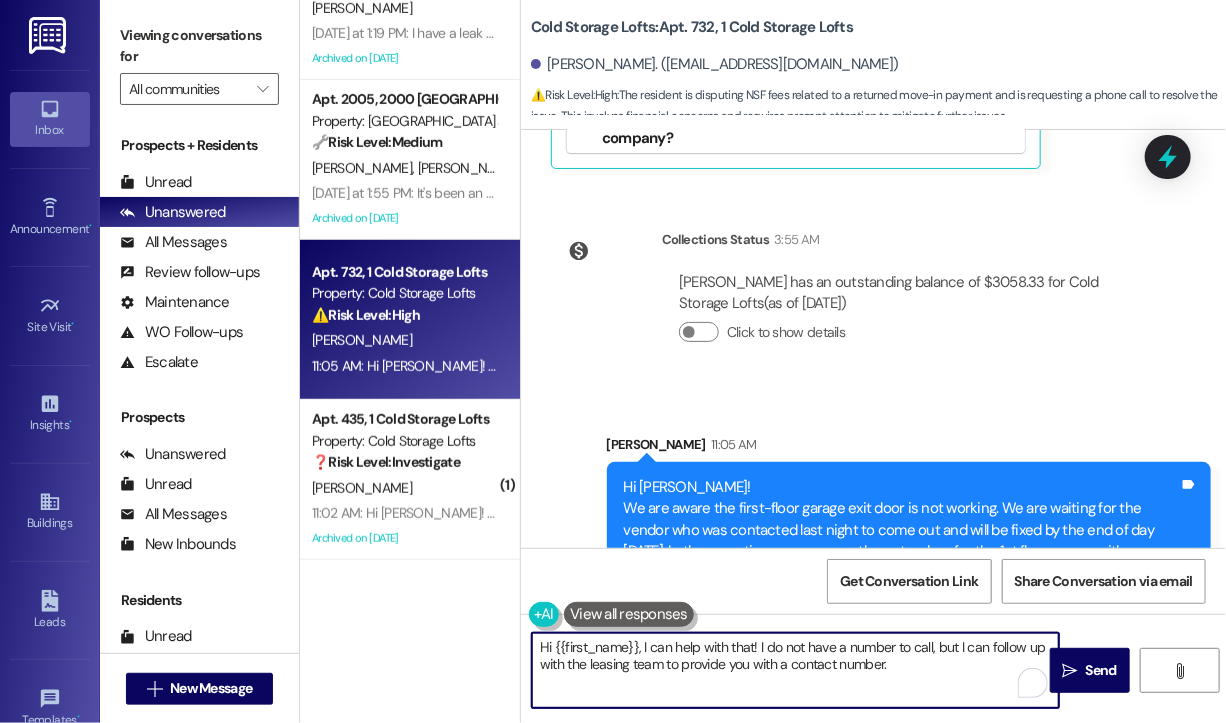 click on "Hi {{first_name}}, I can help with that! I do not have a number to call, but I can follow up with the leasing team to provide you with a contact number." at bounding box center (795, 670) 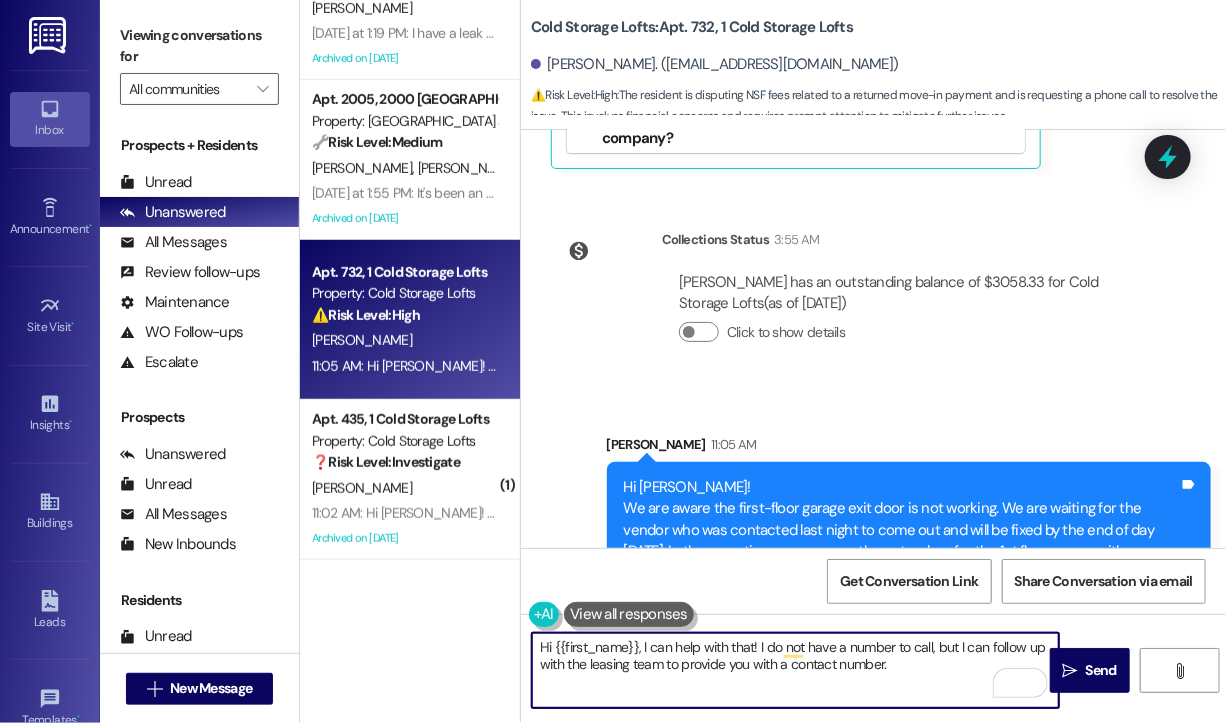 click on "Hi {{first_name}}, I can help with that! I do not have a number to call, but I can follow up with the leasing team to provide you with a contact number." at bounding box center (795, 670) 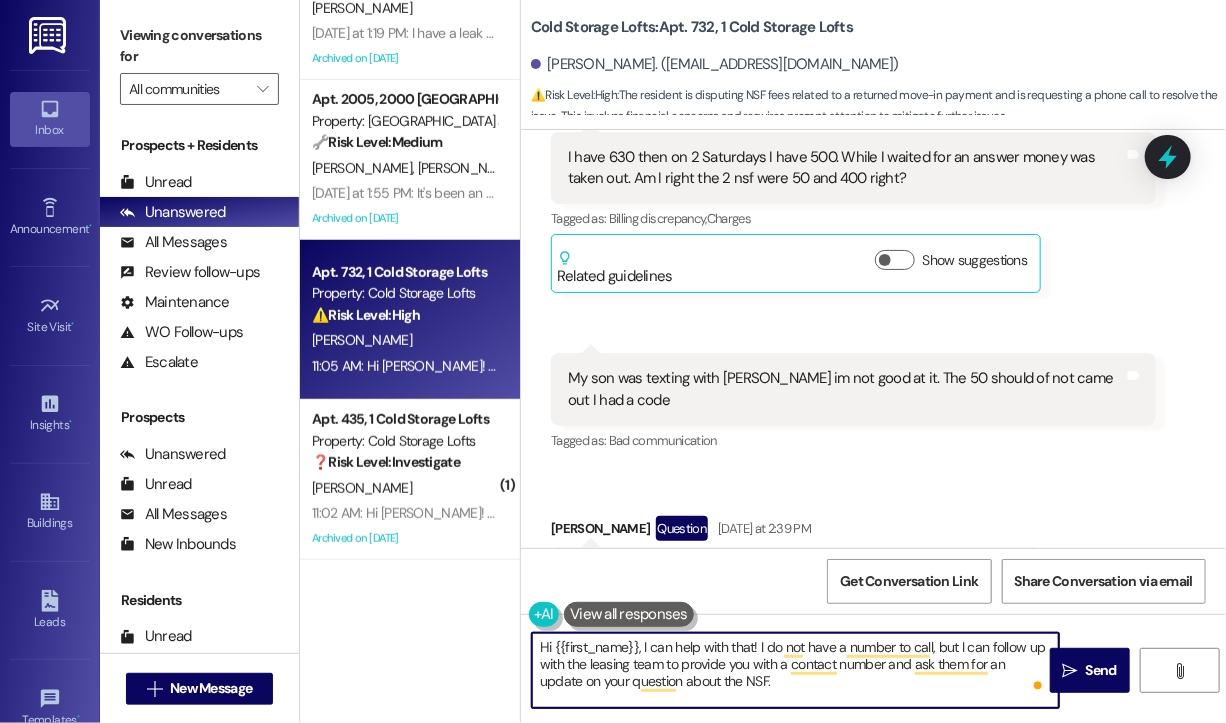 scroll, scrollTop: 6542, scrollLeft: 0, axis: vertical 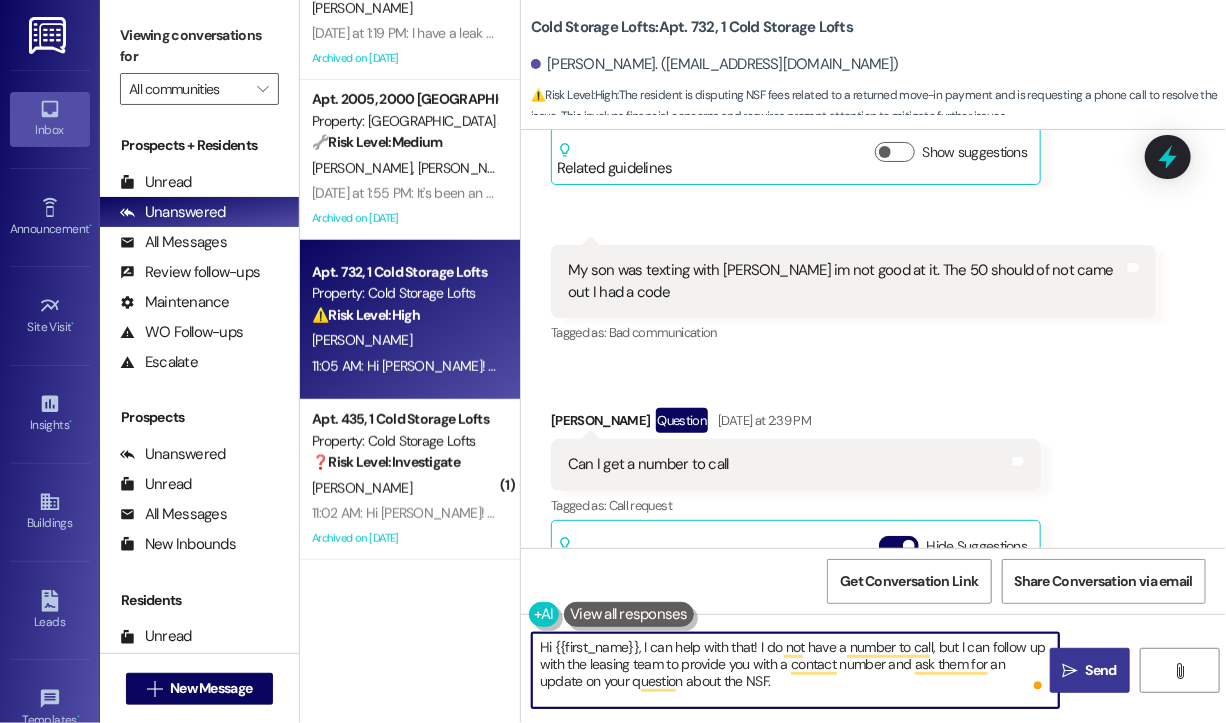 type on "Hi {{first_name}}, I can help with that! I do not have a number to call, but I can follow up with the leasing team to provide you with a contact number and ask them for an update on your question about the NSF." 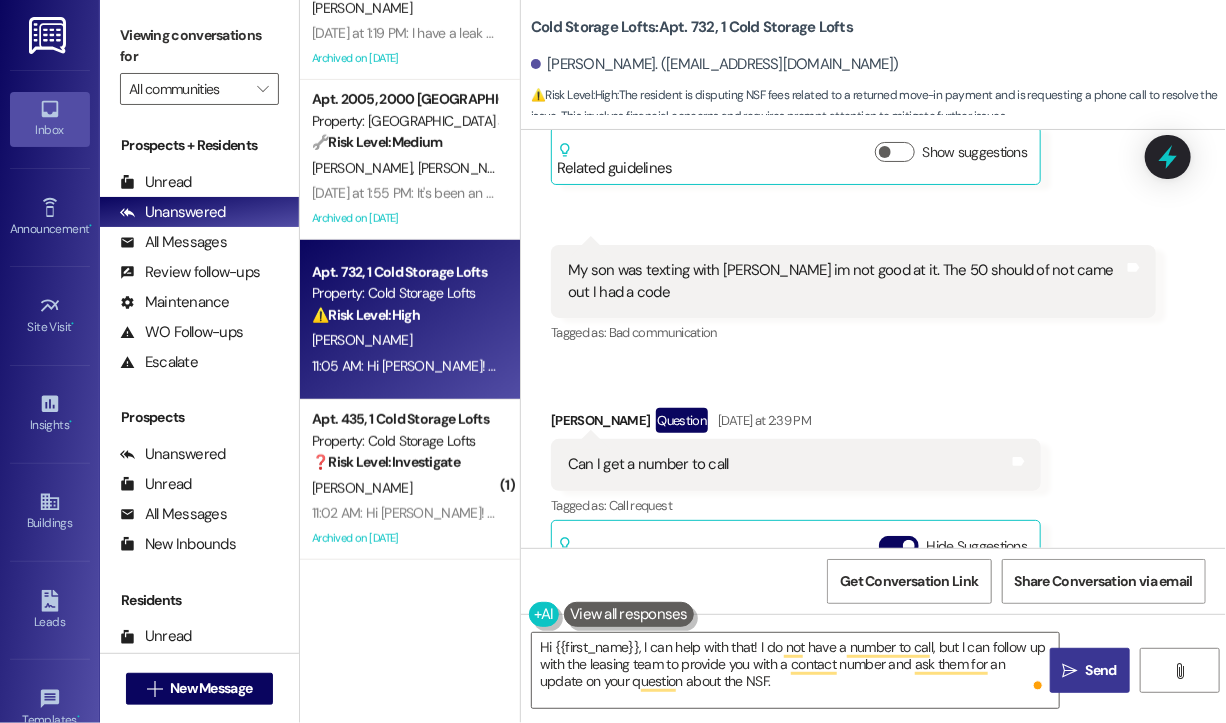 click on " Send" at bounding box center (1090, 670) 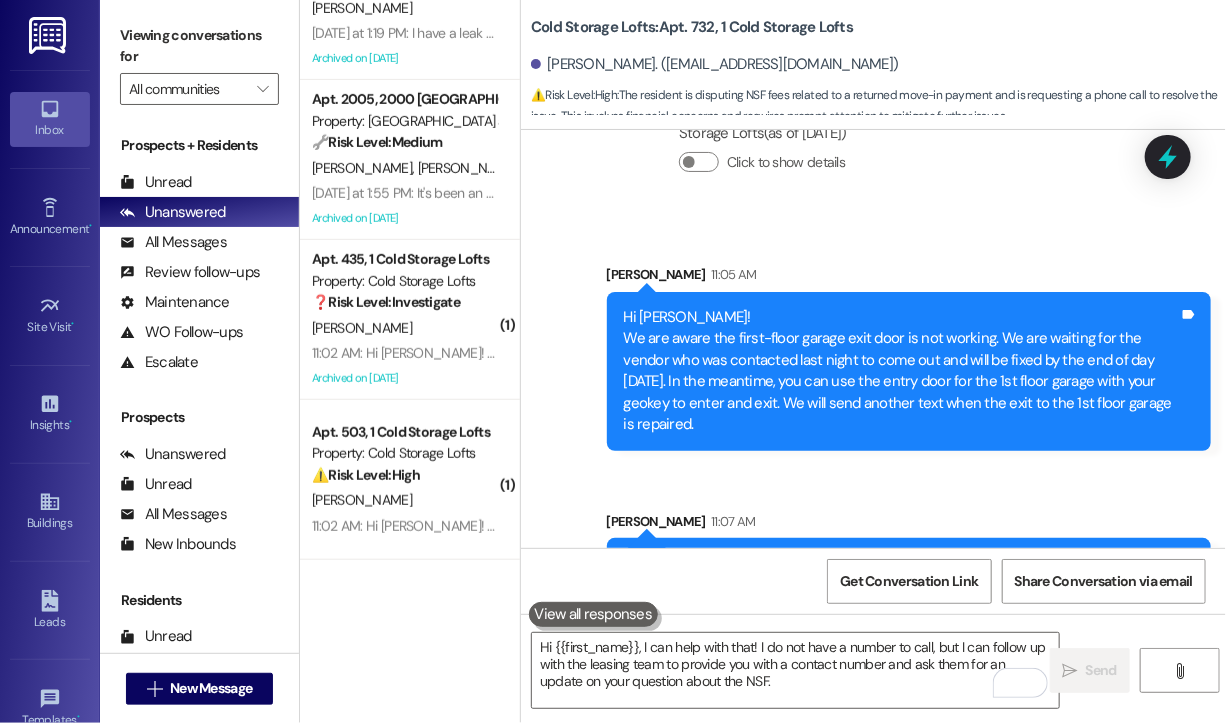 scroll, scrollTop: 7424, scrollLeft: 0, axis: vertical 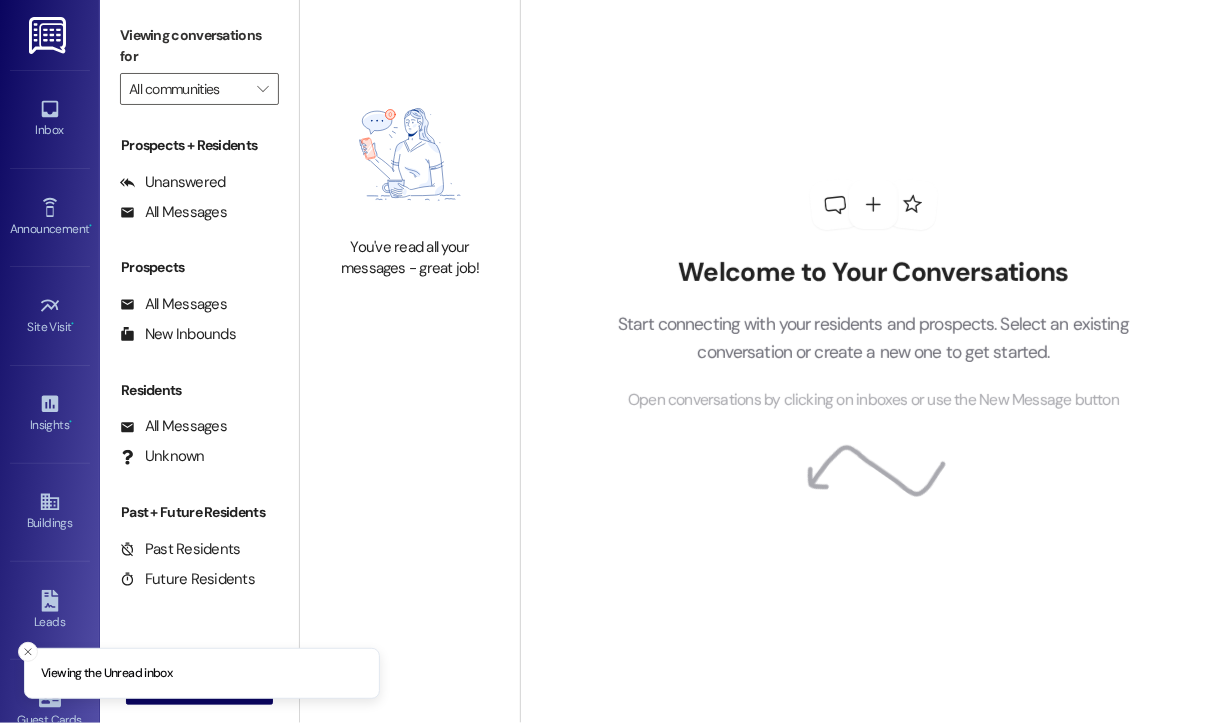 type on "Rivermark Northern Liberties" 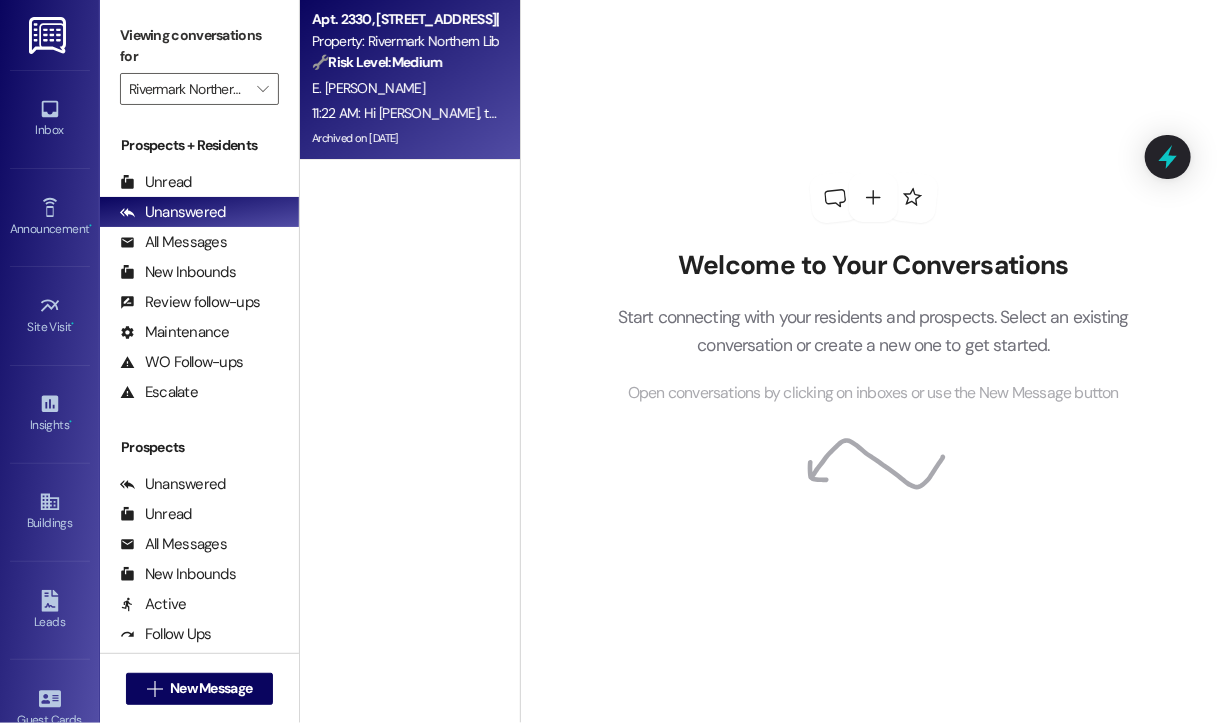 click on "Archived on [DATE]" at bounding box center [404, 138] 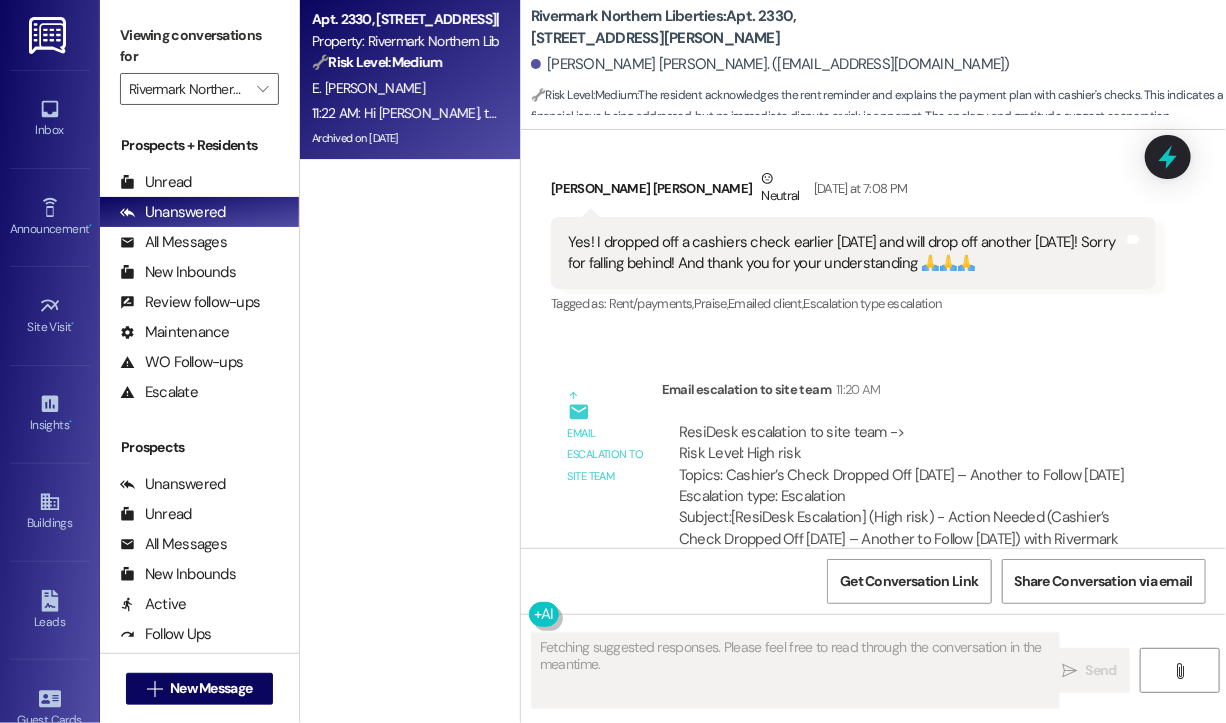 scroll, scrollTop: 10146, scrollLeft: 0, axis: vertical 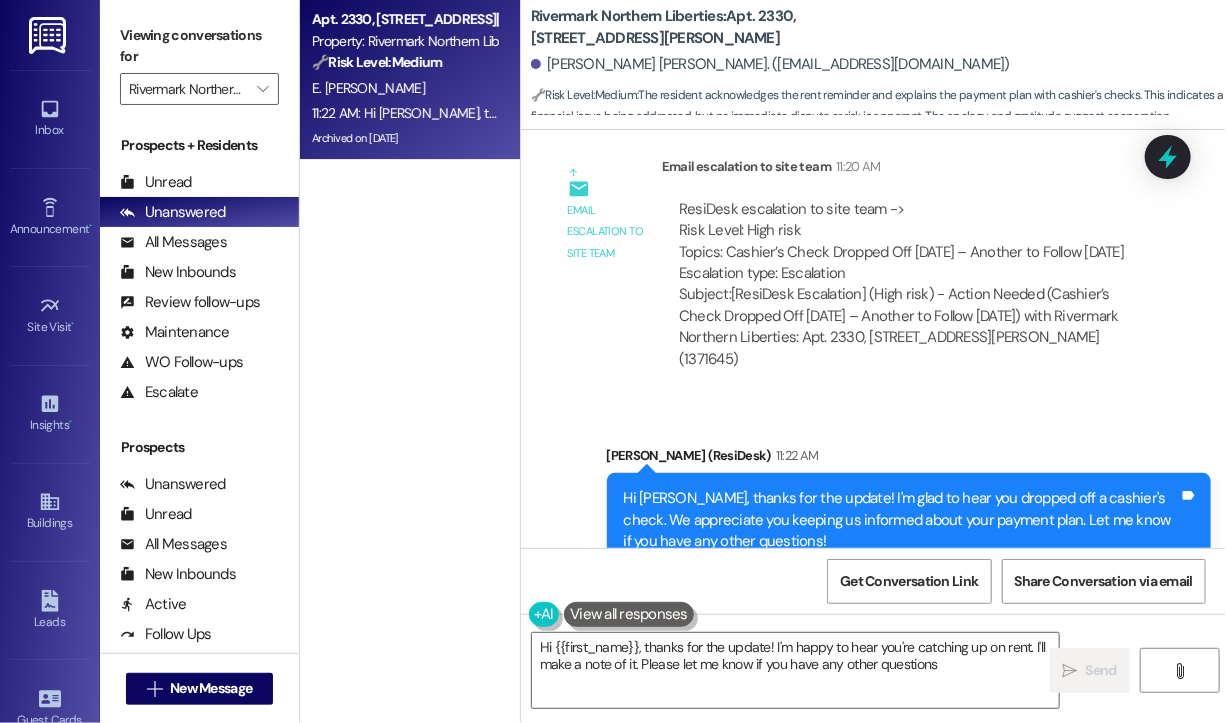 type on "Hi {{first_name}}, thanks for the update! I'm happy to hear you're catching up on rent. I'll make a note of it. Please let me know if you have any other questions!" 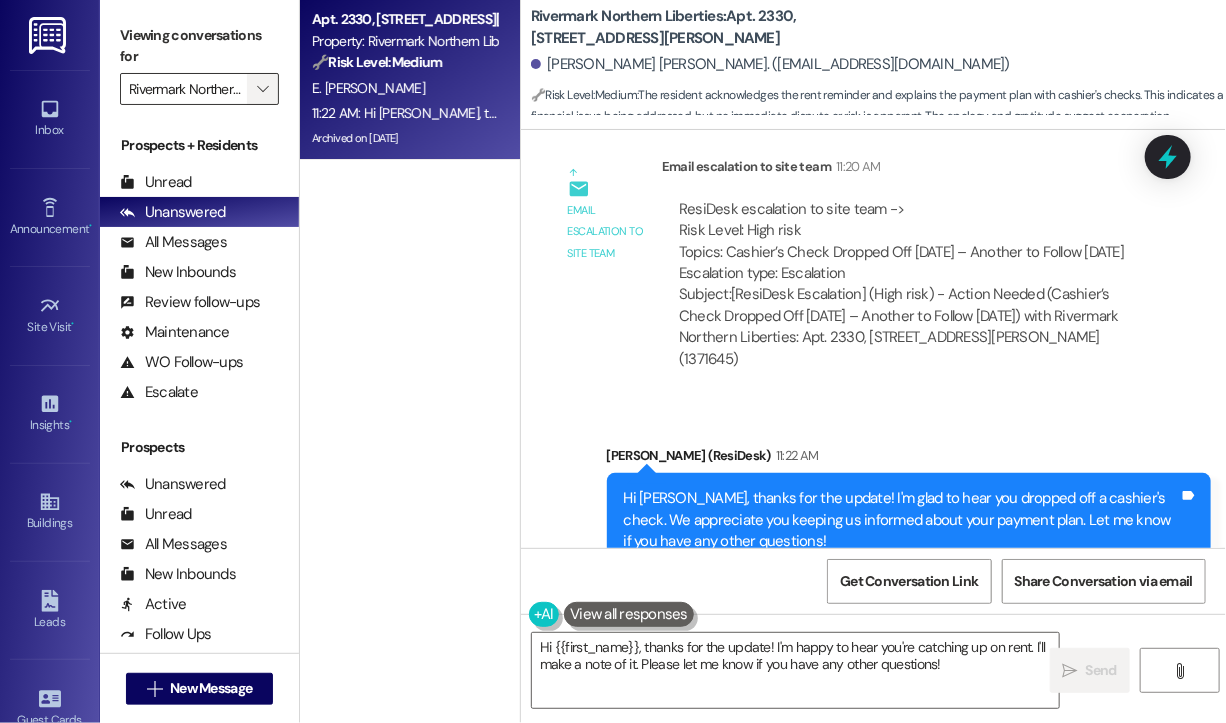 click on "" at bounding box center [262, 89] 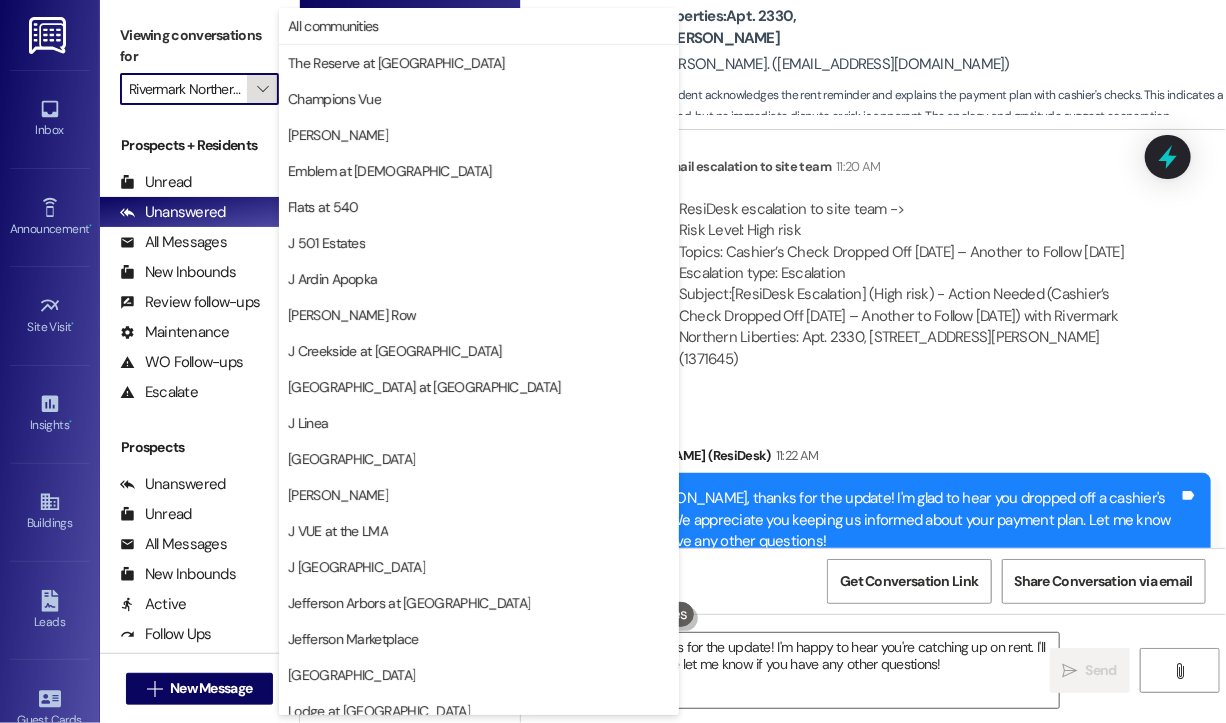 scroll, scrollTop: 0, scrollLeft: 48, axis: horizontal 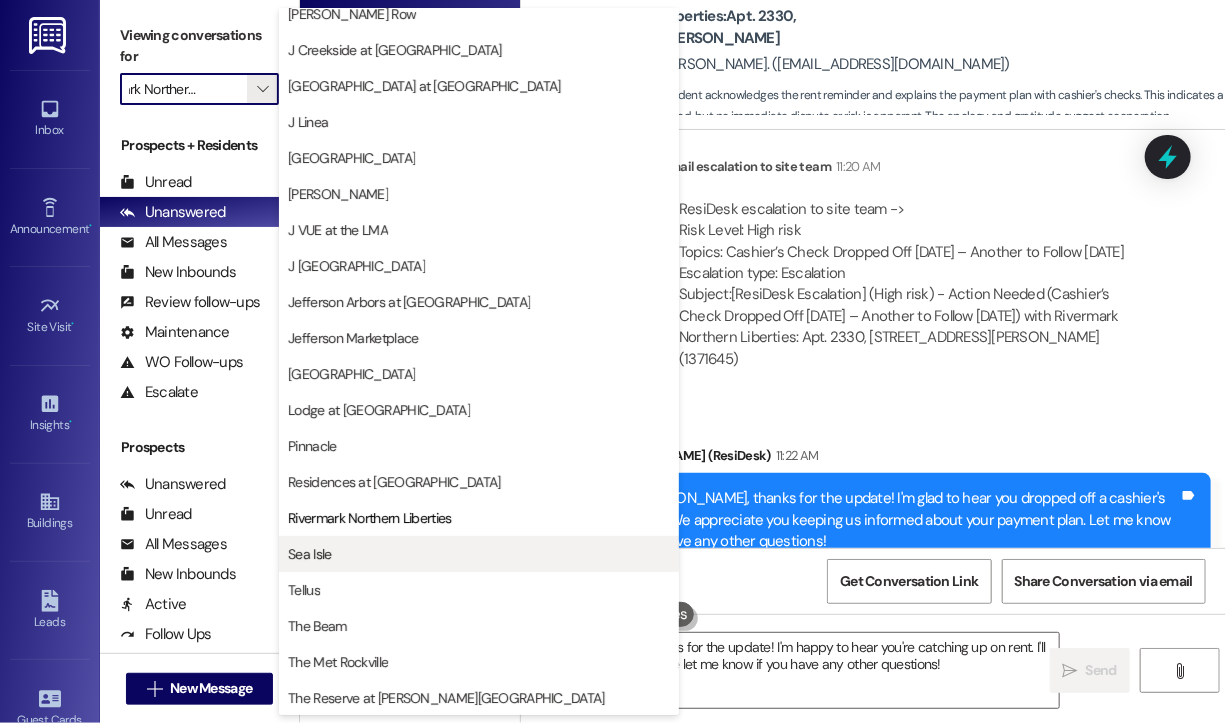 click on "Sea Isle" at bounding box center [479, 554] 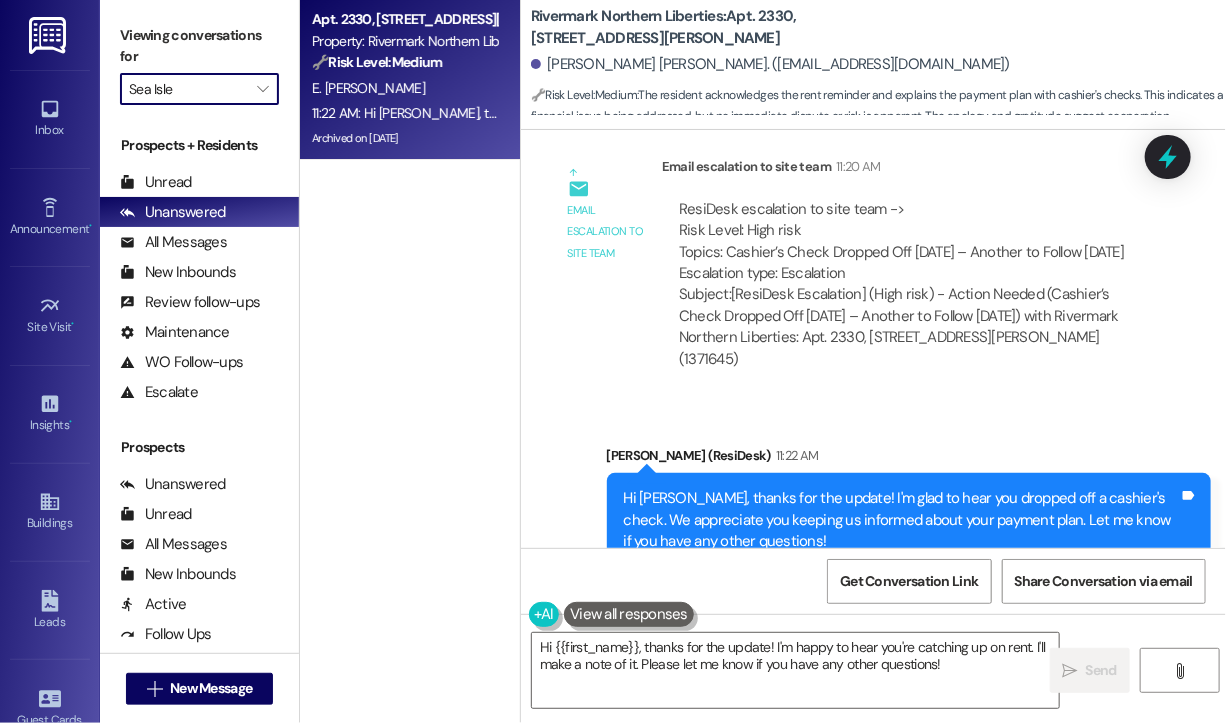 scroll, scrollTop: 0, scrollLeft: 0, axis: both 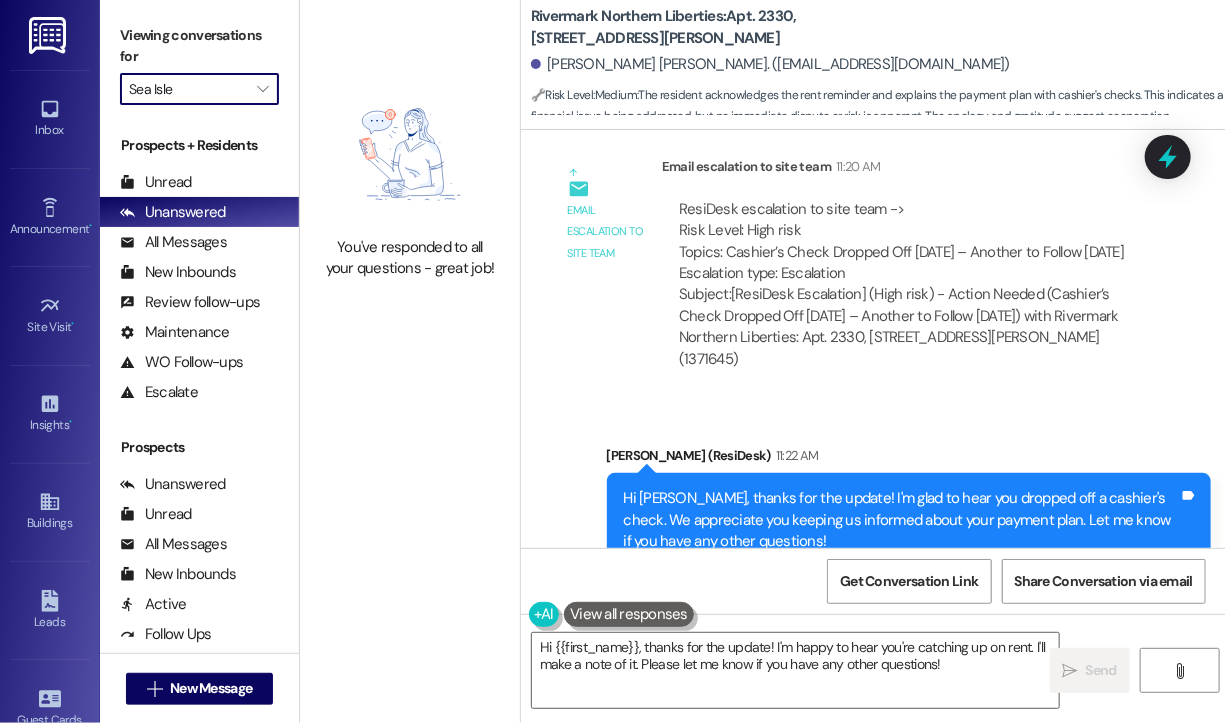 click on "Sent via SMS Jay  (ResiDesk) 11:22 AM Hi Erica, thanks for the update! I'm glad to hear you dropped off a cashier's check. We appreciate you keeping us informed about your payment plan. Let me know if you have any other questions! Tags and notes Tagged as:   Rent/payments ,  Click to highlight conversations about Rent/payments Praise Click to highlight conversations about Praise" at bounding box center [909, 521] 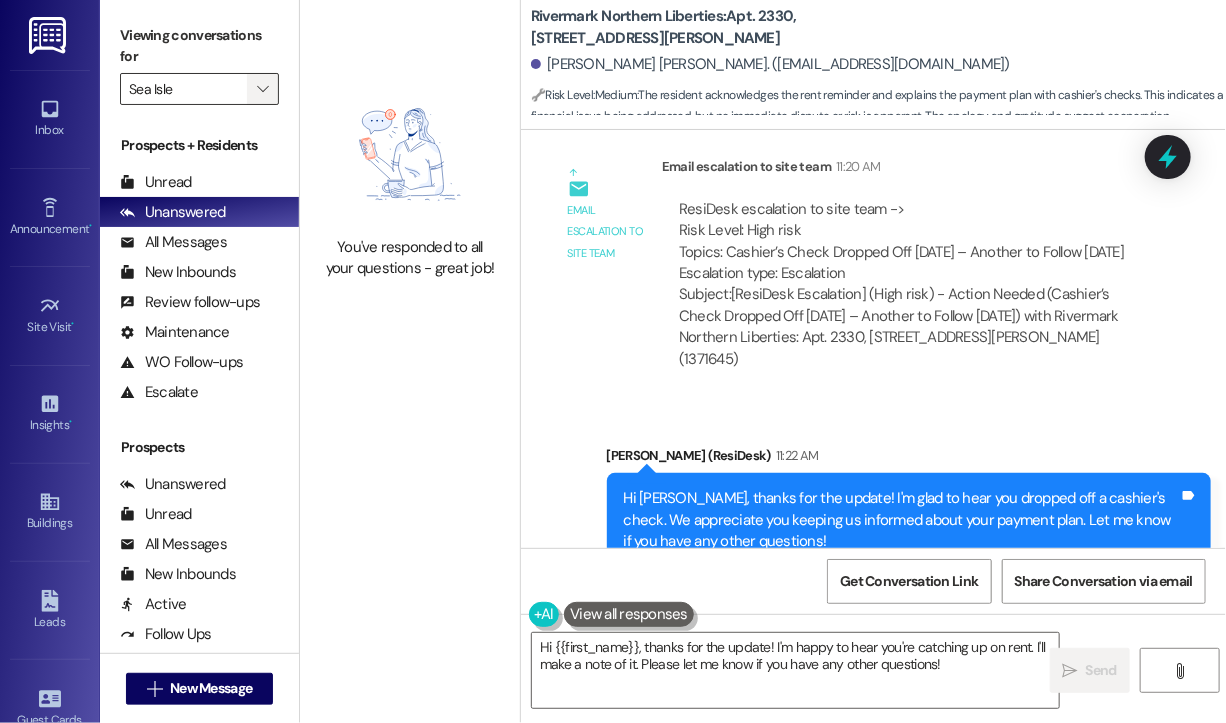 click on "" at bounding box center (262, 89) 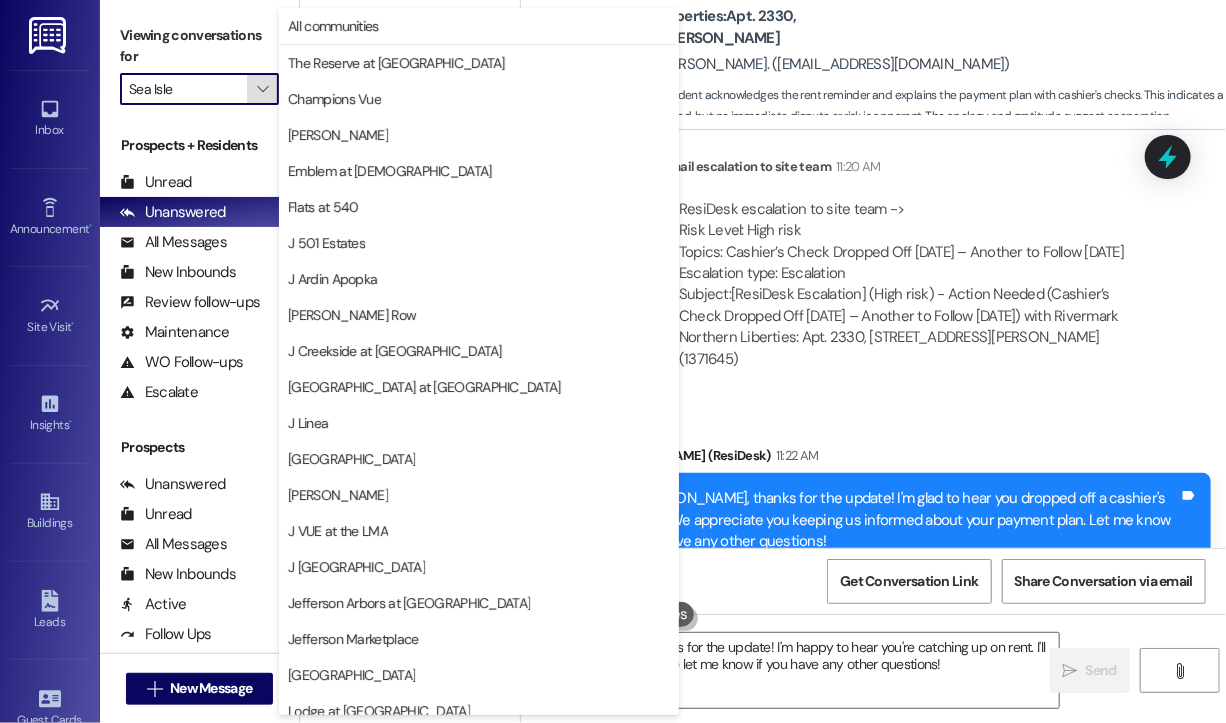 scroll, scrollTop: 301, scrollLeft: 0, axis: vertical 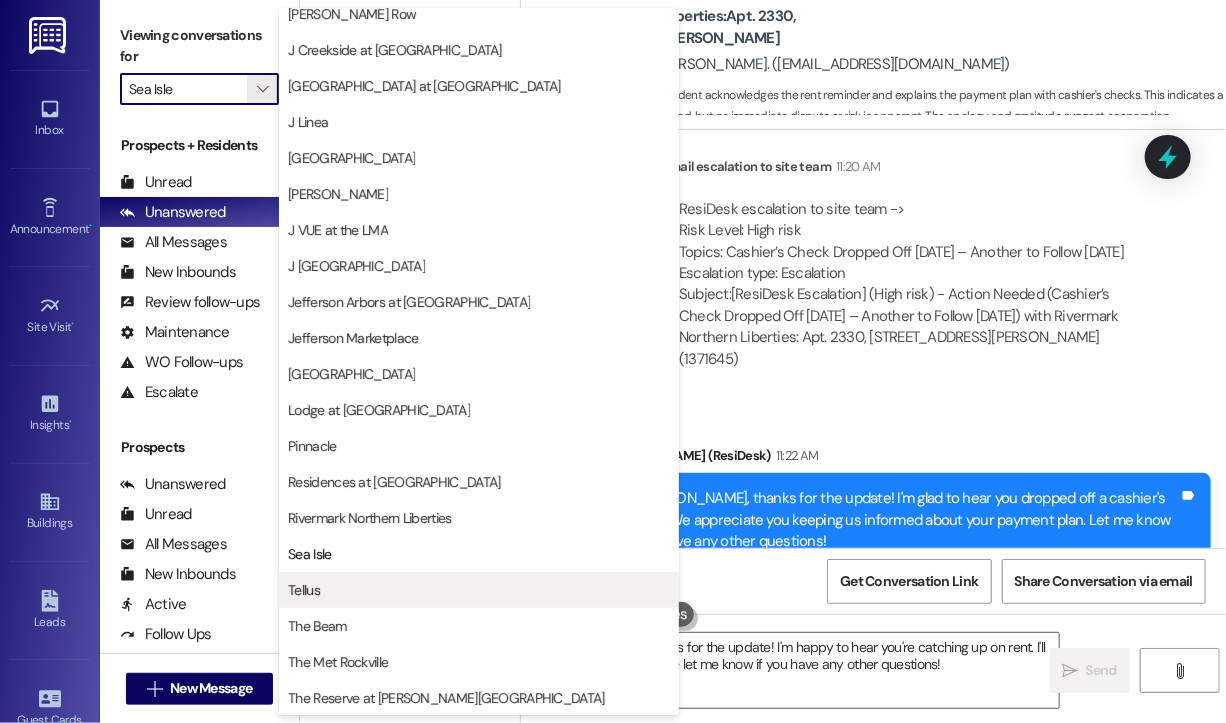 click on "Tellus" at bounding box center [479, 590] 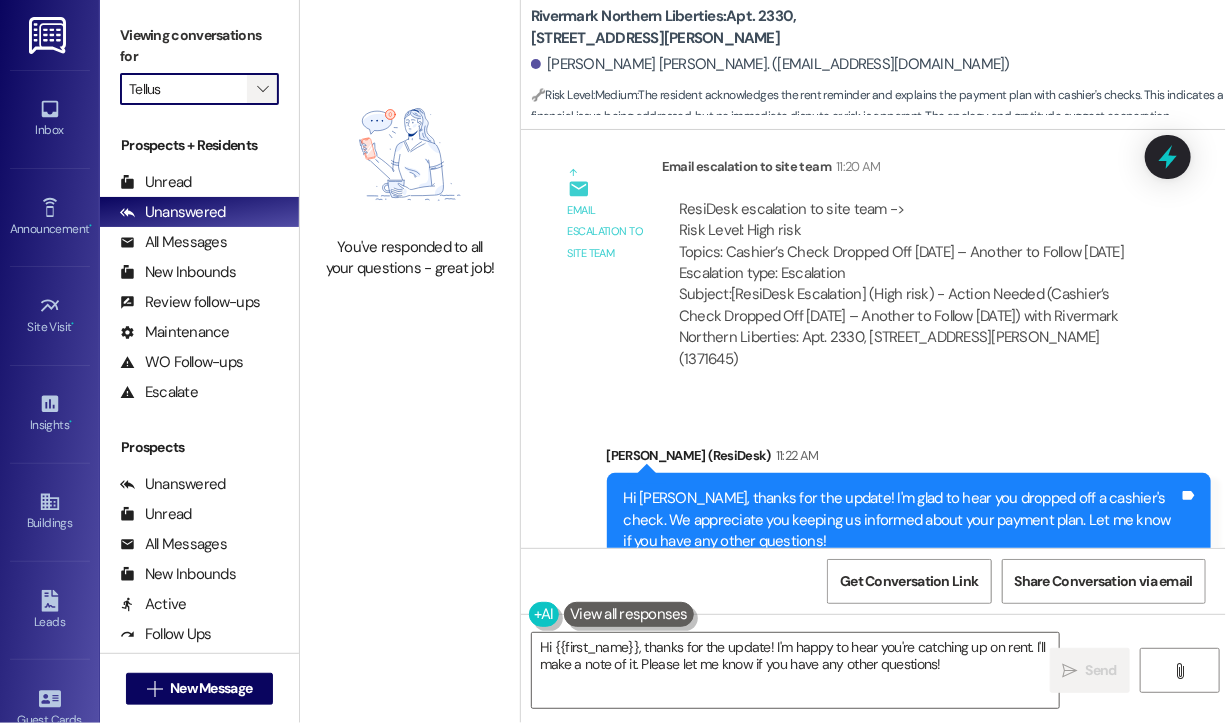 click on "" at bounding box center [262, 89] 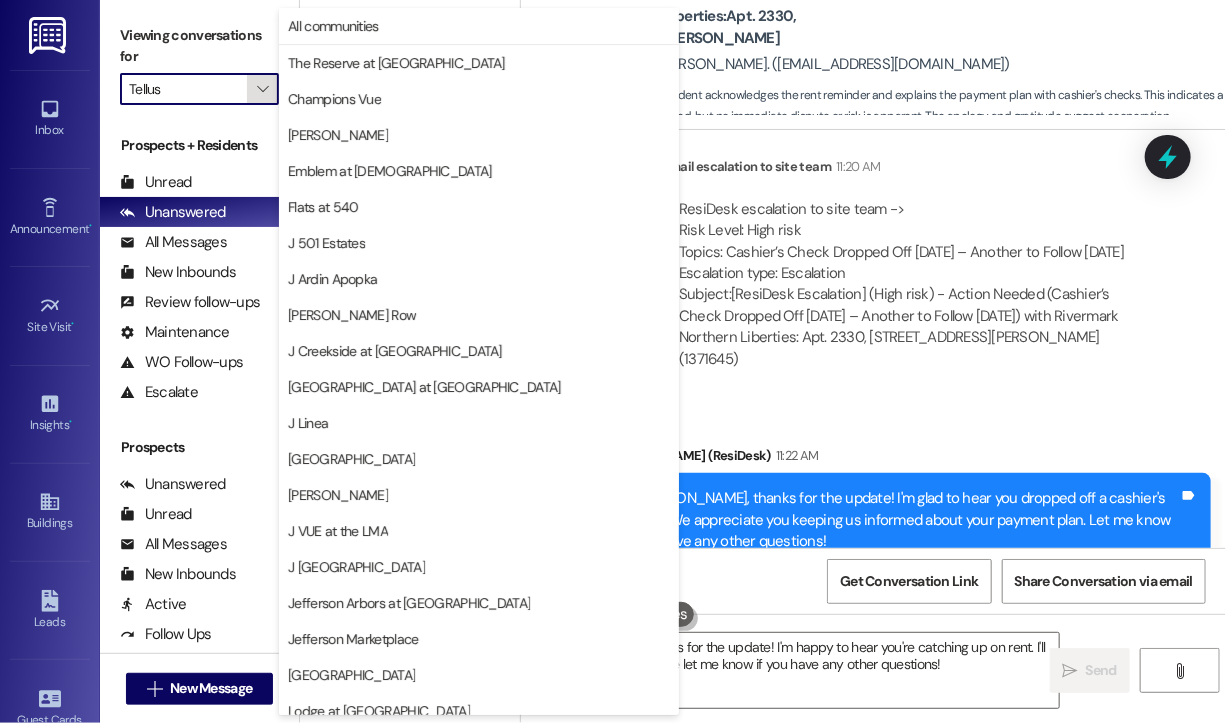 scroll, scrollTop: 301, scrollLeft: 0, axis: vertical 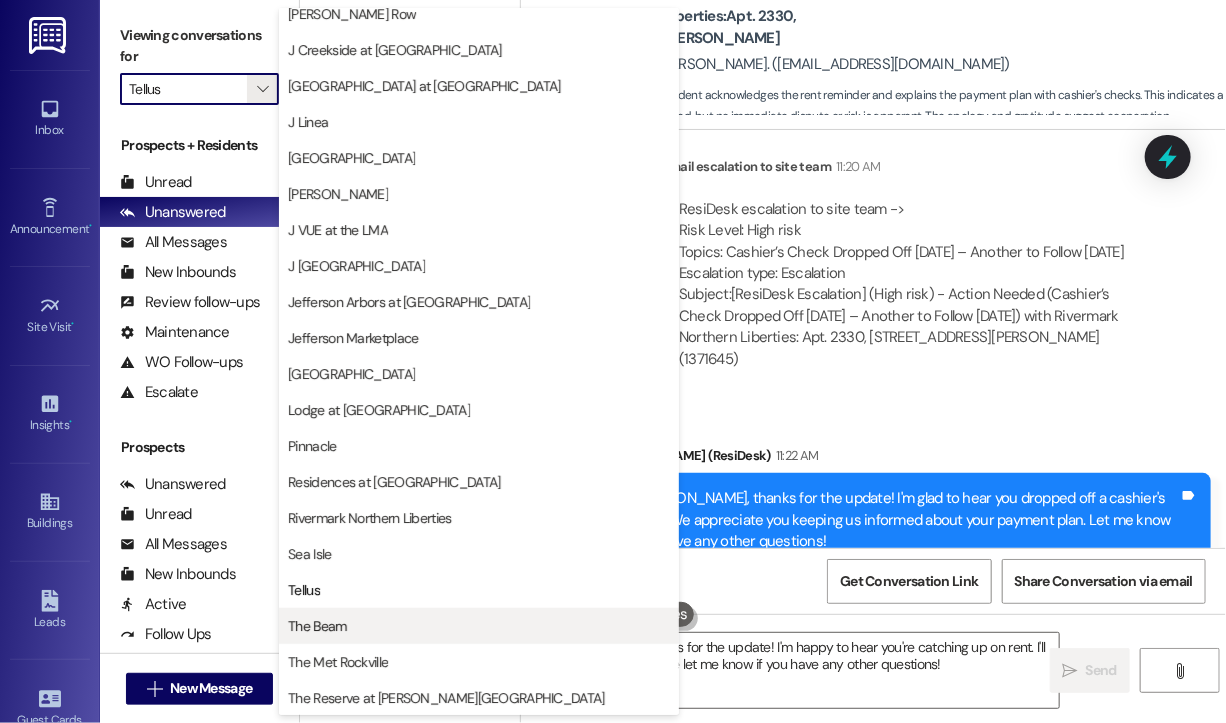 click on "The Beam" at bounding box center [479, 626] 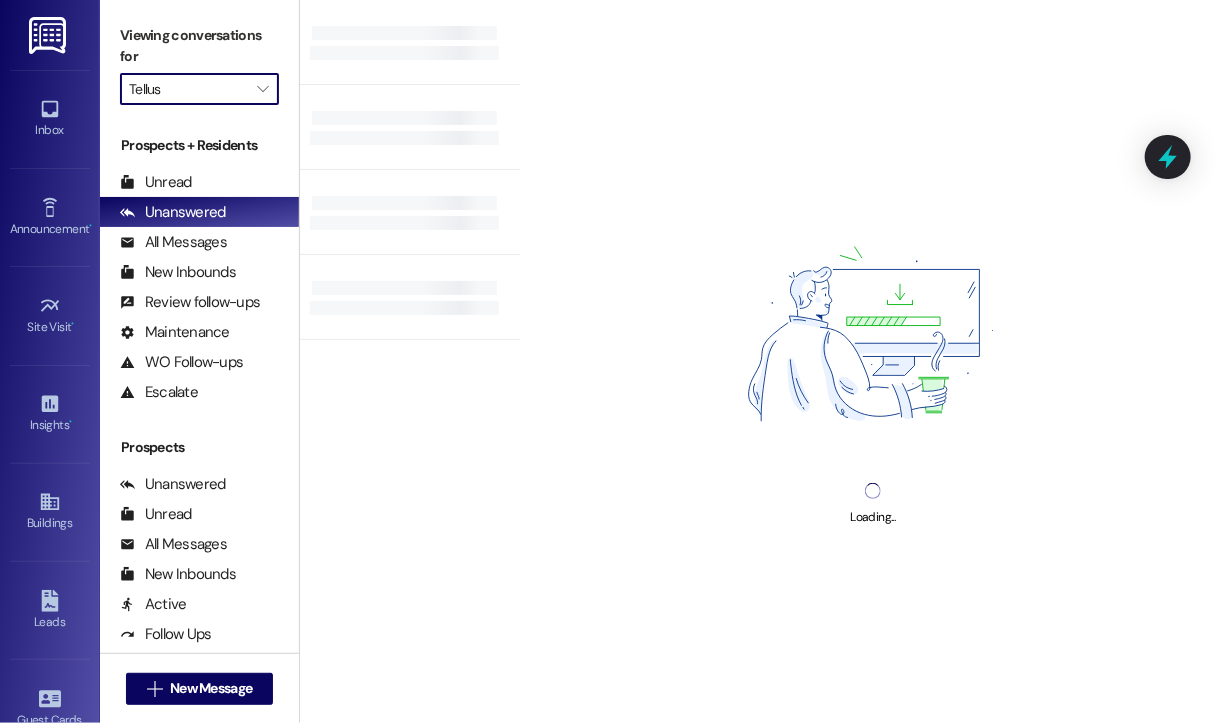 type on "The Beam" 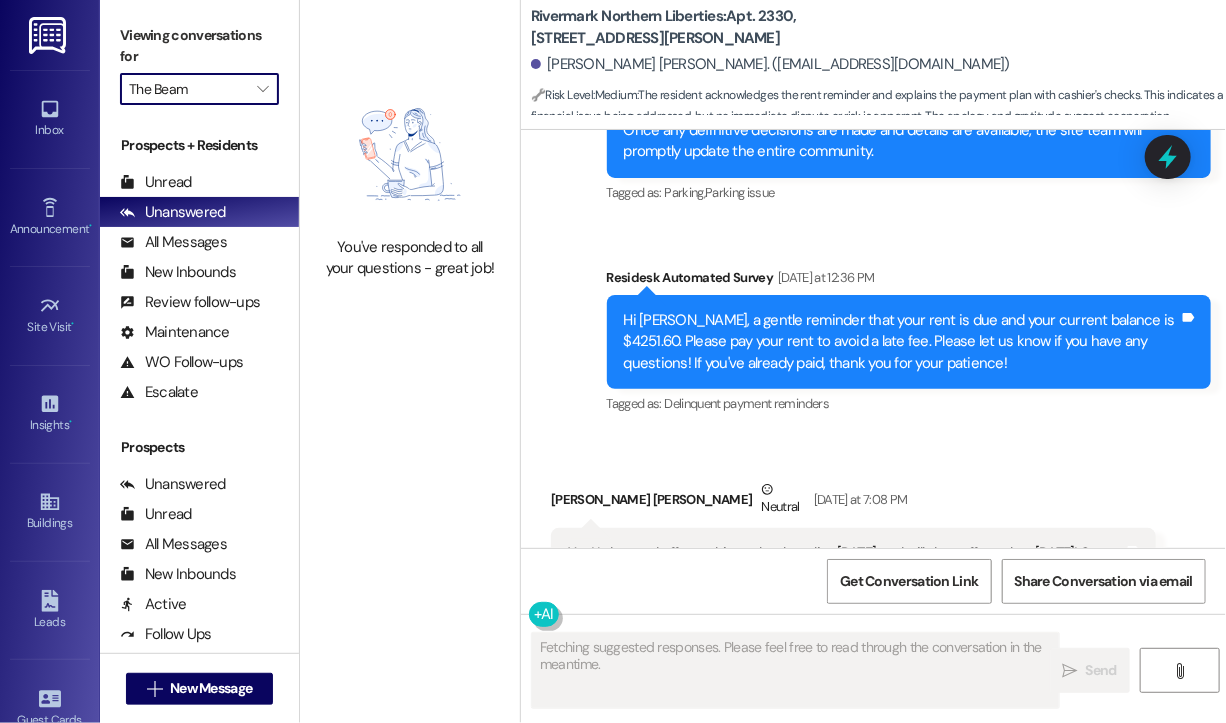 scroll, scrollTop: 9623, scrollLeft: 0, axis: vertical 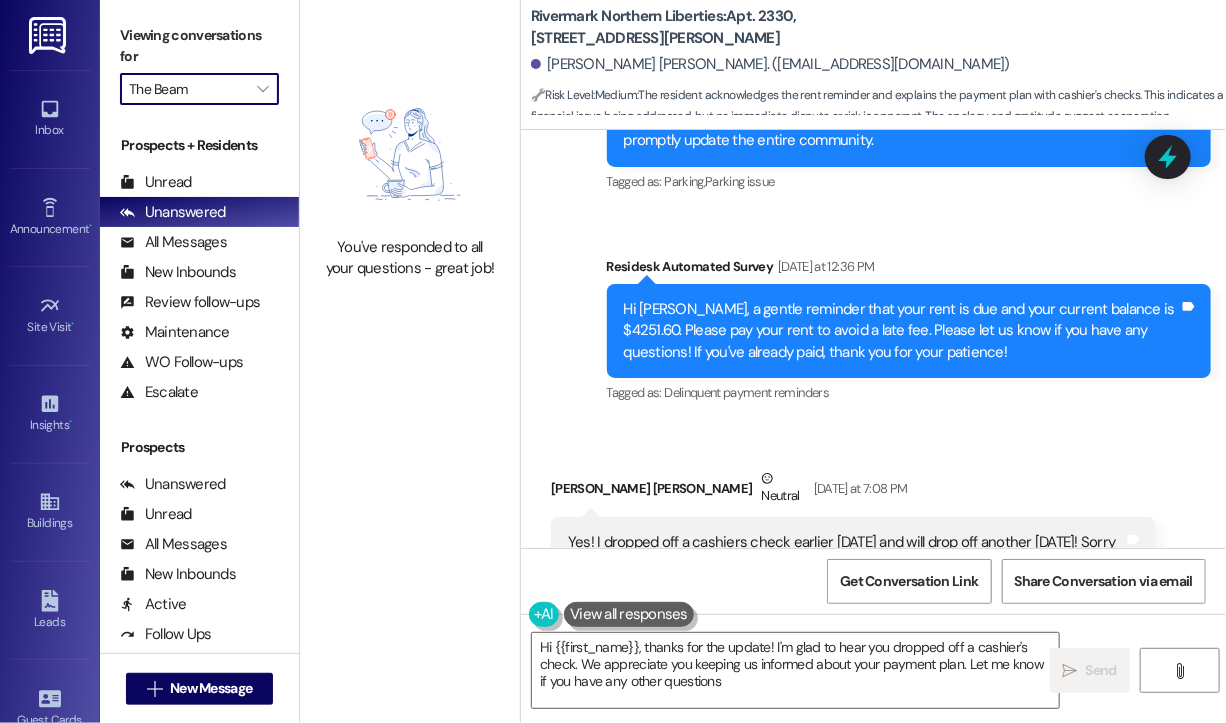 type on "Hi {{first_name}}, thanks for the update! I'm glad to hear you dropped off a cashier's check. We appreciate you keeping us informed about your payment plan. Let me know if you have any other questions!" 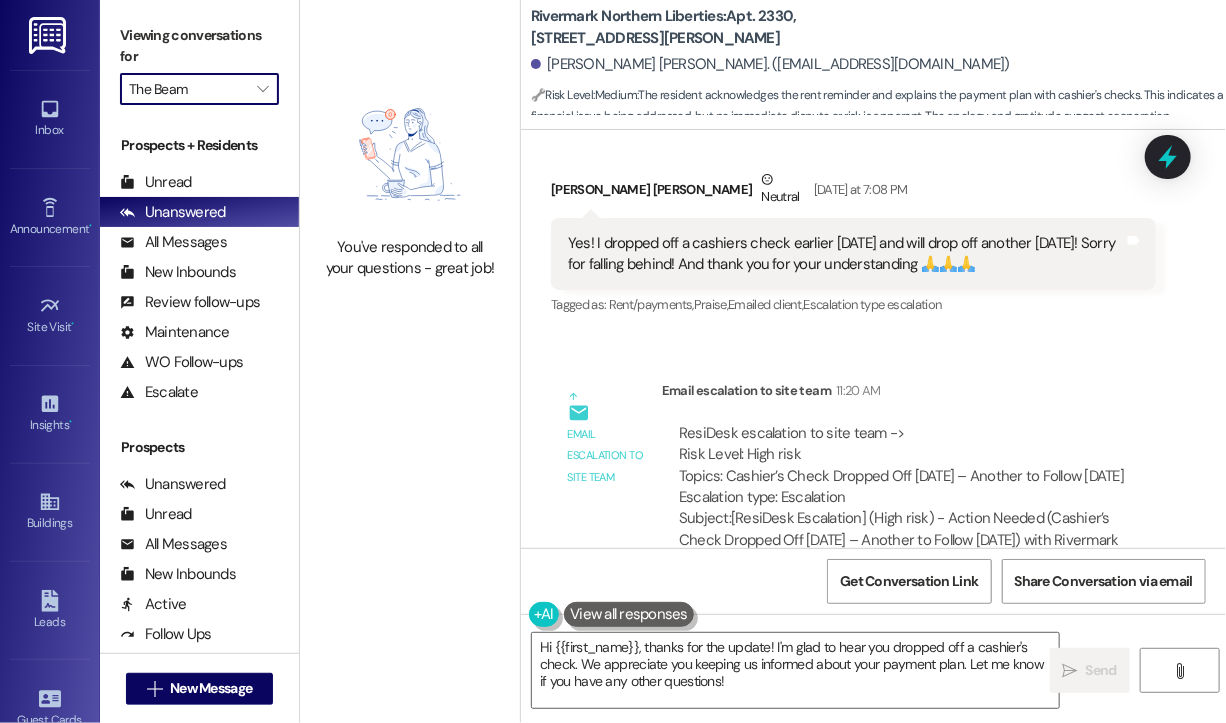 scroll, scrollTop: 10123, scrollLeft: 0, axis: vertical 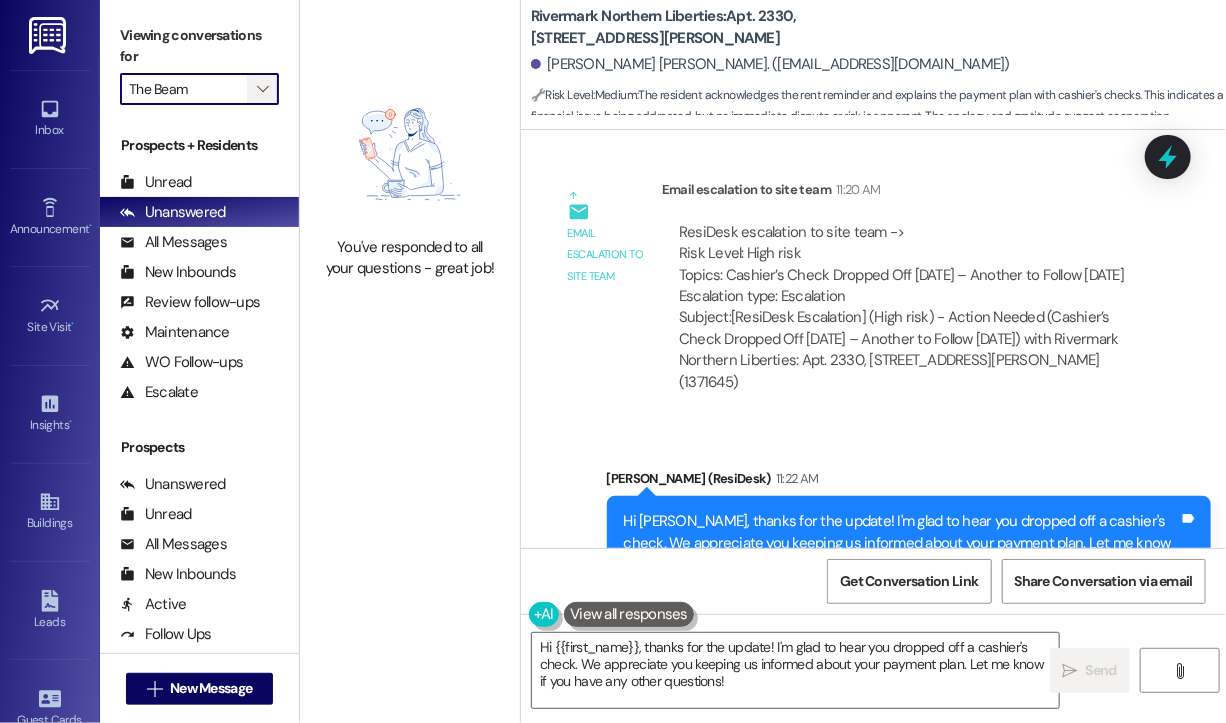 click on "" at bounding box center [262, 89] 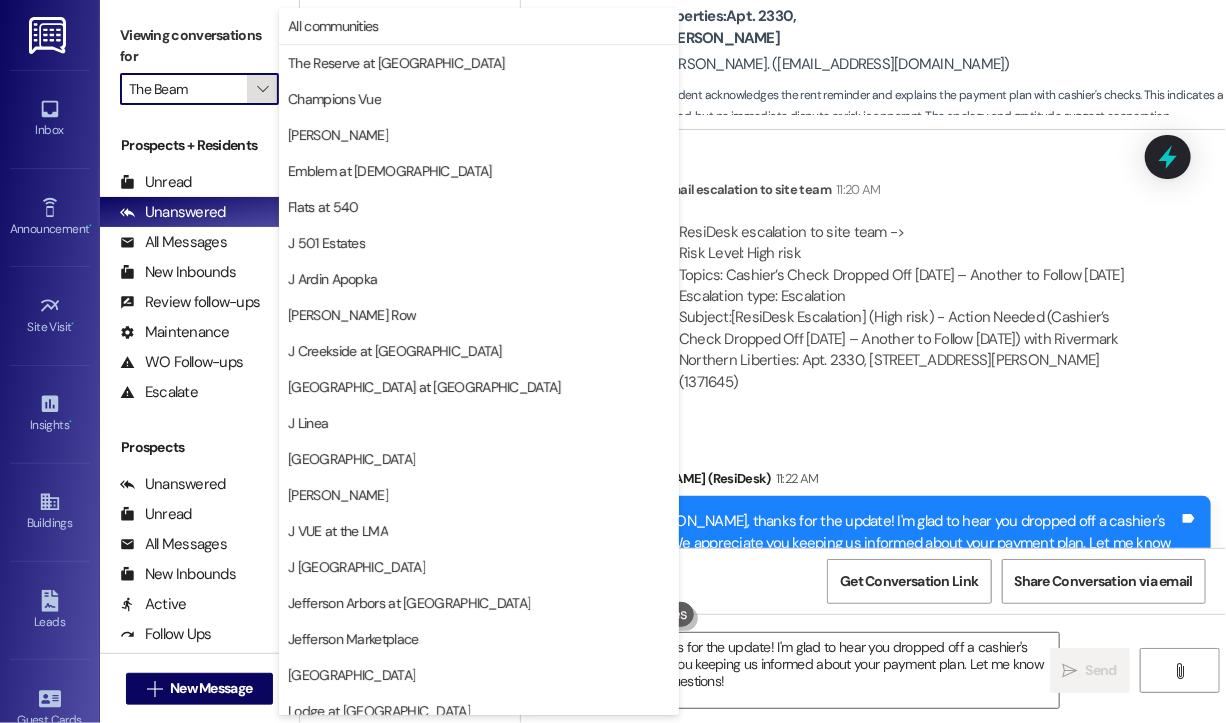 scroll, scrollTop: 301, scrollLeft: 0, axis: vertical 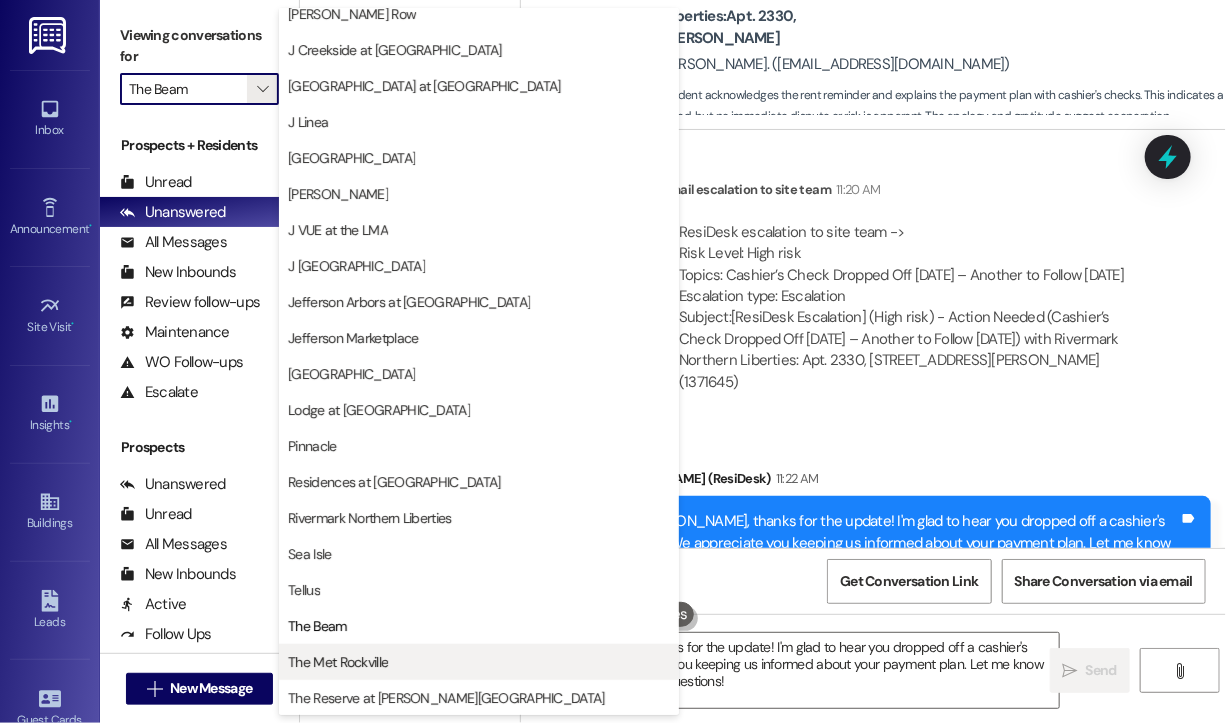click on "The Met Rockville" at bounding box center [338, 662] 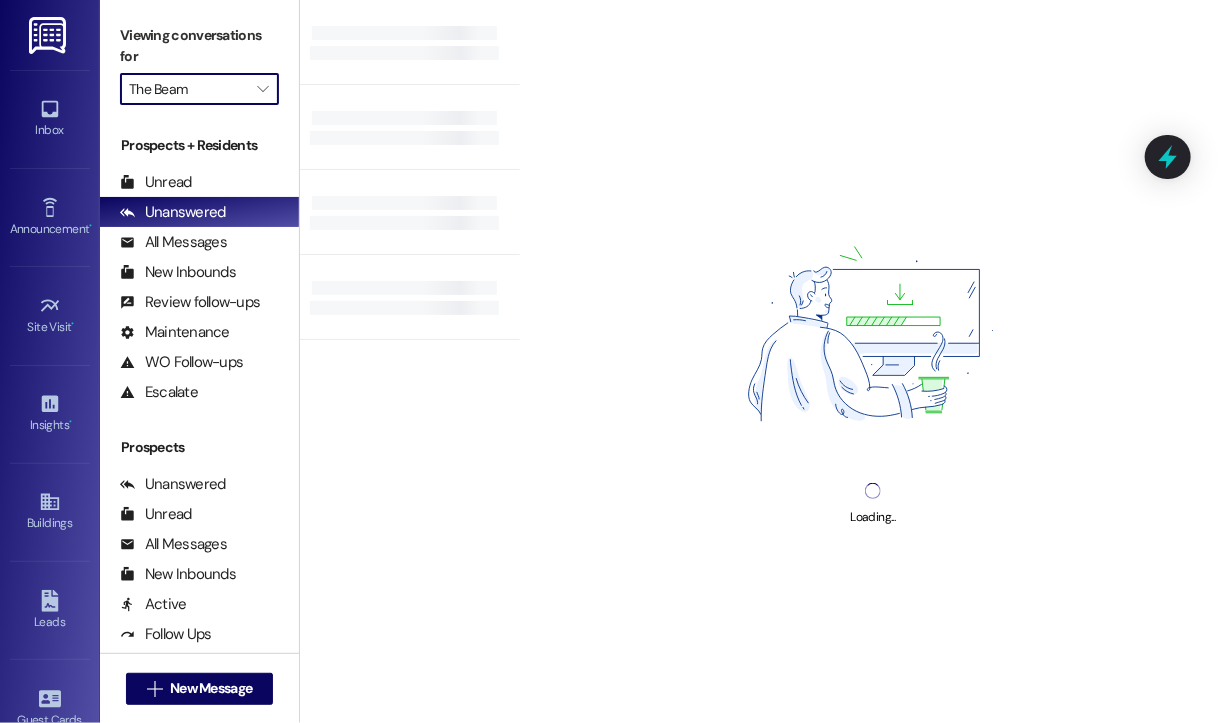 type on "The Met Rockville" 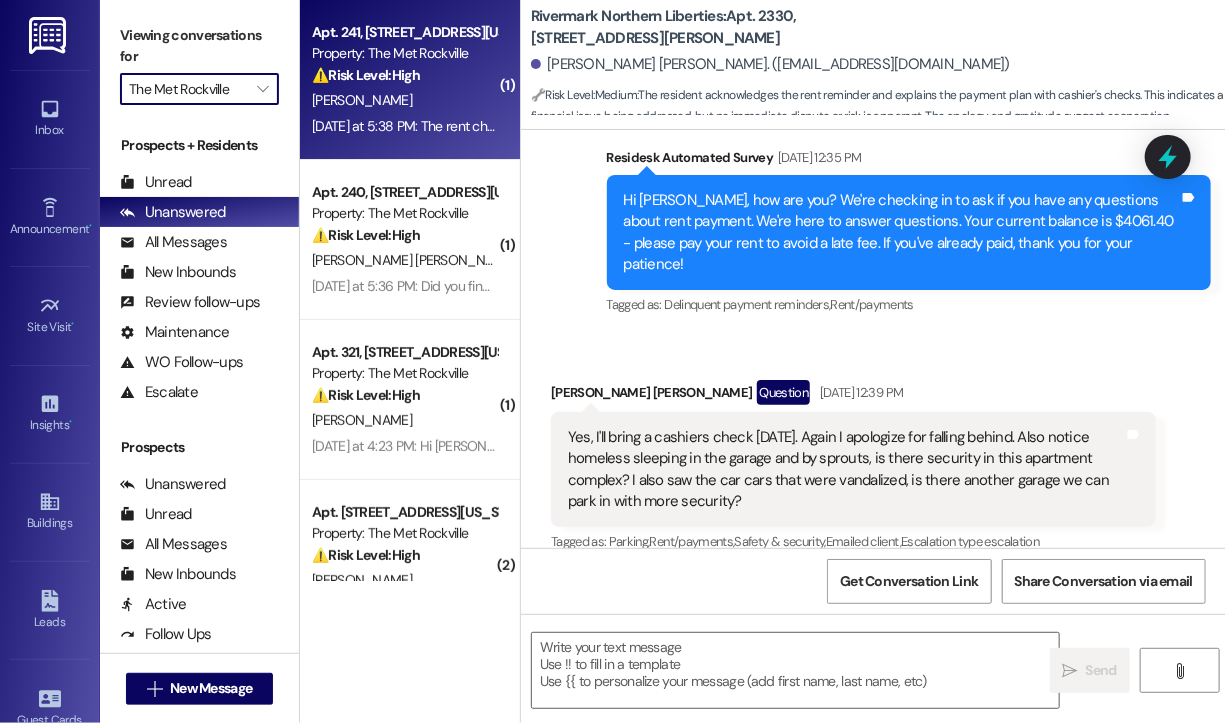 type on "Fetching suggested responses. Please feel free to read through the conversation in the meantime." 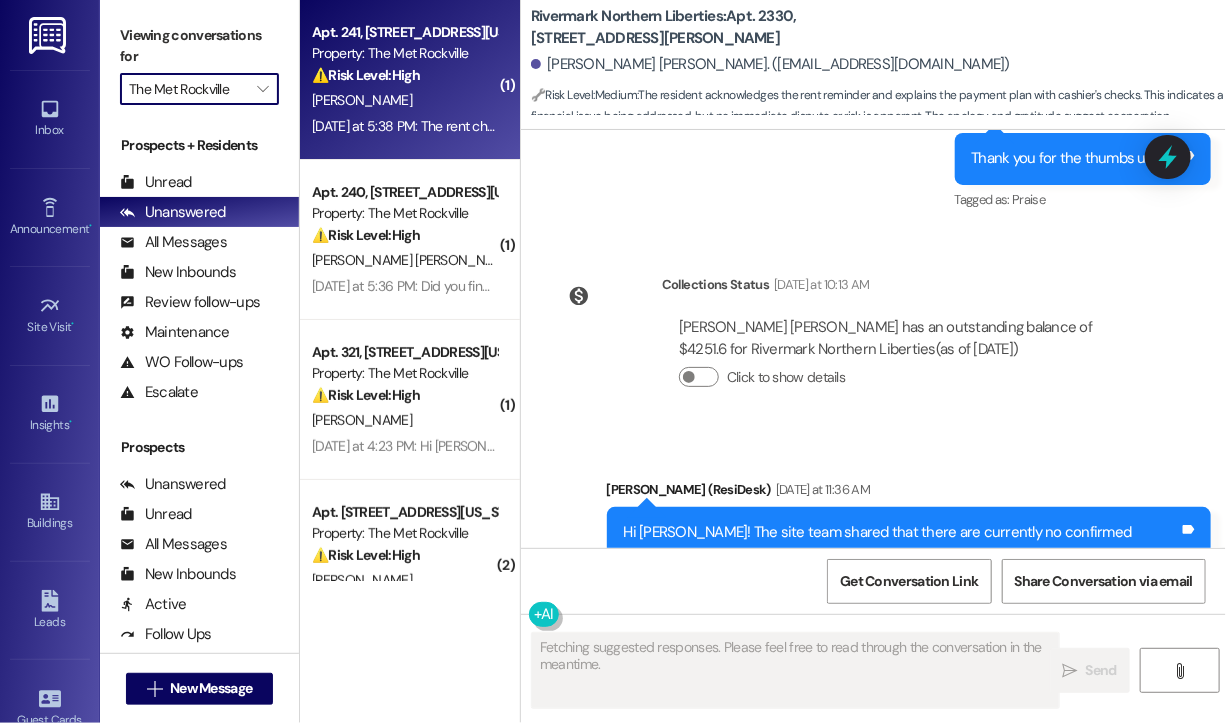 scroll, scrollTop: 9352, scrollLeft: 0, axis: vertical 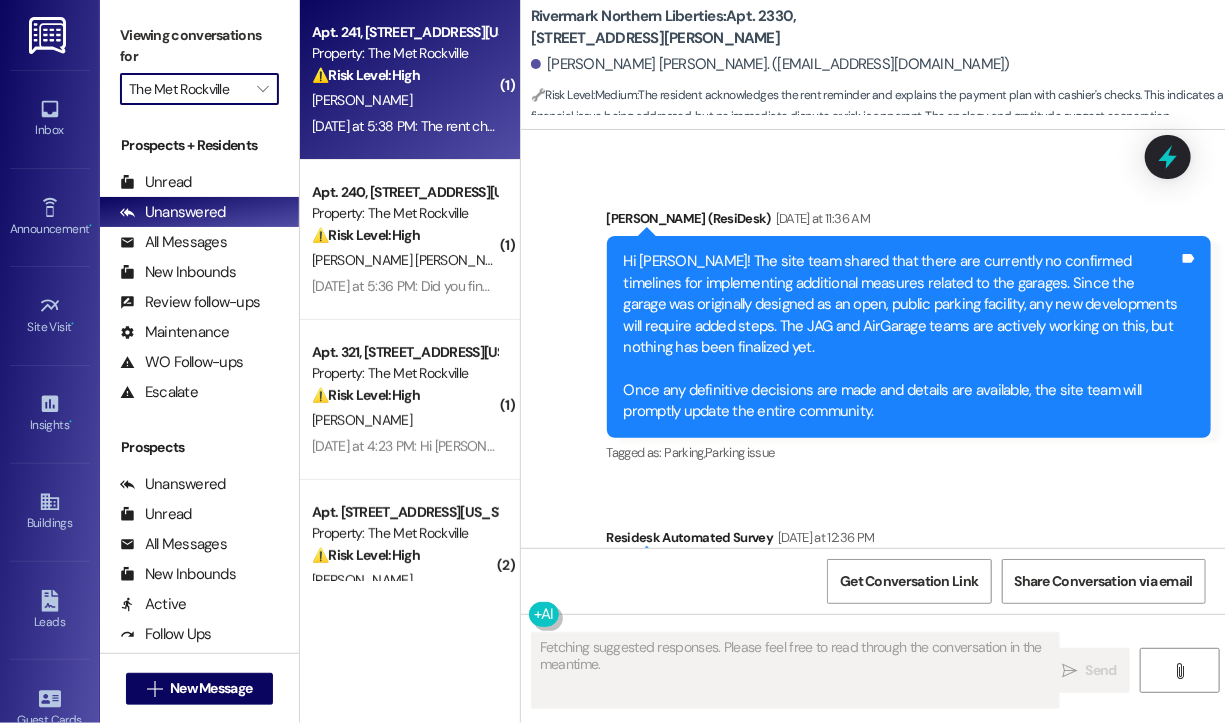 click on "C. Robinson" at bounding box center [404, 100] 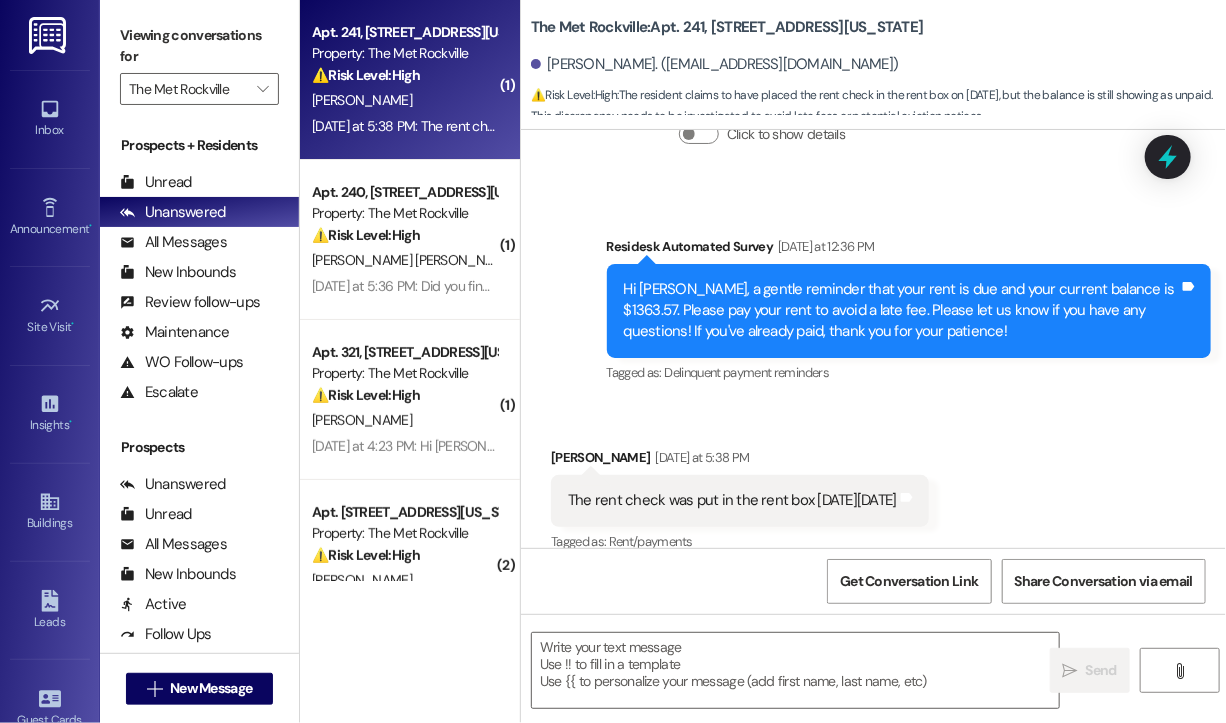 scroll, scrollTop: 1634, scrollLeft: 0, axis: vertical 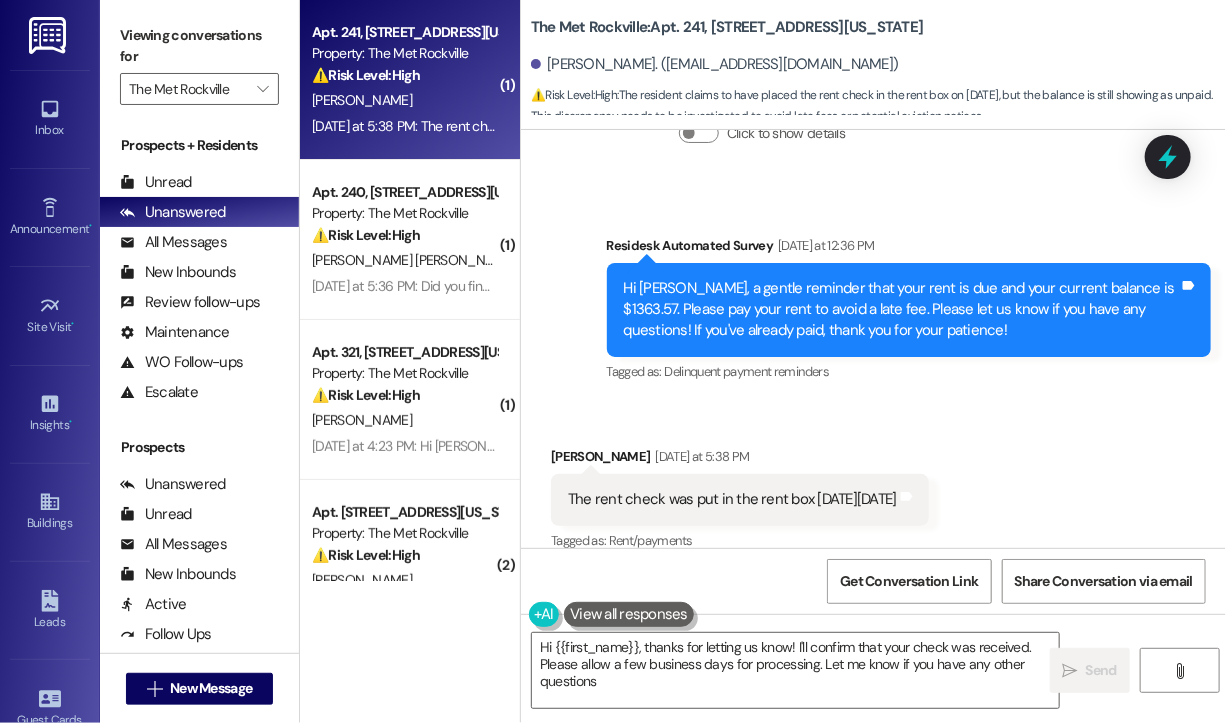 type on "Hi {{first_name}}, thanks for letting us know! I'll confirm that your check was received. Please allow a few business days for processing. Let me know if you have any other questions!" 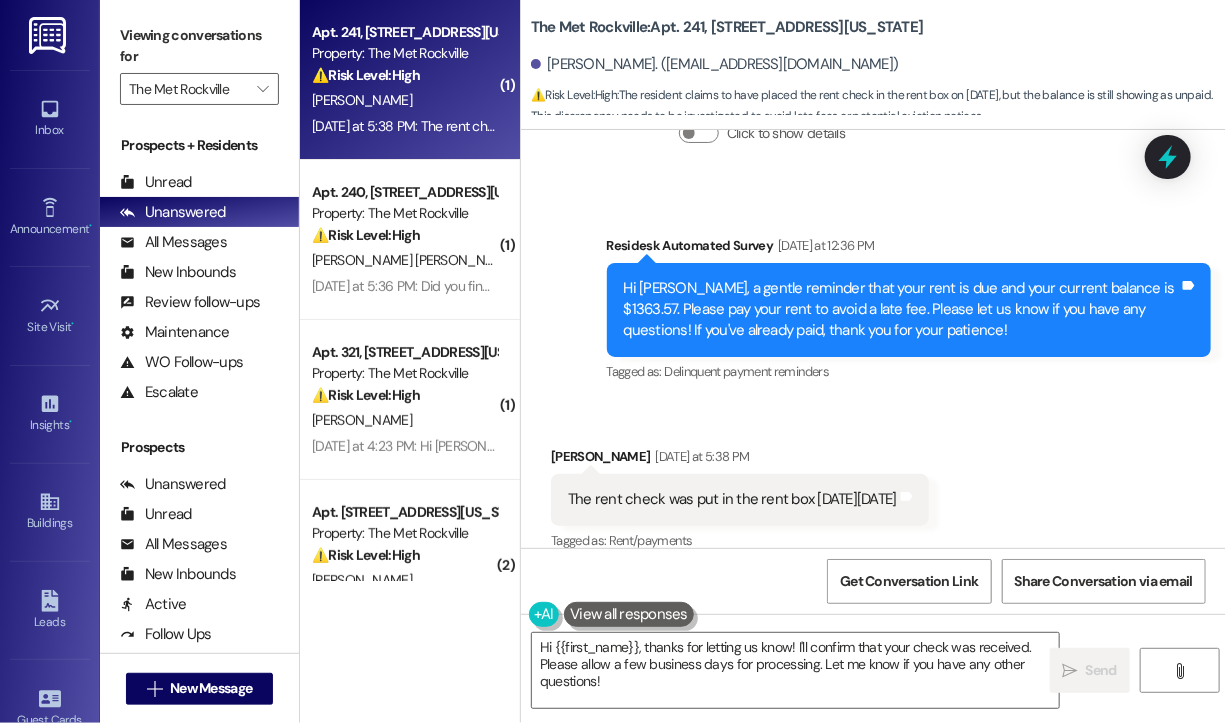 scroll, scrollTop: 1635, scrollLeft: 0, axis: vertical 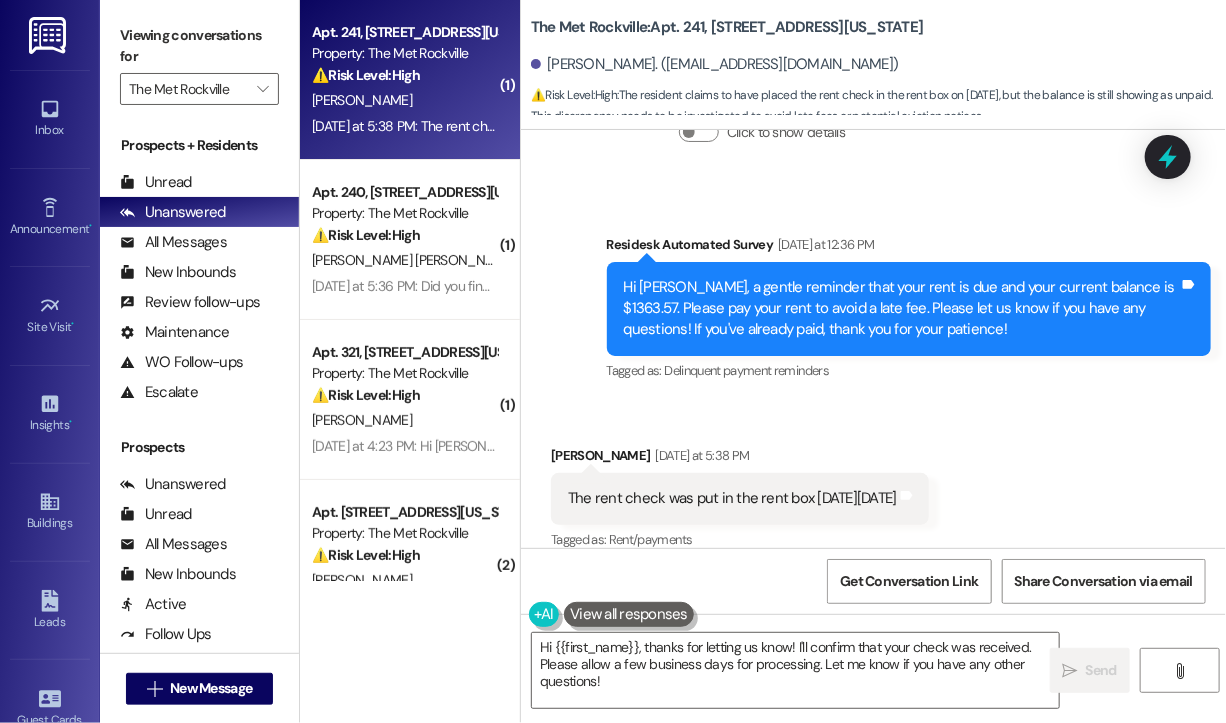 click on "Received via SMS Carolyn Robinson Yesterday at 5:38 PM The rent check was put in the rent box on Wednesday July 9th Tags and notes Tagged as:   Rent/payments Click to highlight conversations about Rent/payments" at bounding box center (873, 484) 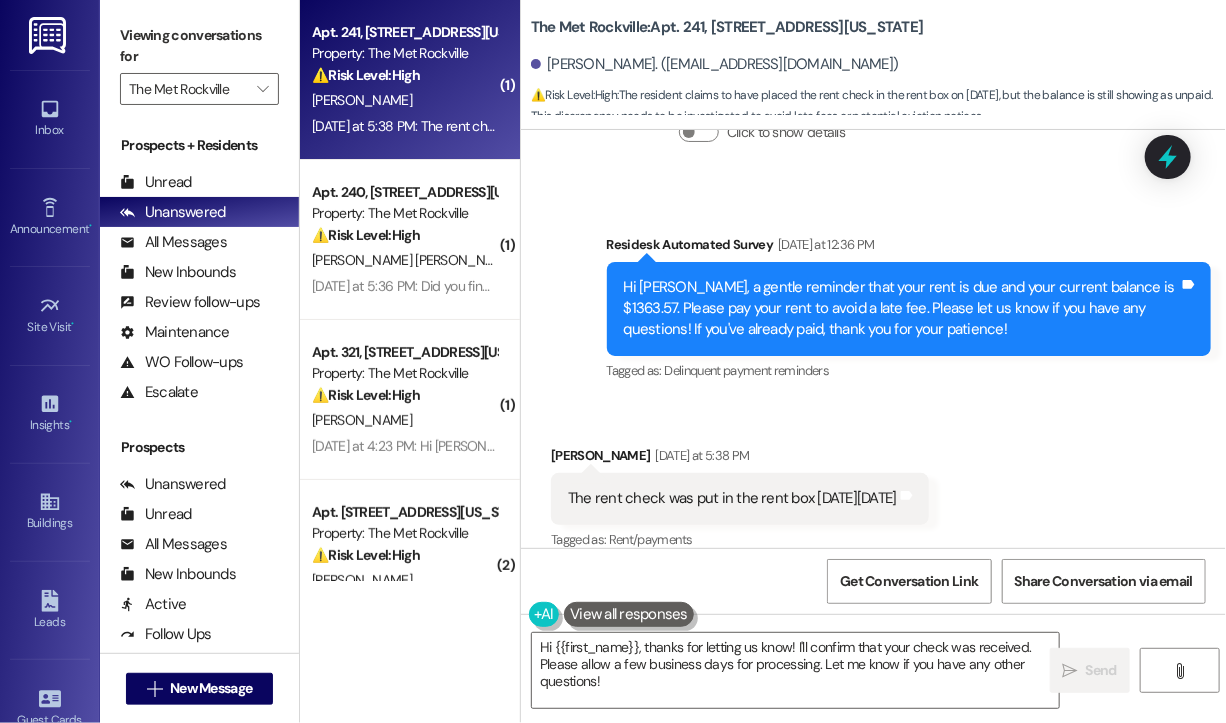 click on "The rent check was put in the rent box on Wednesday July 9th" at bounding box center [732, 498] 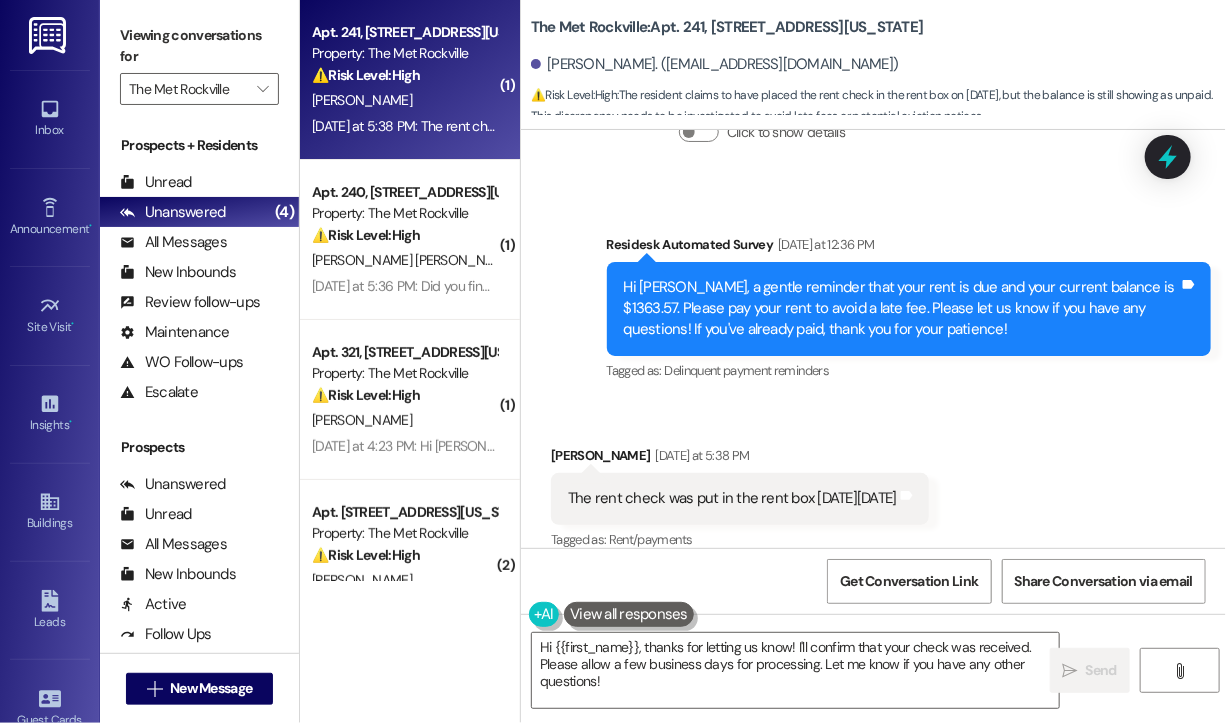 click on "The rent check was put in the rent box on Wednesday July 9th" at bounding box center [732, 498] 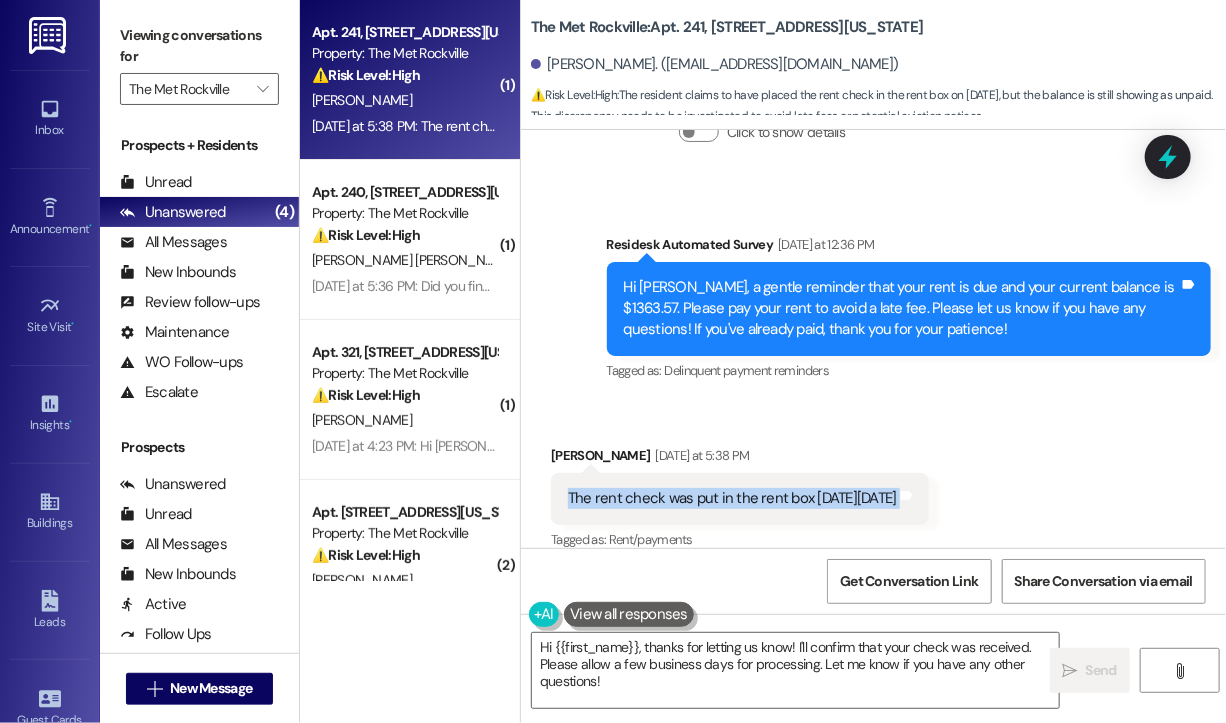 click on "The rent check was put in the rent box on Wednesday July 9th" at bounding box center (732, 498) 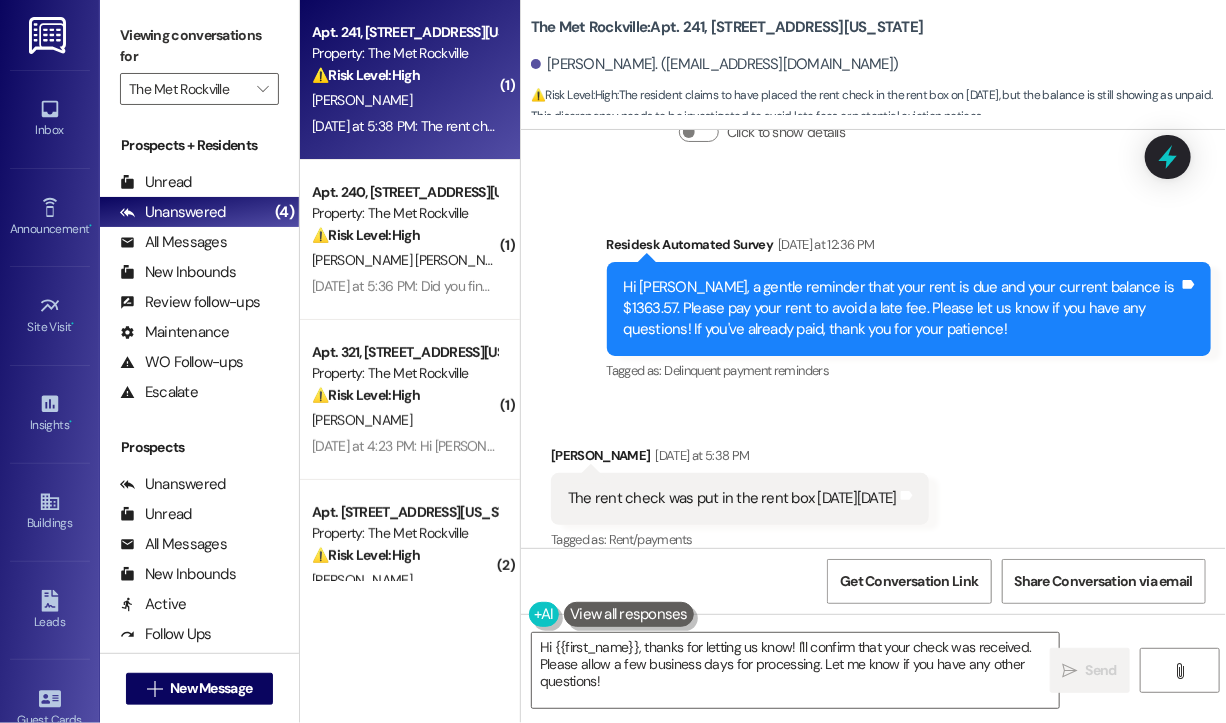 drag, startPoint x: 1060, startPoint y: 374, endPoint x: 1102, endPoint y: 298, distance: 86.833176 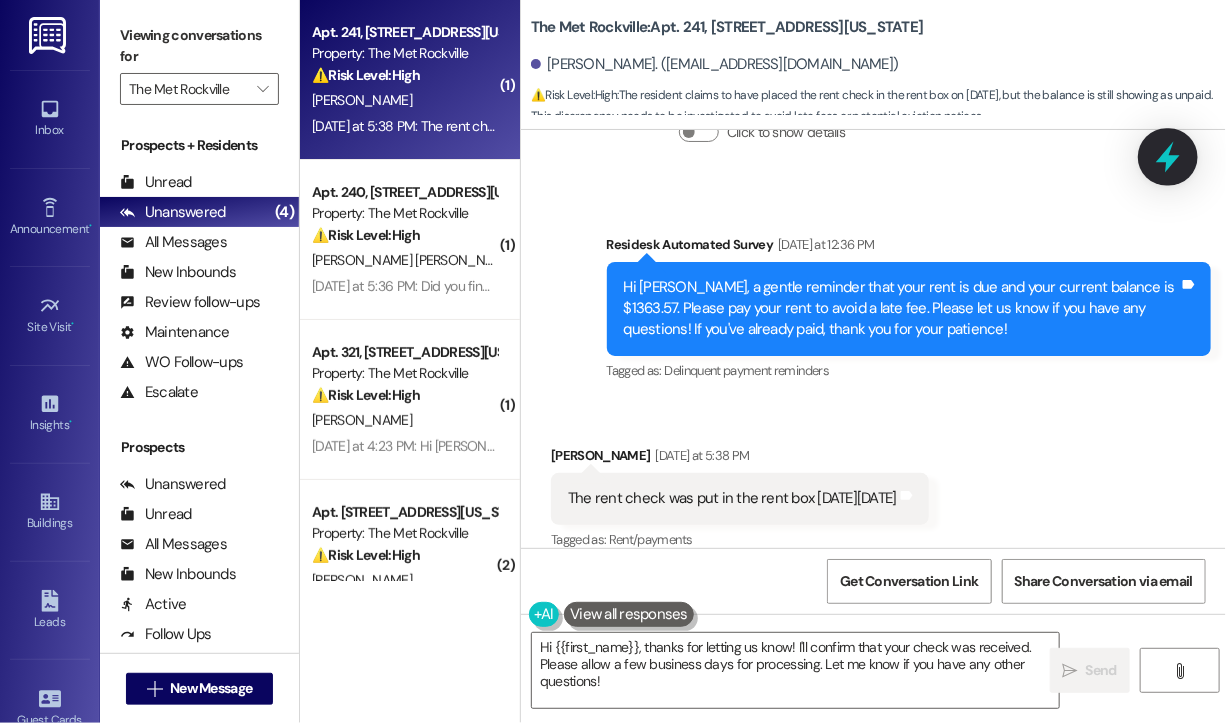 click 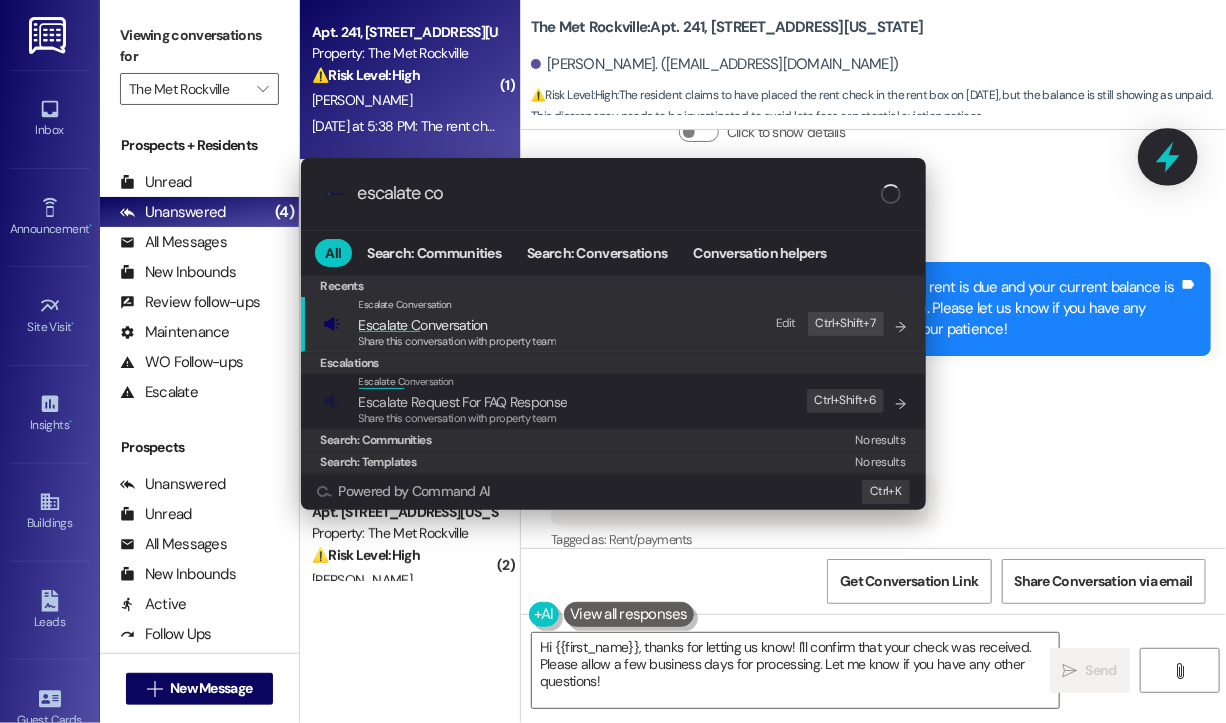 type on "escalate con" 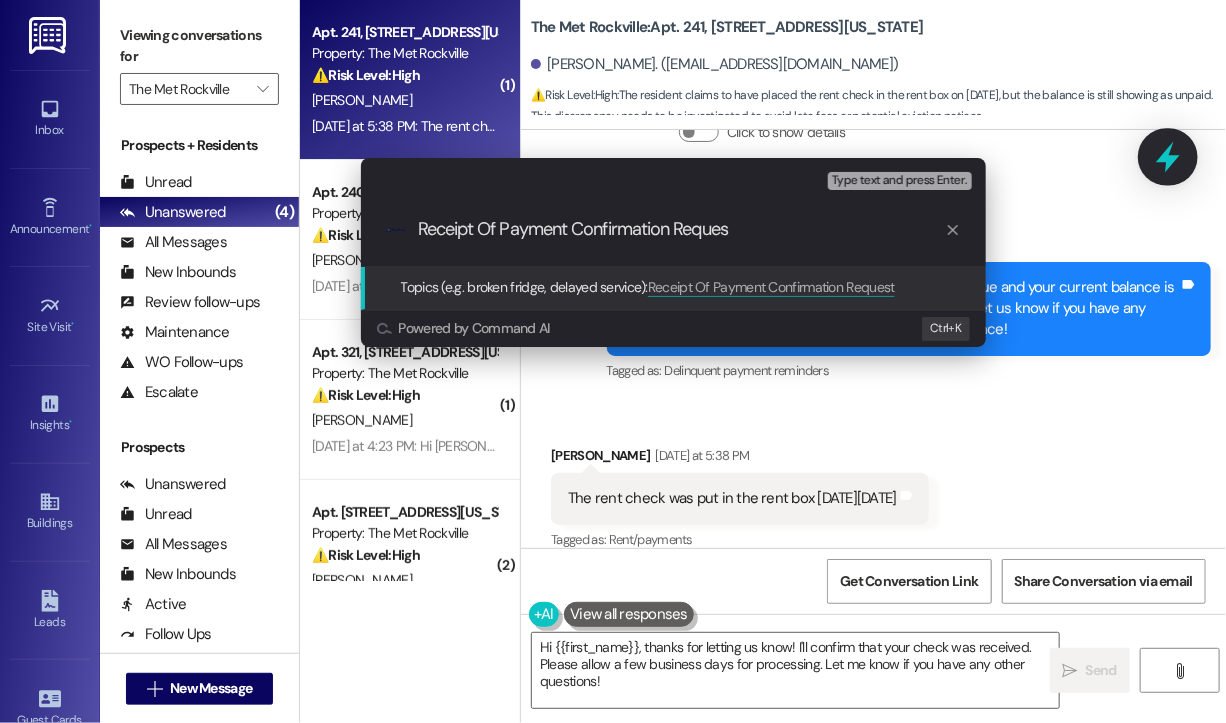 type on "Receipt Of Payment Confirmation Request" 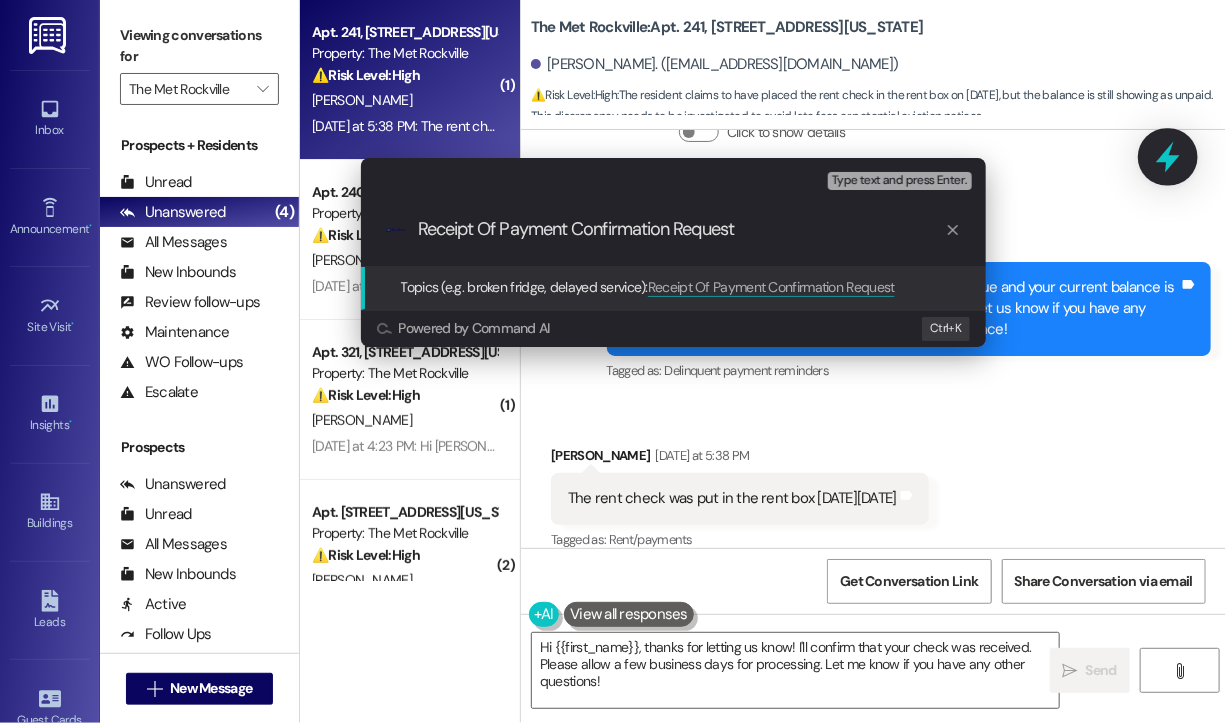 type 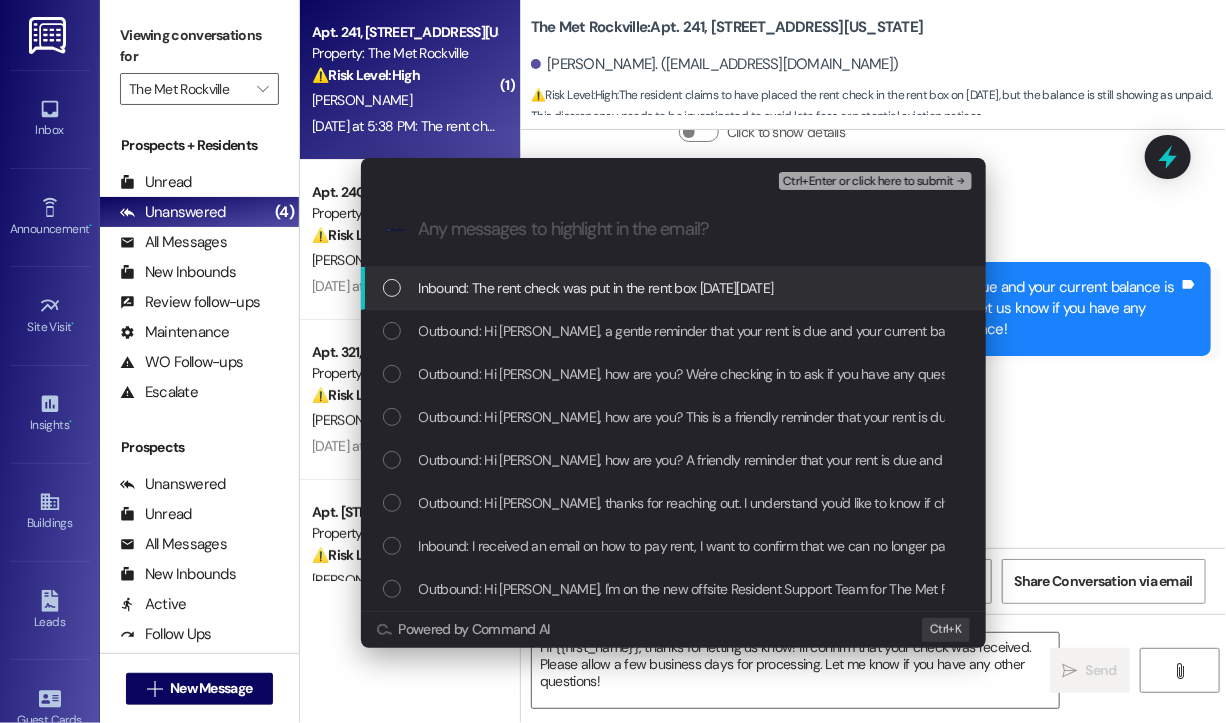 click on "Inbound: The rent check was put in the rent box on Wednesday July 9th" at bounding box center (596, 288) 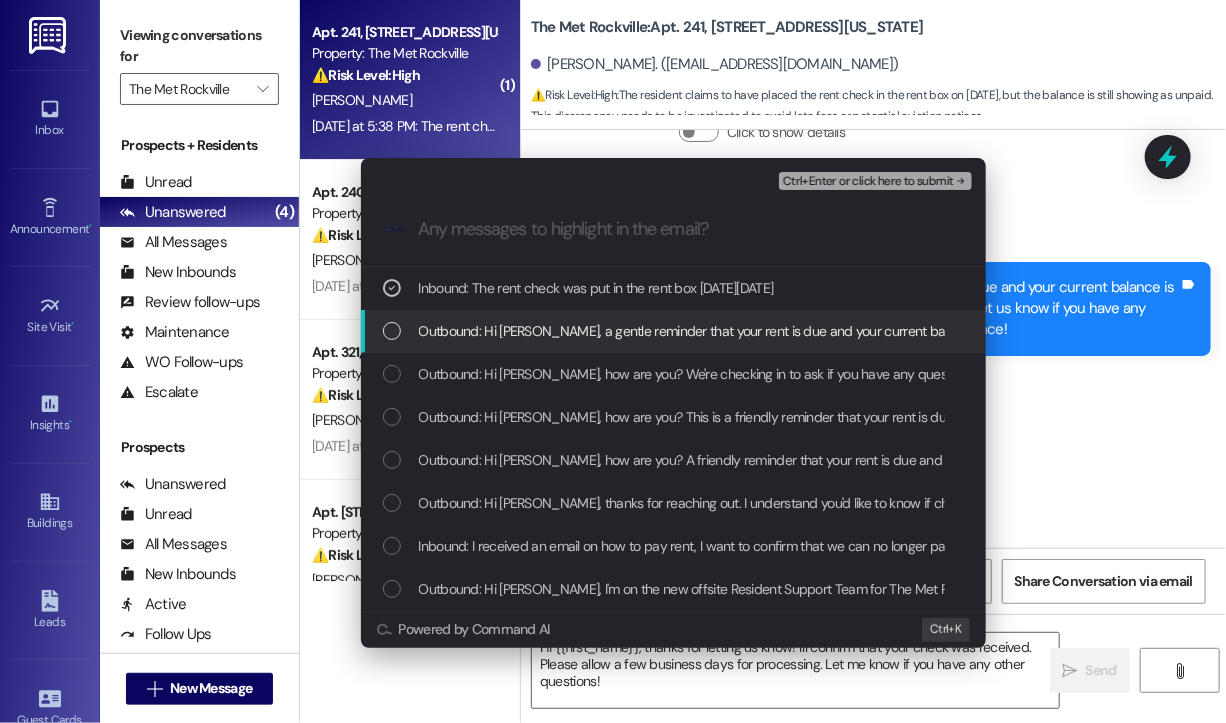 click on "Outbound: Hi Carolyn, a gentle reminder that your rent is due and your current balance is $1363.57. Please pay your rent to avoid a late fee. Please let us know if you have any questions! If you've already paid, thank you for your patience!" at bounding box center (1126, 331) 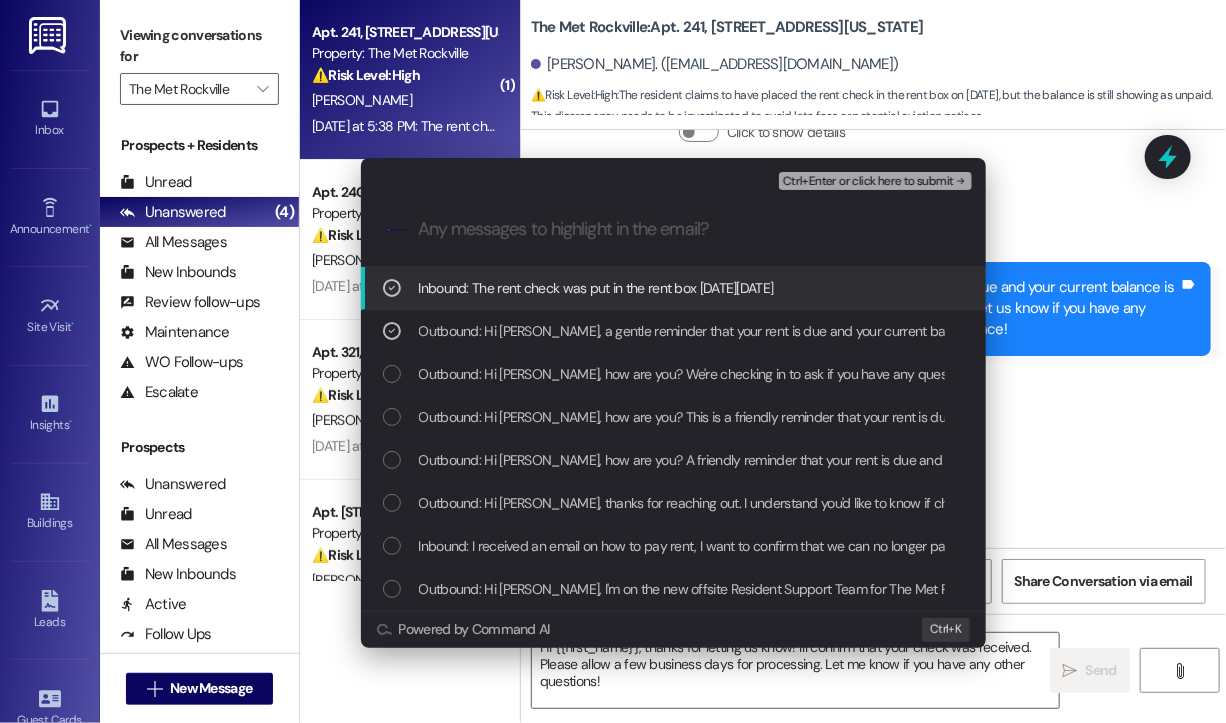 click on "Ctrl+Enter or click here to submit" at bounding box center (868, 182) 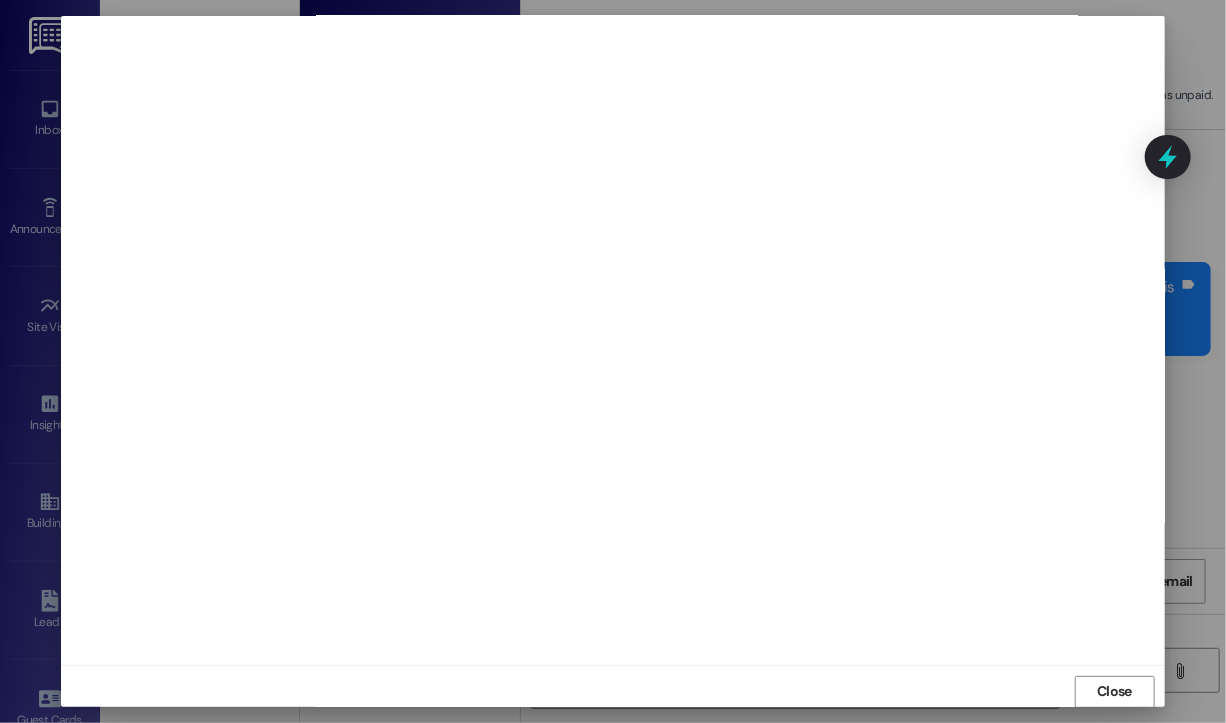 scroll, scrollTop: 12, scrollLeft: 0, axis: vertical 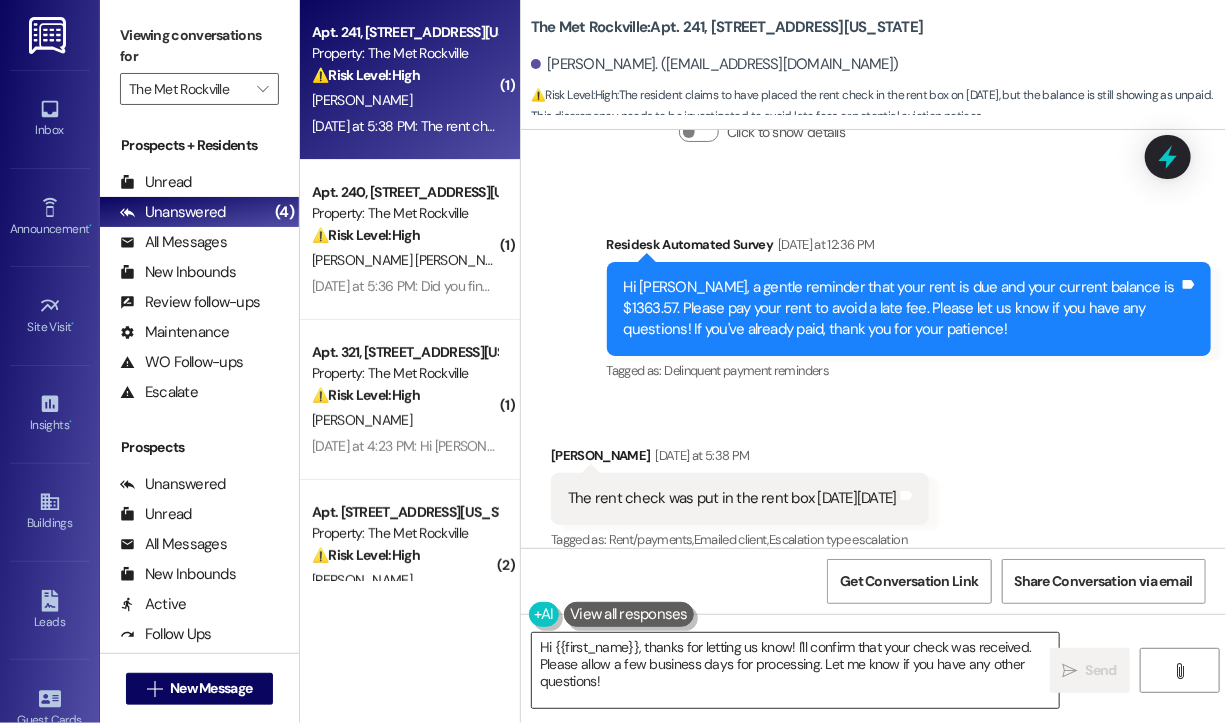 click on "Hi {{first_name}}, thanks for letting us know! I'll confirm that your check was received. Please allow a few business days for processing. Let me know if you have any other questions!" at bounding box center [795, 670] 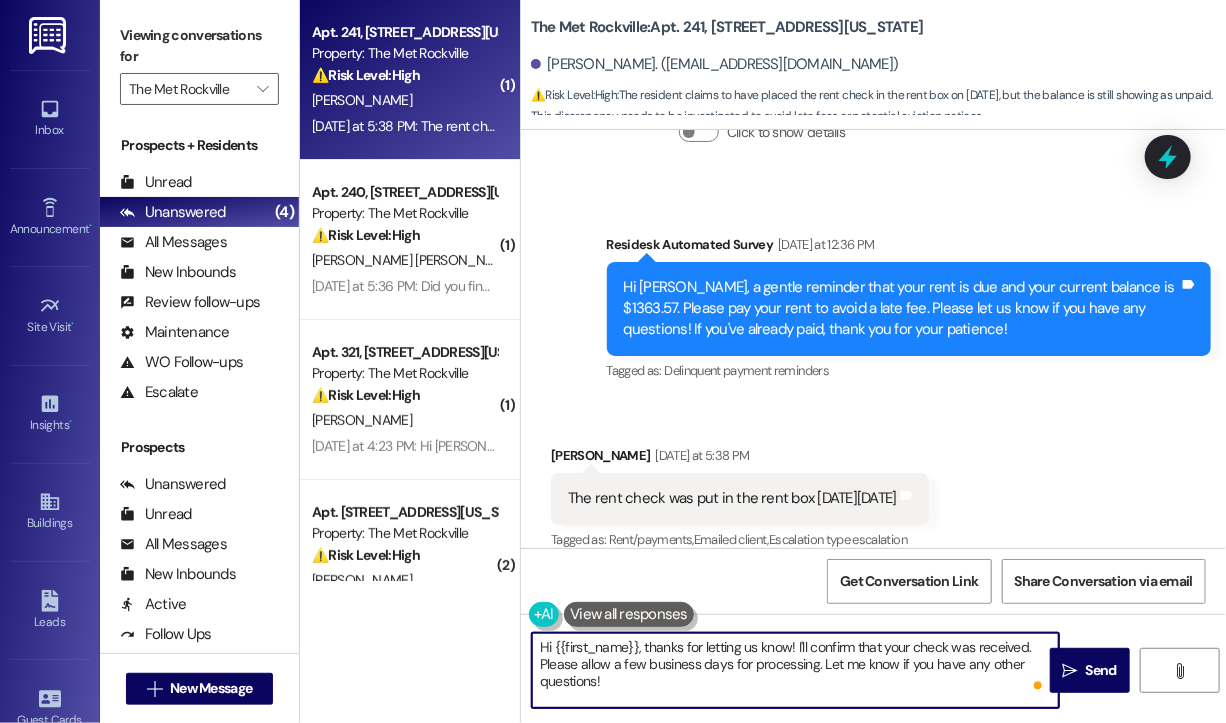 click on "Hi {{first_name}}, thanks for letting us know! I'll confirm that your check was received. Please allow a few business days for processing. Let me know if you have any other questions!" at bounding box center (795, 670) 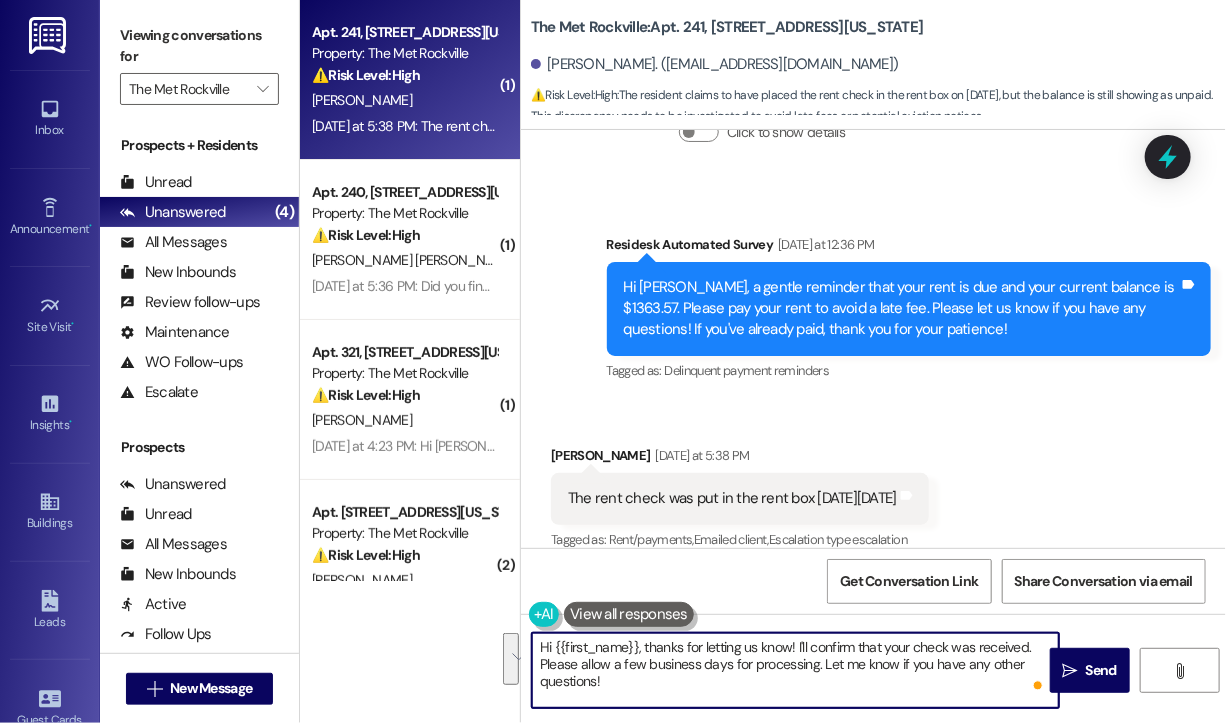 drag, startPoint x: 807, startPoint y: 648, endPoint x: 811, endPoint y: 686, distance: 38.209946 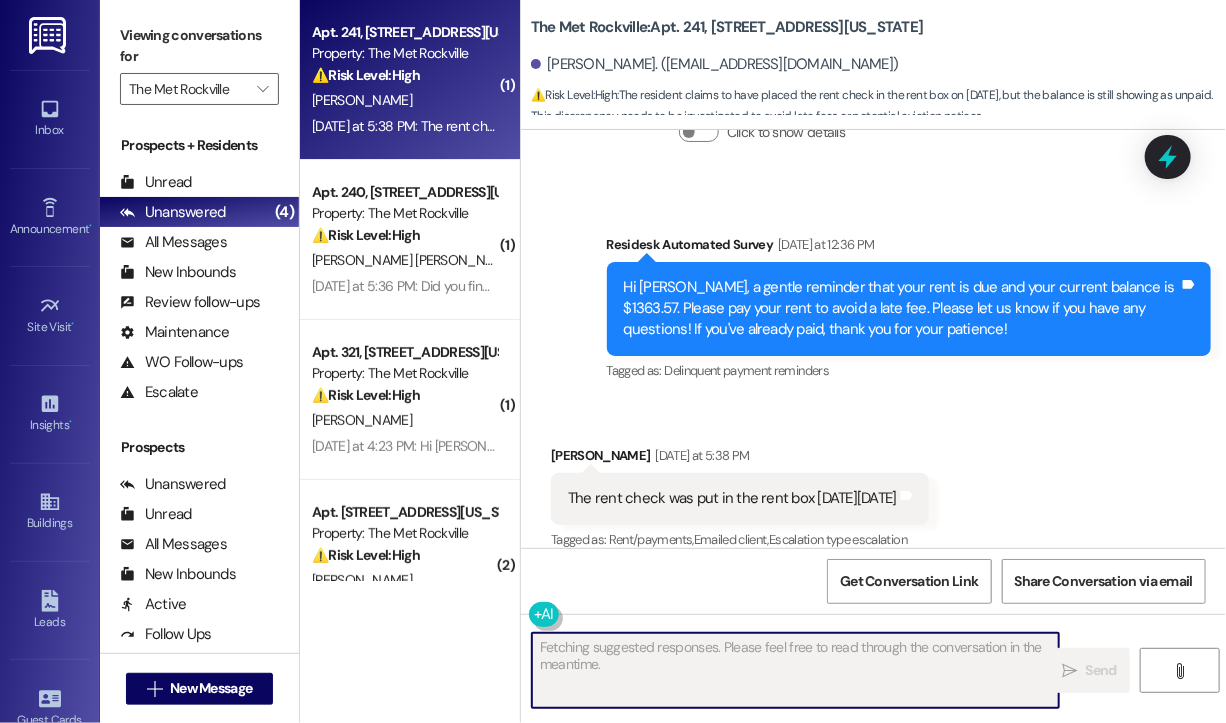 scroll, scrollTop: 1634, scrollLeft: 0, axis: vertical 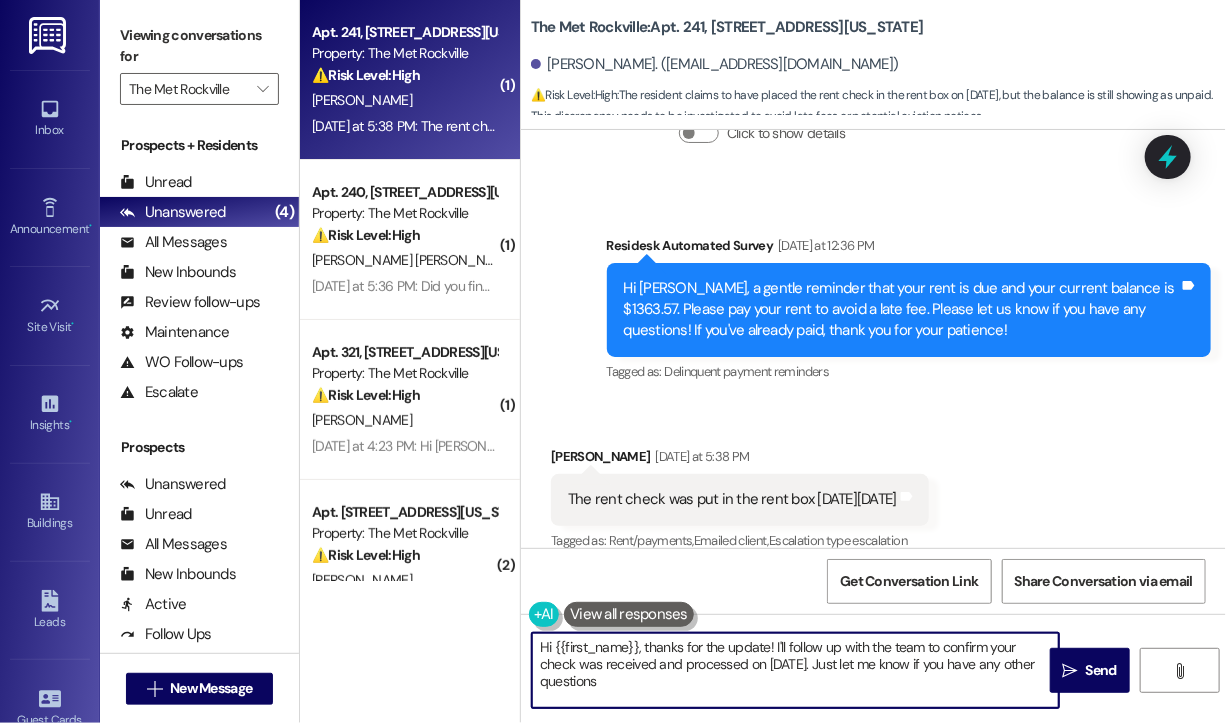 type on "Hi {{first_name}}, thanks for the update! I'll follow up with the team to confirm your check was received and processed on July 9th. Just let me know if you have any other questions!" 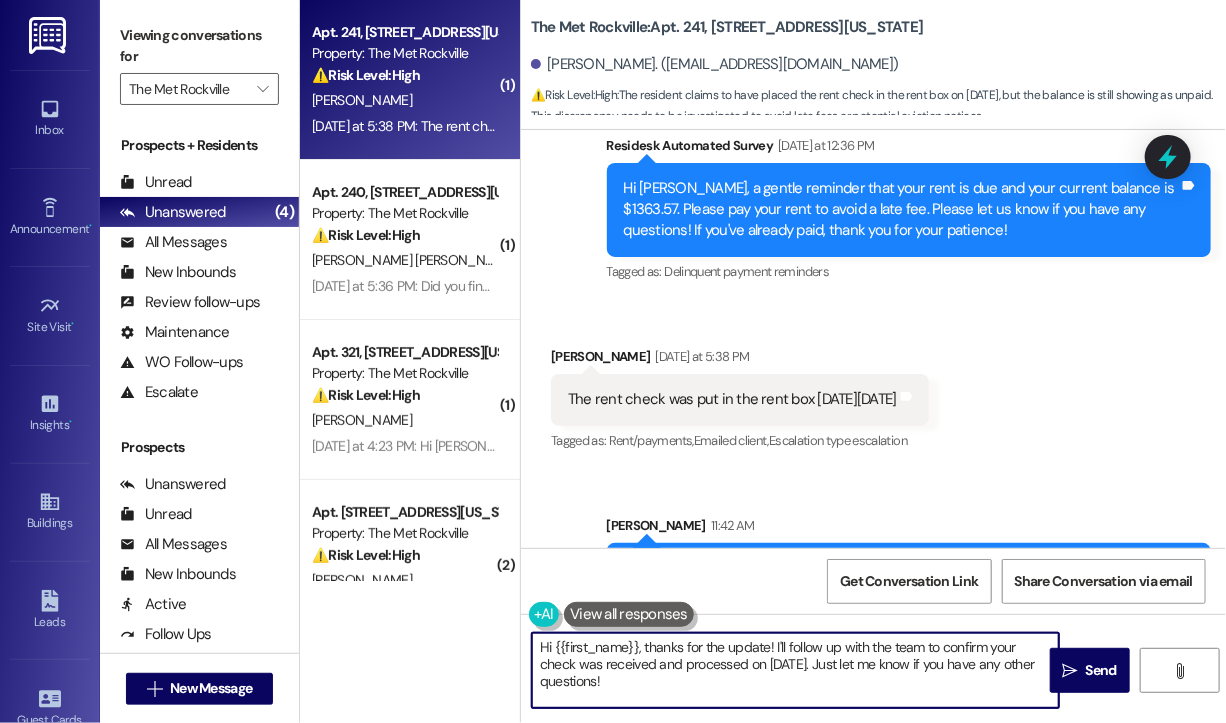 scroll, scrollTop: 1816, scrollLeft: 0, axis: vertical 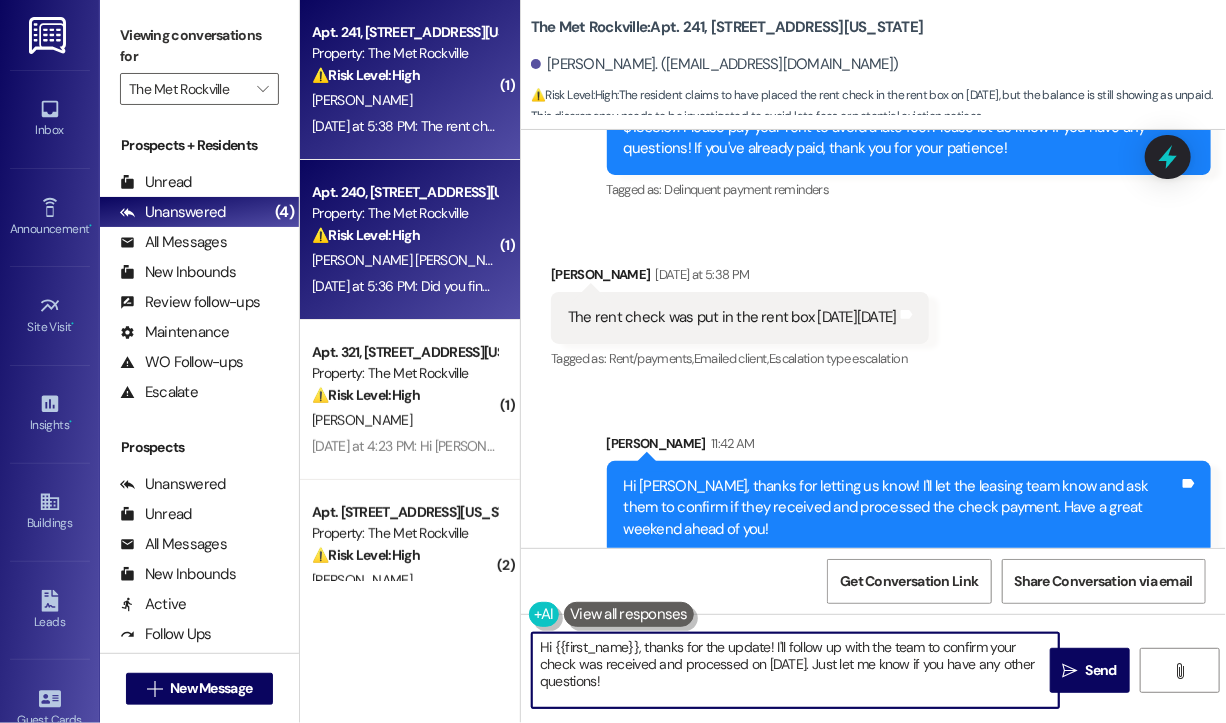 click on "⚠️  Risk Level:  High" at bounding box center [366, 235] 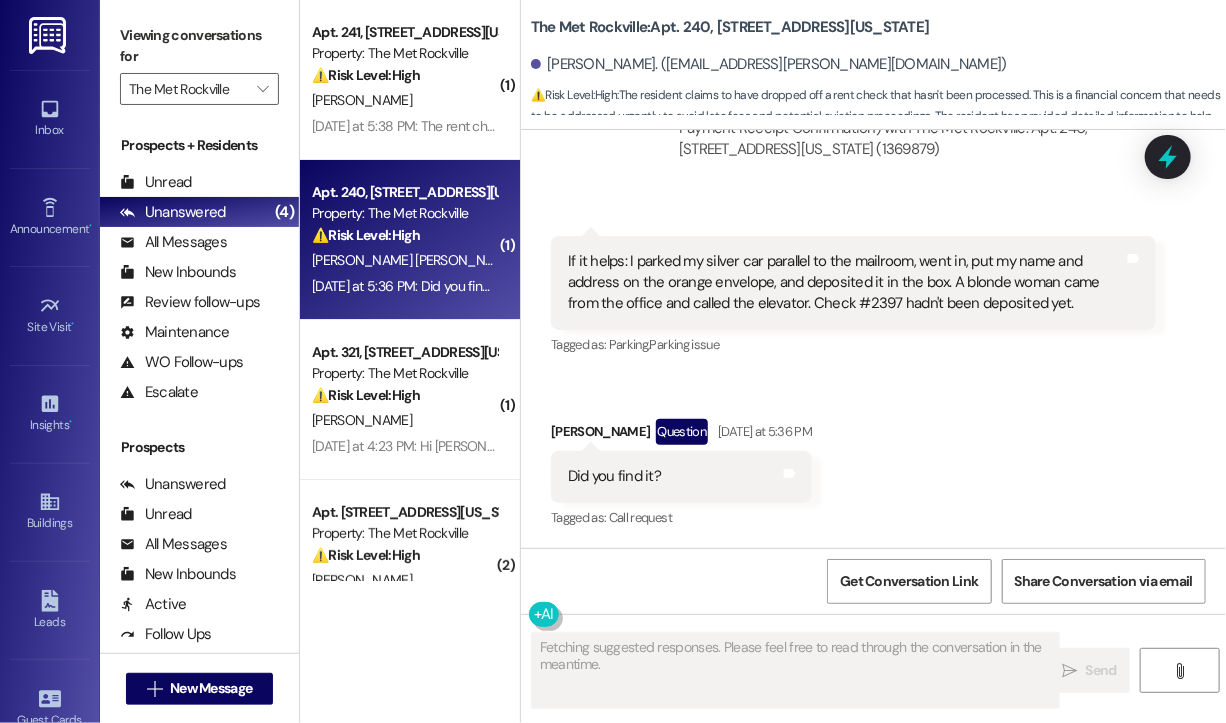 scroll, scrollTop: 4751, scrollLeft: 0, axis: vertical 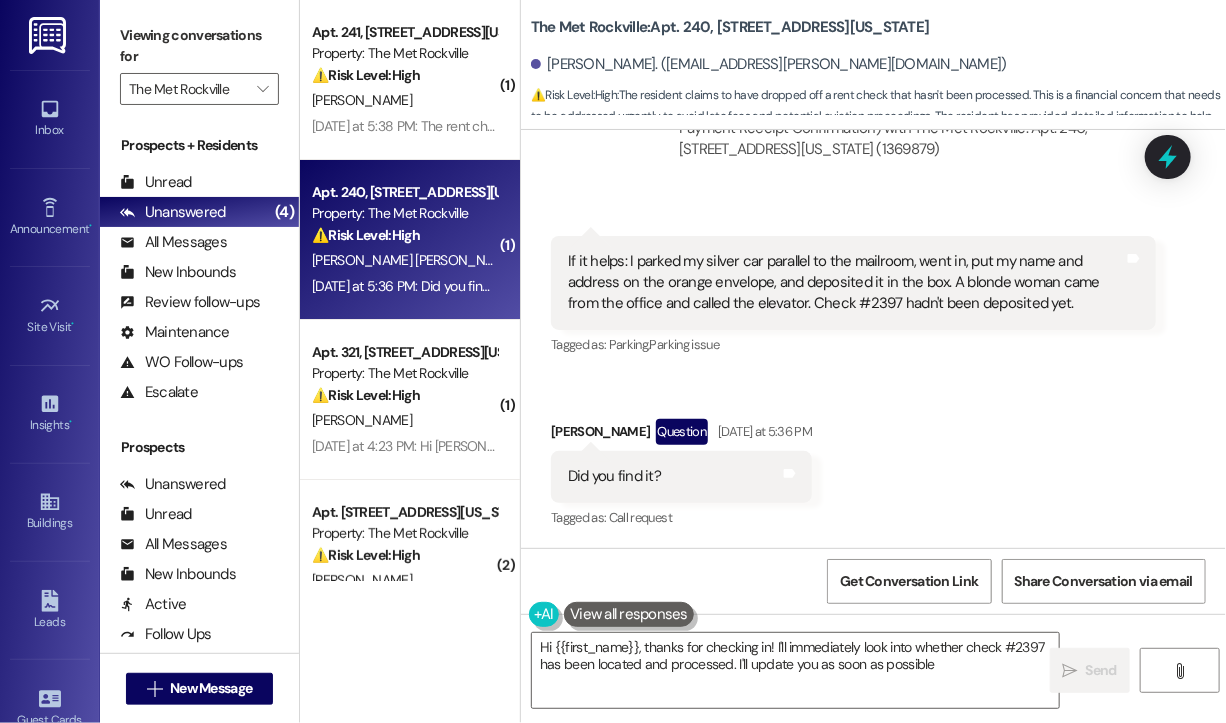 type on "Hi {{first_name}}, thanks for checking in! I'll immediately look into whether check #2397 has been located and processed. I'll update you as soon as possible!" 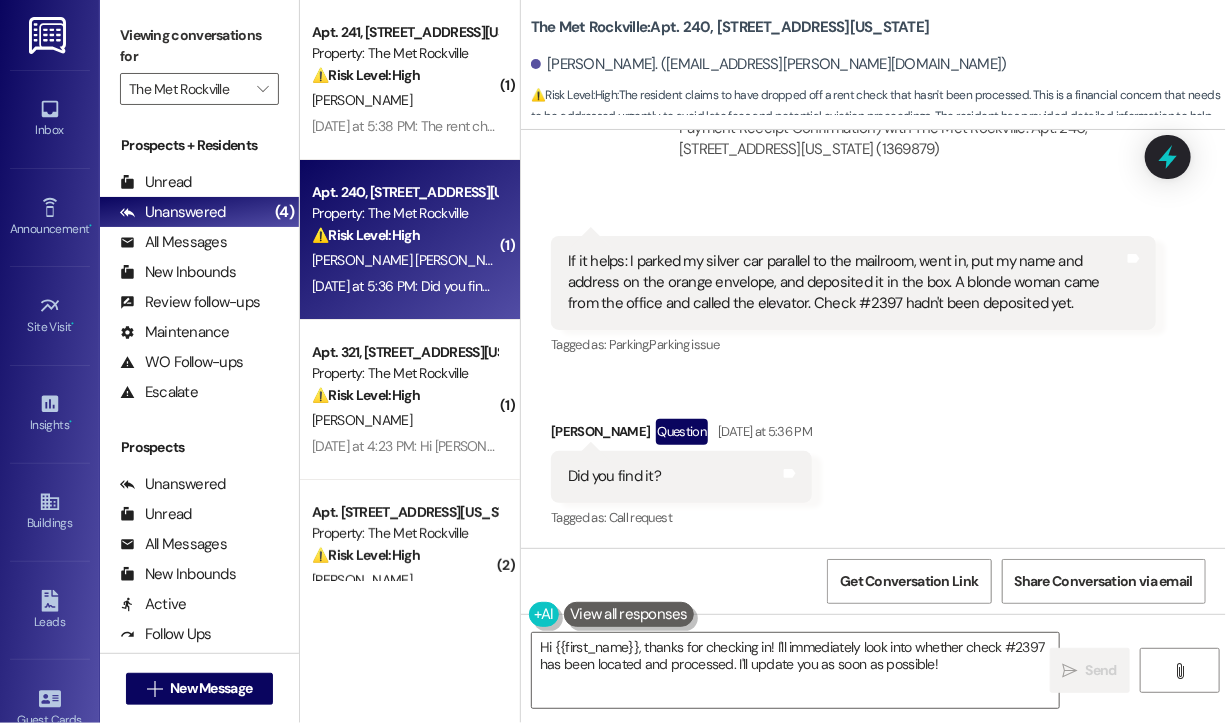 click on "Received via SMS 3:21 PM Elissandro Fiori Garcia Yesterday at 3:21 PM If it helps: I parked my silver car parallel to the mailroom, went in, put my name and address on the orange envelope, and deposited it in the box. A blonde woman came from the office and called the elevator. Check #2397 hadn't been deposited yet. Tags and notes Tagged as:   Parking ,  Click to highlight conversations about Parking Parking issue Click to highlight conversations about Parking issue Received via SMS Elissandro Fiori Garcia Question Yesterday at 5:36 PM Did you find it? Tags and notes Tagged as:   Call request Click to highlight conversations about Call request" at bounding box center (873, 369) 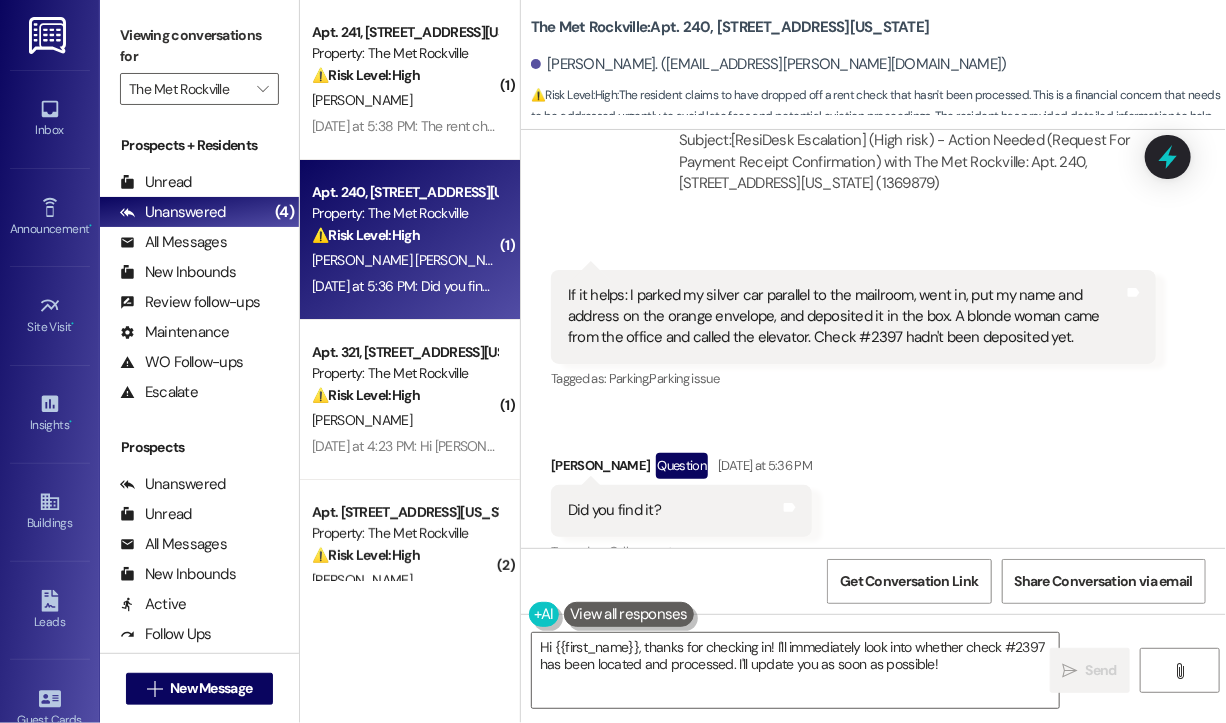 scroll, scrollTop: 4551, scrollLeft: 0, axis: vertical 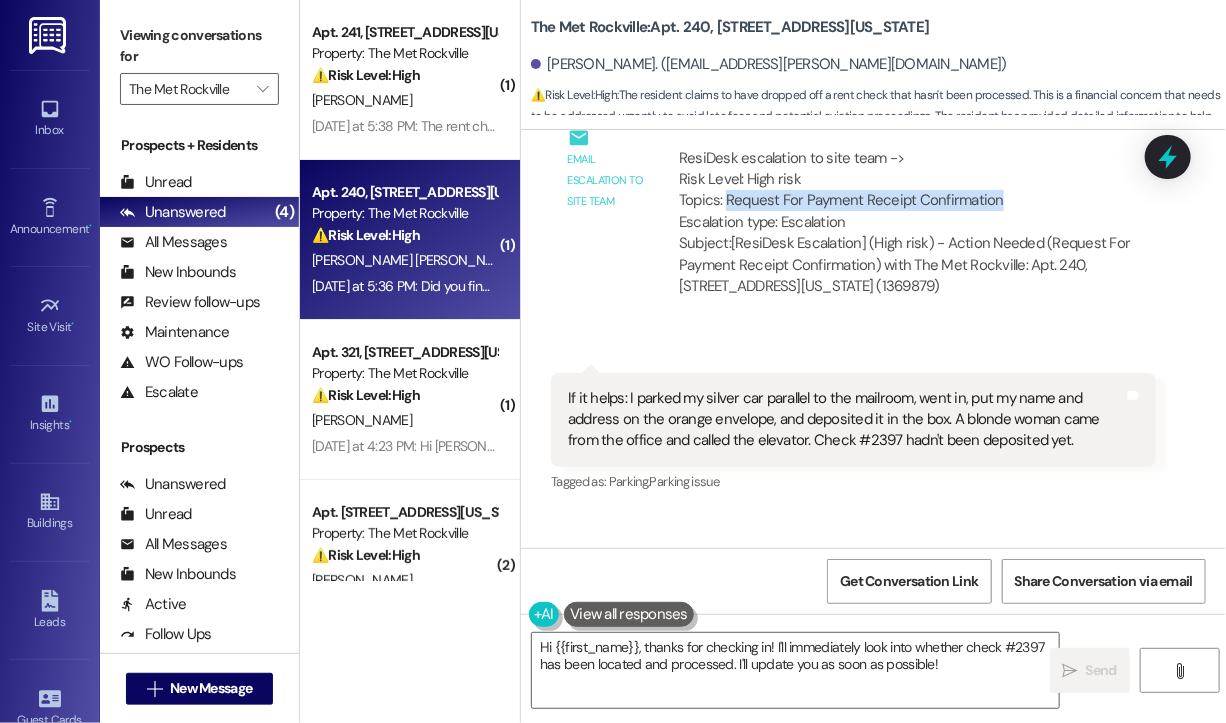 drag, startPoint x: 1000, startPoint y: 265, endPoint x: 725, endPoint y: 260, distance: 275.04544 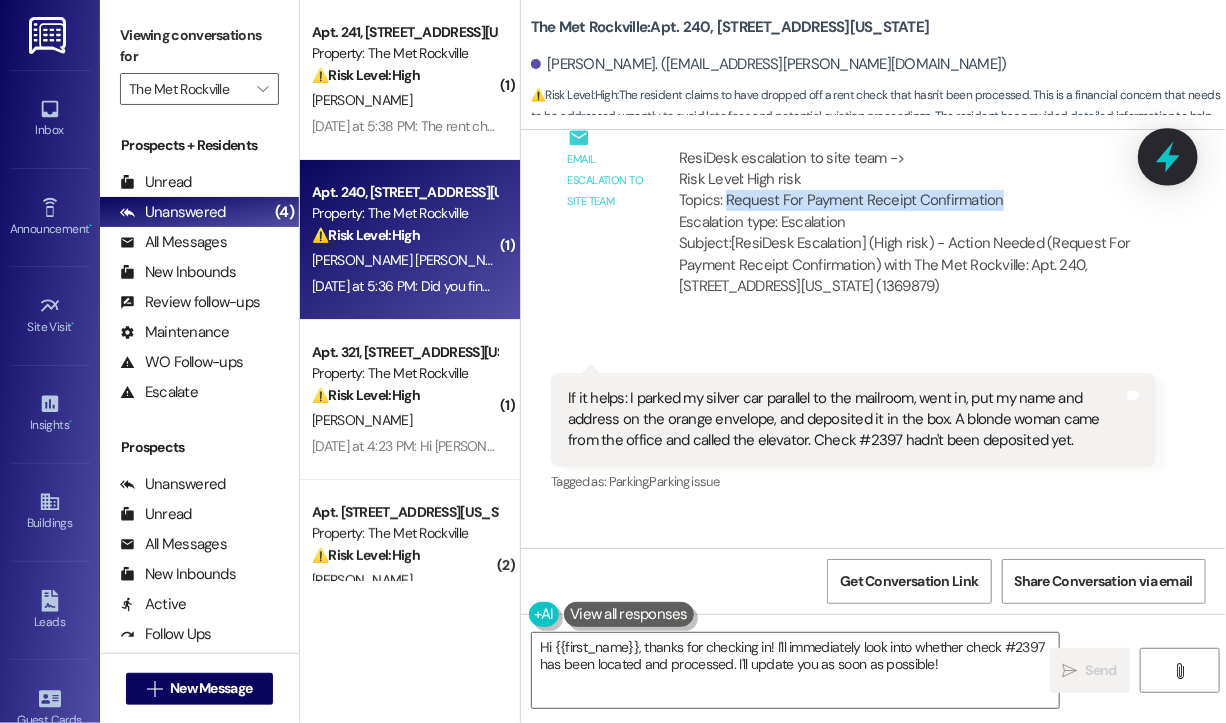click 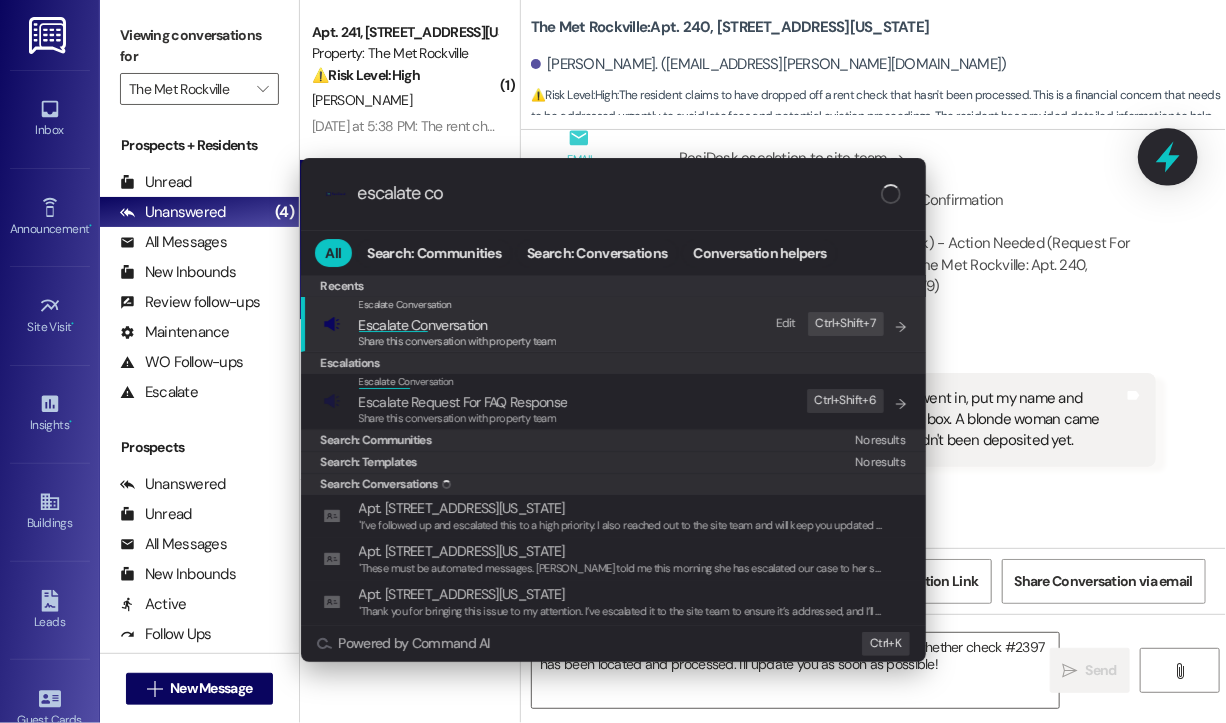 type on "escalate con" 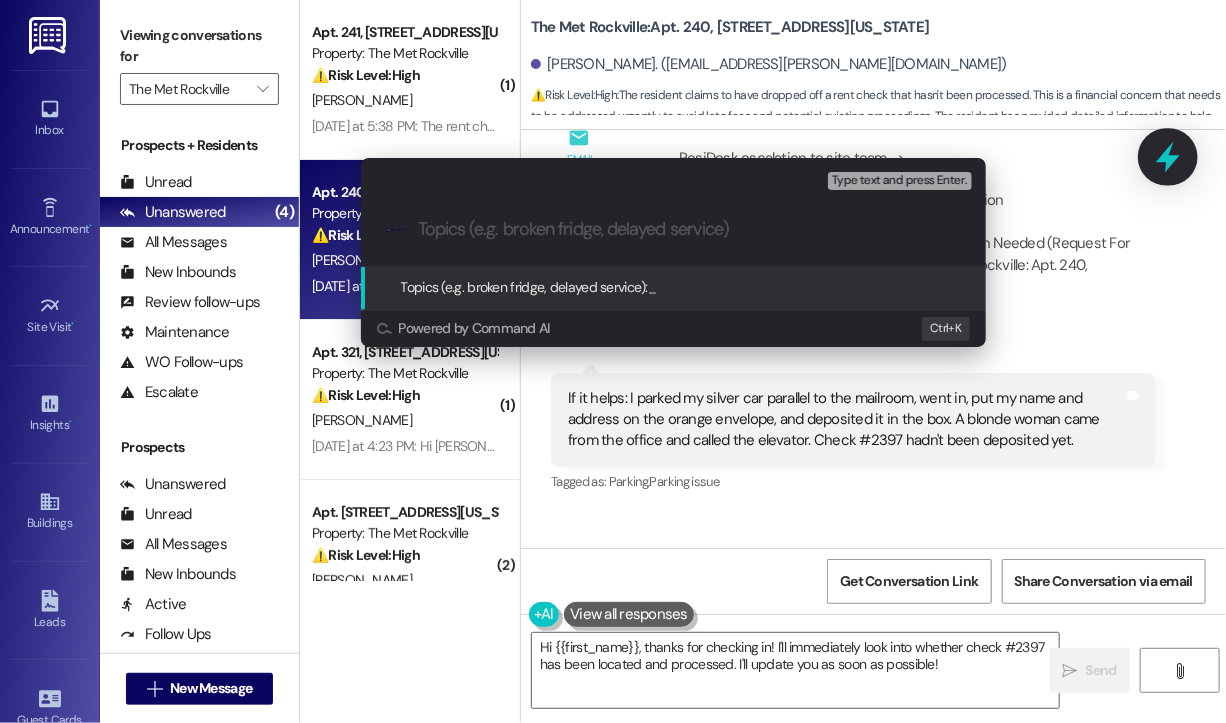 paste on "Request For Payment Receipt Confirmation" 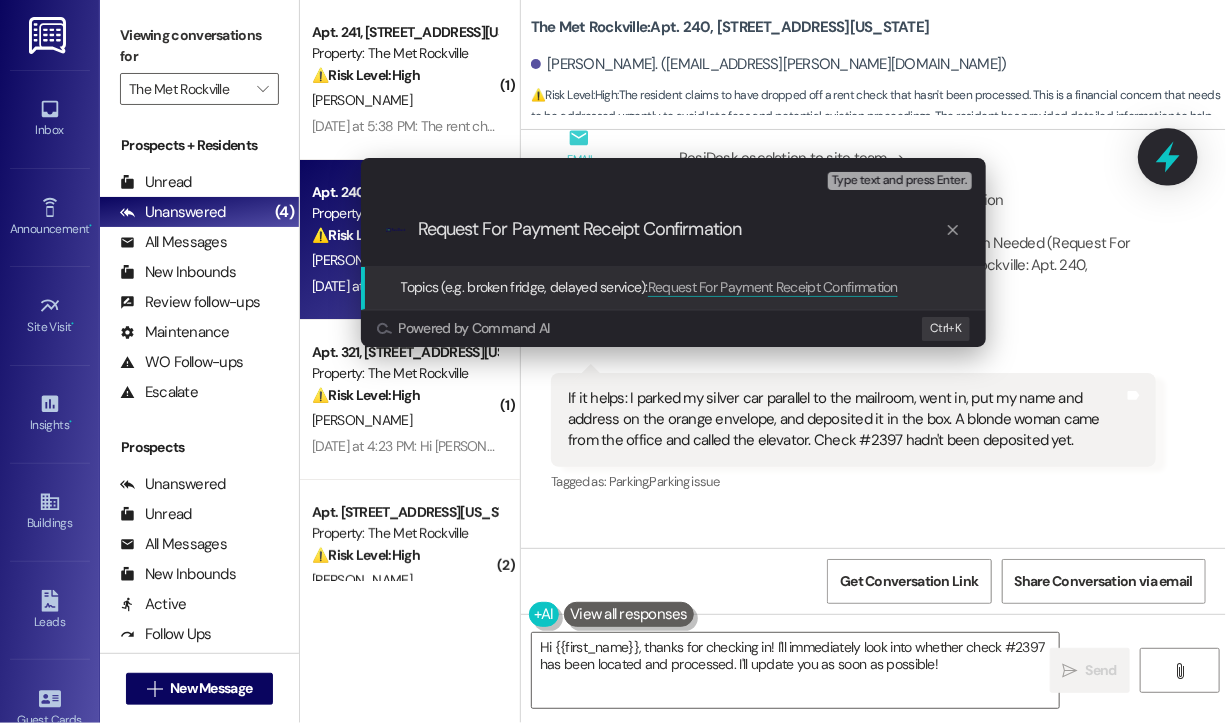 type 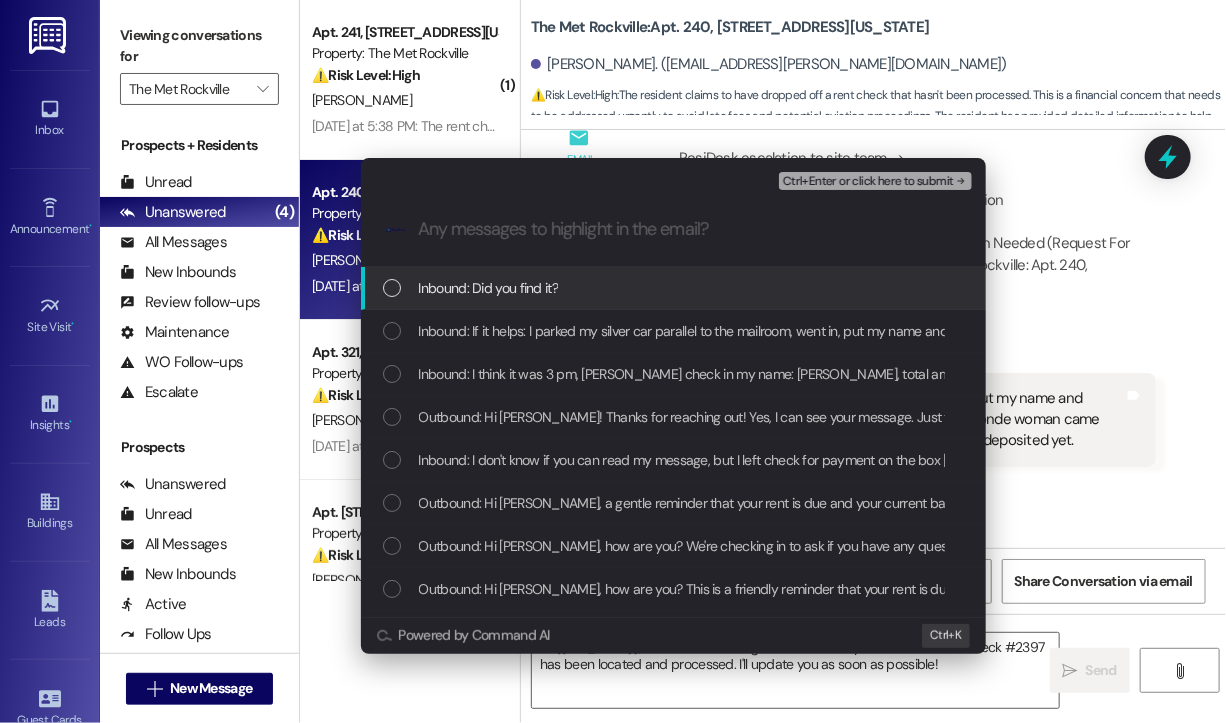 click on "Inbound: Did you find it?" at bounding box center (489, 288) 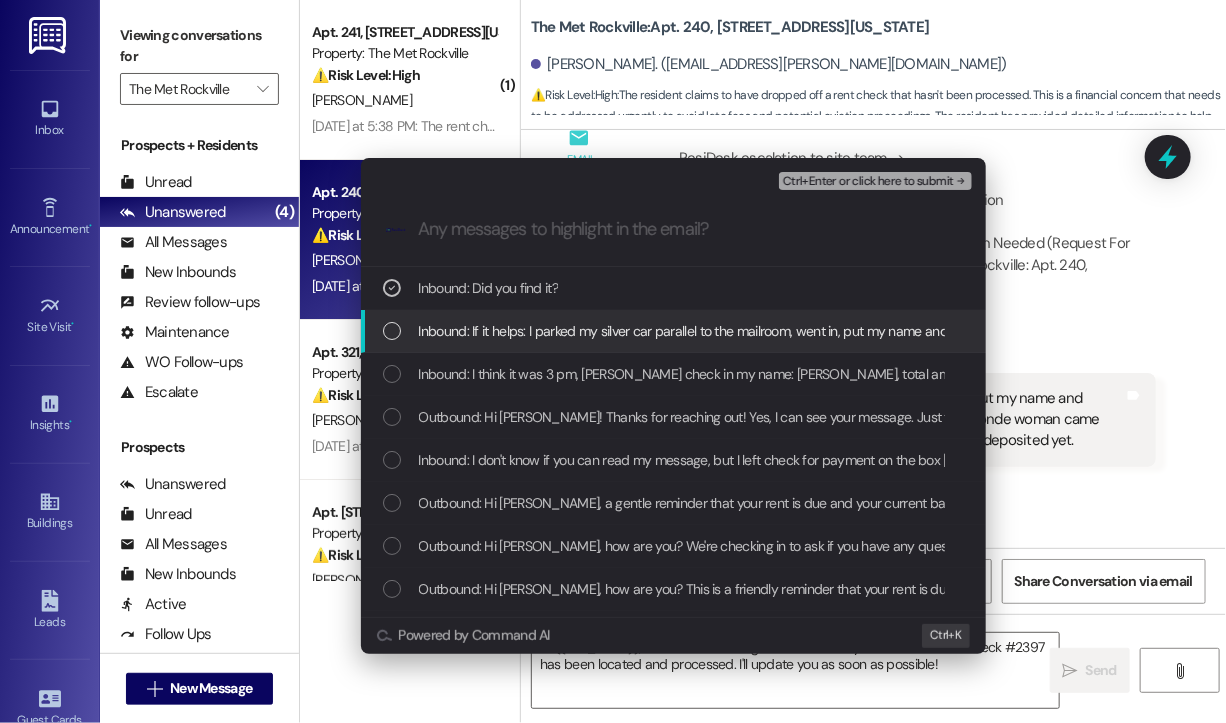 click on "Inbound: If it helps: I parked my silver car parallel to the mailroom, went in, put my name and address on the orange envelope, and deposited it in the box. A blonde woman came from the office and called the elevator. Check #2397 hadn't been deposited yet." at bounding box center [1165, 331] 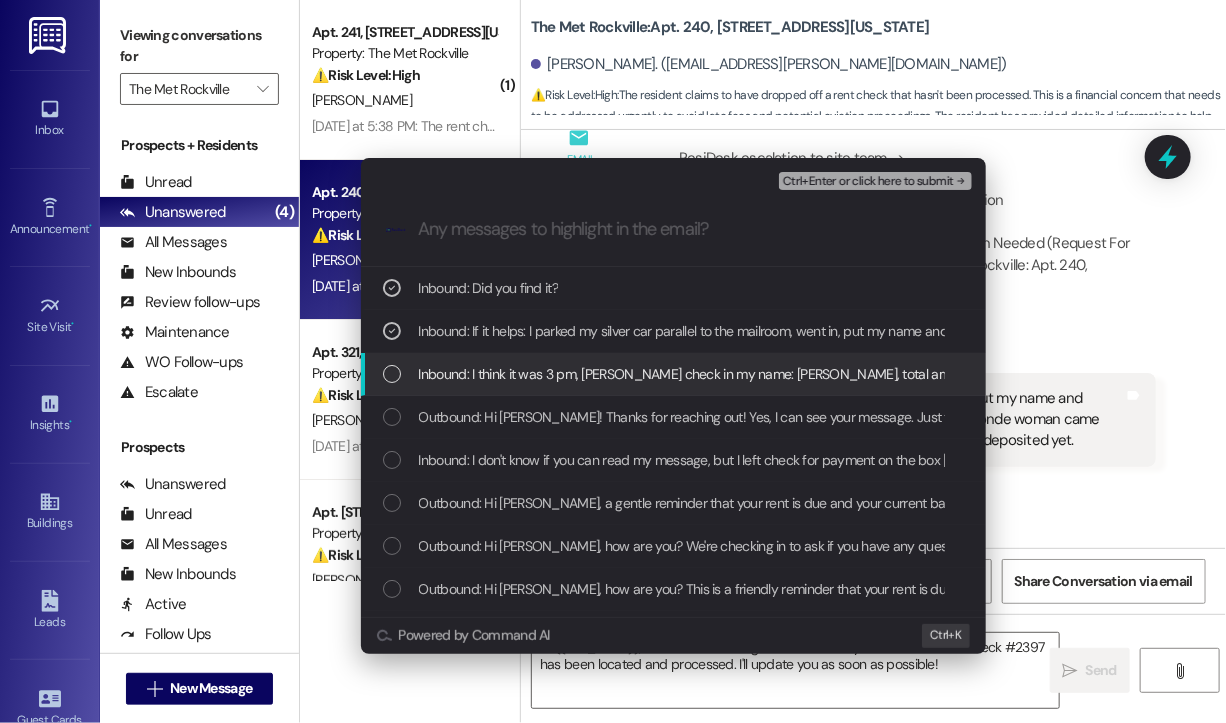 click on "Inbound: I think it was 3 pm, Chase check in my name: Elissandro Fiori Garcia, total amount, $1,430" at bounding box center [720, 374] 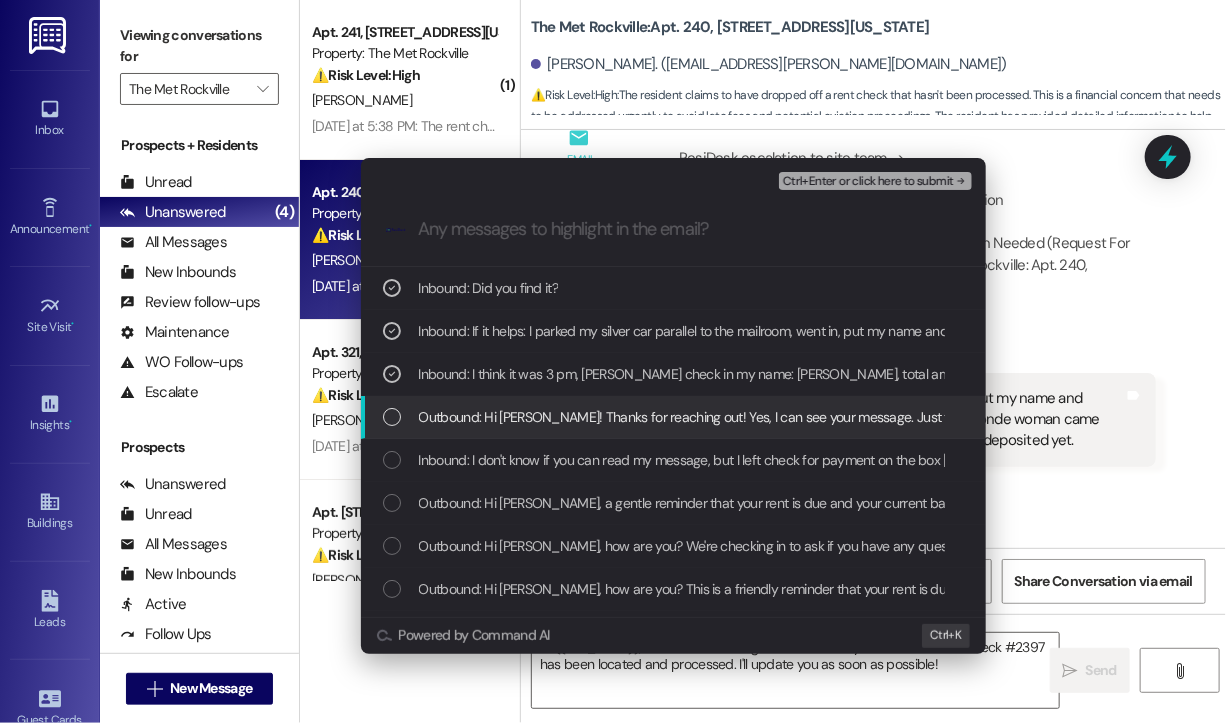 click on "Outbound: Hi Elissandro! Thanks for reaching out! Yes, I can see your message. Just to help us follow up—do you remember about what time you dropped the check in the box on Monday, and do you recall the check amount or who it was made payable to? That’ll help us confirm if it’s been received and processed." at bounding box center [673, 417] 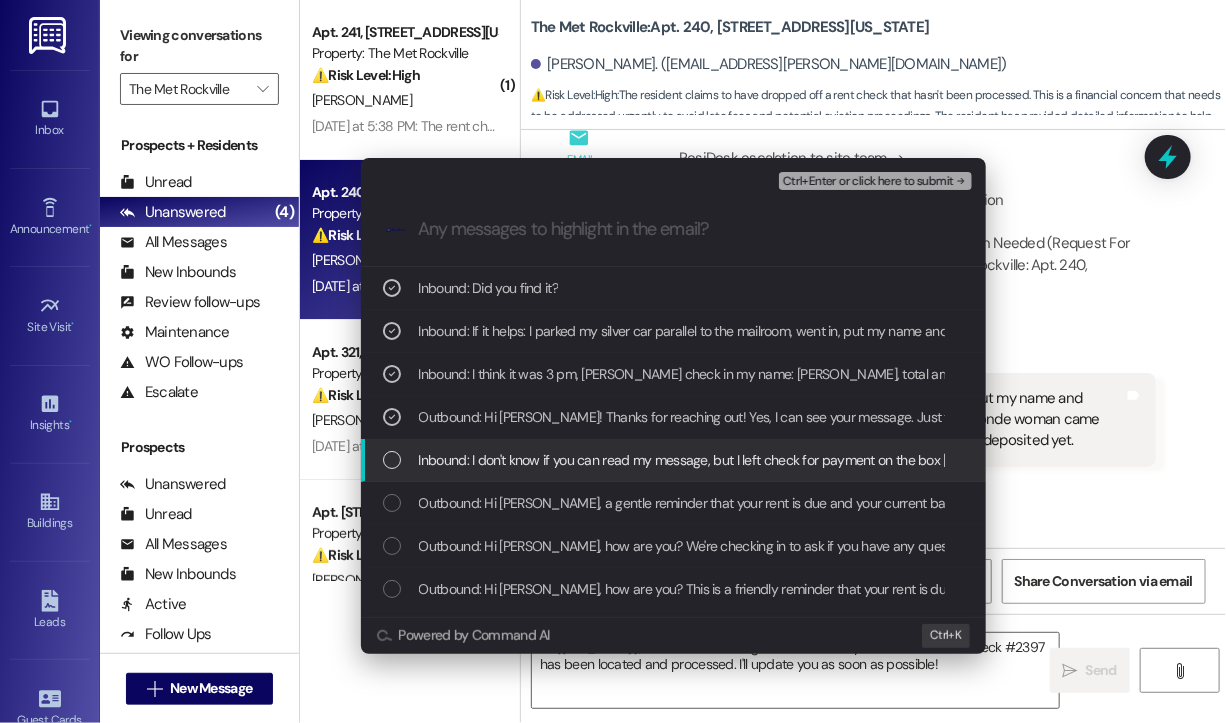 click on "Inbound: I don't know if you can read my message, but I left check for payment on the box on Monday" at bounding box center (700, 460) 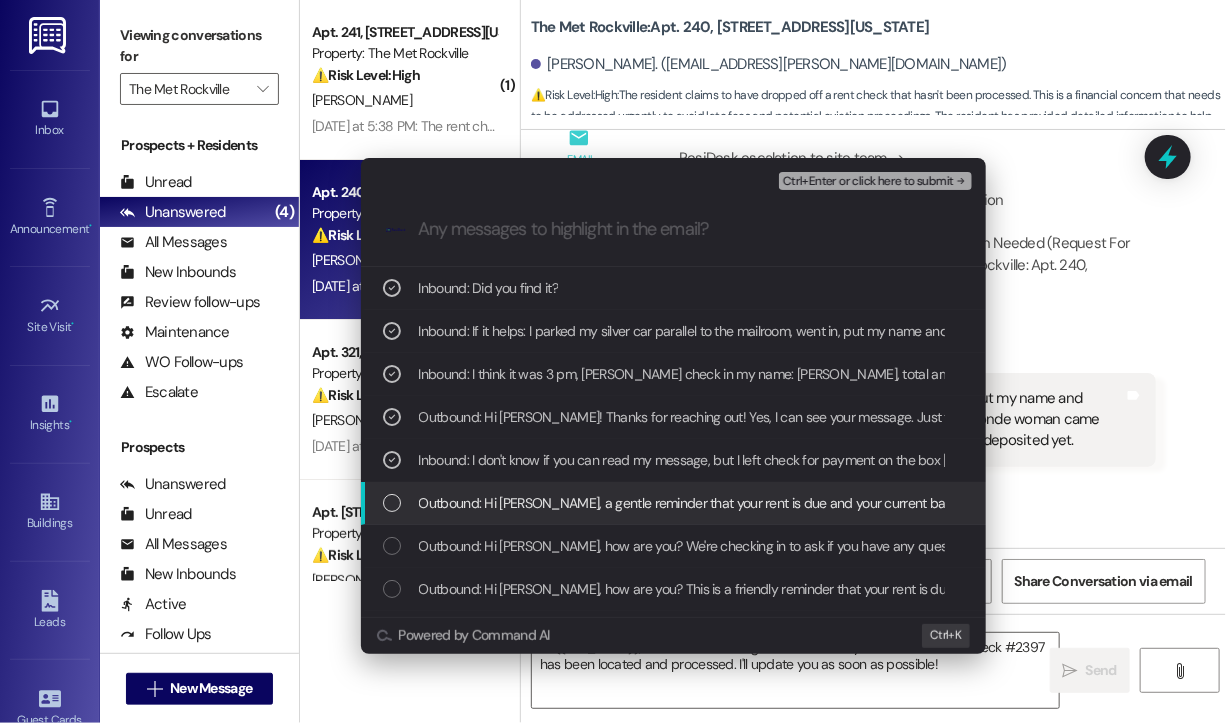 click on "Outbound: Hi Elissandro, a gentle reminder that your rent is due and your current balance is $1430.00. Please pay your rent to avoid a late fee. Please let us know if you have any questions! If you've already paid, thank you for your patience!" at bounding box center [1128, 503] 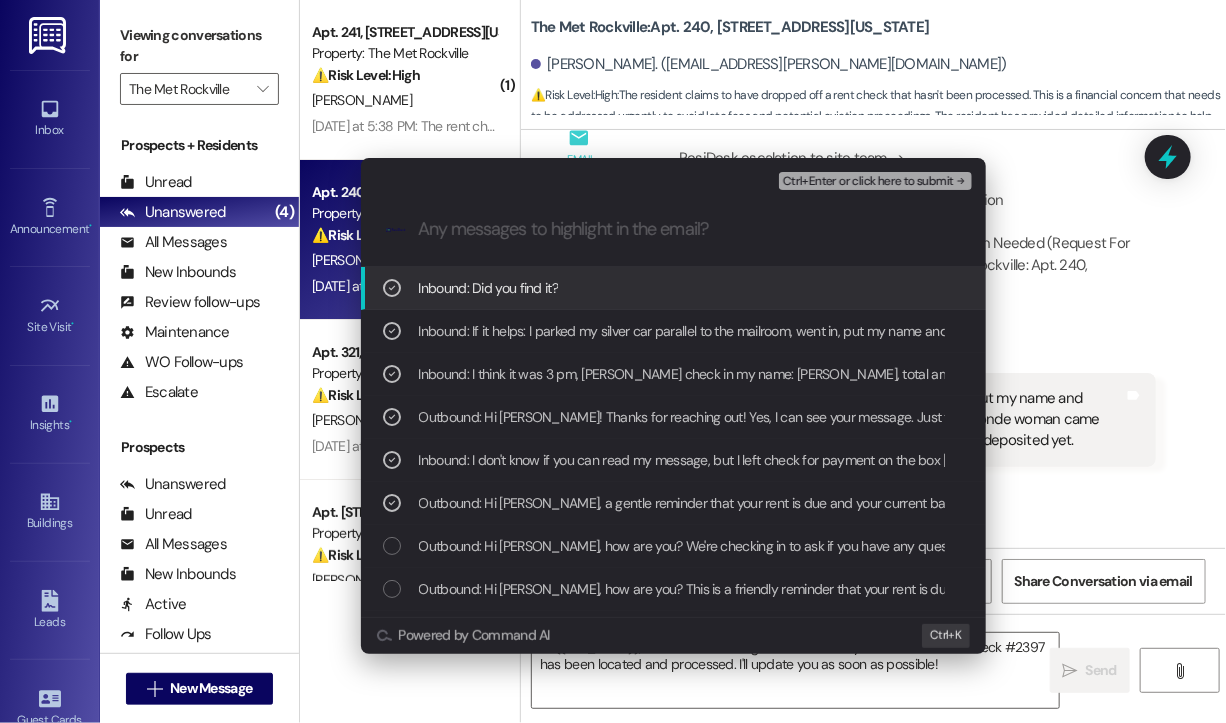 click on "Ctrl+Enter or click here to submit" at bounding box center (868, 182) 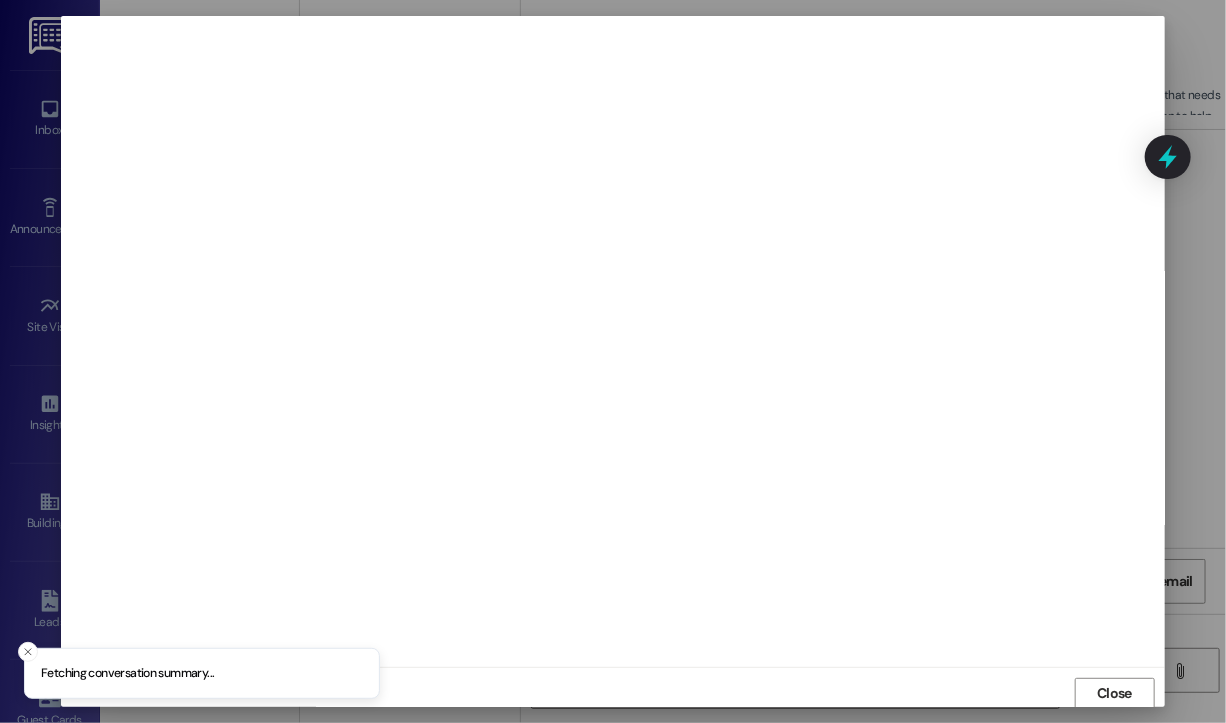 scroll, scrollTop: 2, scrollLeft: 0, axis: vertical 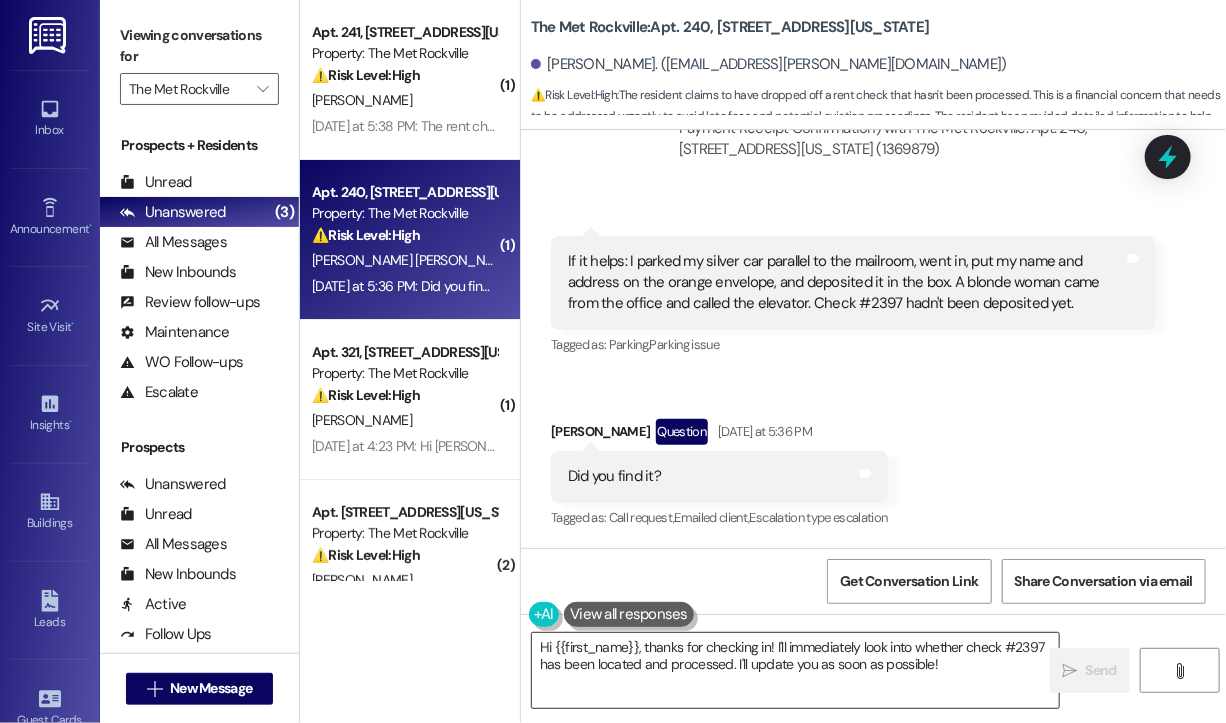 click on "Hi {{first_name}}, thanks for checking in! I'll immediately look into whether check #2397 has been located and processed. I'll update you as soon as possible!" at bounding box center [795, 670] 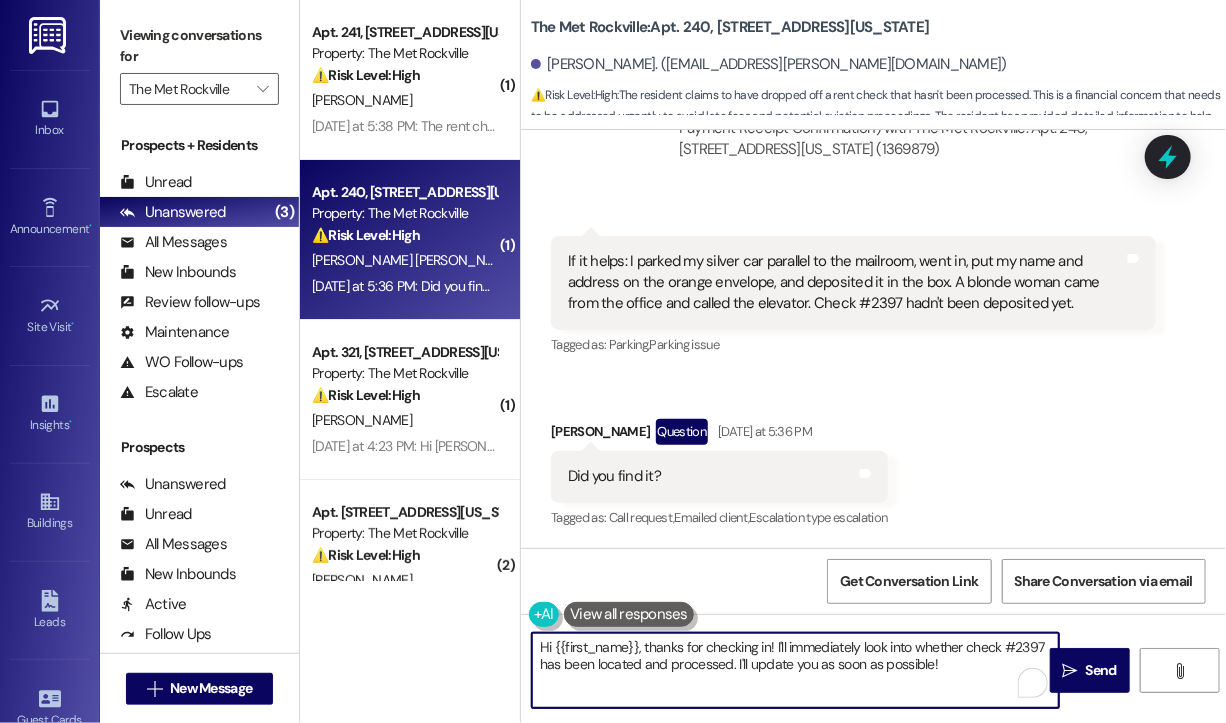 click on "Hi {{first_name}}, thanks for checking in! I'll immediately look into whether check #2397 has been located and processed. I'll update you as soon as possible!" at bounding box center [795, 670] 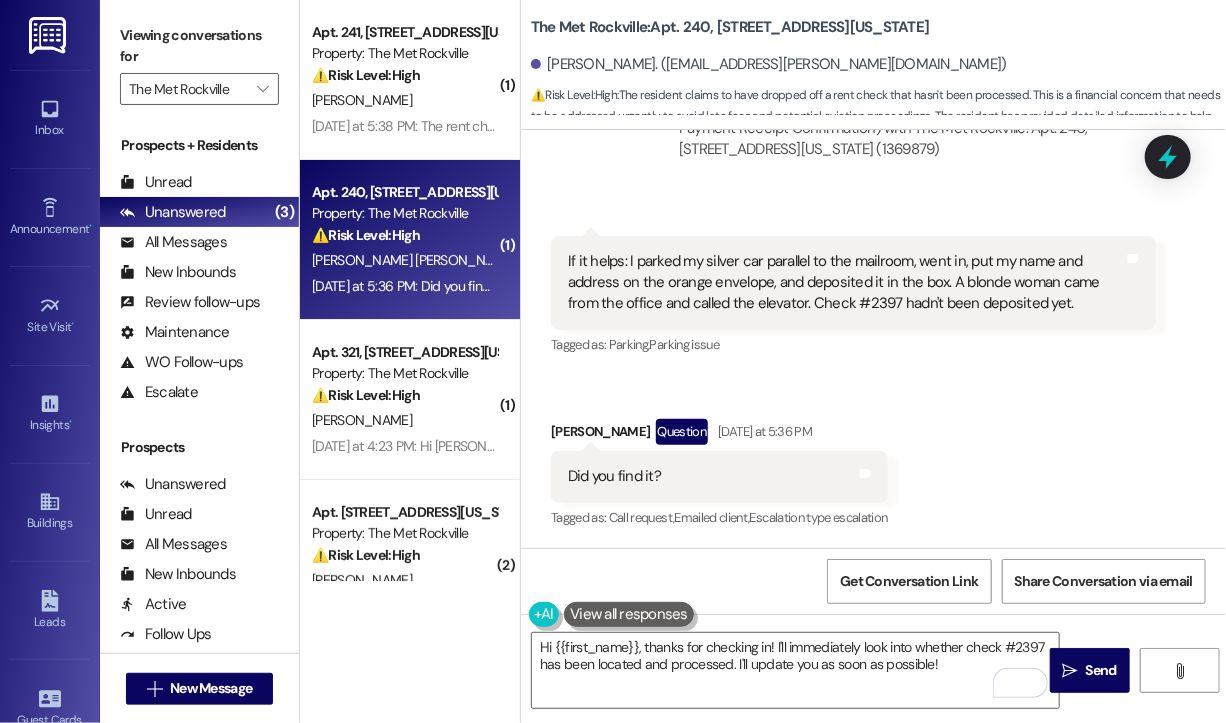 click on "Received via SMS 3:21 PM Elissandro Fiori Garcia Yesterday at 3:21 PM If it helps: I parked my silver car parallel to the mailroom, went in, put my name and address on the orange envelope, and deposited it in the box. A blonde woman came from the office and called the elevator. Check #2397 hadn't been deposited yet. Tags and notes Tagged as:   Parking ,  Click to highlight conversations about Parking Parking issue Click to highlight conversations about Parking issue Received via SMS Elissandro Fiori Garcia Question Yesterday at 5:36 PM Did you find it? Tags and notes Tagged as:   Call request ,  Click to highlight conversations about Call request Emailed client ,  Click to highlight conversations about Emailed client Escalation type escalation Click to highlight conversations about Escalation type escalation" at bounding box center (873, 369) 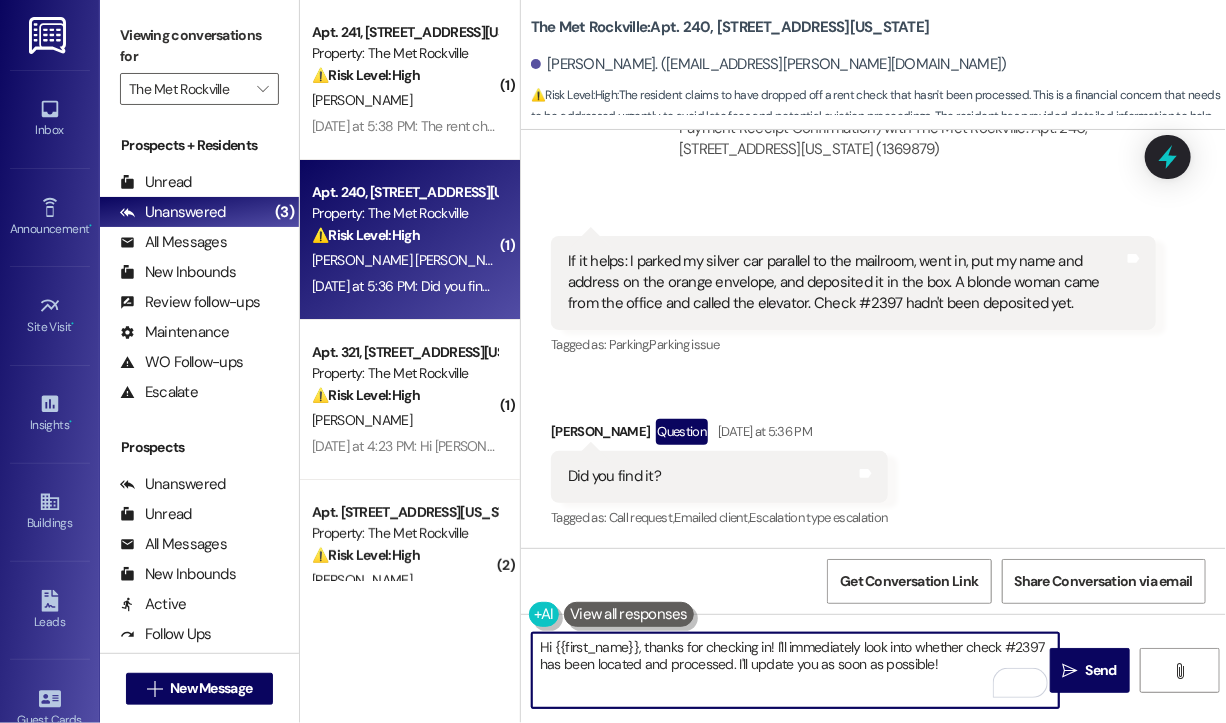 click on "Hi {{first_name}}, thanks for checking in! I'll immediately look into whether check #2397 has been located and processed. I'll update you as soon as possible!" at bounding box center (795, 670) 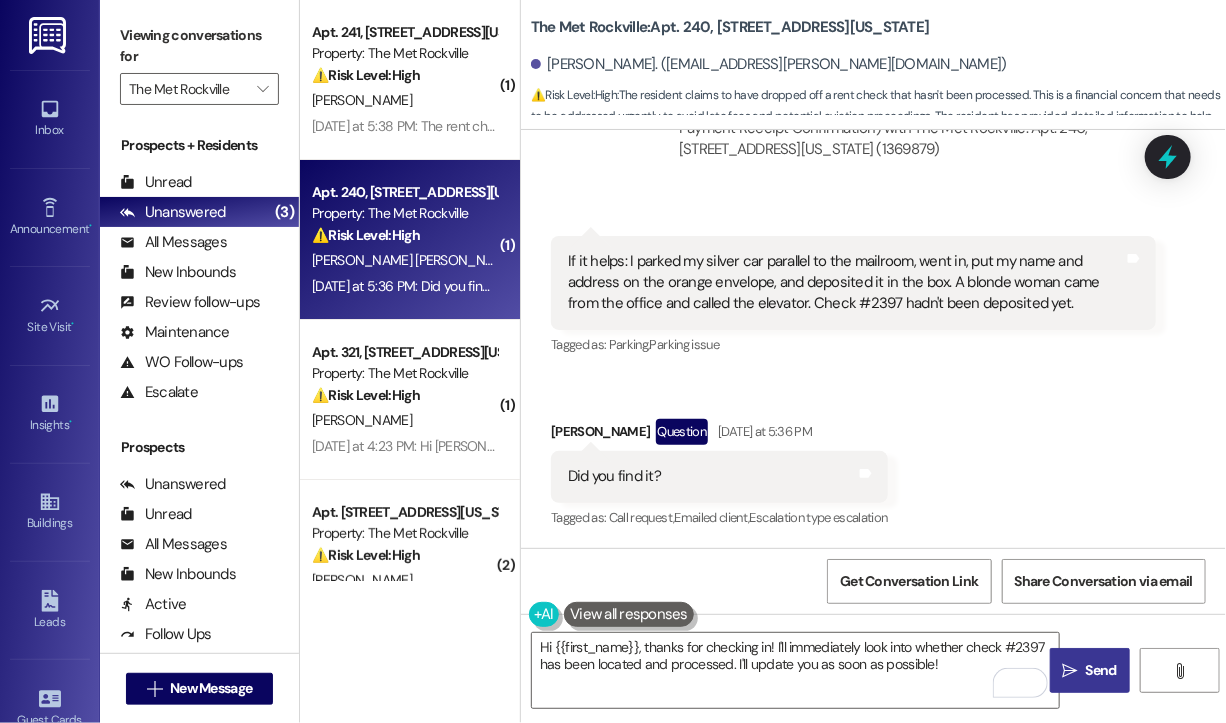 click on " Send" at bounding box center (1090, 670) 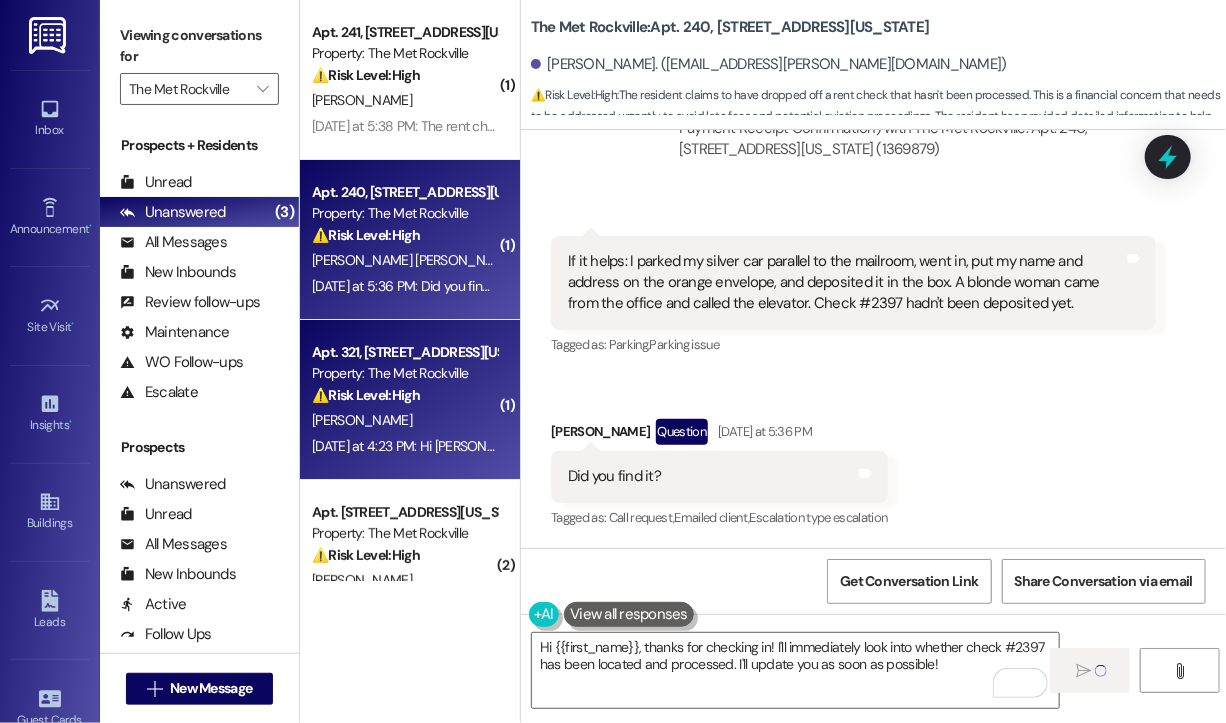 click on "Property: The Met Rockville" at bounding box center (404, 373) 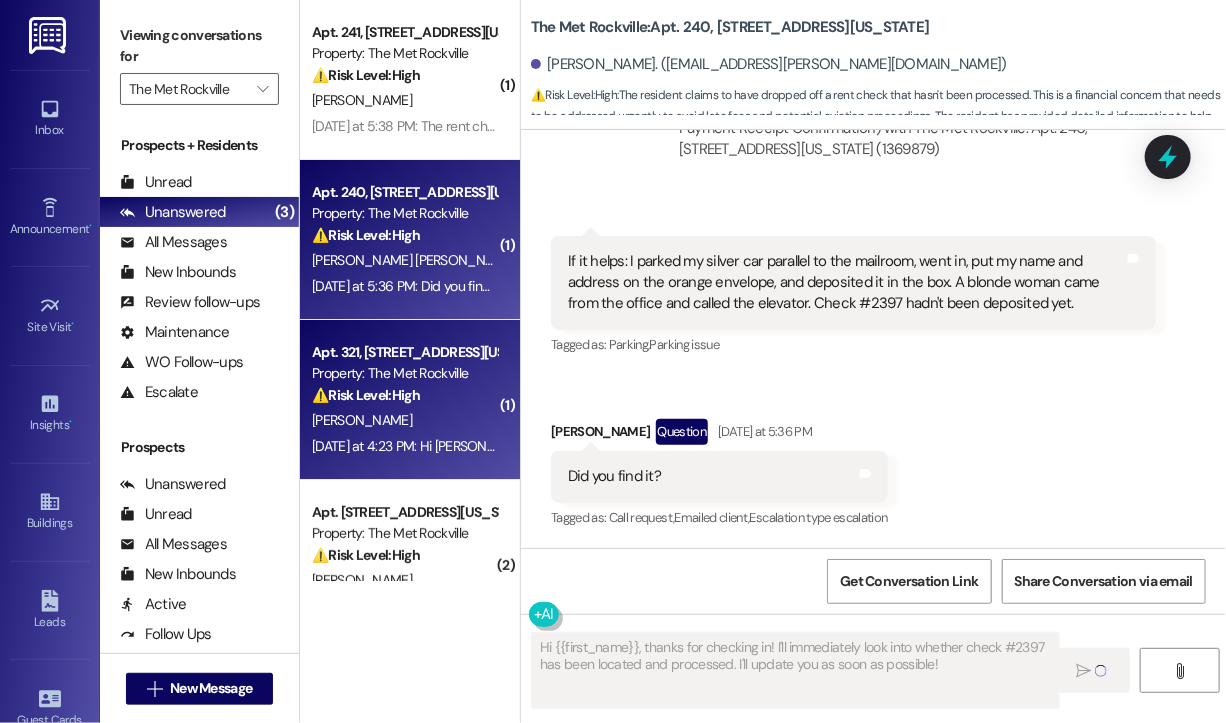 type on "Fetching suggested responses. Please feel free to read through the conversation in the meantime." 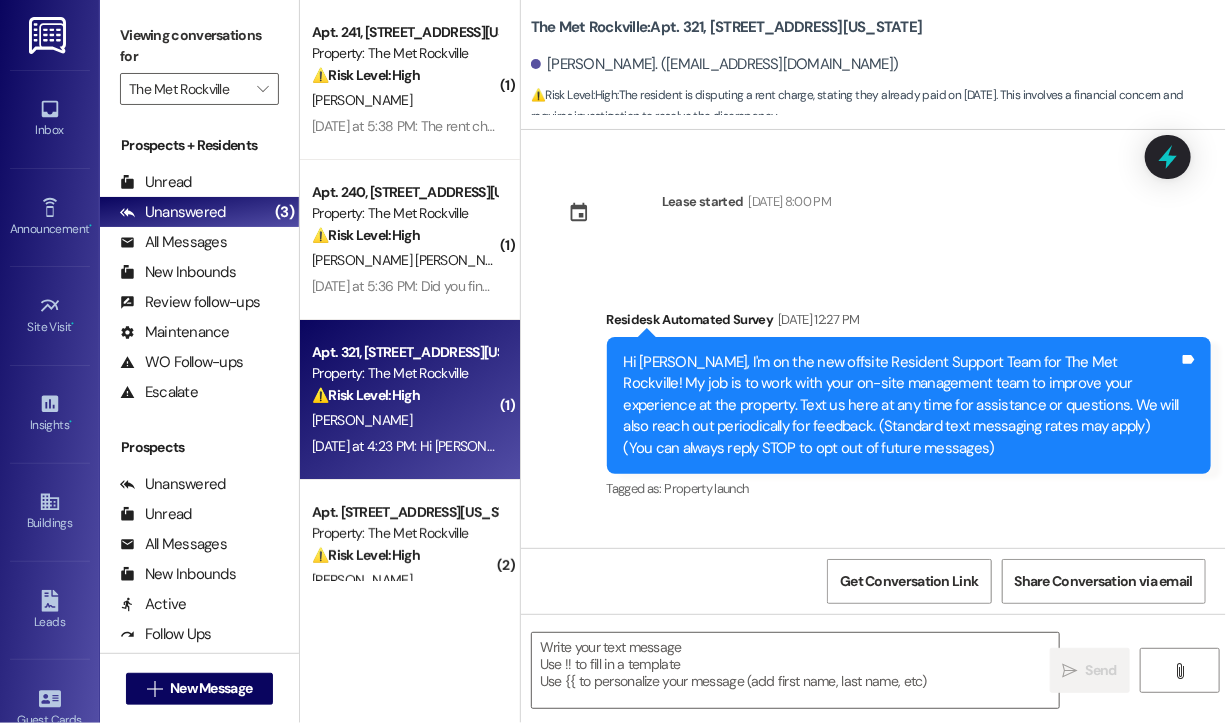 scroll, scrollTop: 5761, scrollLeft: 0, axis: vertical 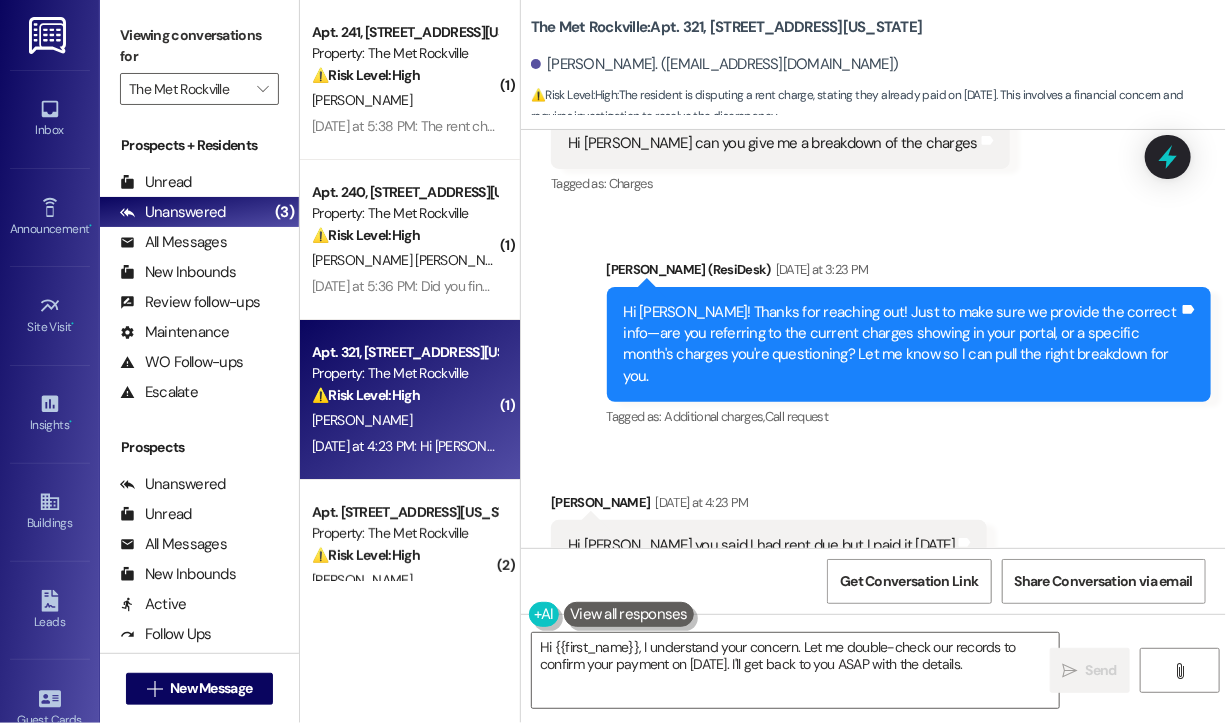 click on "Received via SMS Kara Baer Yesterday at 4:23 PM Hi Jay you said I had rent due but I paid it July 1st Tags and notes Tagged as:   Rent/payments Click to highlight conversations about Rent/payments" at bounding box center (873, 531) 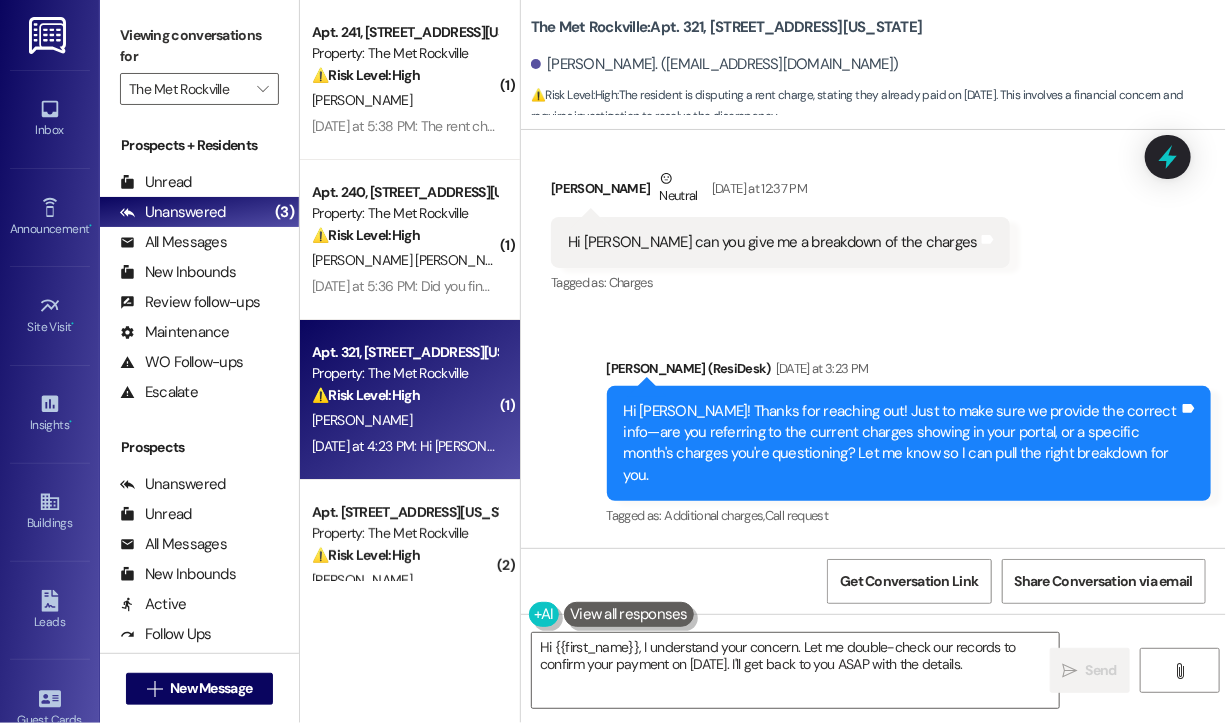 scroll, scrollTop: 5761, scrollLeft: 0, axis: vertical 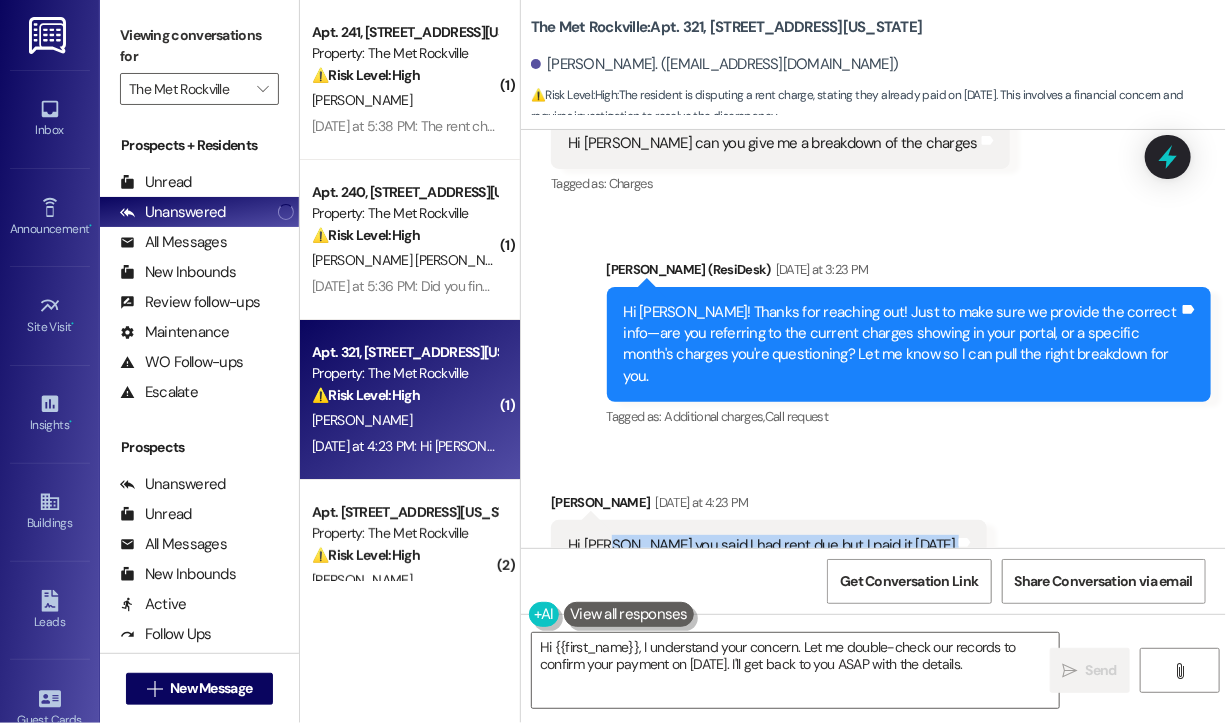 drag, startPoint x: 609, startPoint y: 476, endPoint x: 874, endPoint y: 489, distance: 265.31866 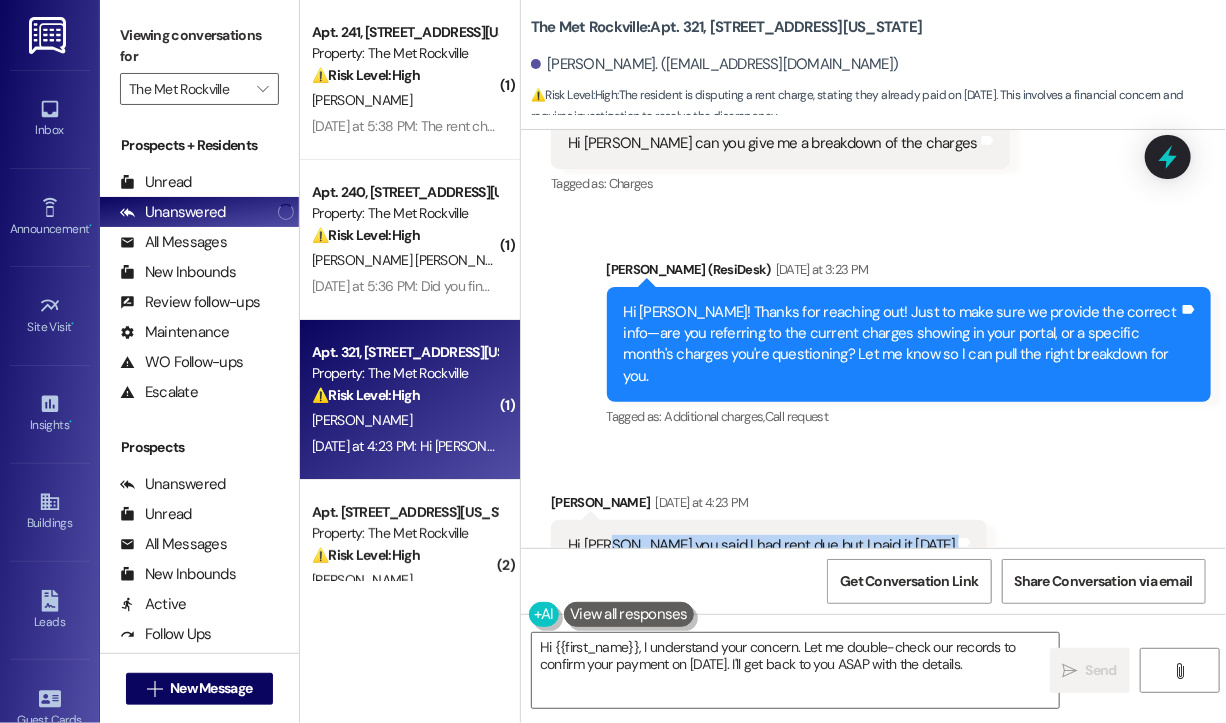 click on "Hi Jay you said I had rent due but I paid it July 1st Tags and notes" at bounding box center (769, 545) 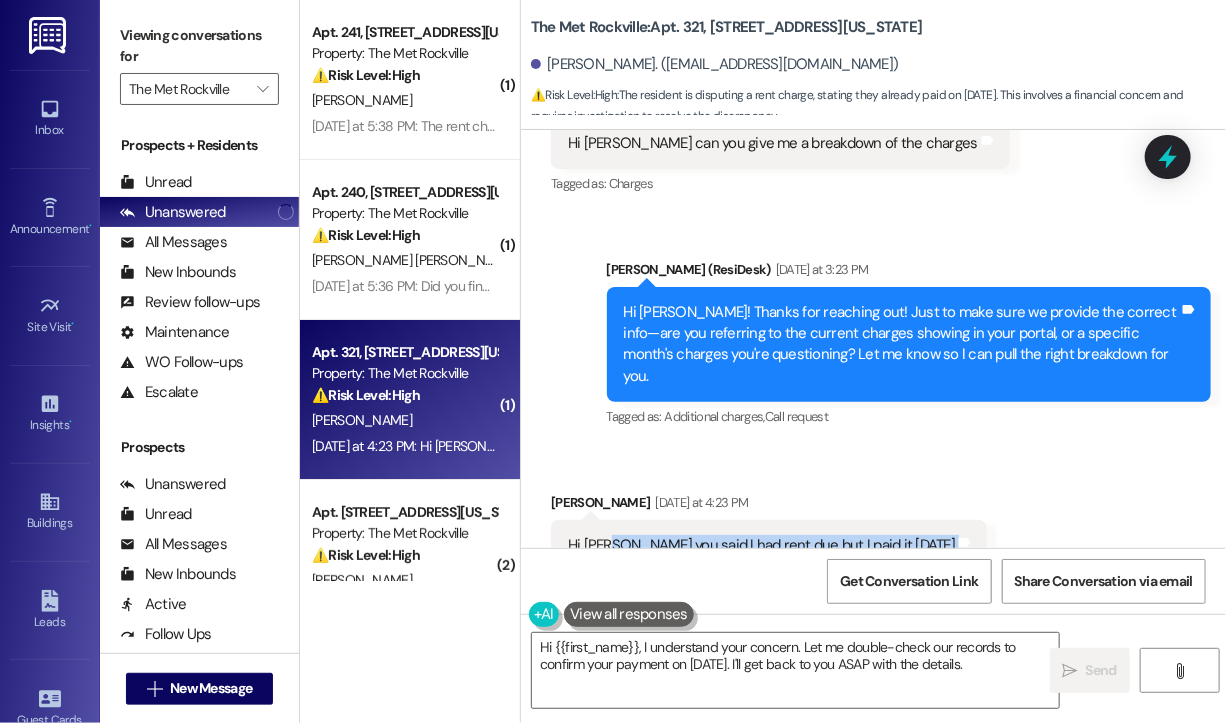 copy on "you said I had rent due but I paid it July 1st Tags and notes" 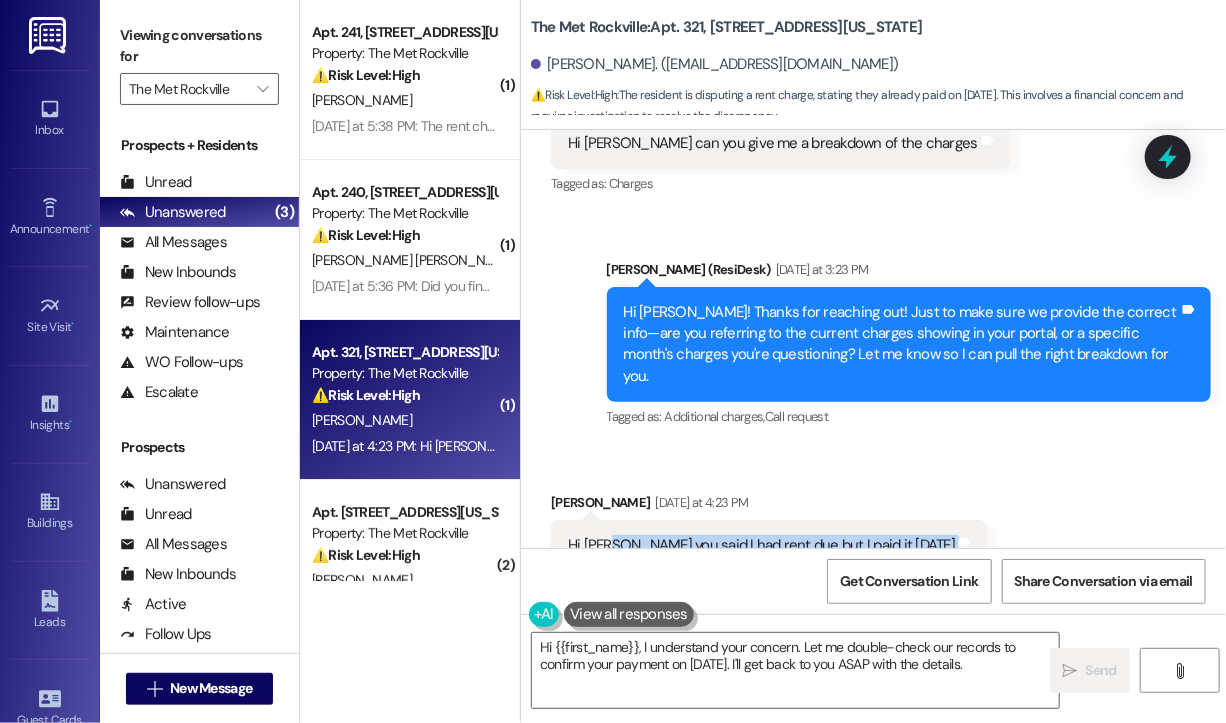 click on "Received via SMS Kara Baer Yesterday at 4:23 PM Hi Jay you said I had rent due but I paid it July 1st Tags and notes Tagged as:   Rent/payments Click to highlight conversations about Rent/payments" at bounding box center [873, 531] 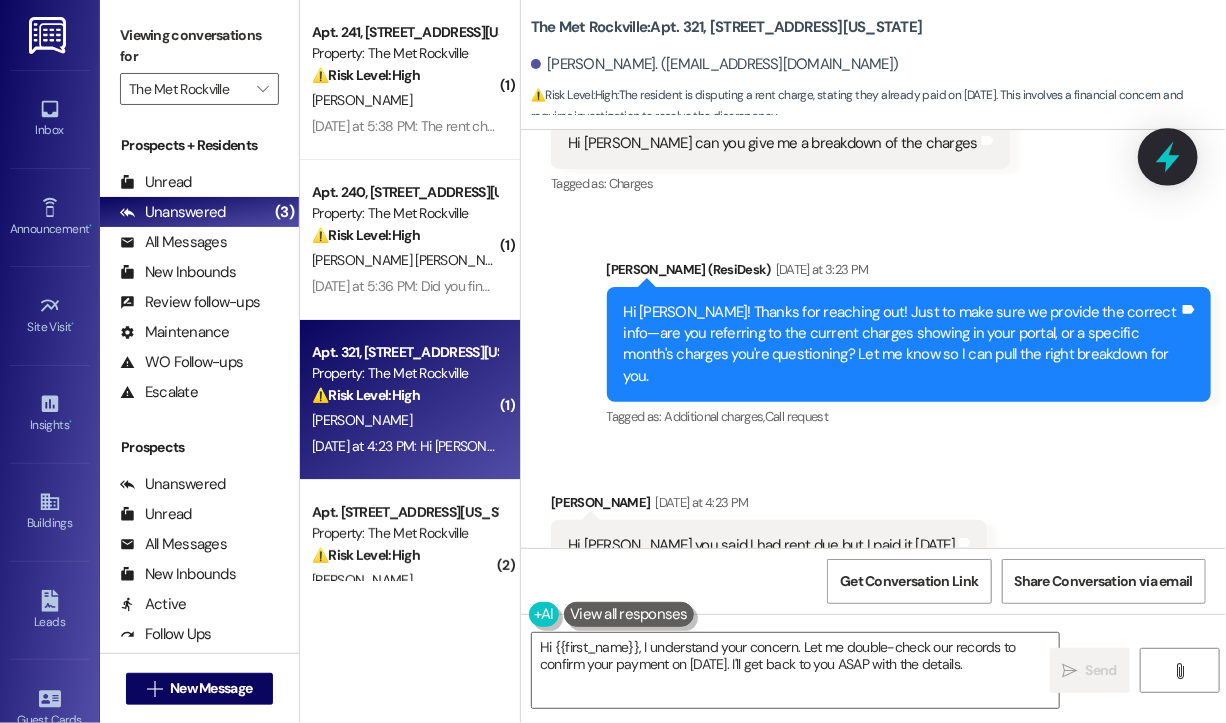 click 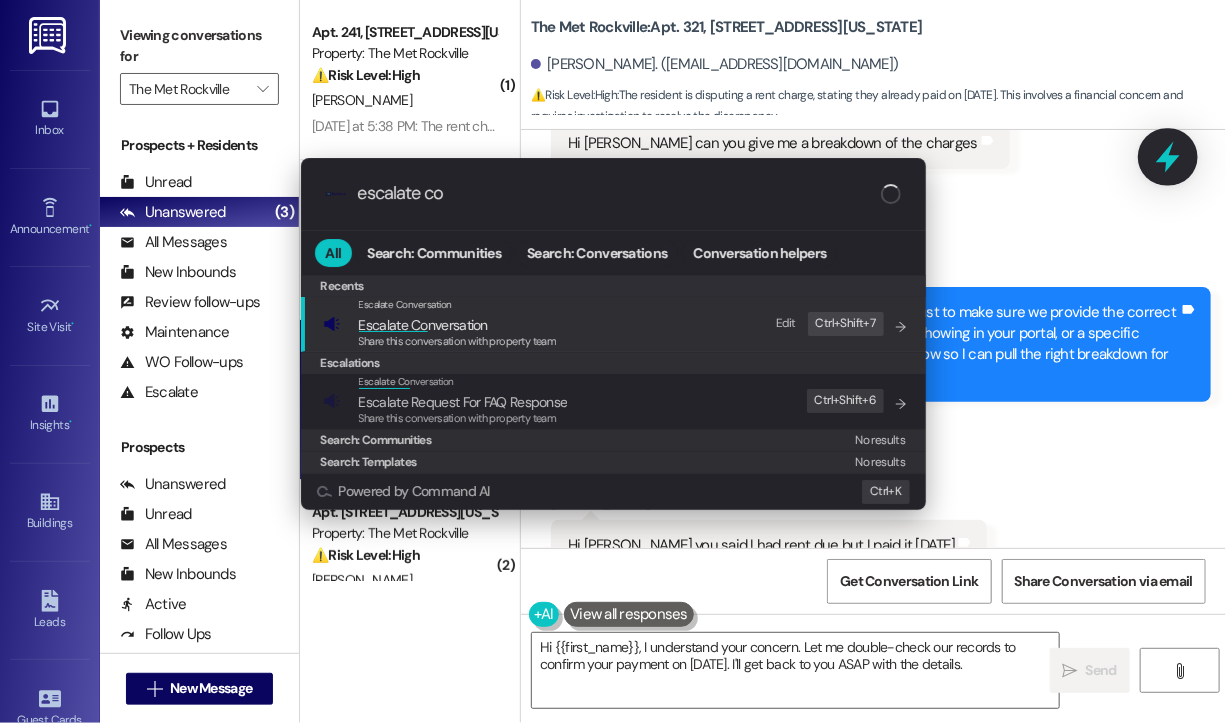type on "escalate con" 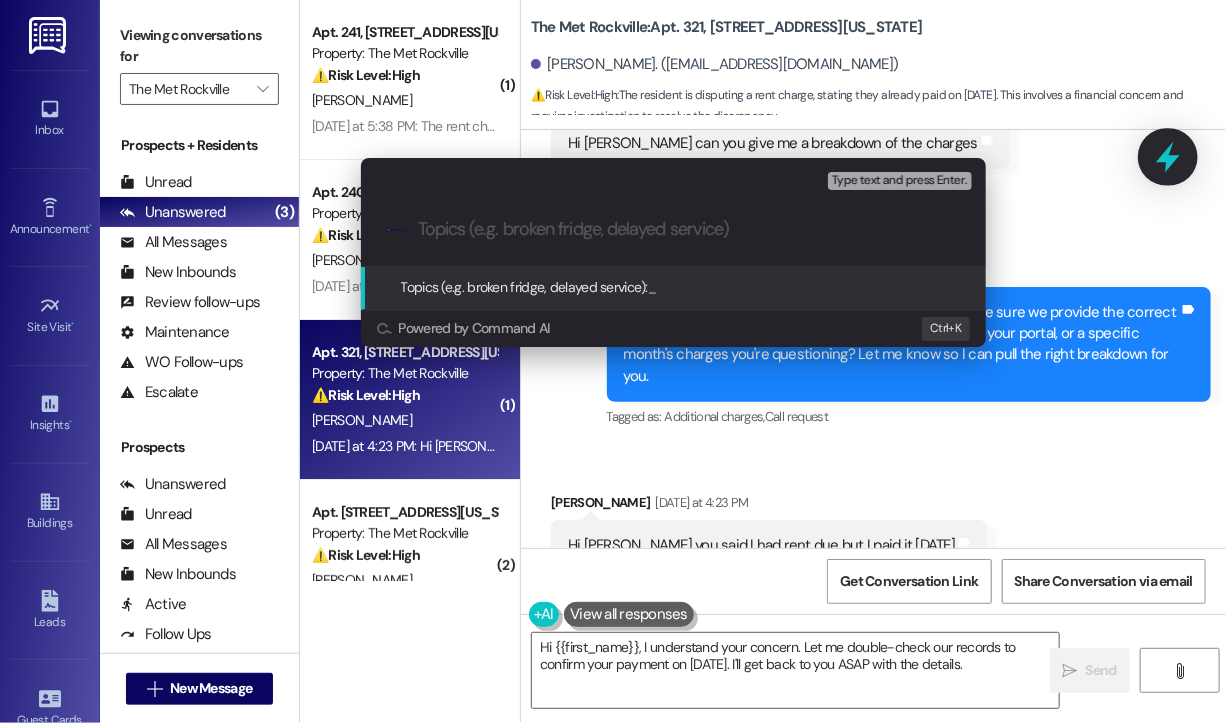 paste on "Thanks for the update! Just to help us look into this—can you confirm how the payment was made on July 1st (e.g., portal, check, Bilt)? Also, do you have a confirmation or receipt number? That’ll help us verify it on our end." 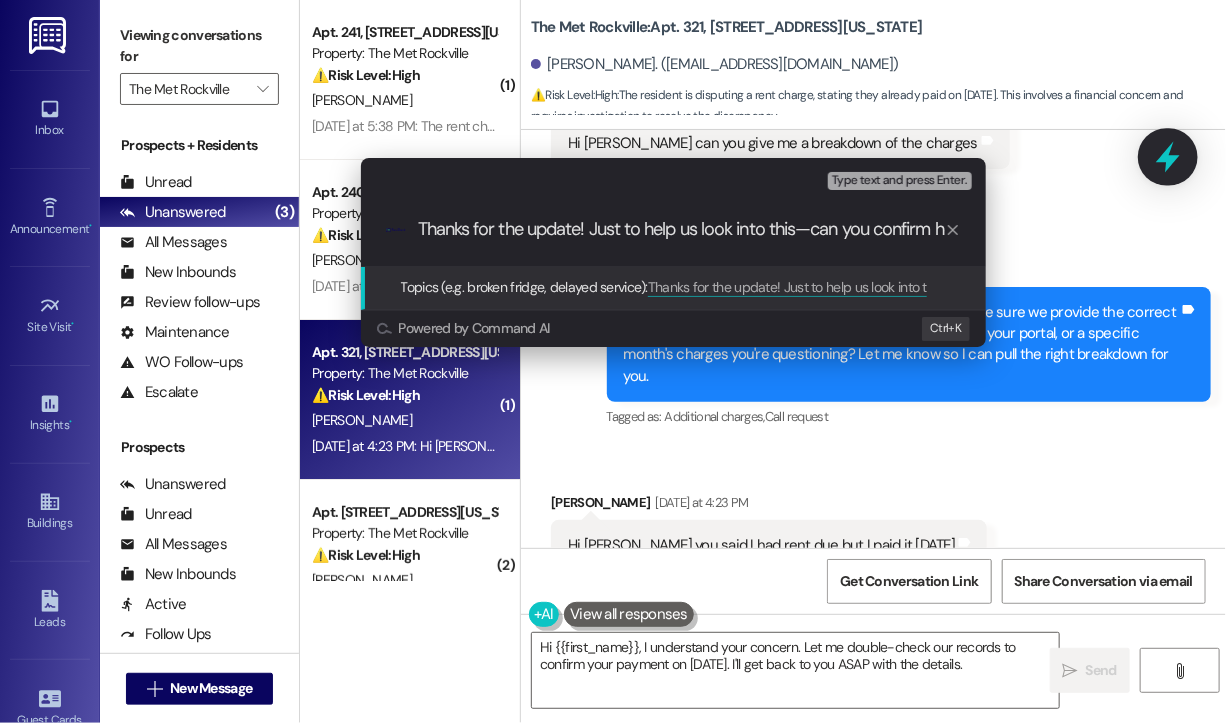 scroll, scrollTop: 0, scrollLeft: 1123, axis: horizontal 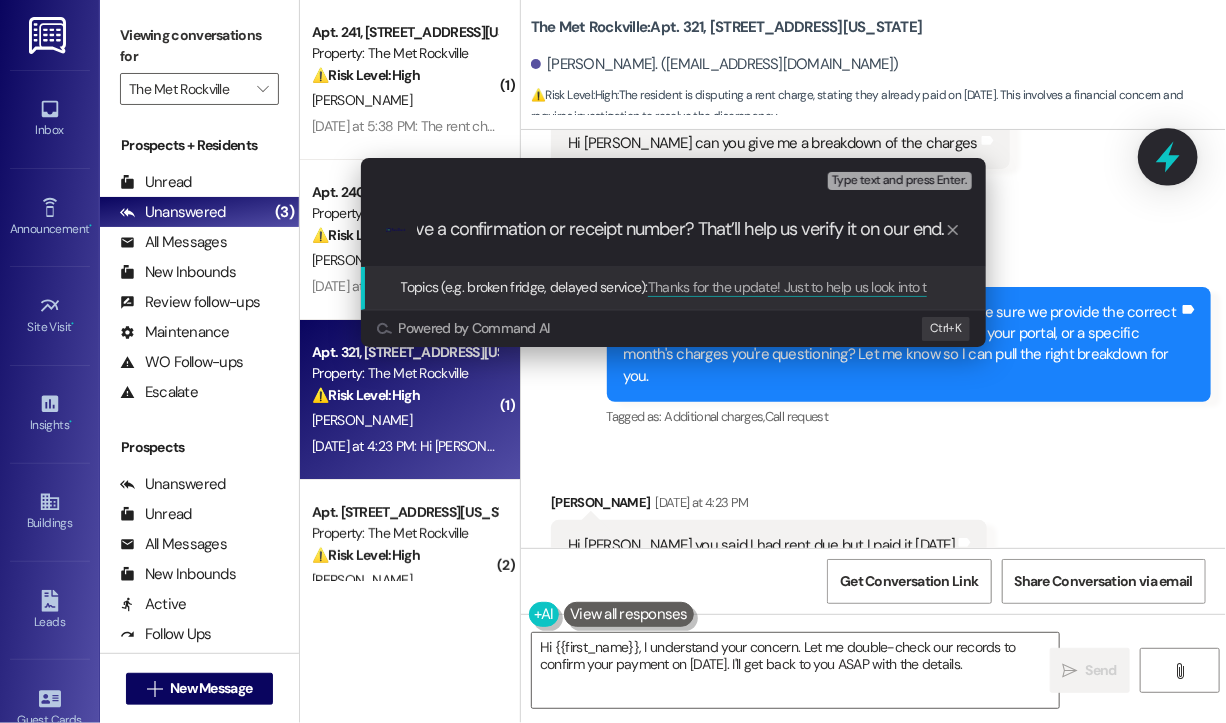 type 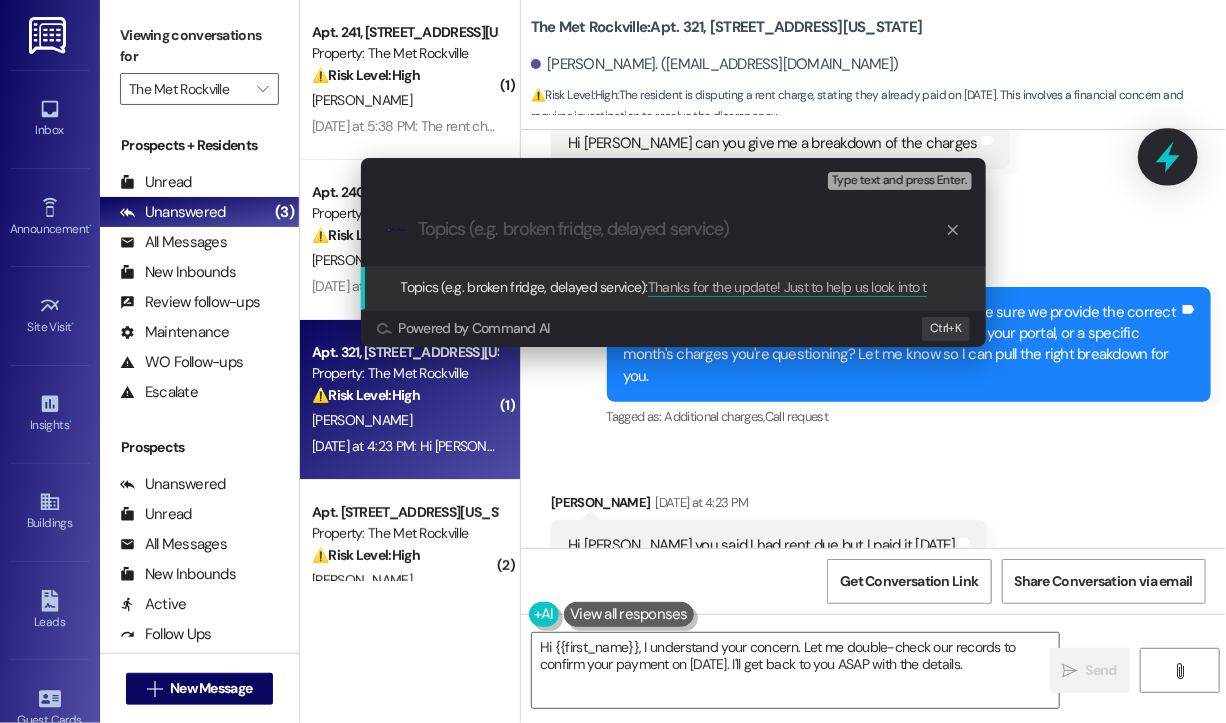 scroll, scrollTop: 0, scrollLeft: 0, axis: both 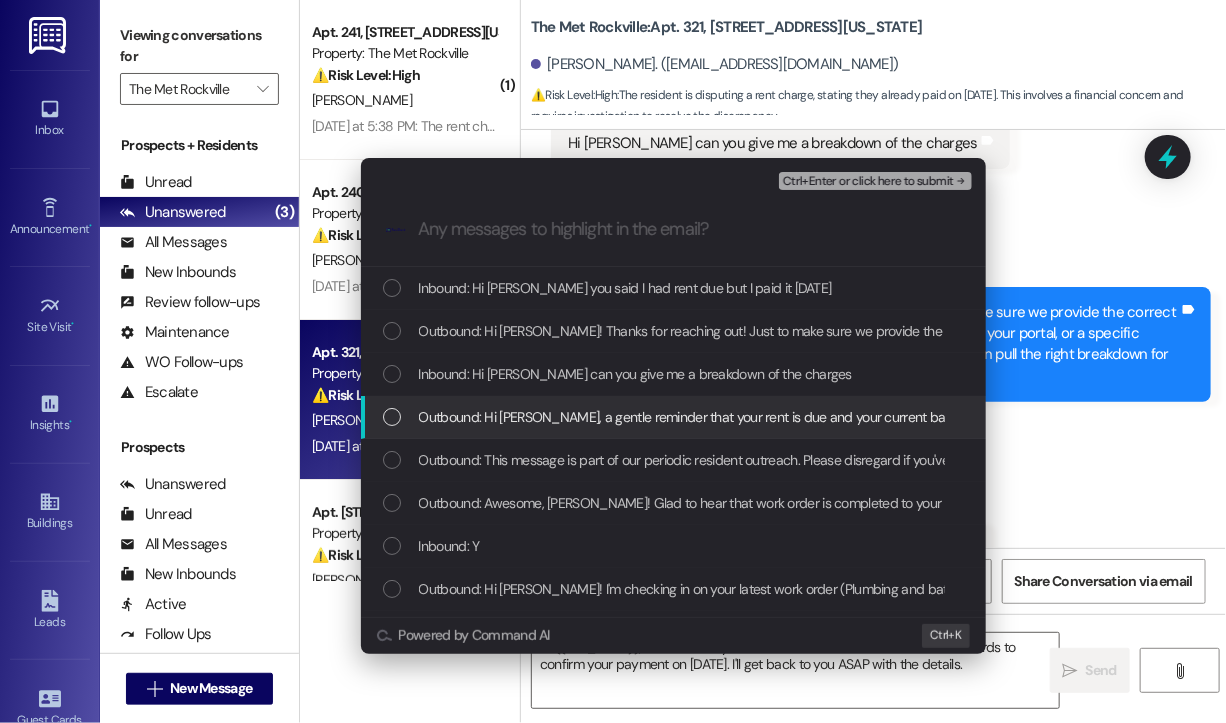 click on "Escalate Conversation High risk Thanks for the update! Just to help us look into this—can you confirm how the payment was made on July 1st (e.g., portal, check, Bilt)? Also, do you have a confirmation or receipt number? That’ll help us verify it on our end. Any messages to highlight in the email? Ctrl+Enter or click here to submit .cls-1{fill:#0a055f;}.cls-2{fill:#0cc4c4;} resideskLogoBlueOrange Inbound: Hi Jay you said I had rent due but I paid it July 1st Outbound: Hi Kara! Thanks for reaching out! Just to make sure we provide the correct info—are you referring to the current charges showing in your portal, or a specific month's charges you're questioning? Let me know so I can pull the right breakdown for you. Inbound: Hi Jay can you give me a breakdown of the charges Outbound: Hi Kara, a gentle reminder that your rent is due and your current balance is $2454.10. Please pay your rent to avoid a late fee. Please let us know if you have any questions! If you've already paid, thank you for your patience!" at bounding box center (613, 361) 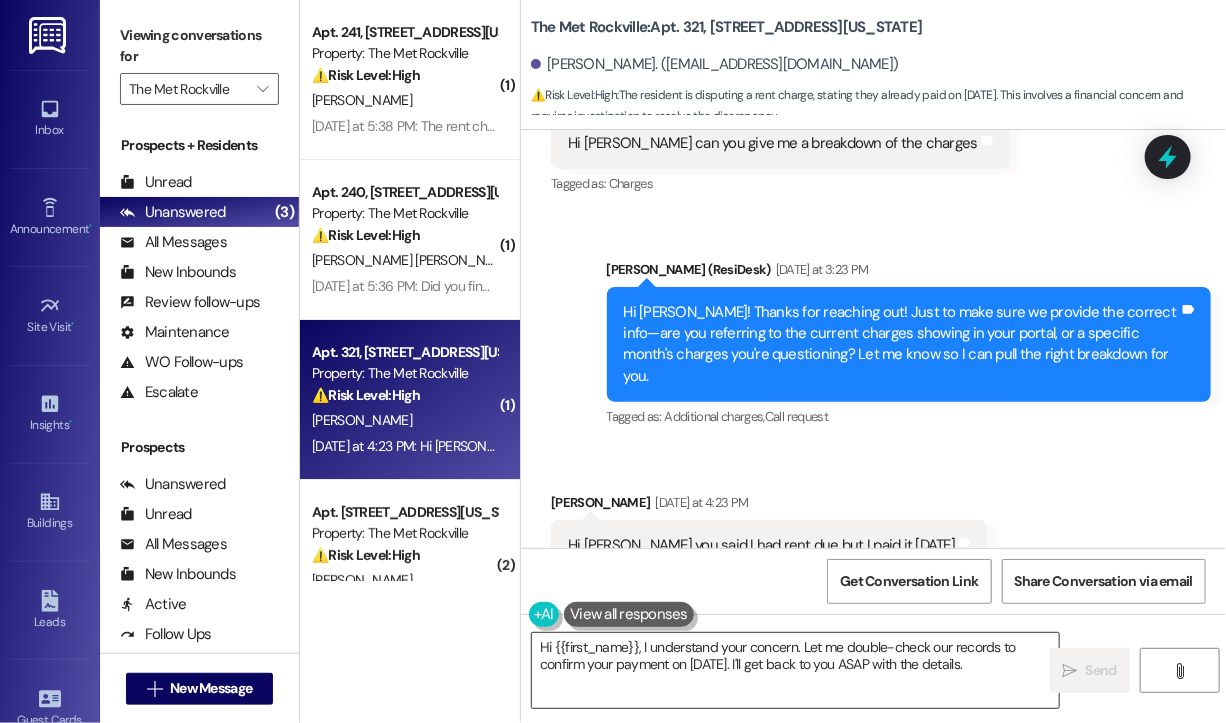 click on "Hi {{first_name}}, I understand your concern. Let me double-check our records to confirm your payment on July 1st. I'll get back to you ASAP with the details." at bounding box center [795, 670] 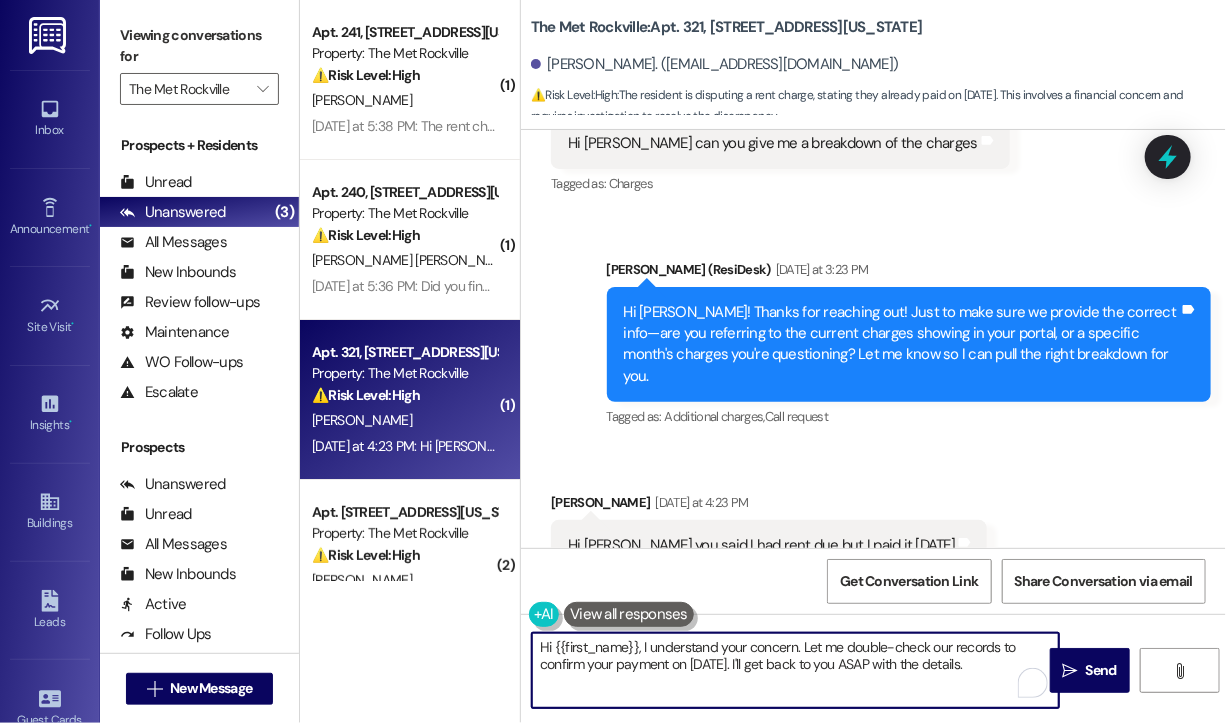 paste on "Thanks for the update! Just to help us look into this—can you confirm how the payment was made on July 1st (e.g., portal, check, Bilt)? Also, do you have a confirmation or receipt number? That’ll help us verify it on our end" 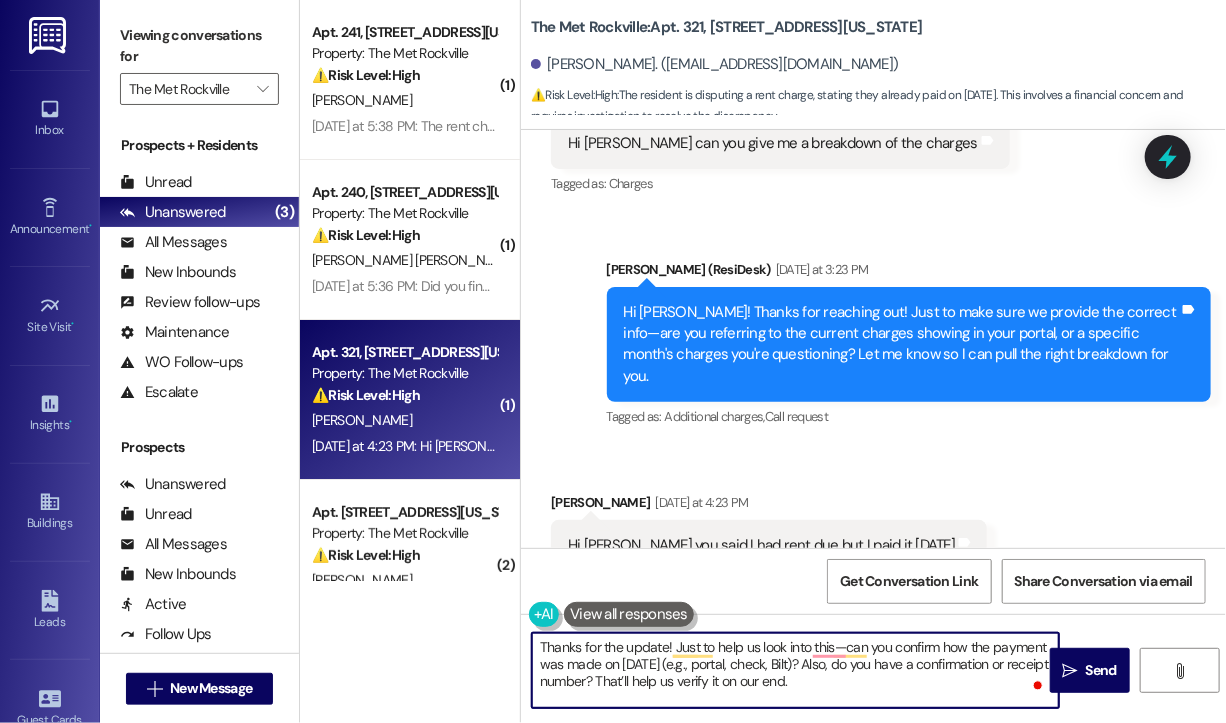 click on "Thanks for the update! Just to help us look into this—can you confirm how the payment was made on July 1st (e.g., portal, check, Bilt)? Also, do you have a confirmation or receipt number? That’ll help us verify it on our end." at bounding box center [795, 670] 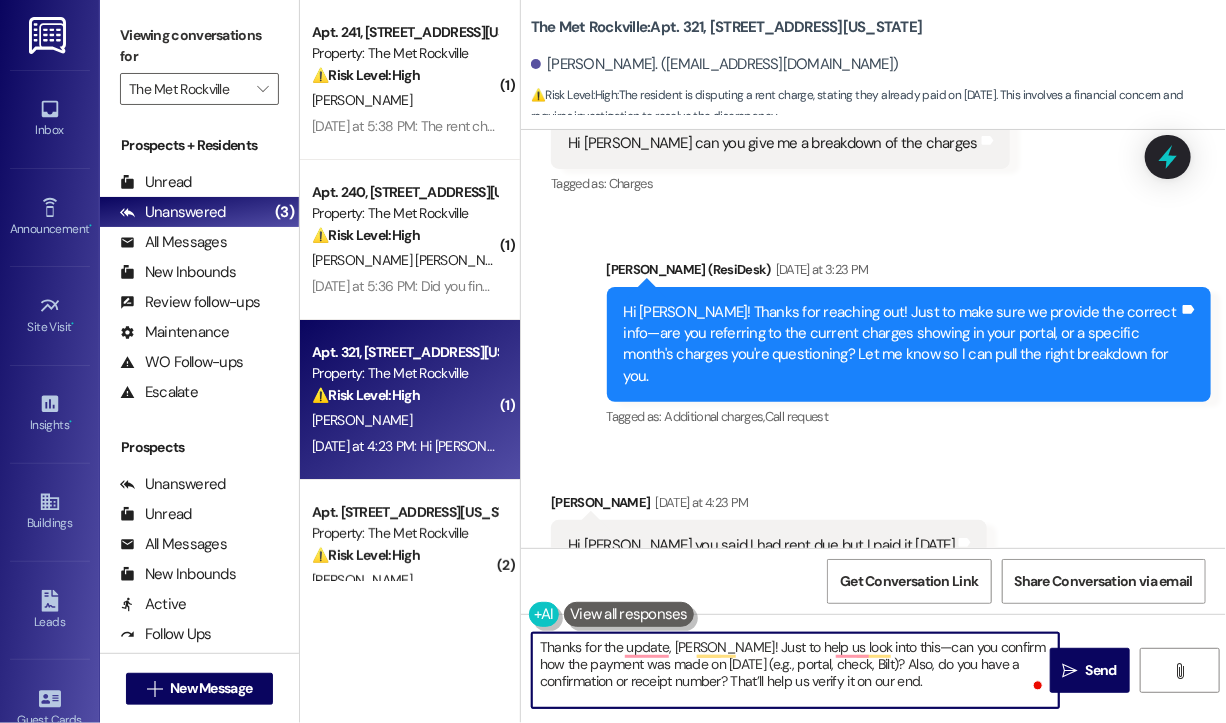type on "Thanks for the update, Kara! Just to help us look into this—can you confirm how the payment was made on July 1st (e.g., portal, check, Bilt)? Also, do you have a confirmation or receipt number? That’ll help us verify it on our end." 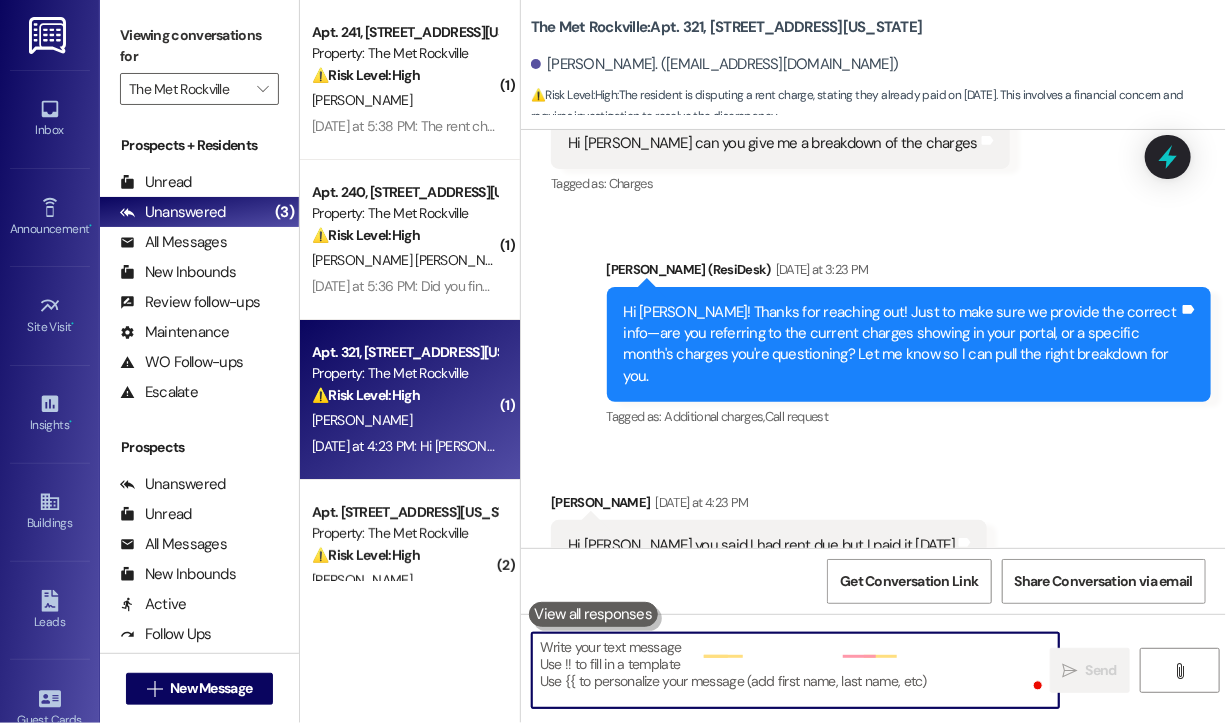 scroll, scrollTop: 5760, scrollLeft: 0, axis: vertical 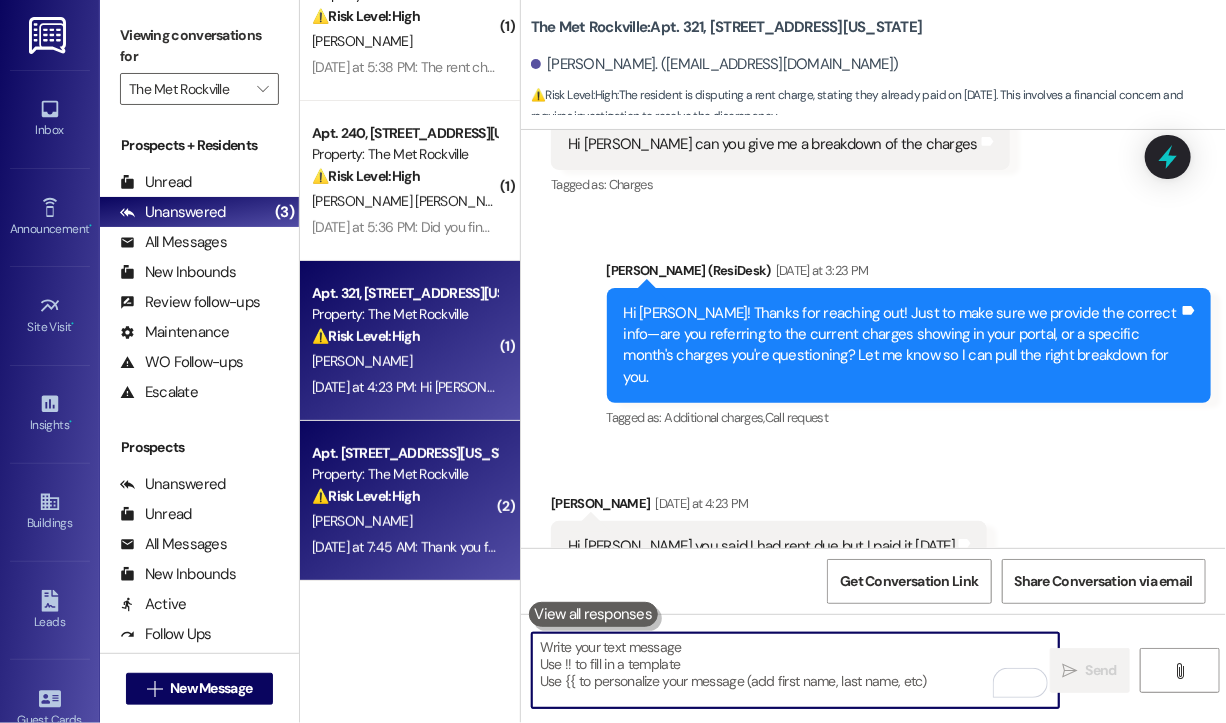type 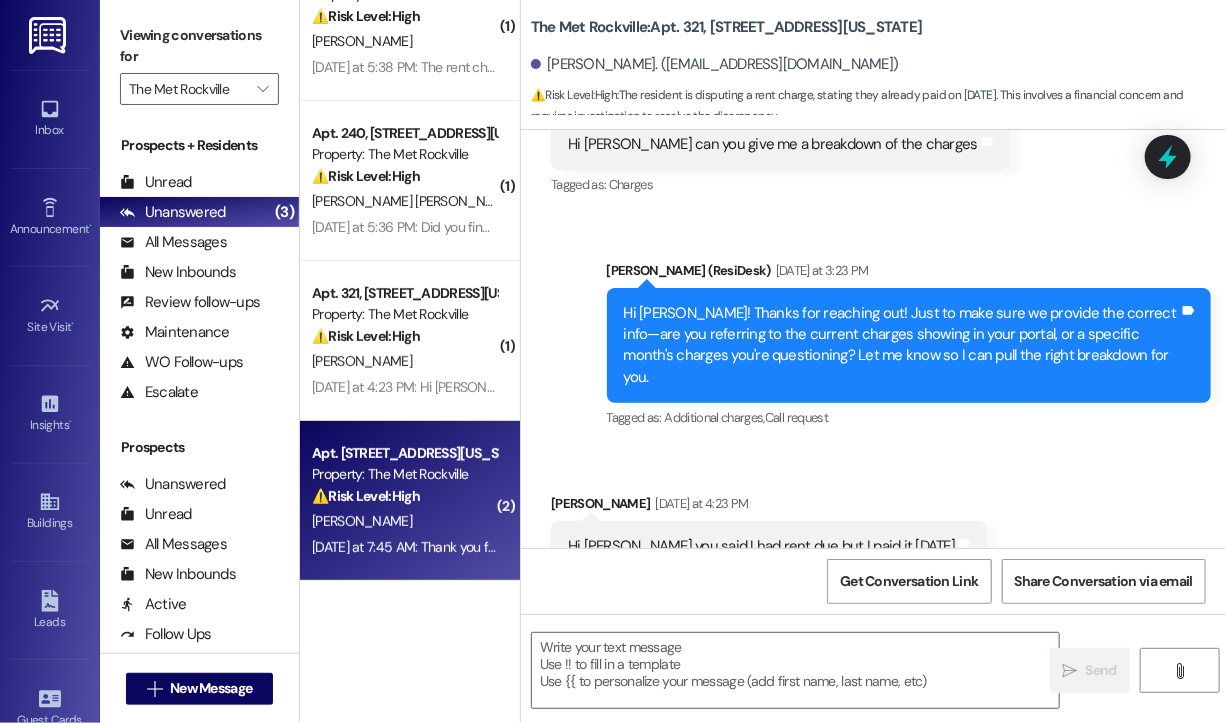 type on "Fetching suggested responses. Please feel free to read through the conversation in the meantime." 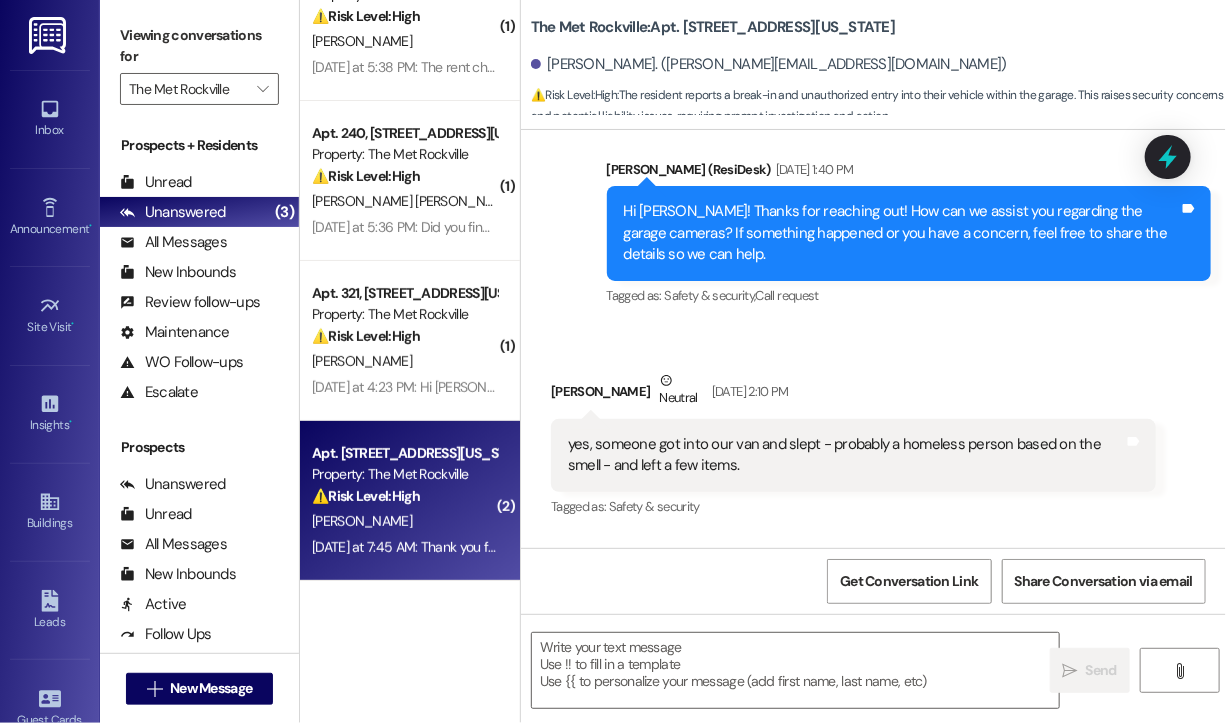 scroll, scrollTop: 1878, scrollLeft: 0, axis: vertical 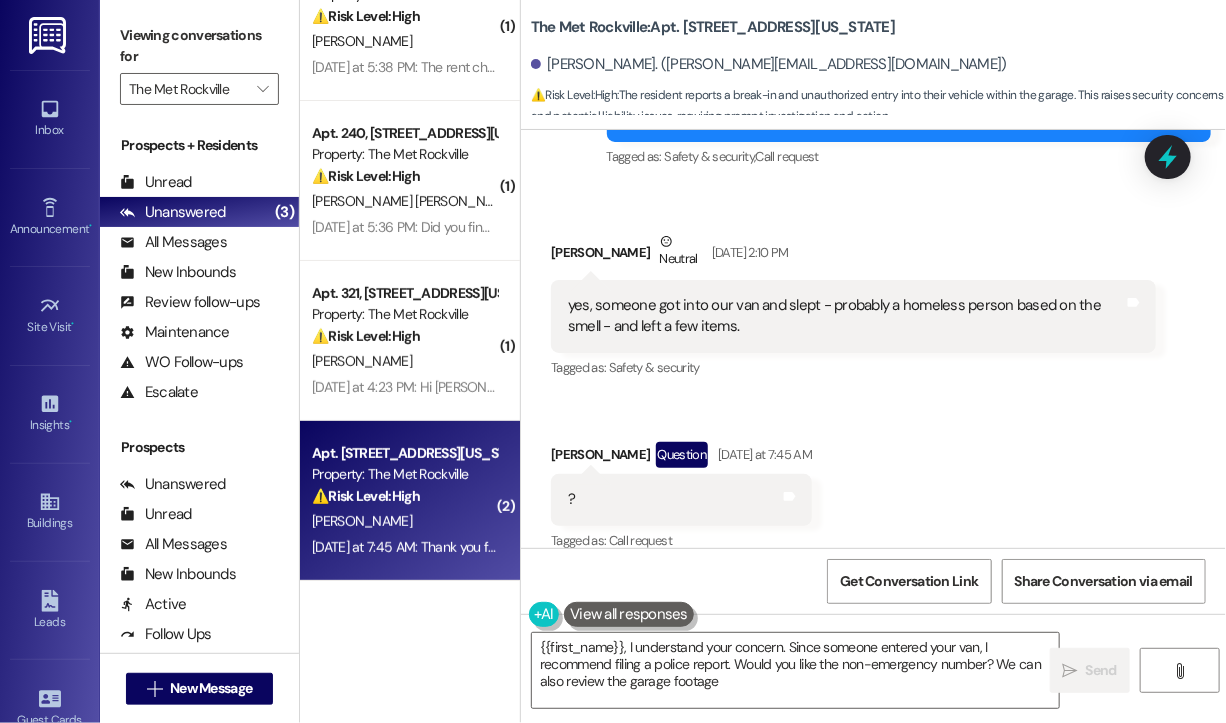 type on "{{first_name}}, I understand your concern. Since someone entered your van, I recommend filing a police report. Would you like the non-emergency number? We can also review the garage footage." 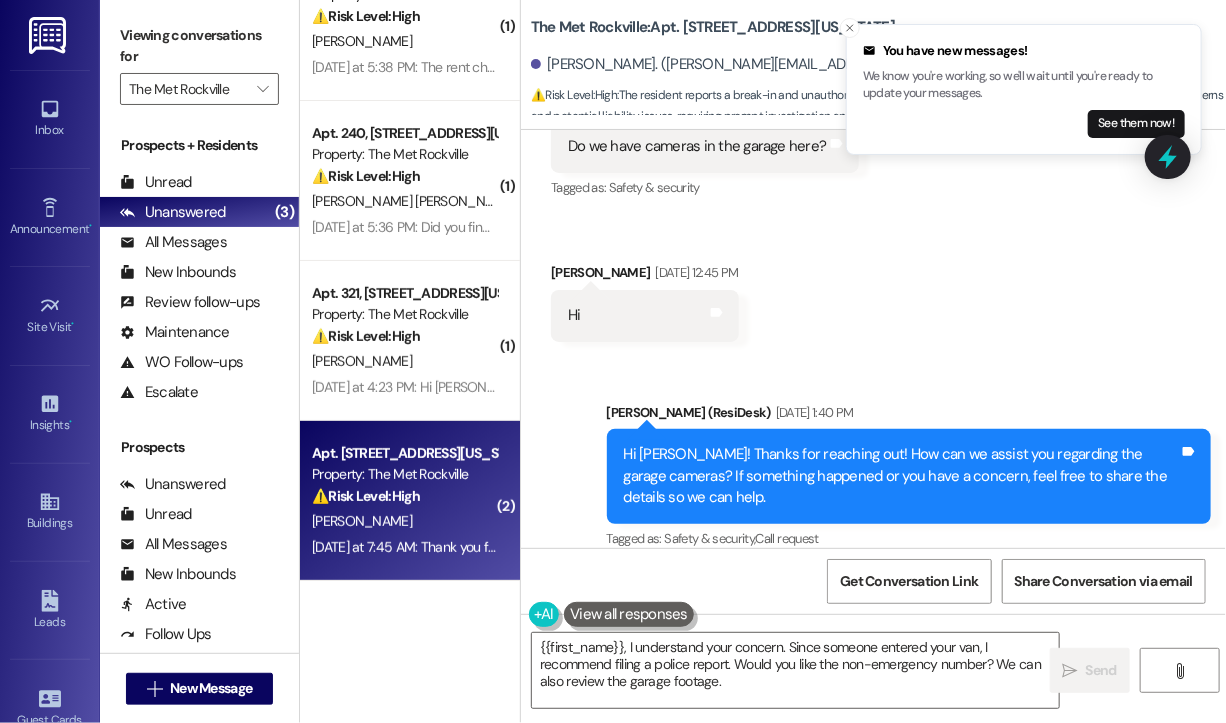 scroll, scrollTop: 1291, scrollLeft: 0, axis: vertical 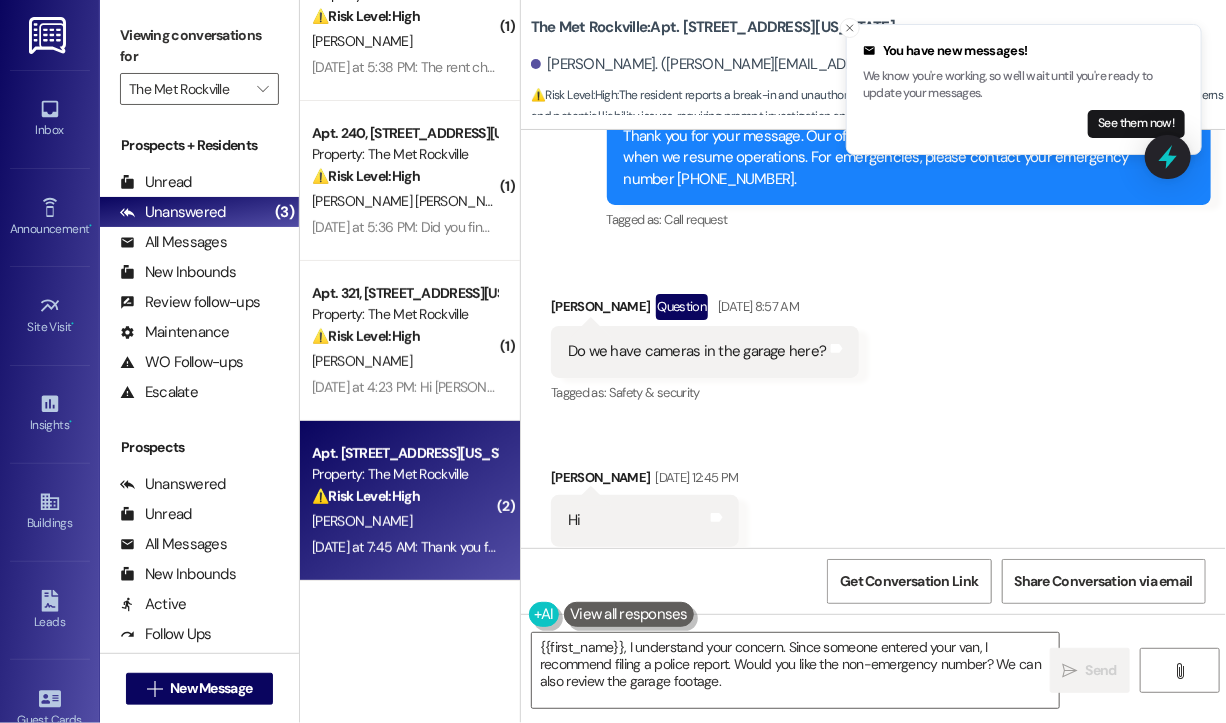 click on "Do we have cameras in the garage here?" at bounding box center [697, 351] 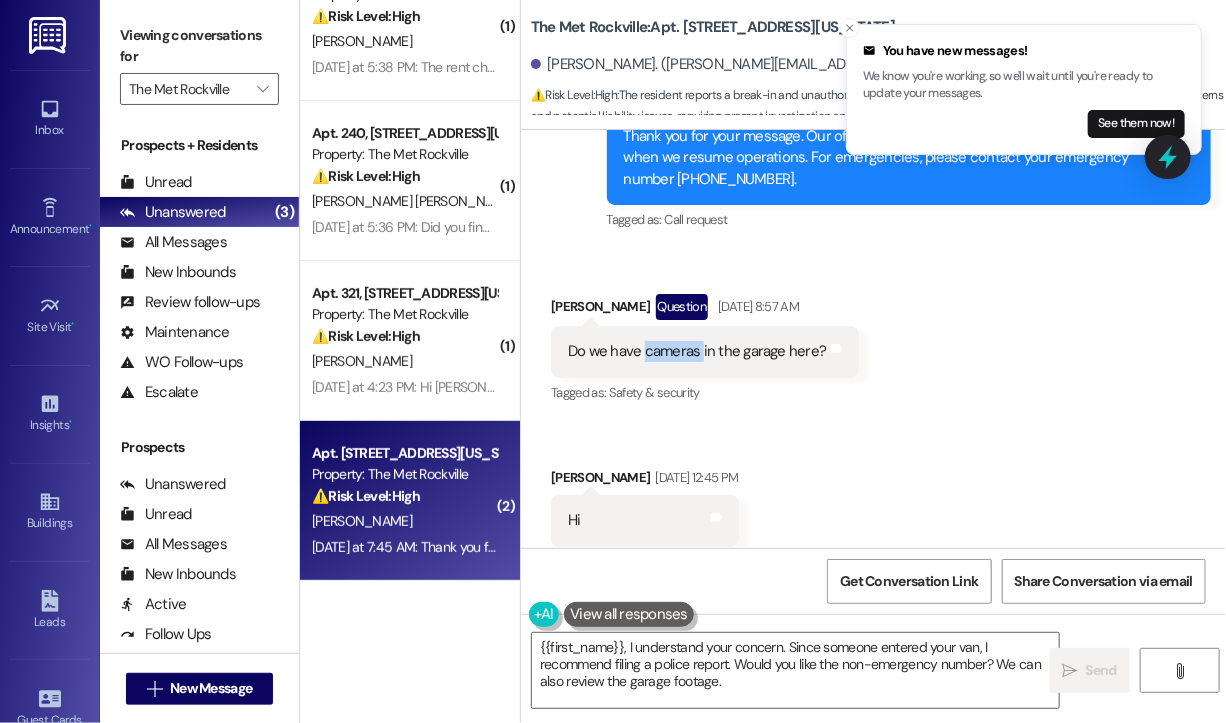 click on "Do we have cameras in the garage here?" at bounding box center (697, 351) 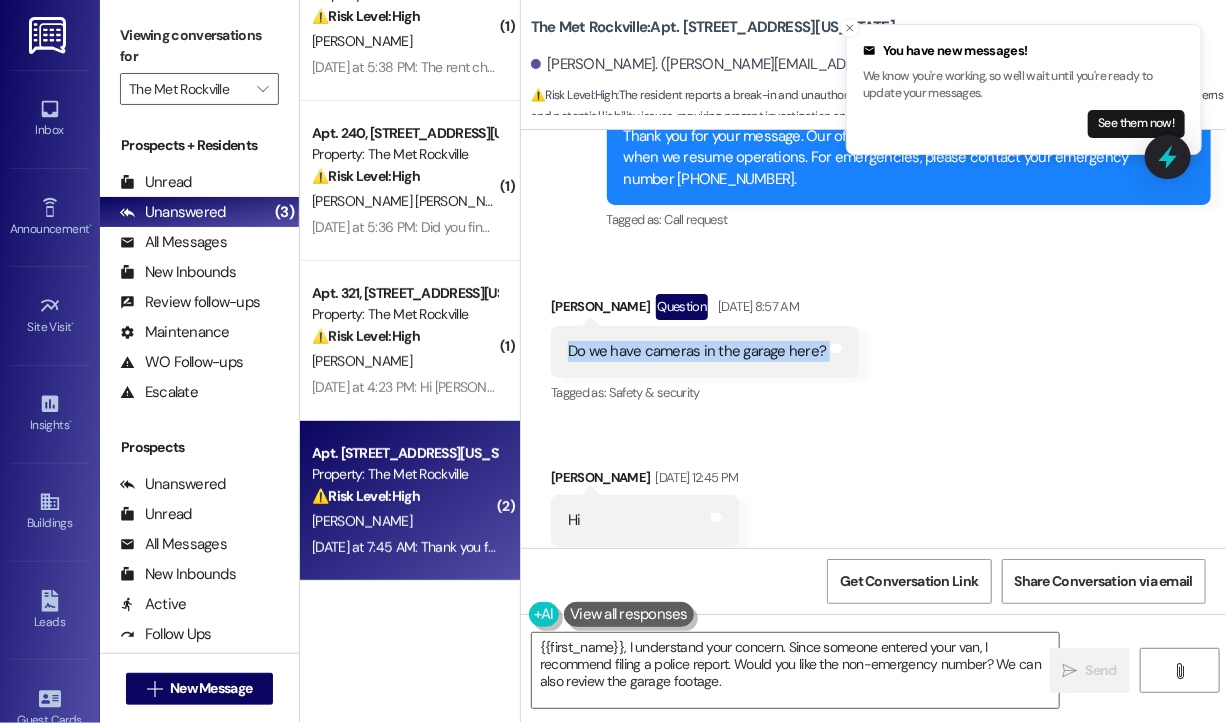 click on "Do we have cameras in the garage here?" at bounding box center (697, 351) 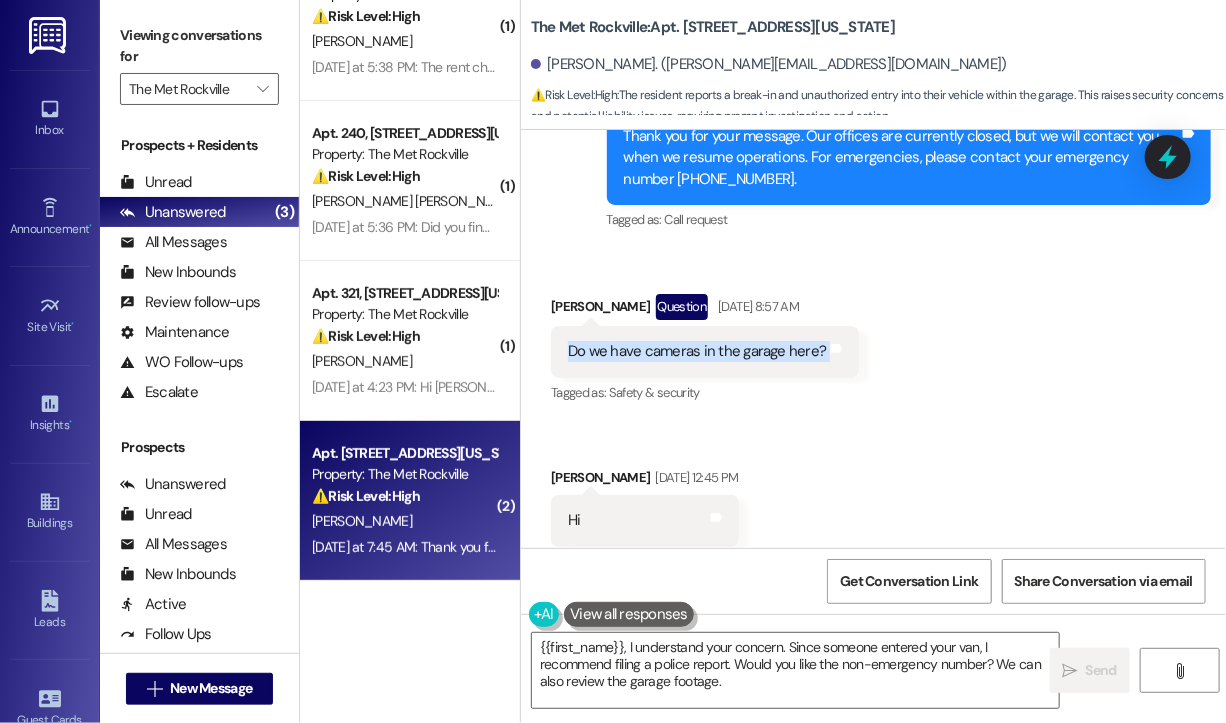 scroll, scrollTop: 0, scrollLeft: 0, axis: both 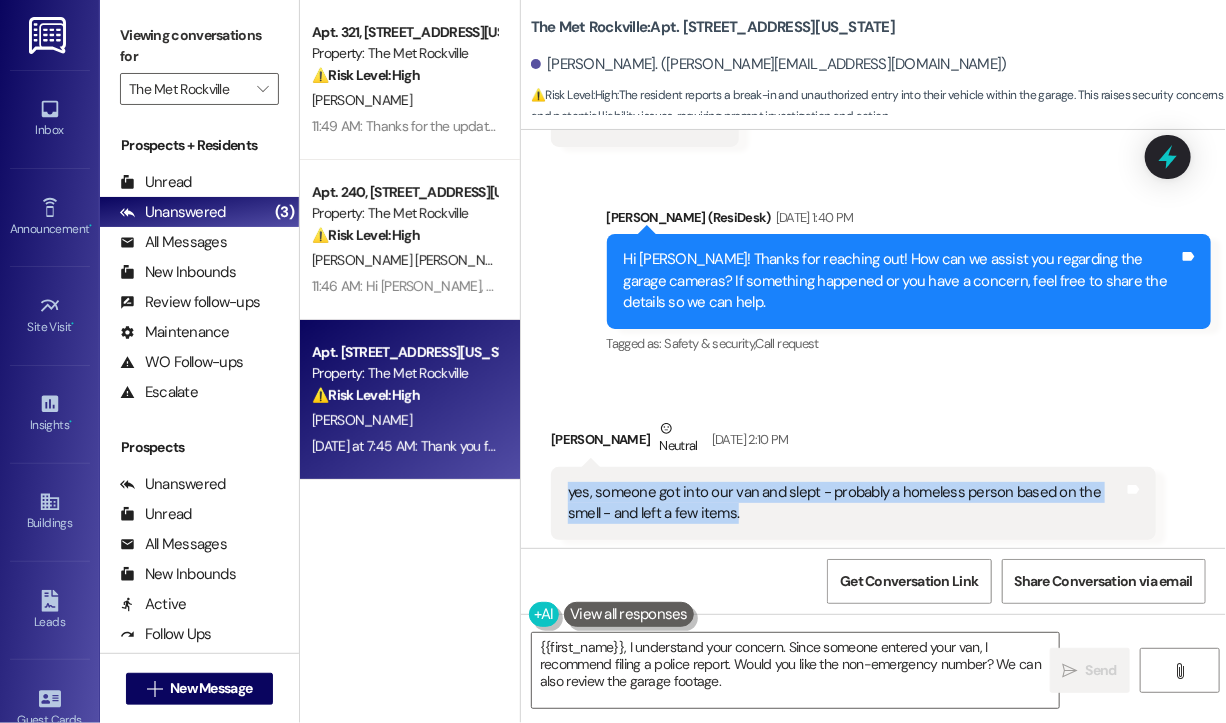 drag, startPoint x: 770, startPoint y: 491, endPoint x: 556, endPoint y: 464, distance: 215.69655 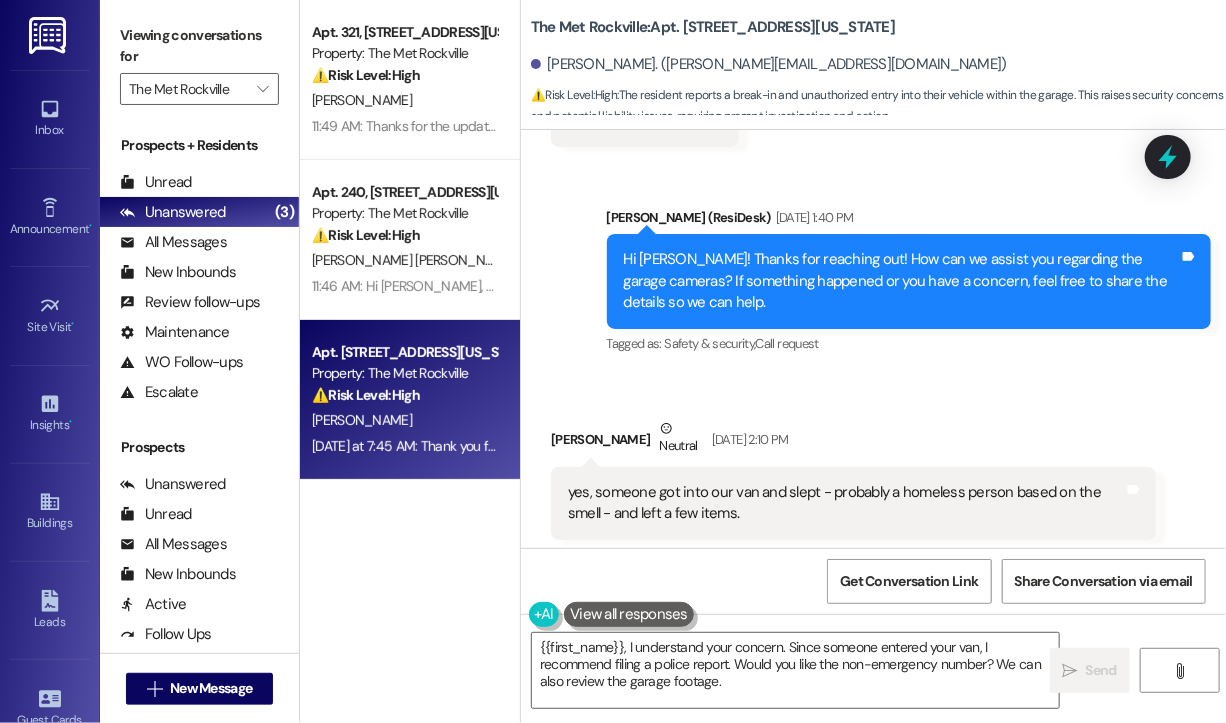 click on "Gregory Mueller   Neutral Jul 09, 2025 at 2:10 PM" at bounding box center [853, 442] 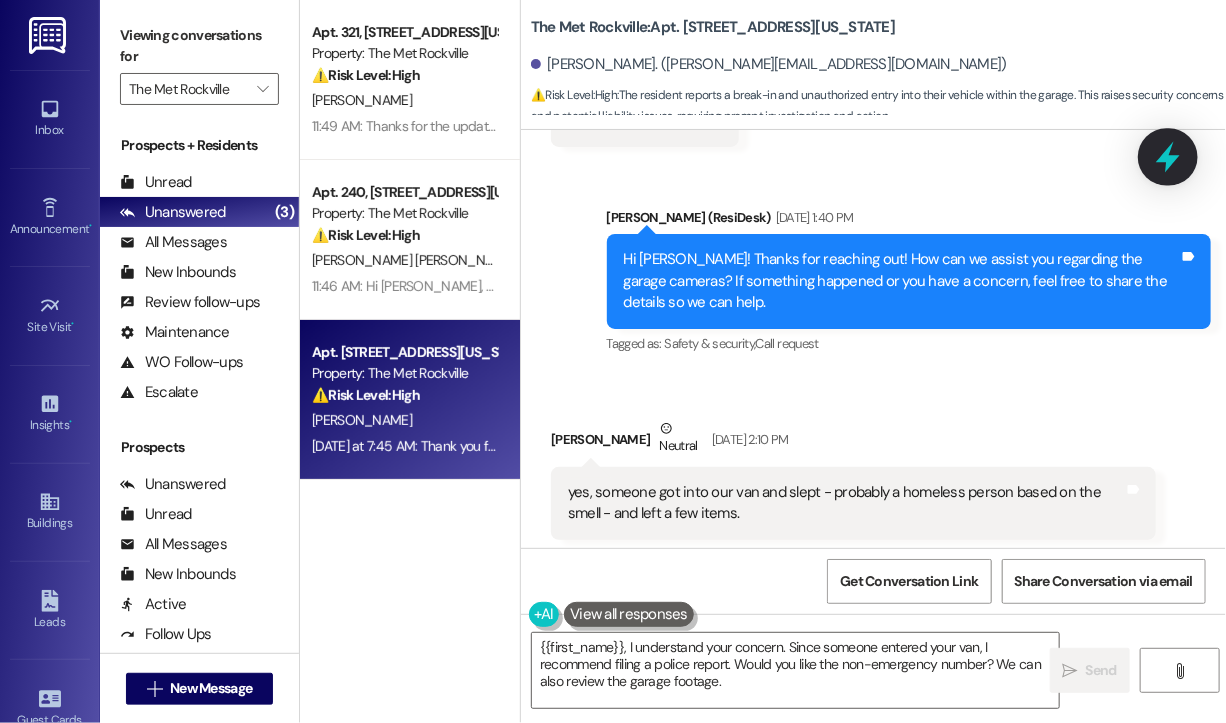 click 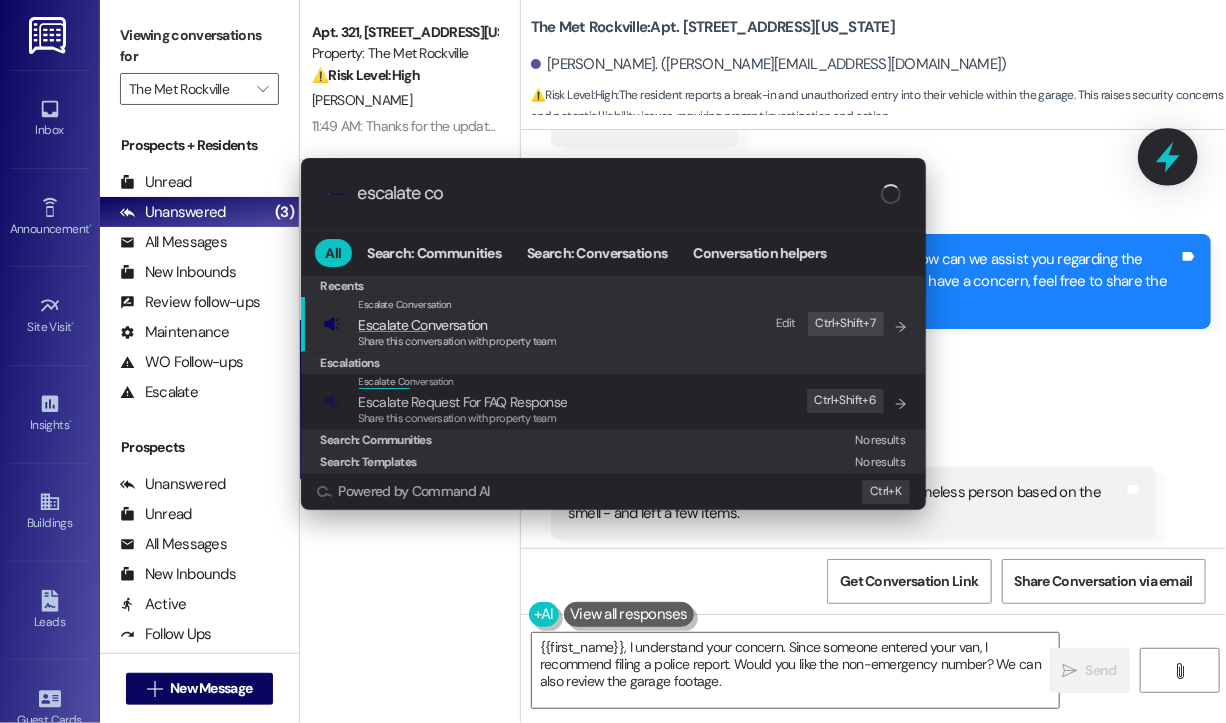 type on "escalate con" 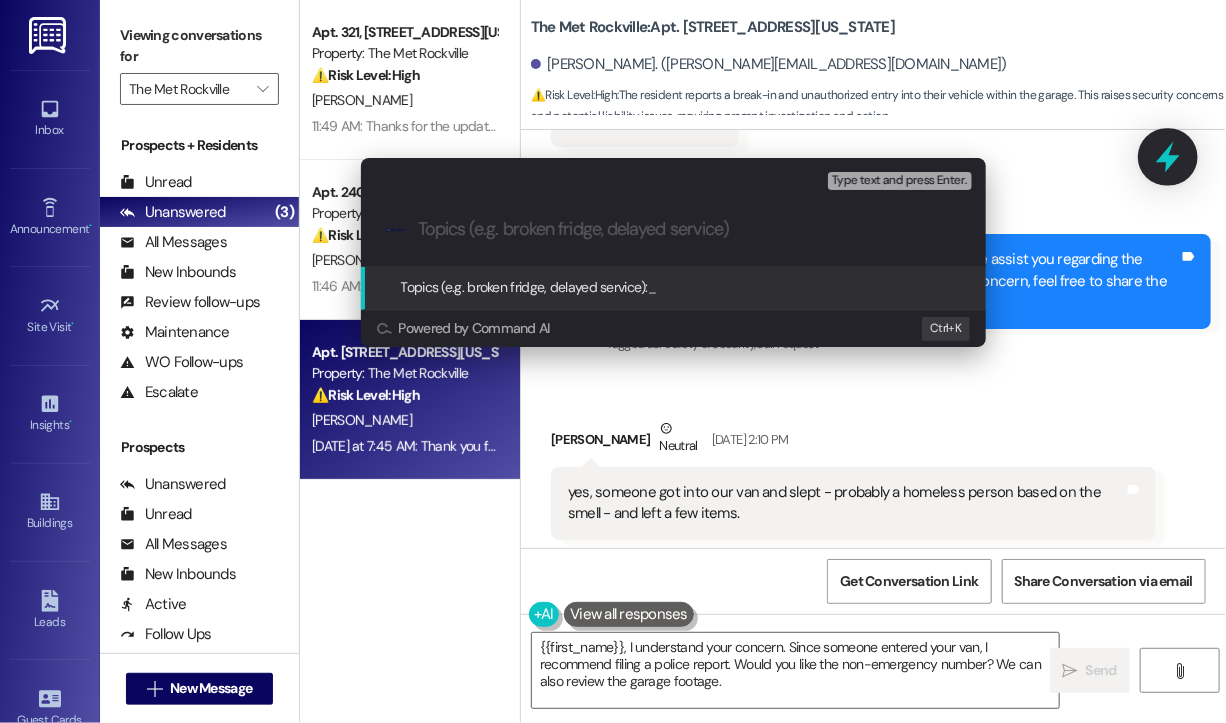 paste on "Security Concern in Garage – Possible Unauthorized Entry into Vehicle" 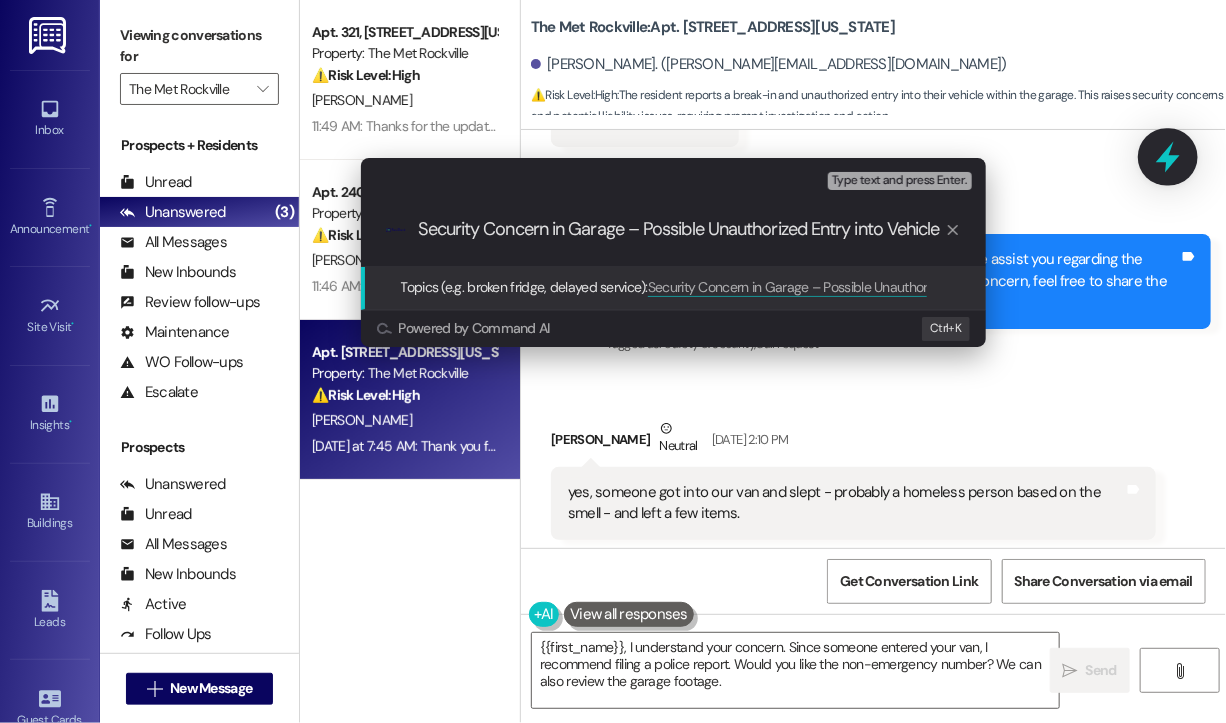 scroll, scrollTop: 0, scrollLeft: 3, axis: horizontal 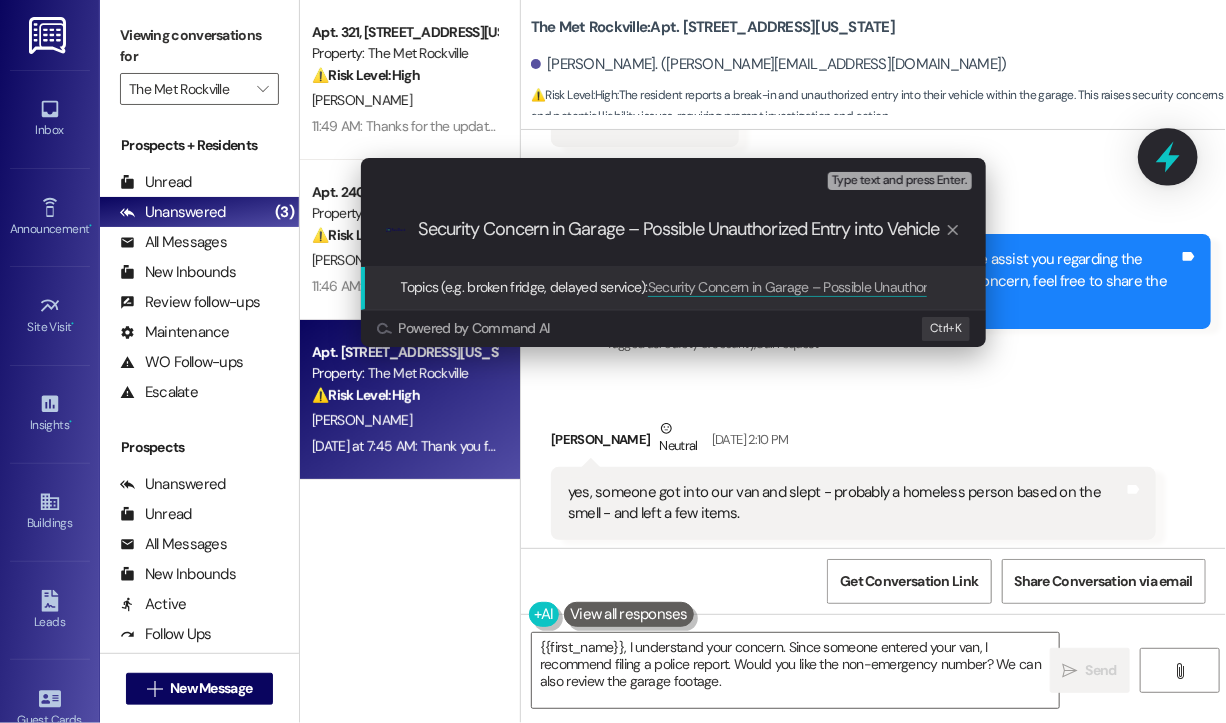 type 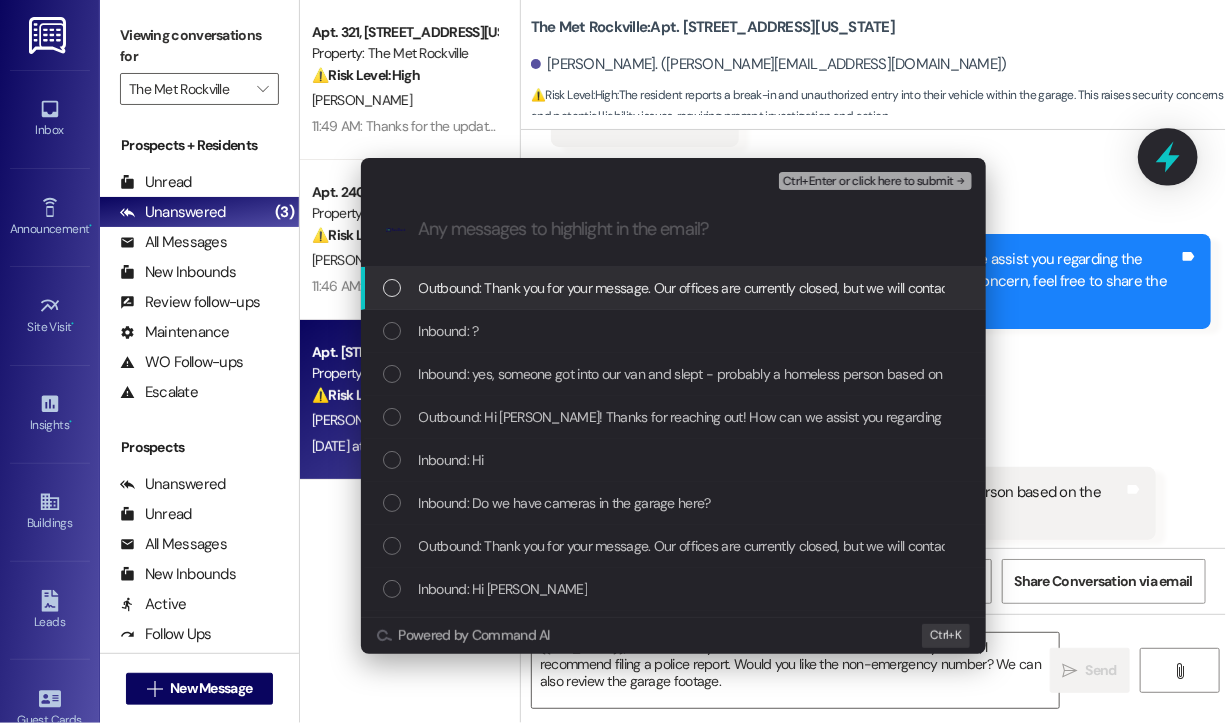 scroll, scrollTop: 0, scrollLeft: 0, axis: both 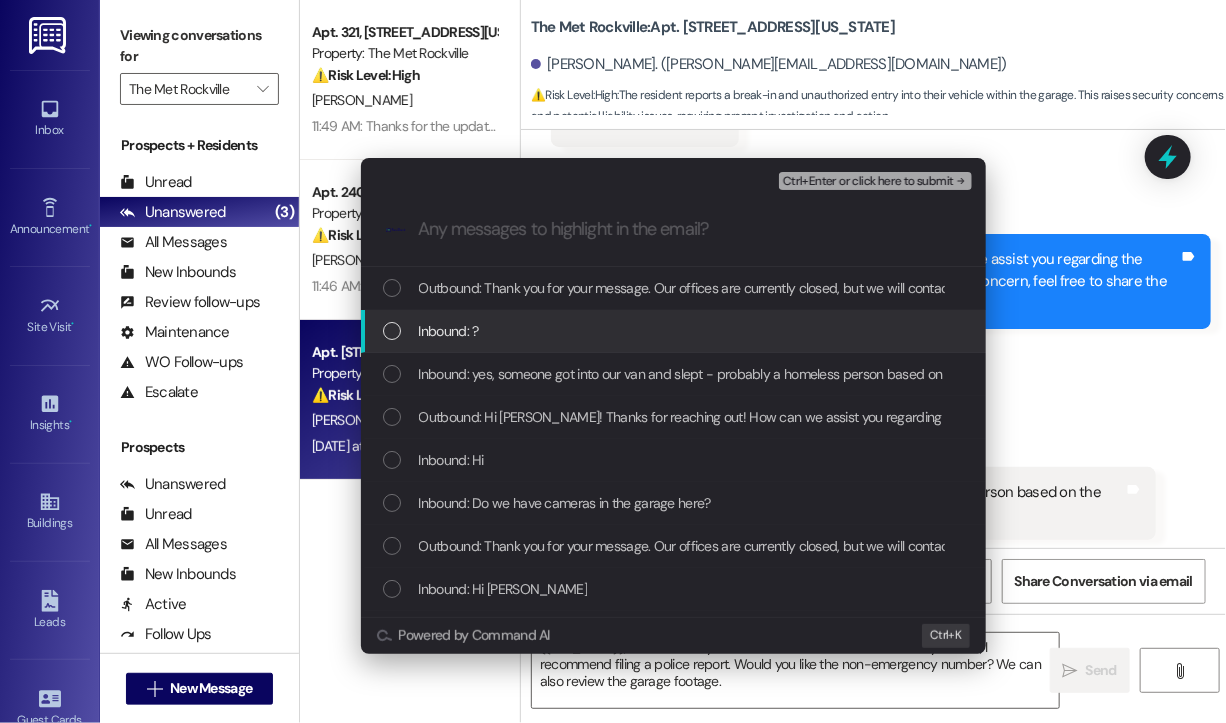 click on "Inbound: ?" at bounding box center [675, 331] 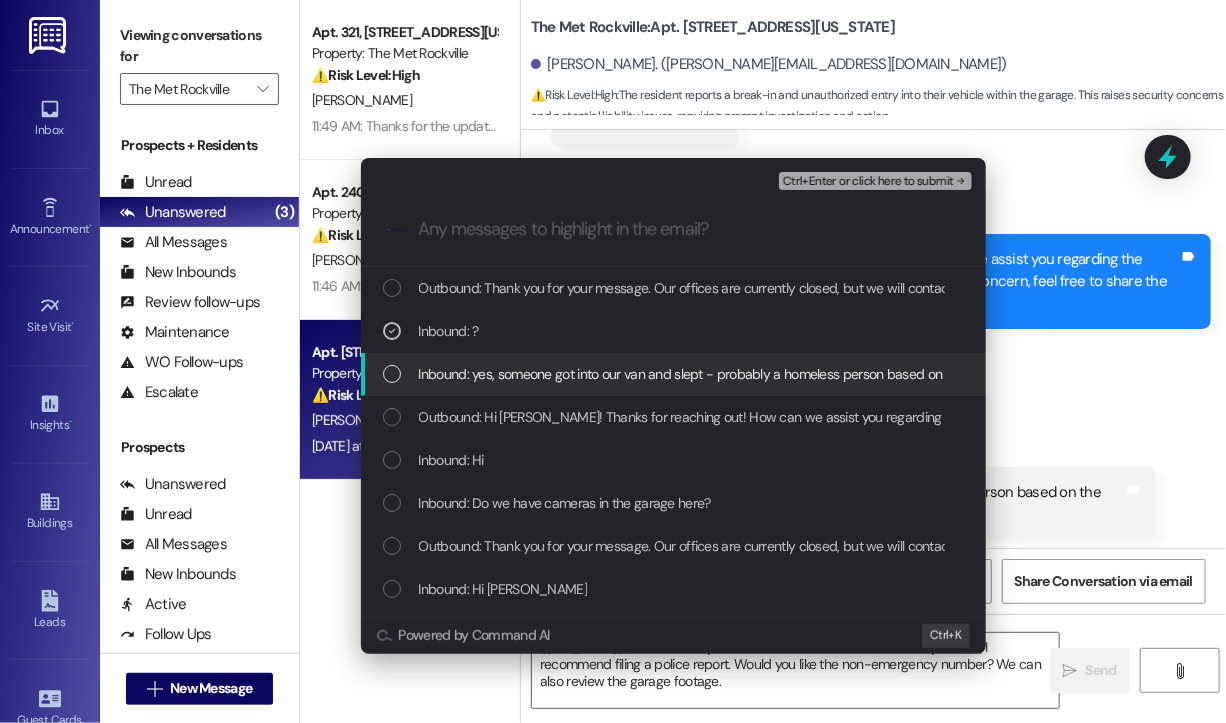 click on "Inbound: yes, someone got into our van and slept - probably a homeless person based on the smell - and left a few items." at bounding box center (774, 374) 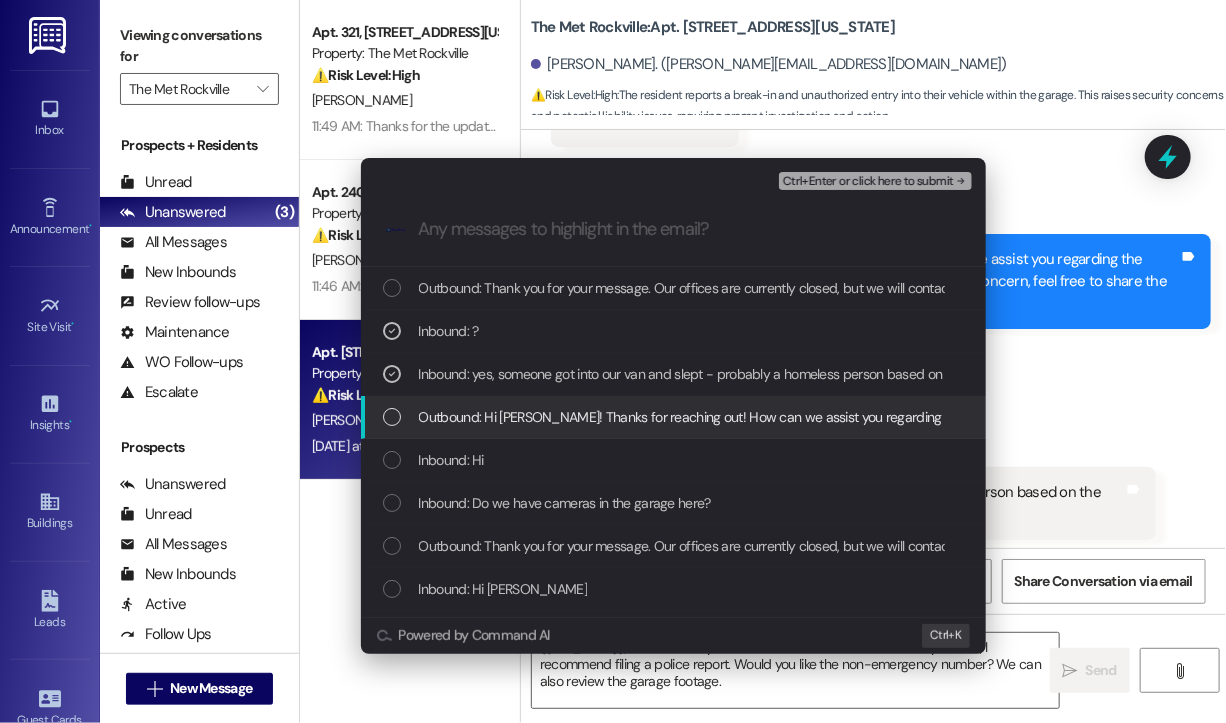 click on "Outbound: Hi Gregory! Thanks for reaching out! How can we assist you regarding the garage cameras? If something happened or you have a concern, feel free to share the details so we can help." at bounding box center [1010, 417] 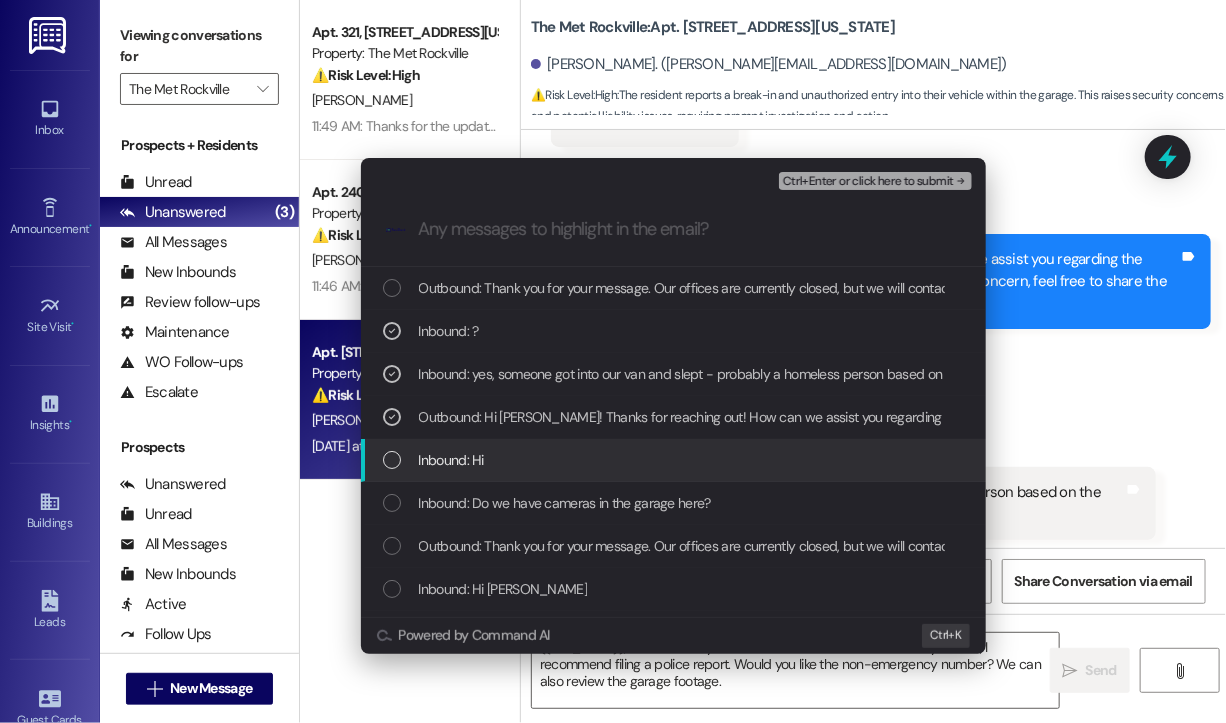 click on "Inbound: Hi" at bounding box center [675, 460] 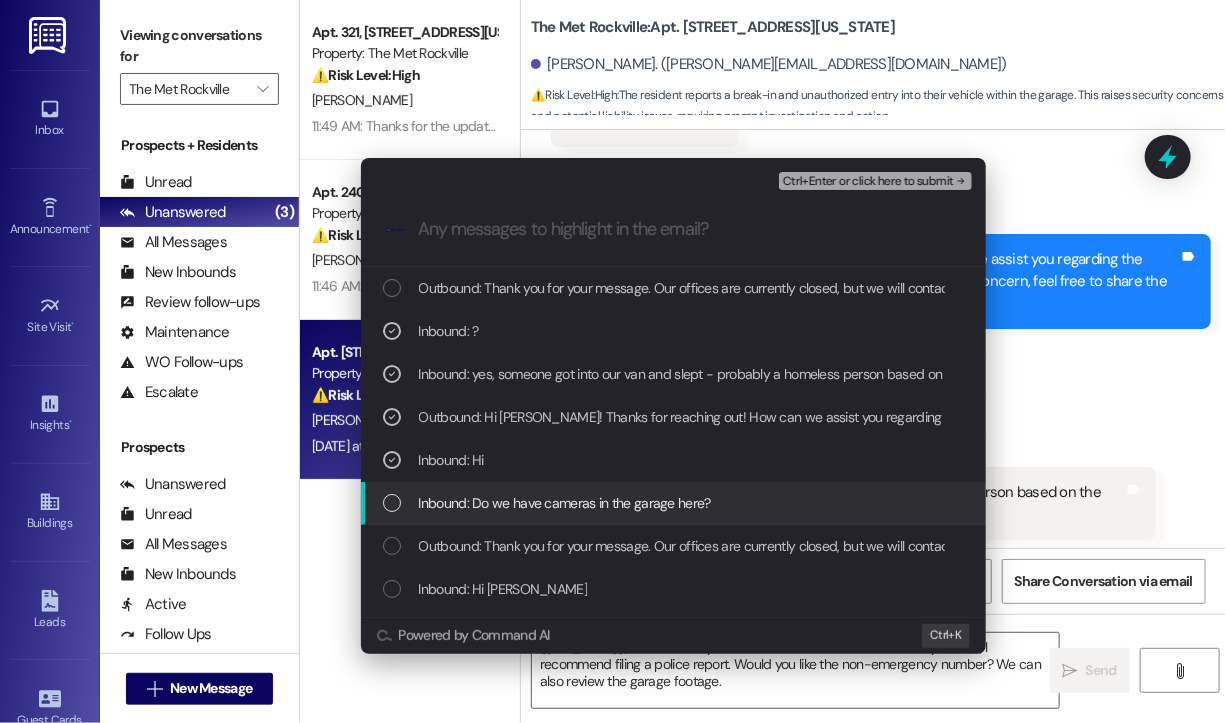 click on "Inbound: Do we have cameras in the garage here?" at bounding box center (565, 503) 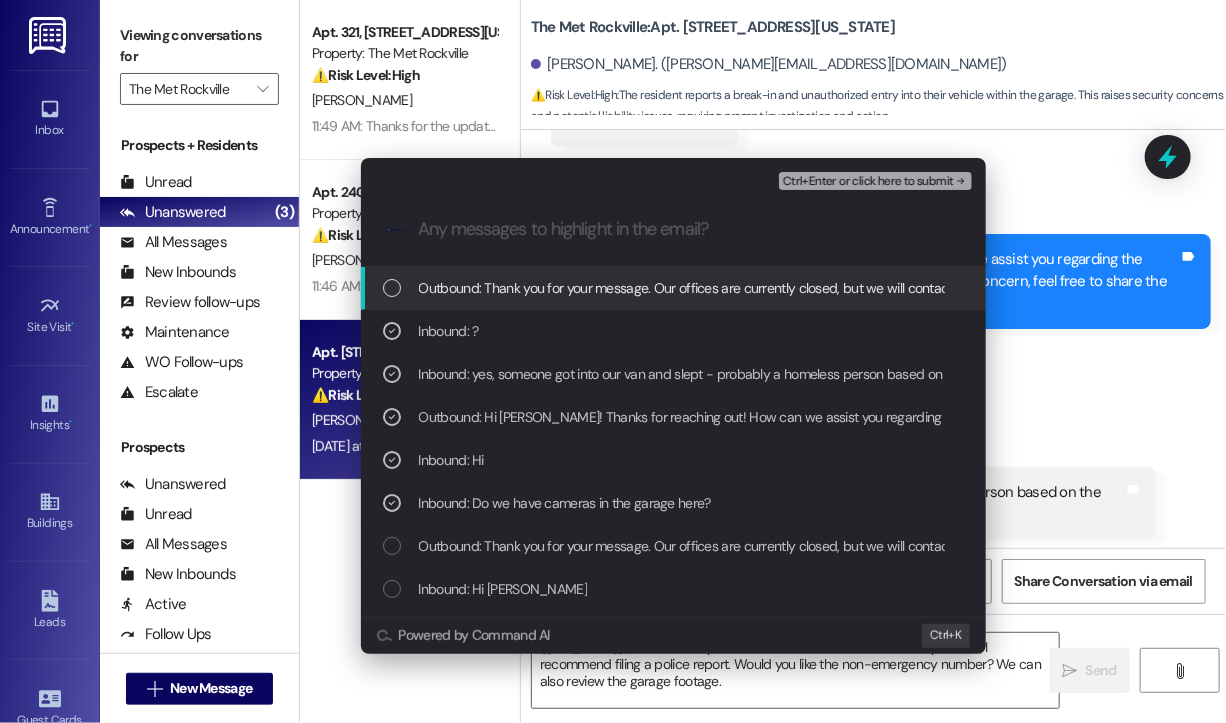 click on "Ctrl+Enter or click here to submit" at bounding box center [868, 182] 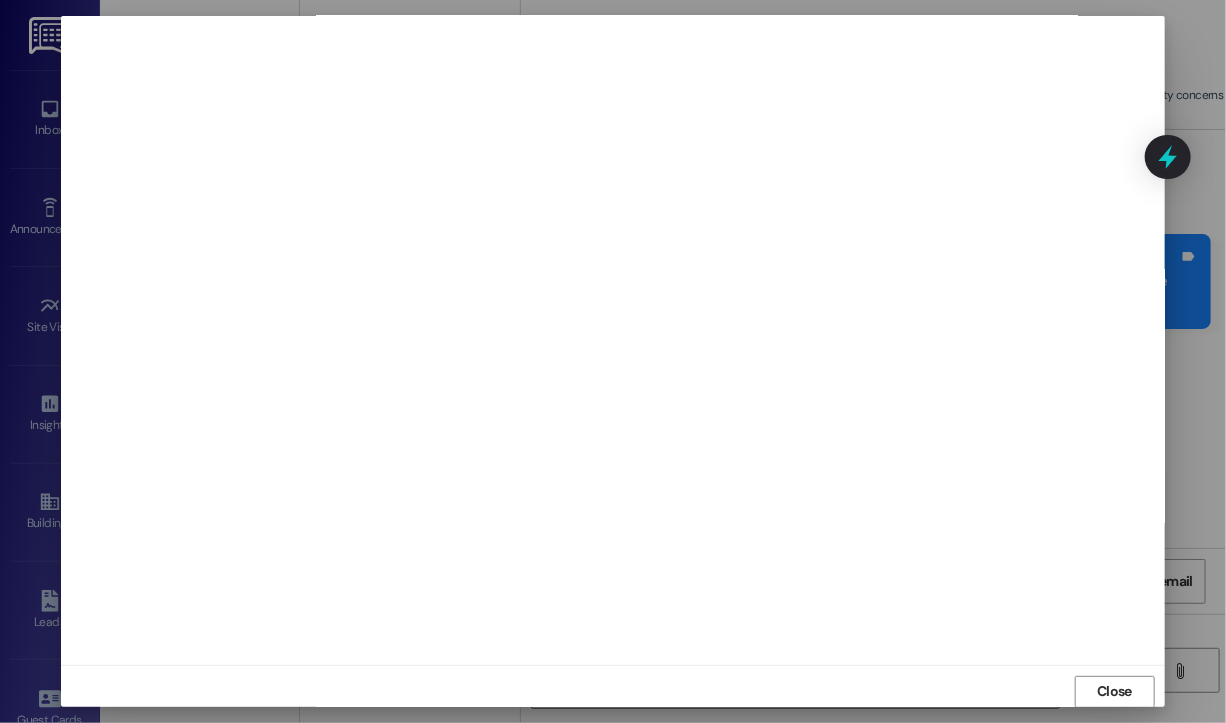 scroll, scrollTop: 12, scrollLeft: 0, axis: vertical 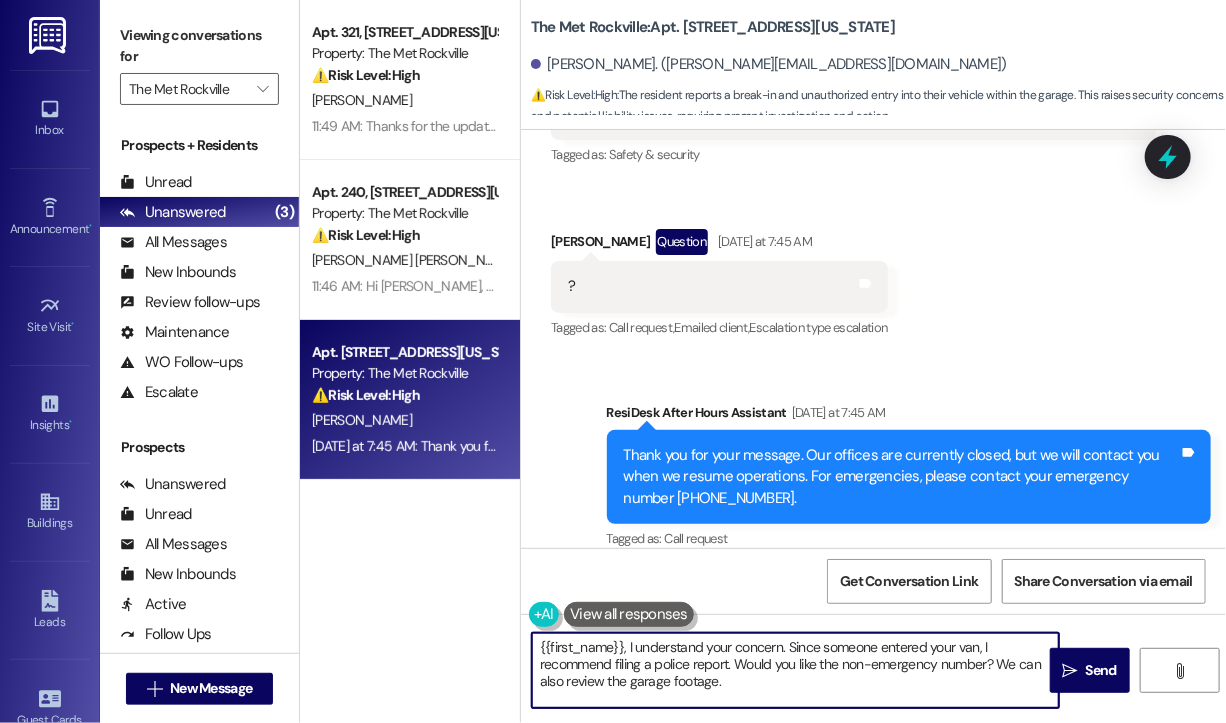click on "{{first_name}}, I understand your concern. Since someone entered your van, I recommend filing a police report. Would you like the non-emergency number? We can also review the garage footage." at bounding box center (795, 670) 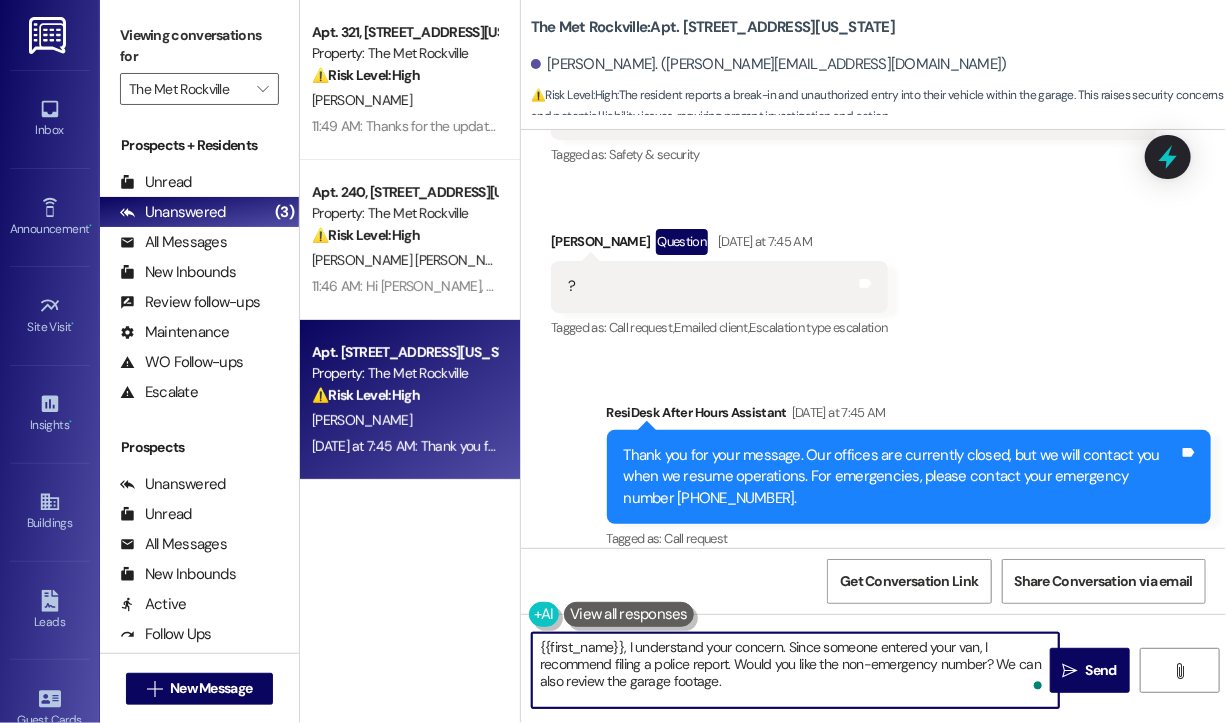 click on "{{first_name}}, I understand your concern. Since someone entered your van, I recommend filing a police report. Would you like the non-emergency number? We can also review the garage footage." at bounding box center [795, 670] 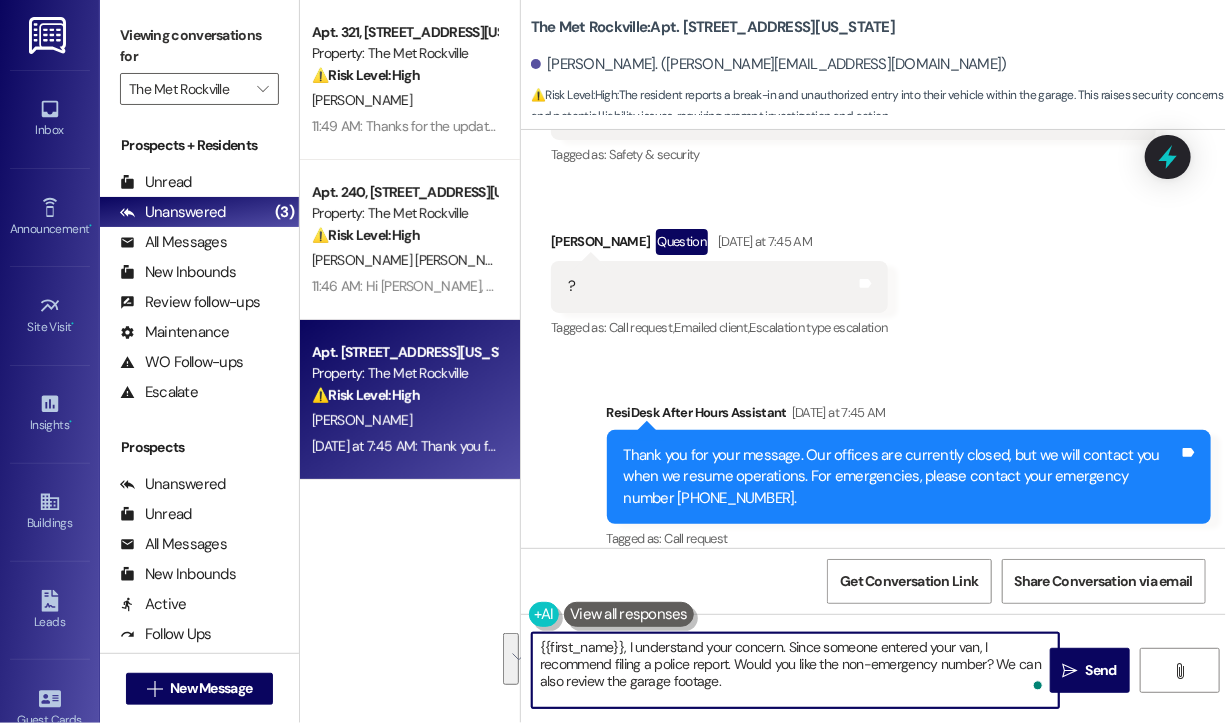 drag, startPoint x: 772, startPoint y: 690, endPoint x: 620, endPoint y: 648, distance: 157.6959 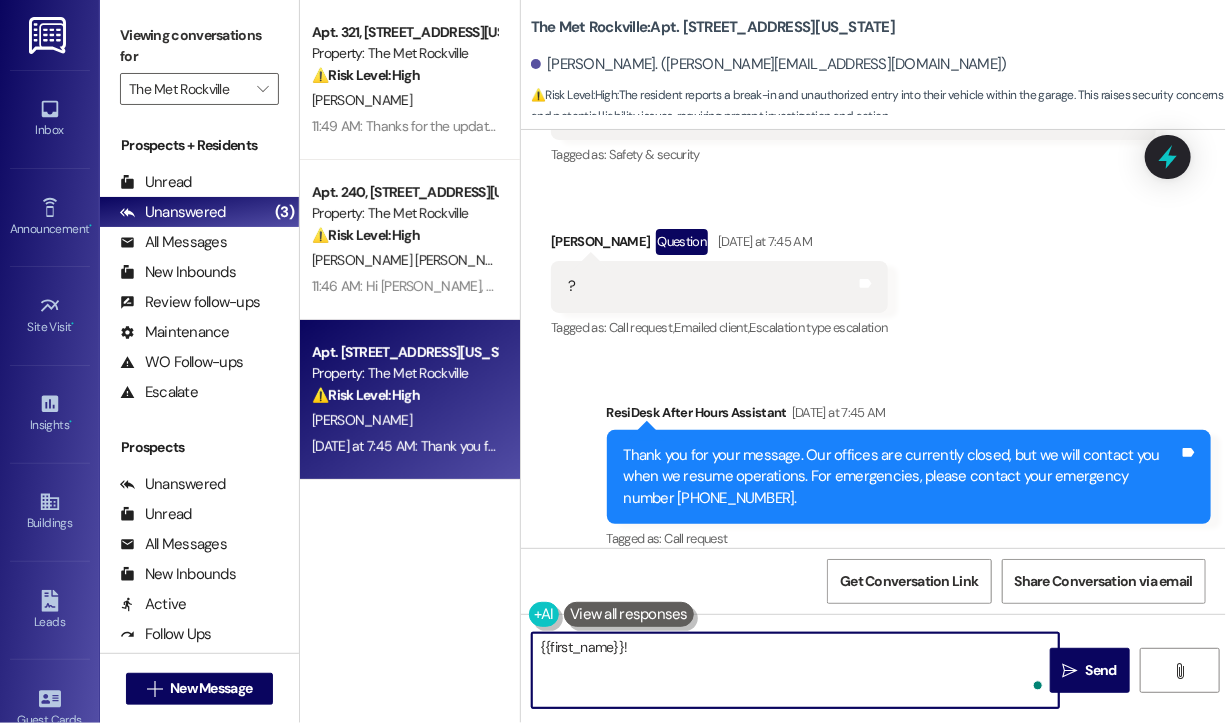 paste on "Thanks for reaching out—I'm really sorry to hear about what happened. That definitely sounds unsettling. I’ve asked the team to confirm whether there are cameras in the garage so we can follow up accordingly. Have you had a chance to report the incident to the local police? Let us know if there’s anything else we can do to support you." 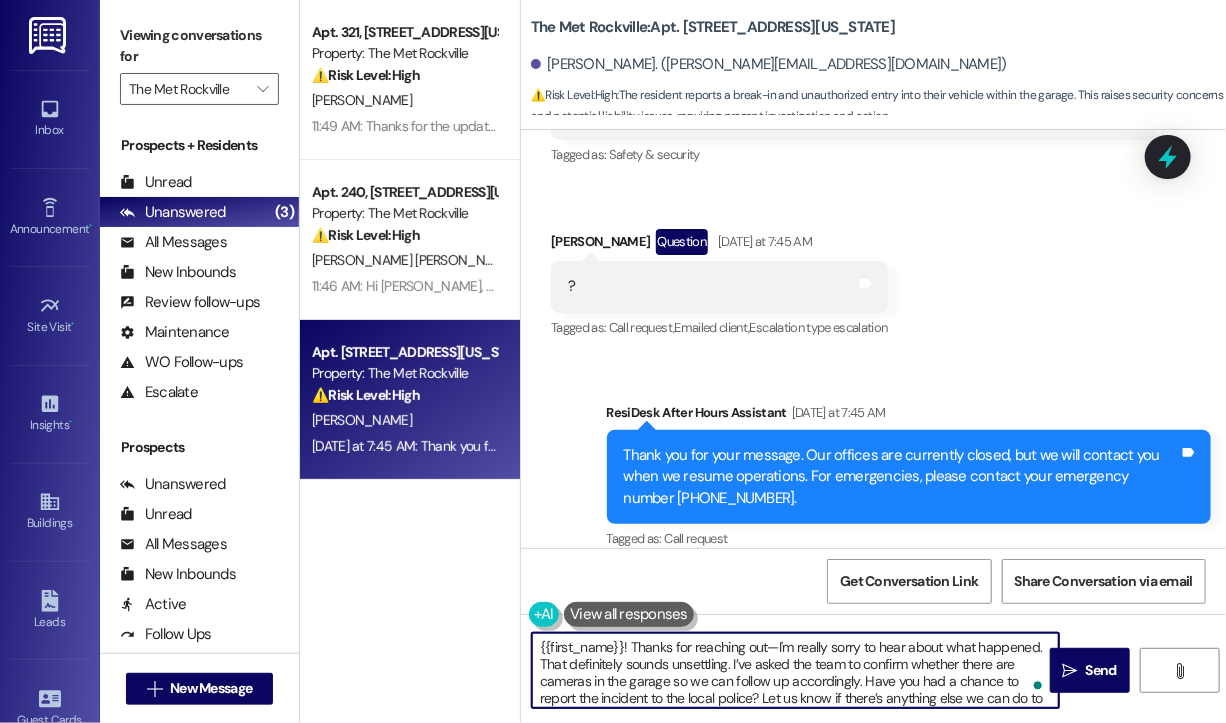 scroll, scrollTop: 16, scrollLeft: 0, axis: vertical 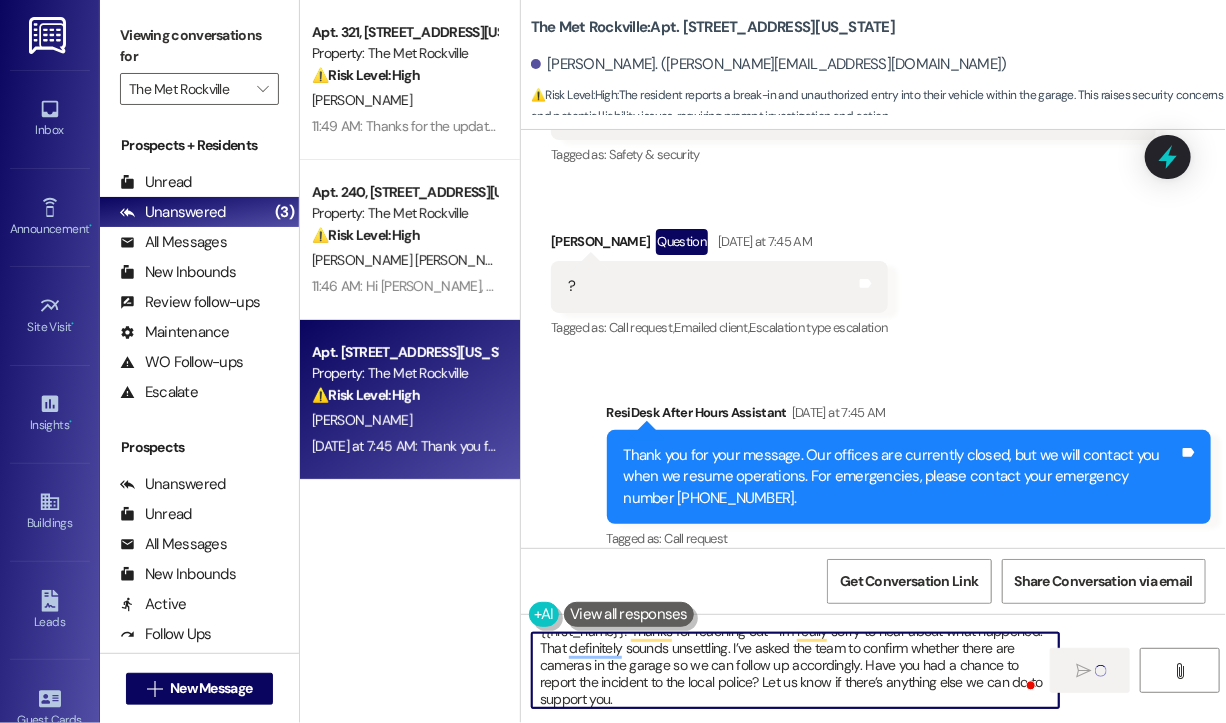 type on "{{first_name}}! Thanks for reaching out—I'm really sorry to hear about what happened. That definitely sounds unsettling. I’ve asked the team to confirm whether there are cameras in the garage so we can follow up accordingly. Have you had a chance to report the incident to the local police? Let us know if there’s anything else we can do to support you." 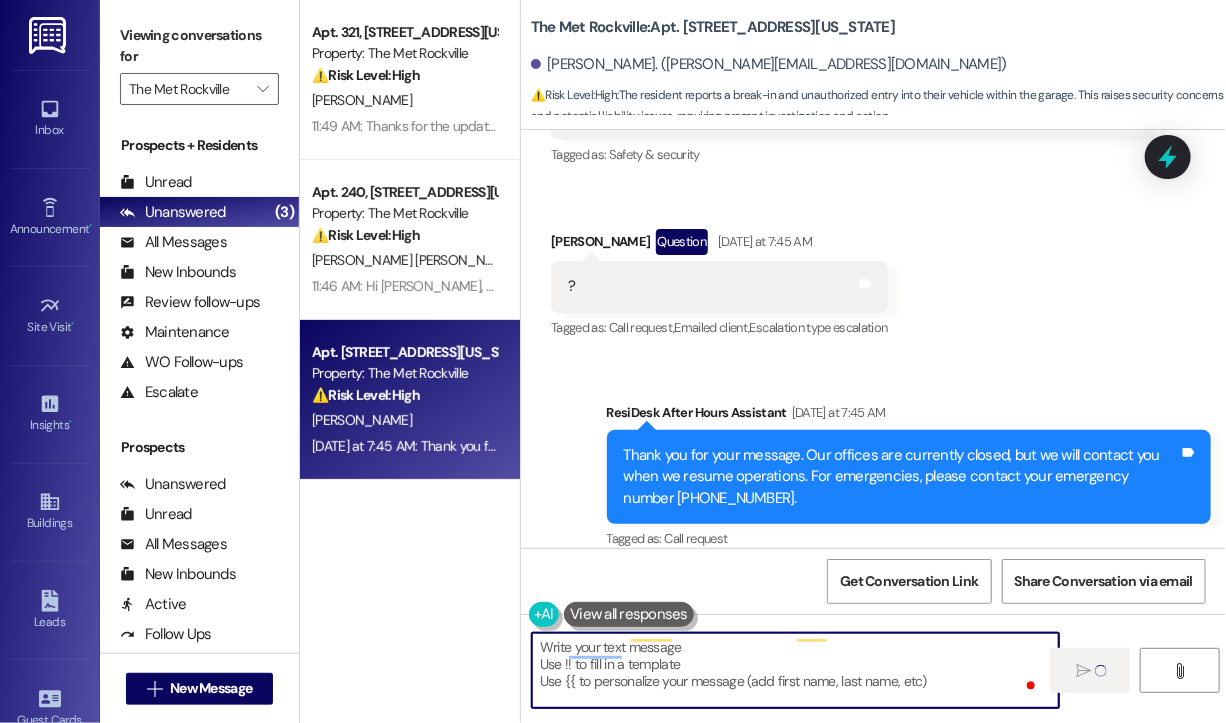 scroll, scrollTop: 0, scrollLeft: 0, axis: both 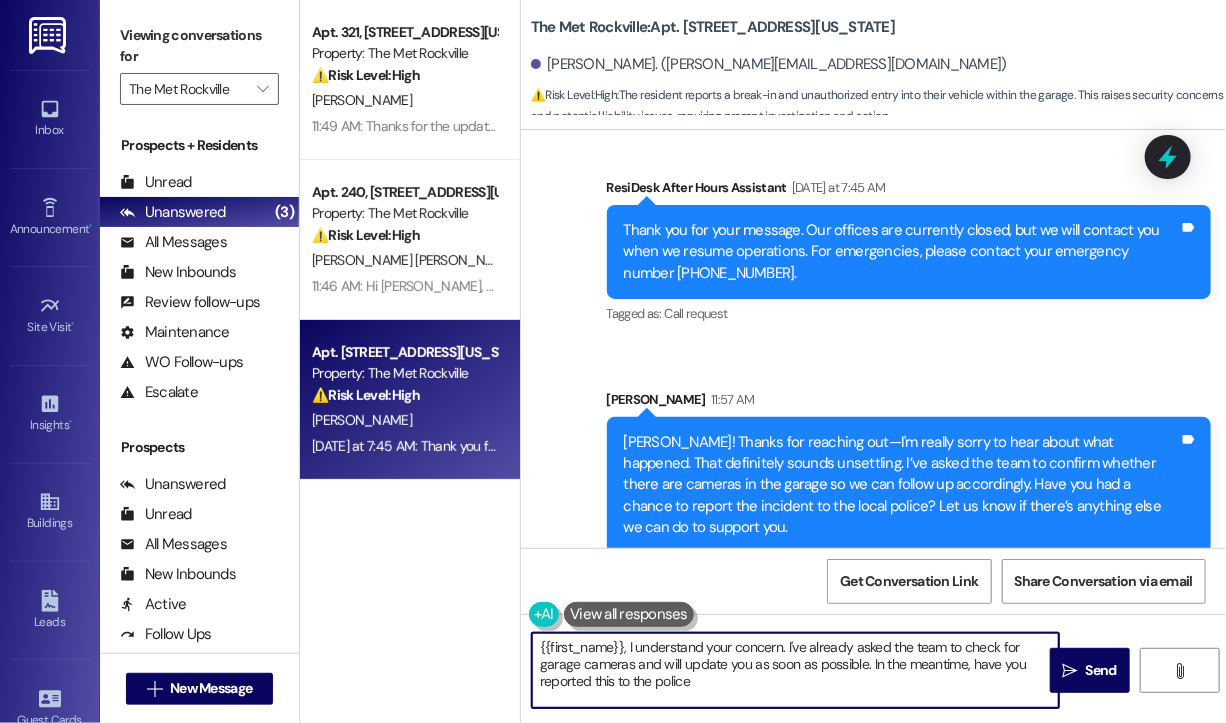 type on "{{first_name}}, I understand your concern. I've already asked the team to check for garage cameras and will update you as soon as possible. In the meantime, have you reported this to the police?" 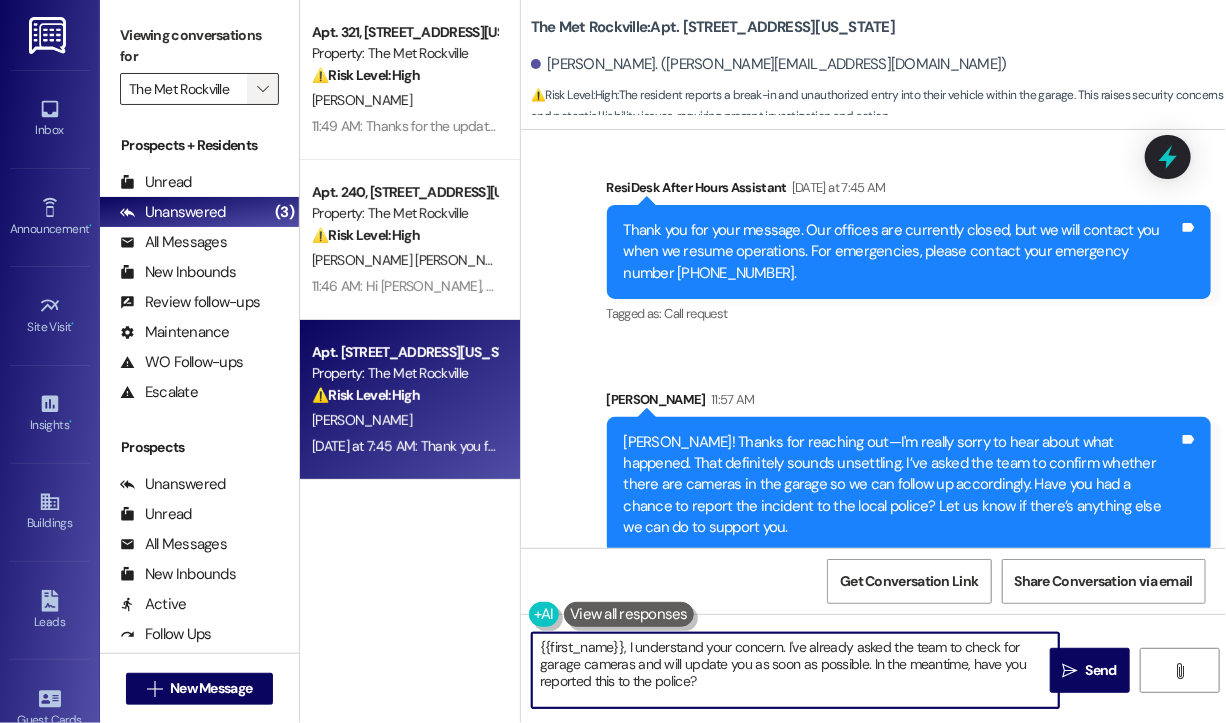 click on "" at bounding box center [262, 89] 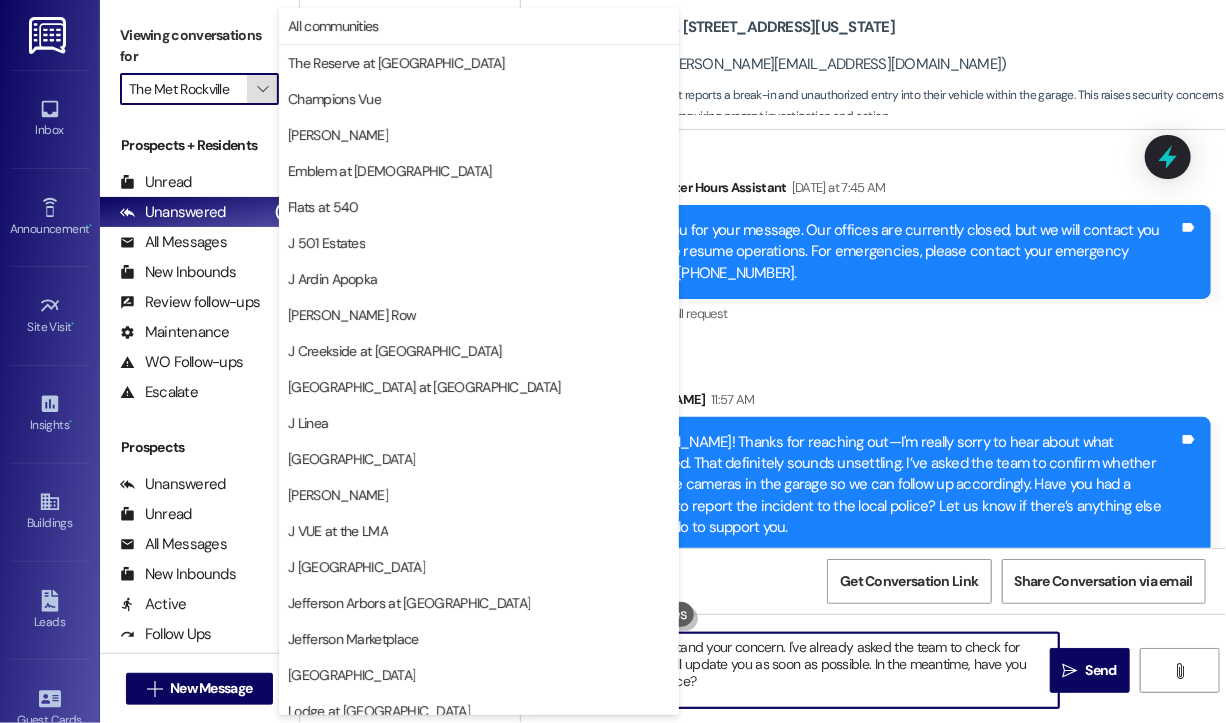scroll, scrollTop: 301, scrollLeft: 0, axis: vertical 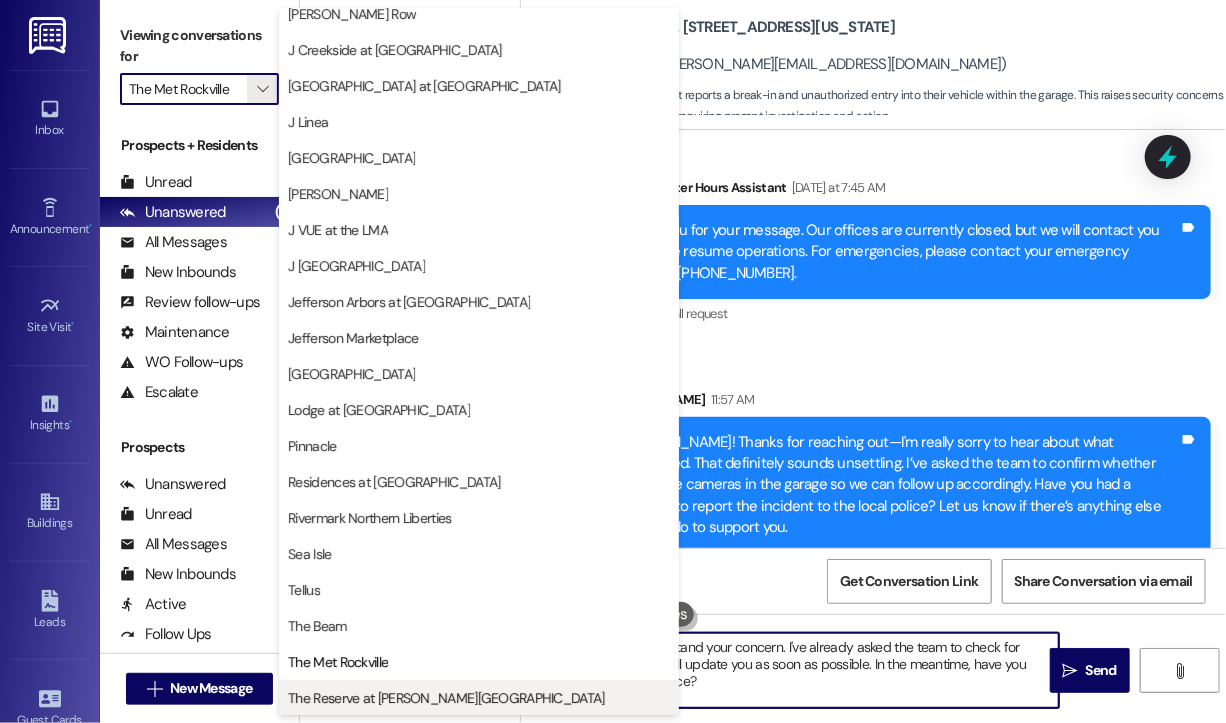 click on "The Reserve at Patterson Place" at bounding box center (446, 698) 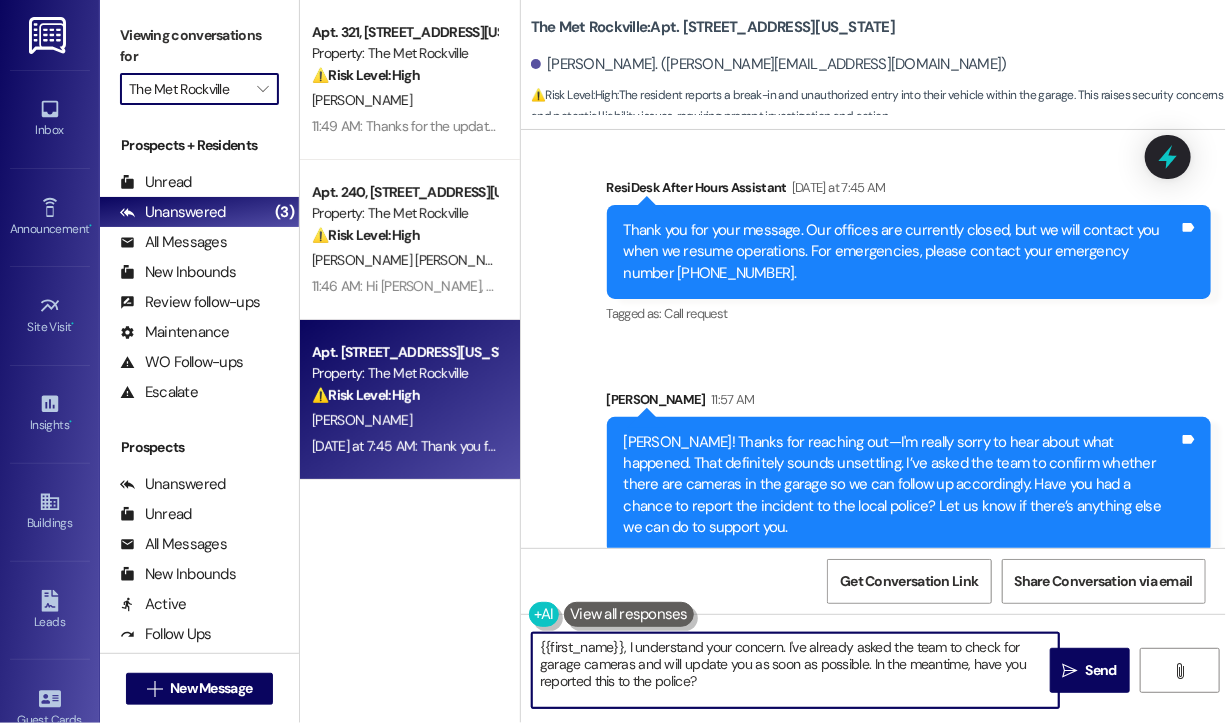 type on "The Reserve at Patterson Place" 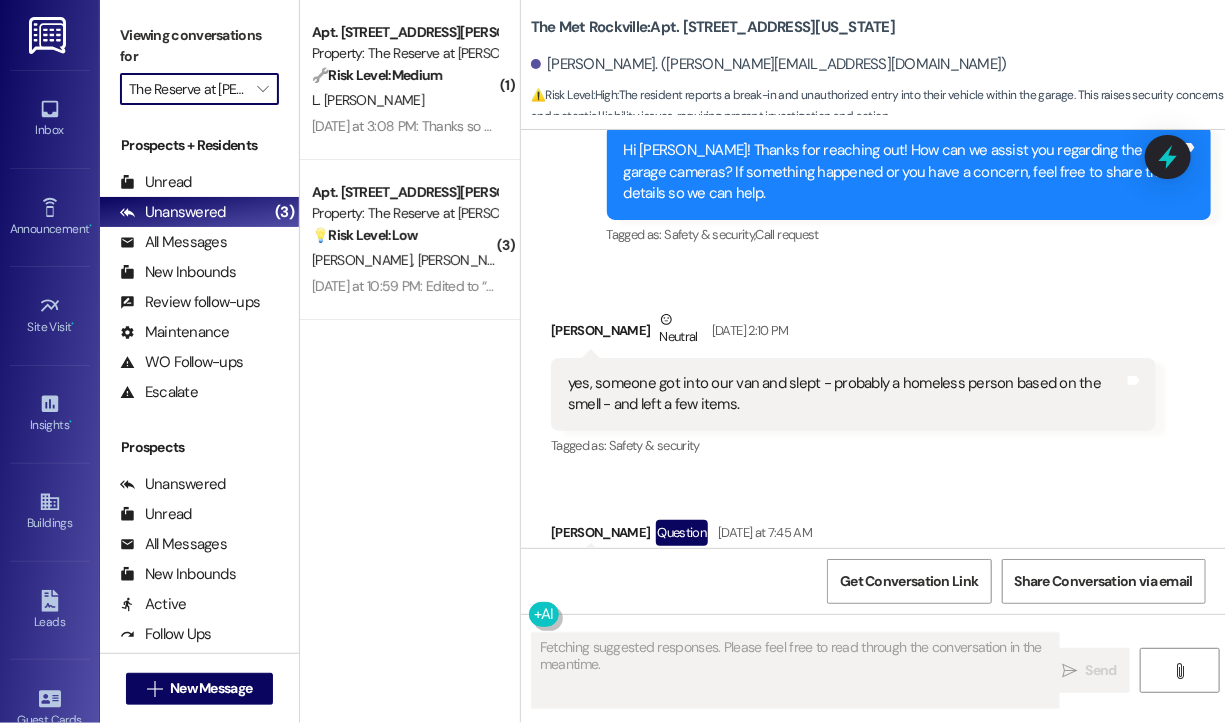 scroll, scrollTop: 1878, scrollLeft: 0, axis: vertical 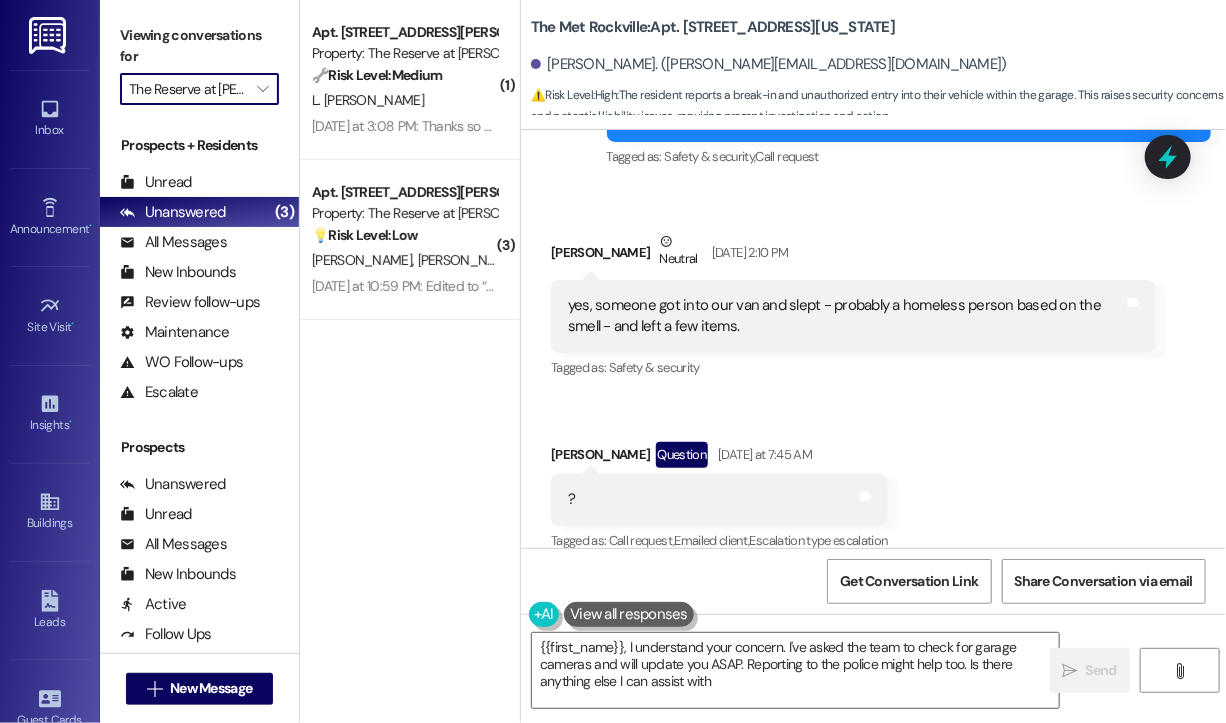 type on "{{first_name}}, I understand your concern. I've asked the team to check for garage cameras and will update you ASAP. Reporting to the police might help too. Is there anything else I can assist with?" 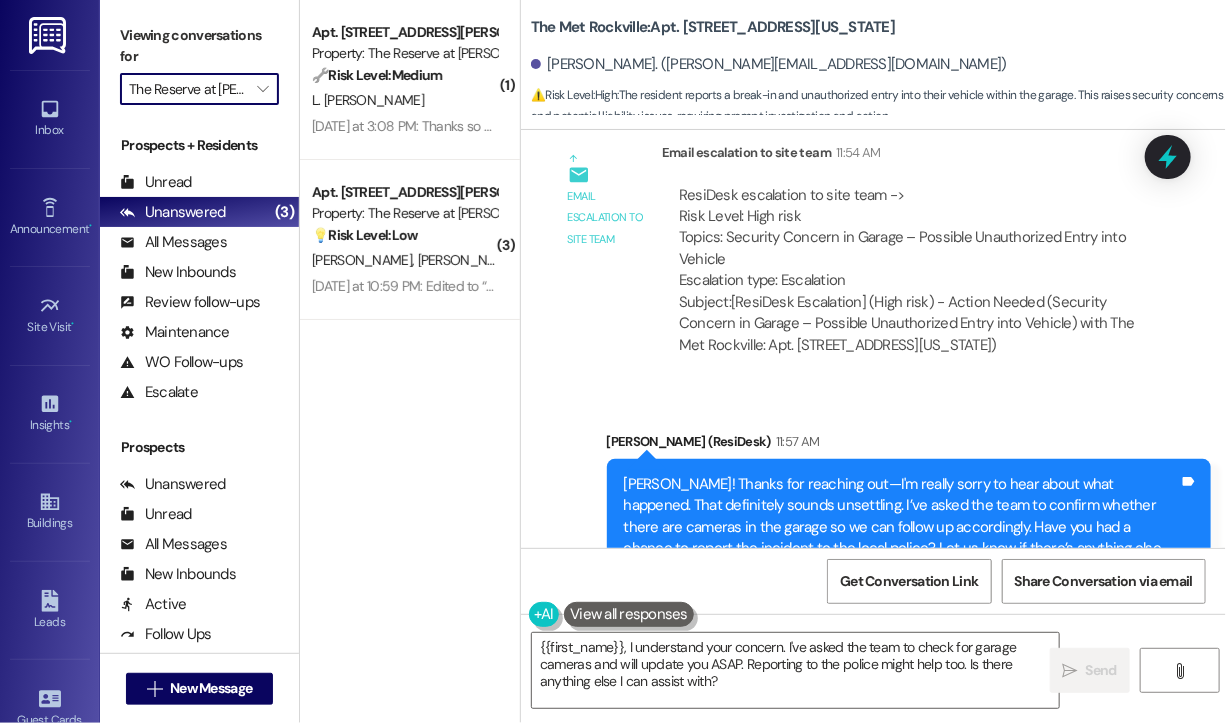 scroll, scrollTop: 2635, scrollLeft: 0, axis: vertical 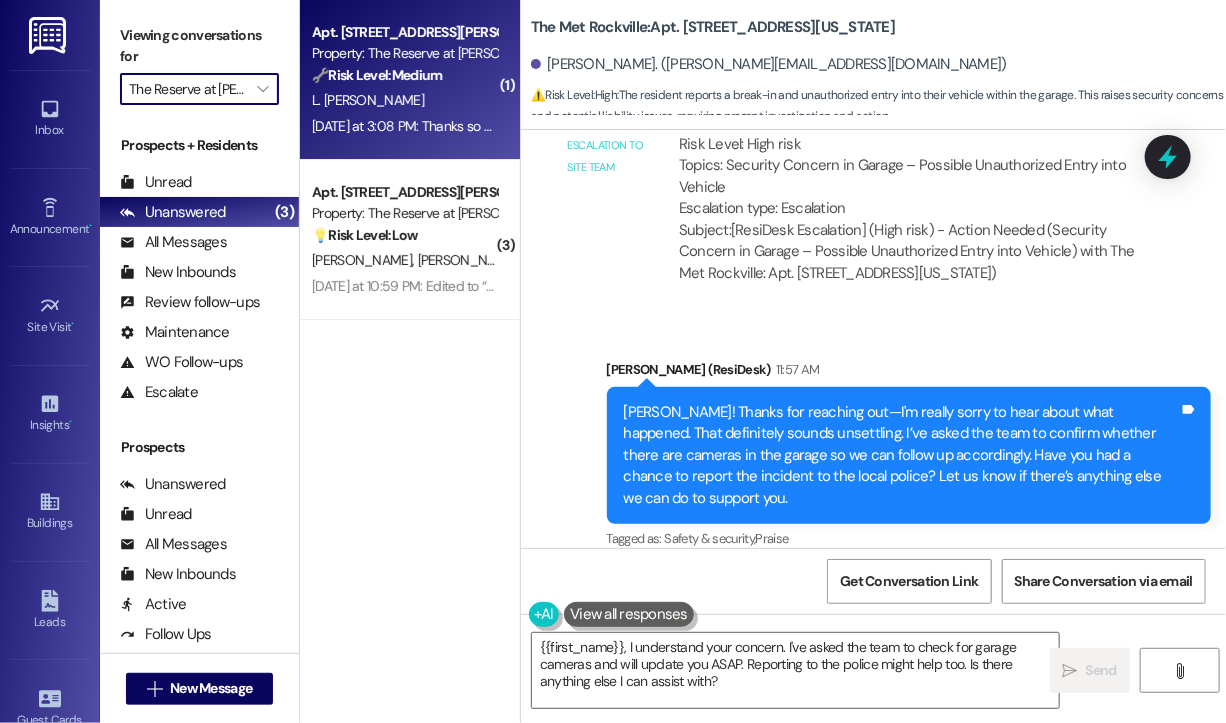 click on "L. Van Rooyen" at bounding box center [404, 100] 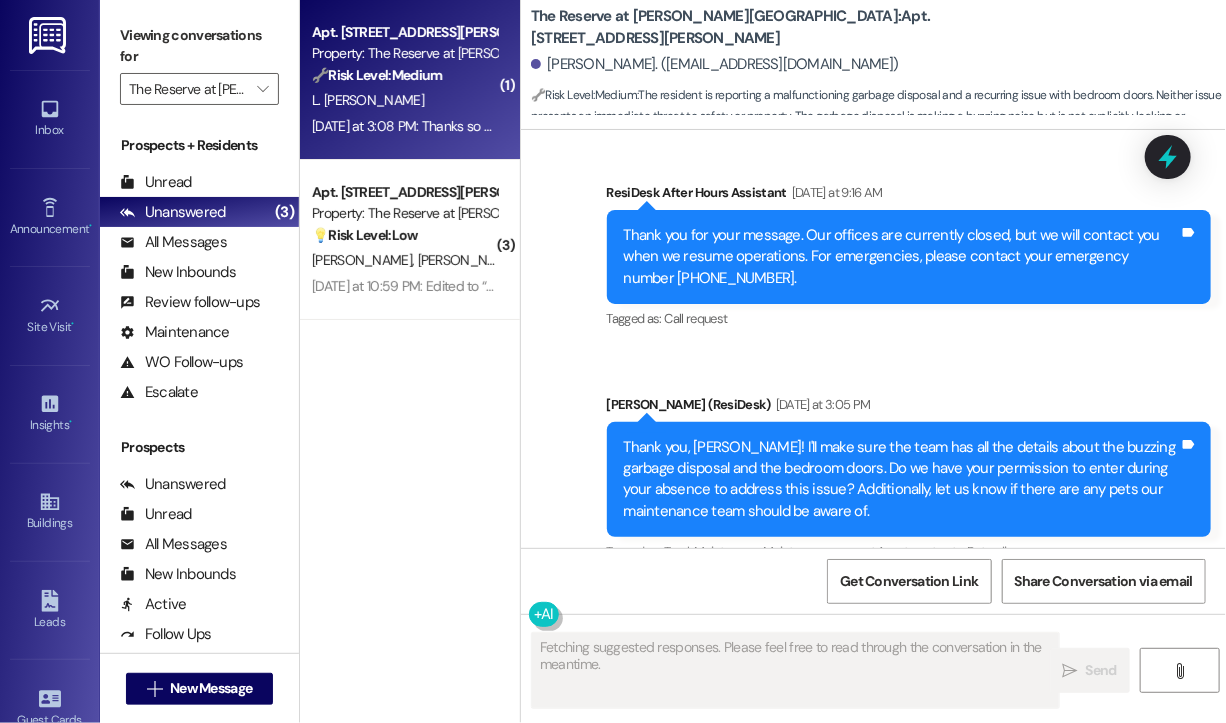 scroll, scrollTop: 5664, scrollLeft: 0, axis: vertical 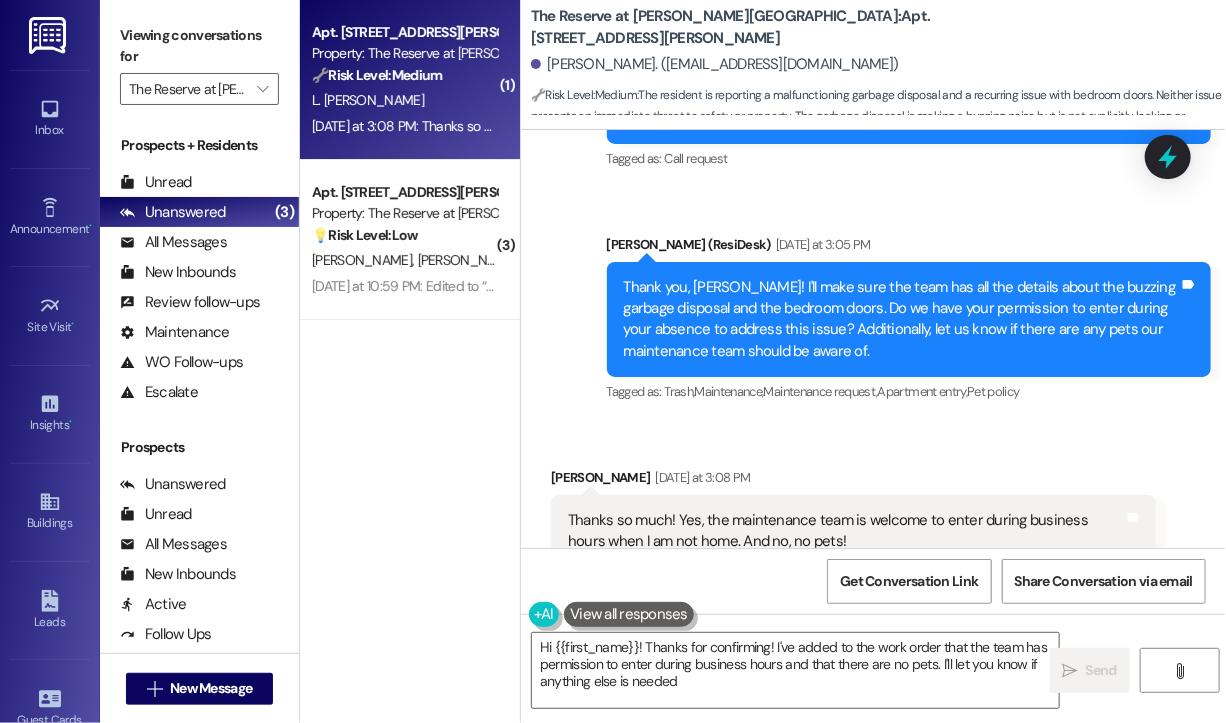 type on "Hi {{first_name}}! Thanks for confirming! I've added to the work order that the team has permission to enter during business hours and that there are no pets. I'll let you know if anything else is needed!" 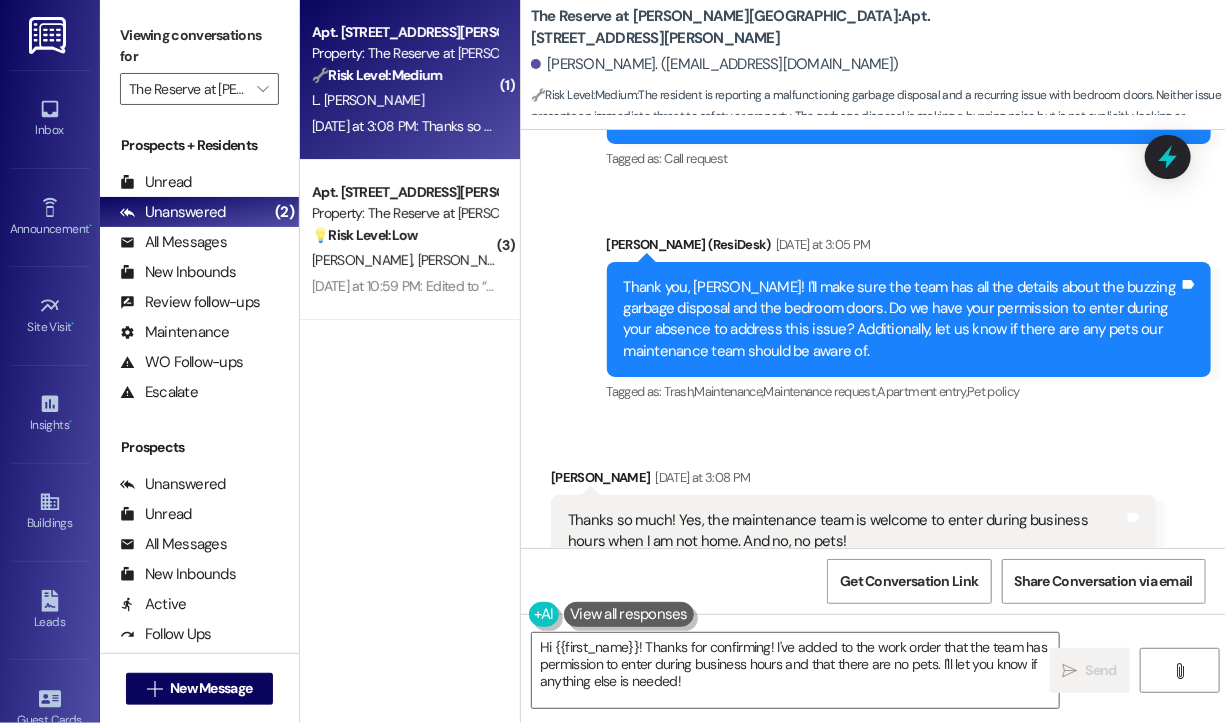 click on "Received via SMS Lara Van Rooyen Yesterday at 3:08 PM Thanks so much! Yes, the maintenance team is welcome to enter during business hours when I am not home. And no, no pets! Tags and notes Tagged as:   Maintenance ,  Click to highlight conversations about Maintenance Apartment entry ,  Click to highlight conversations about Apartment entry Pet policy ,  Click to highlight conversations about Pet policy Positive response Click to highlight conversations about Positive response" at bounding box center [873, 517] 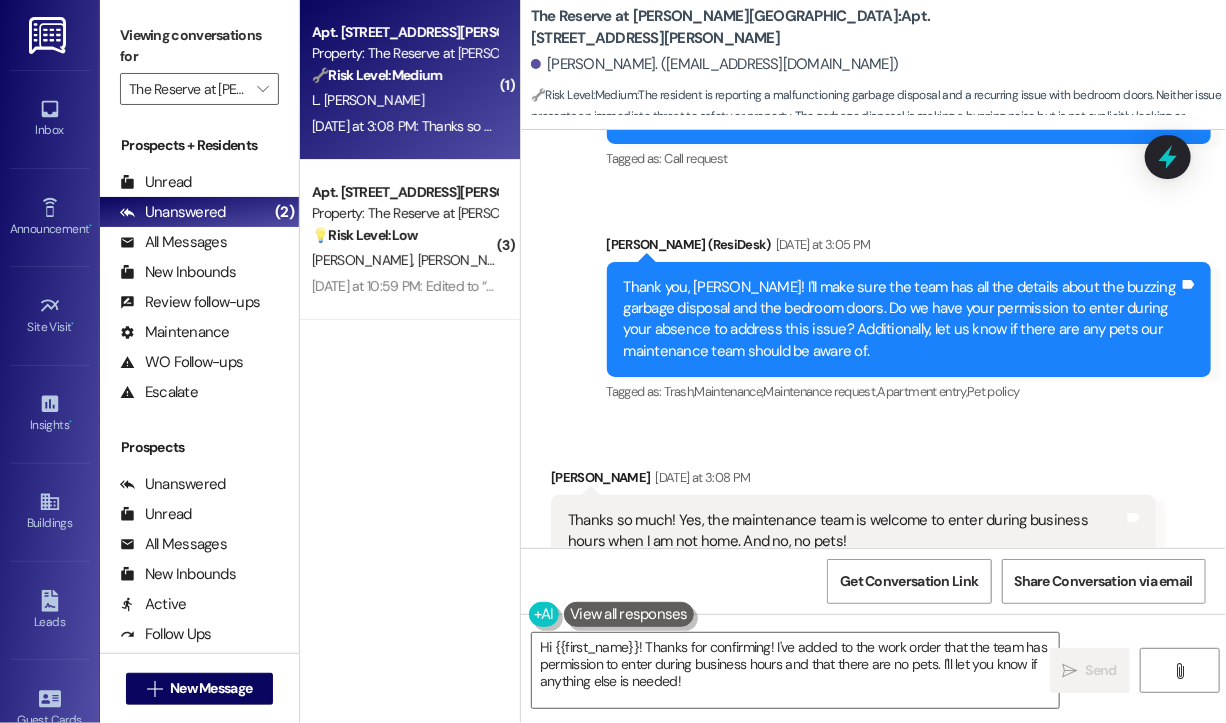 click on "Received via SMS Lara Van Rooyen Yesterday at 3:08 PM Thanks so much! Yes, the maintenance team is welcome to enter during business hours when I am not home. And no, no pets! Tags and notes Tagged as:   Maintenance ,  Click to highlight conversations about Maintenance Apartment entry ,  Click to highlight conversations about Apartment entry Pet policy ,  Click to highlight conversations about Pet policy Positive response Click to highlight conversations about Positive response" at bounding box center (853, 532) 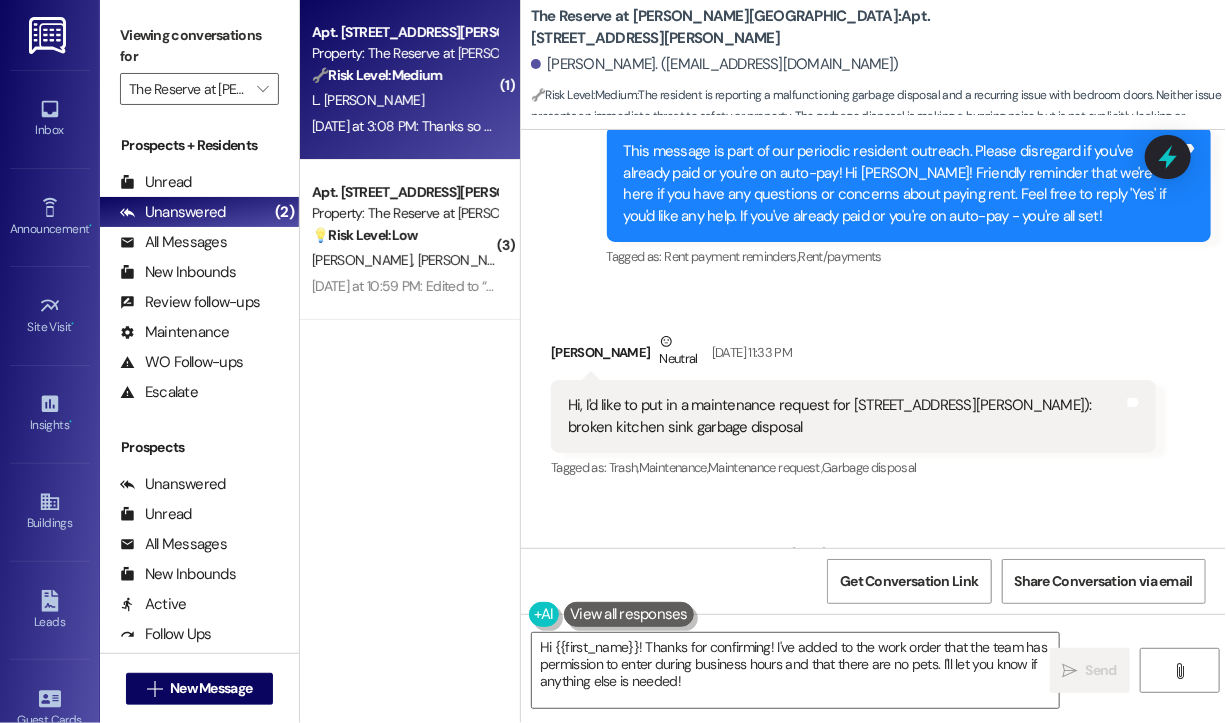 scroll, scrollTop: 3864, scrollLeft: 0, axis: vertical 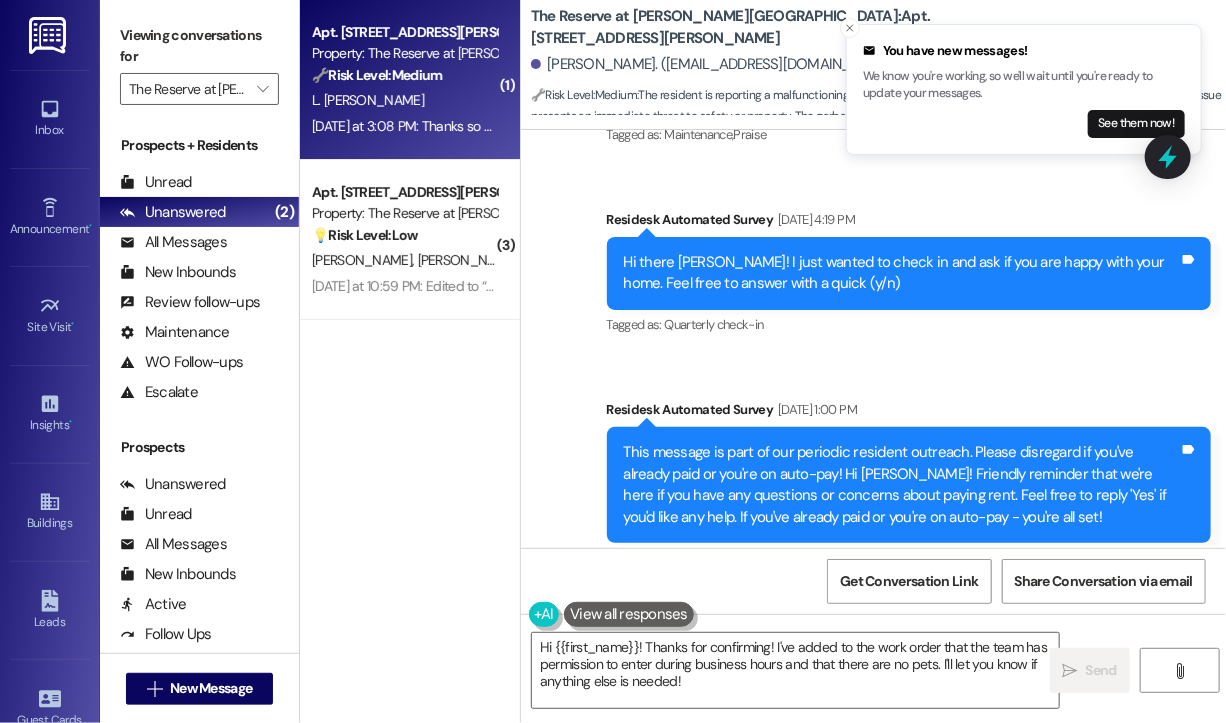 click on "Sent via SMS Jay  (ResiDesk) May 19, 2025 at 7:06 PM Hi Lara, that's wonderful to hear! I'm glad the maintenance team resolved the issue to your satisfaction. If there's anything else we can assist you with, please don't hesitate to reach out! Tags and notes Tagged as:   Maintenance ,  Click to highlight conversations about Maintenance Praise Click to highlight conversations about Praise Survey, sent via SMS Residesk Automated Survey May 27, 2025 at 4:19 PM Hi there Lara! I just wanted to check in and ask if you are happy with your home.  Feel free to answer with a quick (y/n) Tags and notes Tagged as:   Quarterly check-in Click to highlight conversations about Quarterly check-in Survey, sent via SMS Residesk Automated Survey May 30, 2025 at 1:00 PM Tags and notes Tagged as:   Rent payment reminders ,  Click to highlight conversations about Rent payment reminders Rent/payments Click to highlight conversations about Rent/payments" at bounding box center (873, 270) 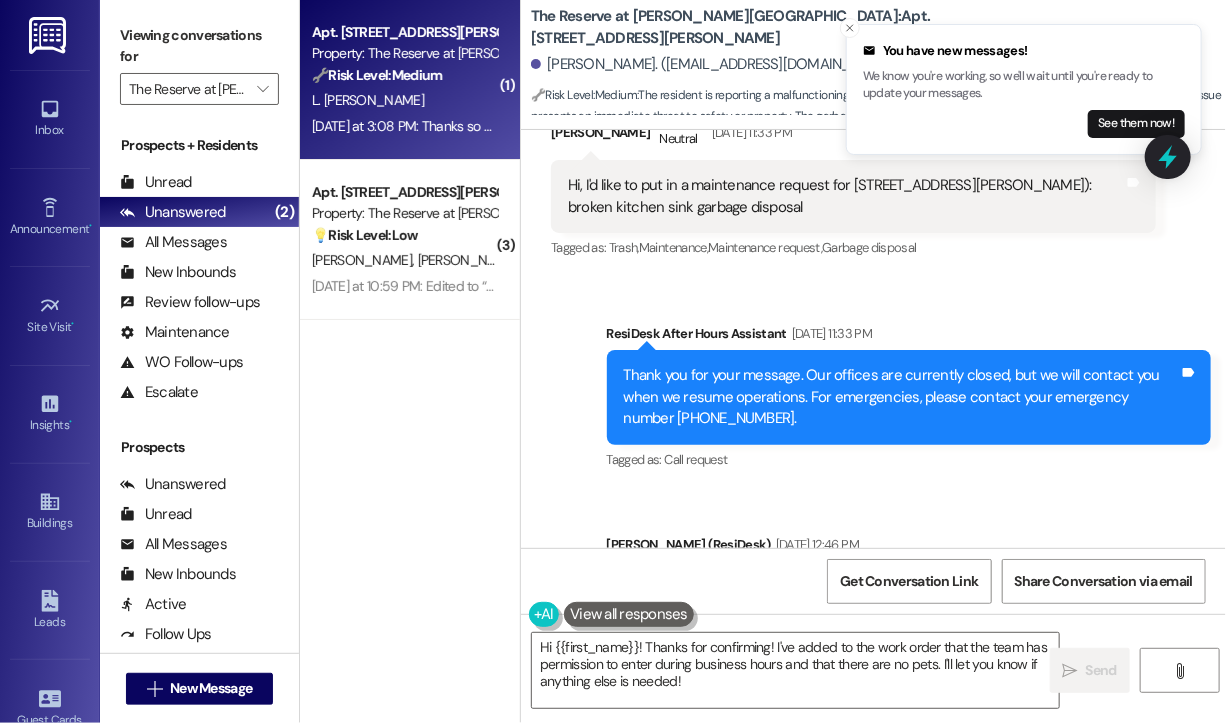scroll, scrollTop: 4264, scrollLeft: 0, axis: vertical 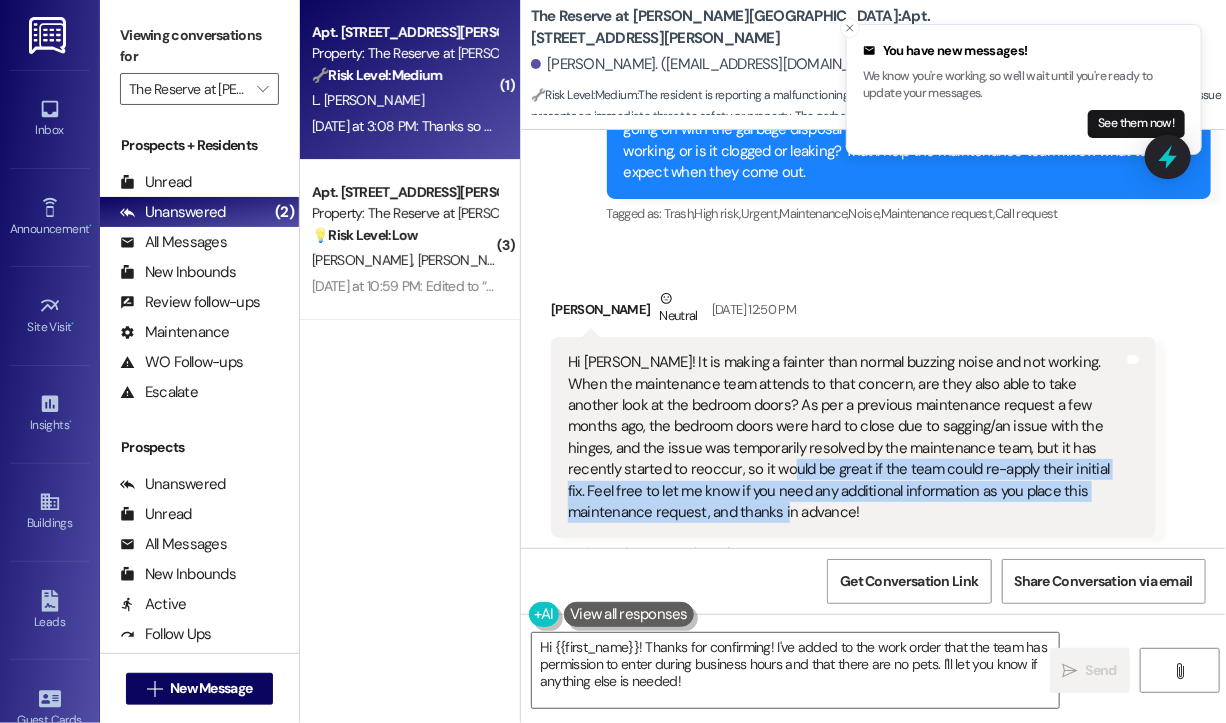 drag, startPoint x: 736, startPoint y: 450, endPoint x: 731, endPoint y: 398, distance: 52.23983 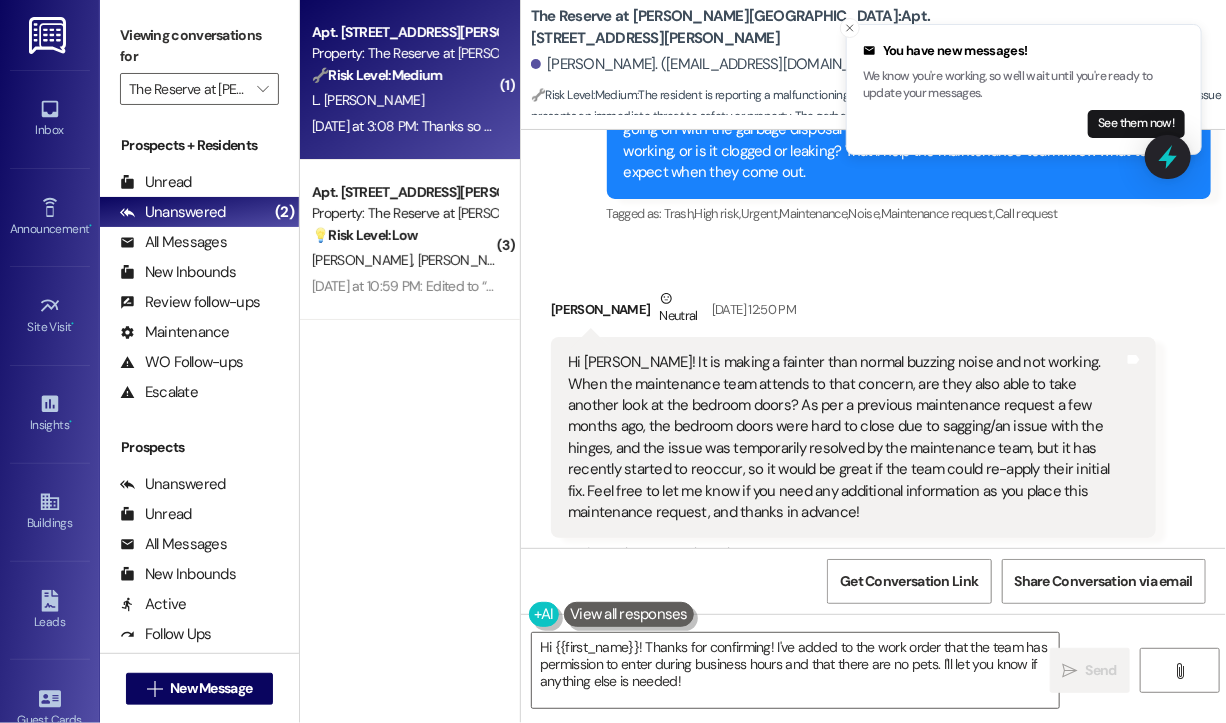 click on "Hi Jay! It is making a fainter than normal buzzing noise and not working. When the maintenance team attends to that concern, are they also able to take another look at the bedroom doors? As per a previous maintenance request a few months ago, the bedroom doors were hard to close due to sagging/an issue with the hinges, and the issue was temporarily resolved by the maintenance team, but it has recently started to reoccur, so it would be great if the team could re-apply their initial fix. Feel free to let me know if you need any additional information as you place this maintenance request, and thanks in advance!" at bounding box center (846, 437) 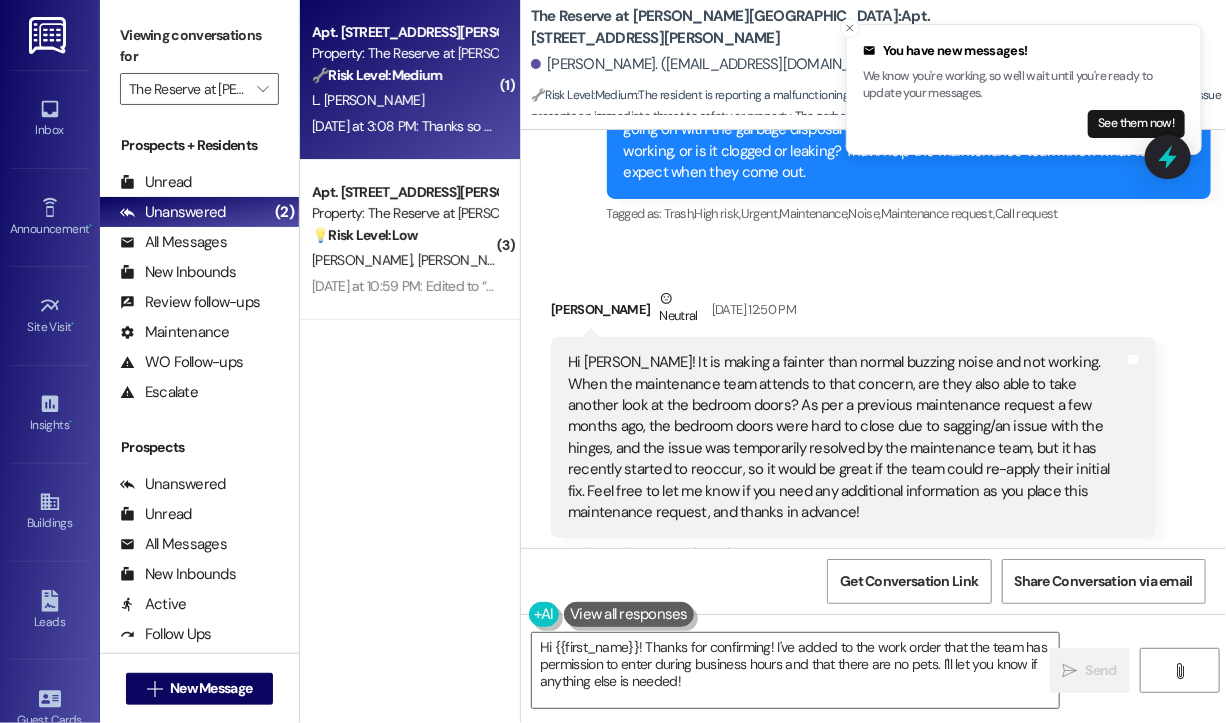 click on "Hi Jay! It is making a fainter than normal buzzing noise and not working. When the maintenance team attends to that concern, are they also able to take another look at the bedroom doors? As per a previous maintenance request a few months ago, the bedroom doors were hard to close due to sagging/an issue with the hinges, and the issue was temporarily resolved by the maintenance team, but it has recently started to reoccur, so it would be great if the team could re-apply their initial fix. Feel free to let me know if you need any additional information as you place this maintenance request, and thanks in advance!" at bounding box center [846, 437] 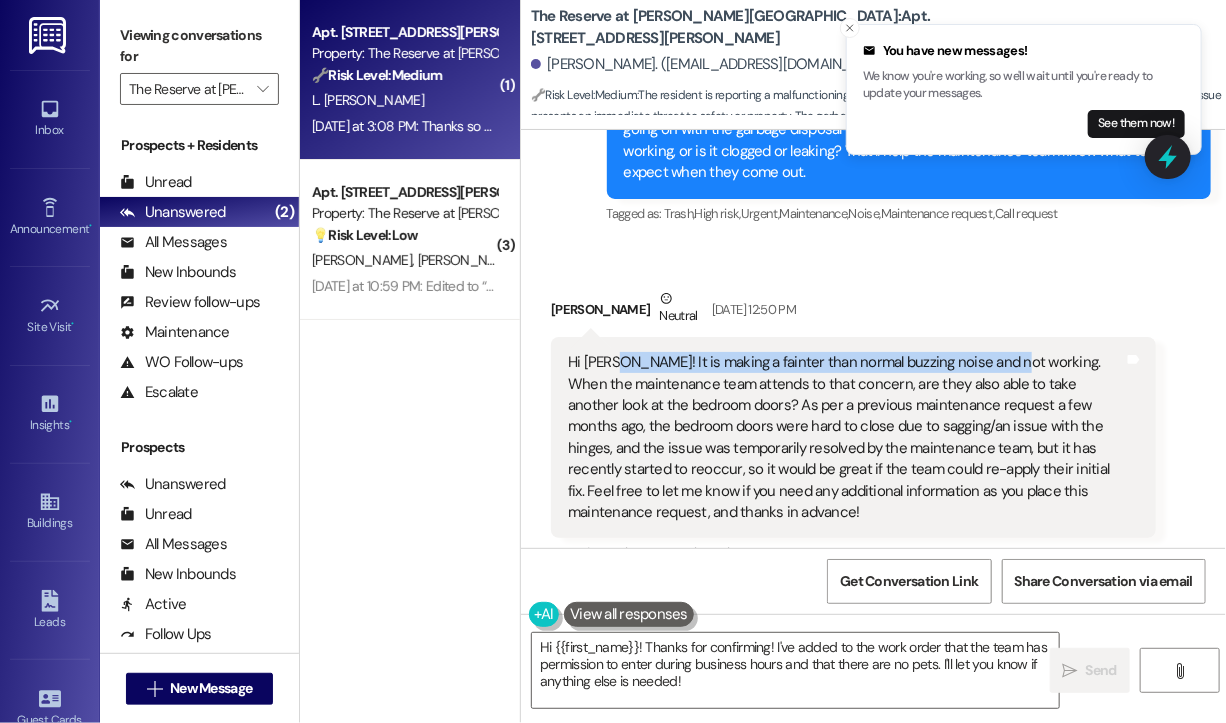 drag, startPoint x: 999, startPoint y: 299, endPoint x: 610, endPoint y: 304, distance: 389.03214 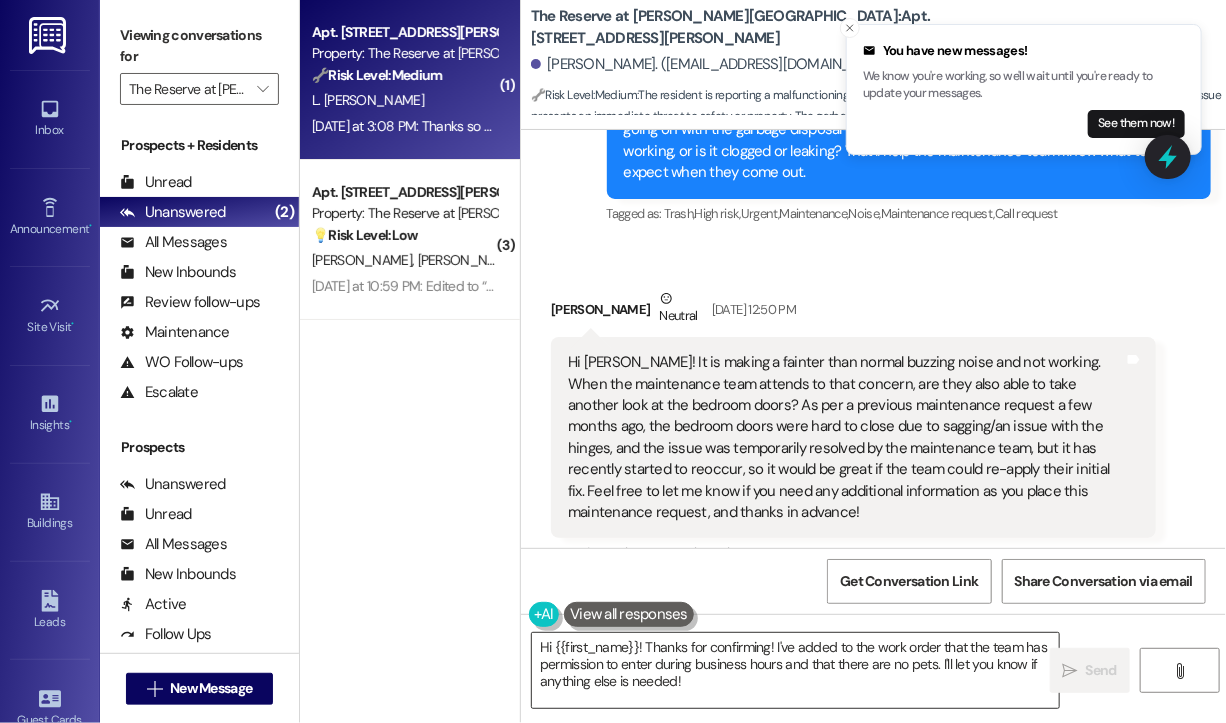 click on "Hi {{first_name}}! Thanks for confirming! I've added to the work order that the team has permission to enter during business hours and that there are no pets. I'll let you know if anything else is needed!" at bounding box center (795, 670) 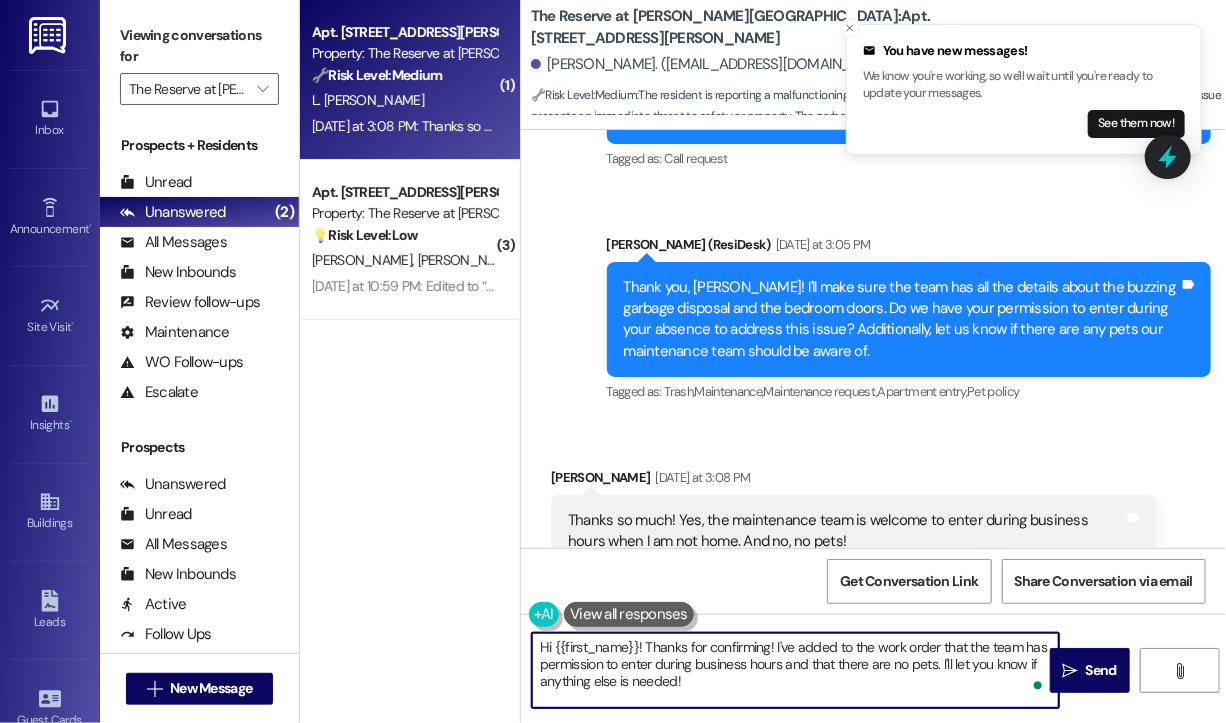 scroll, scrollTop: 5664, scrollLeft: 0, axis: vertical 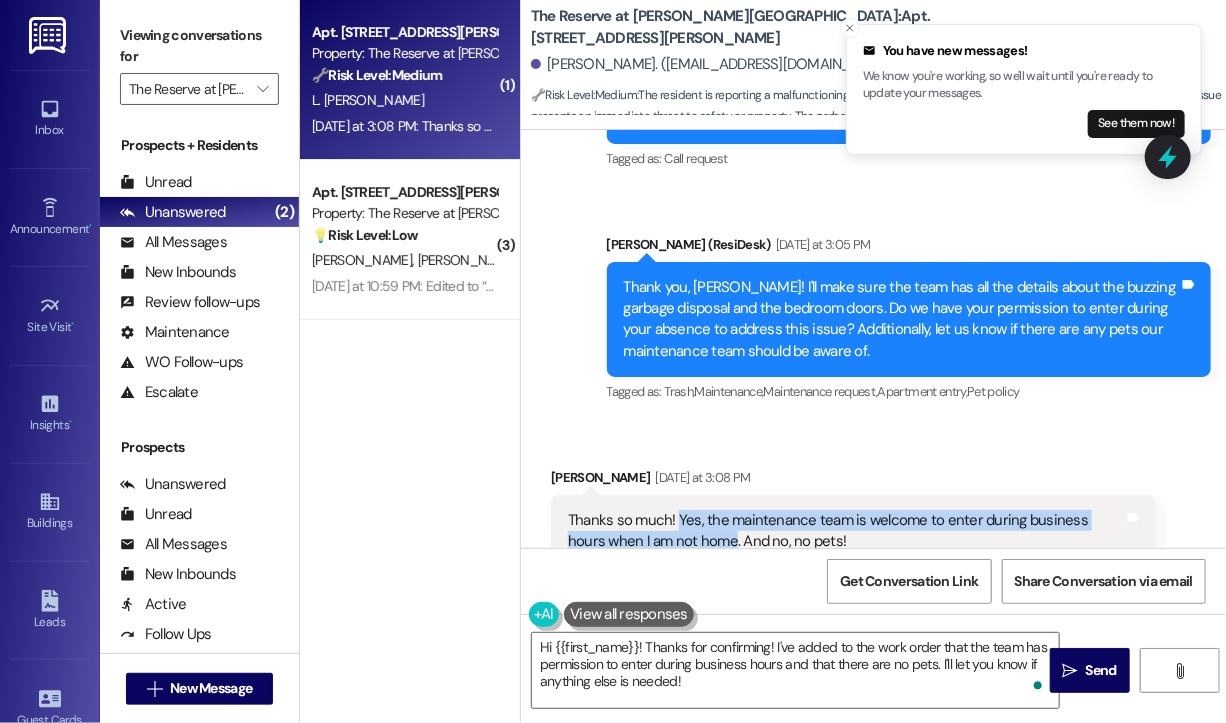 drag, startPoint x: 695, startPoint y: 474, endPoint x: 674, endPoint y: 454, distance: 29 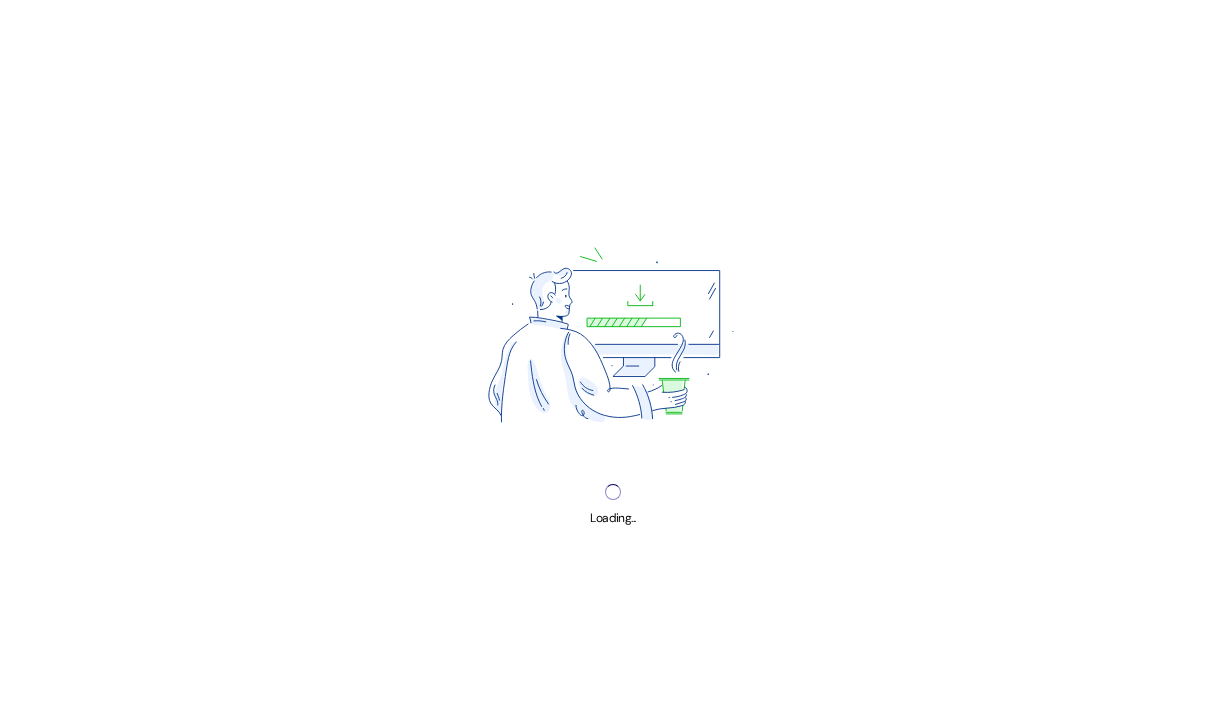 scroll, scrollTop: 0, scrollLeft: 0, axis: both 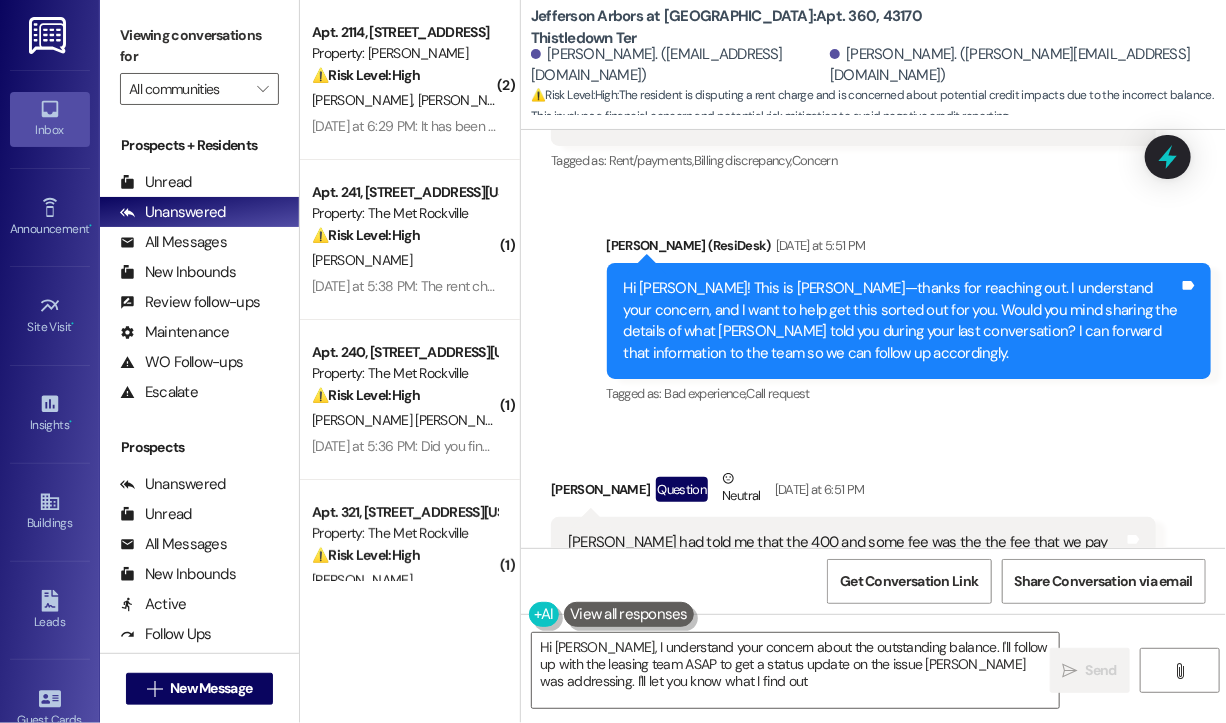 type on "Hi [PERSON_NAME], I understand your concern about the outstanding balance. I'll follow up with the leasing team ASAP to get a status update on the issue [PERSON_NAME] was addressing. I'll let you know what I find out!" 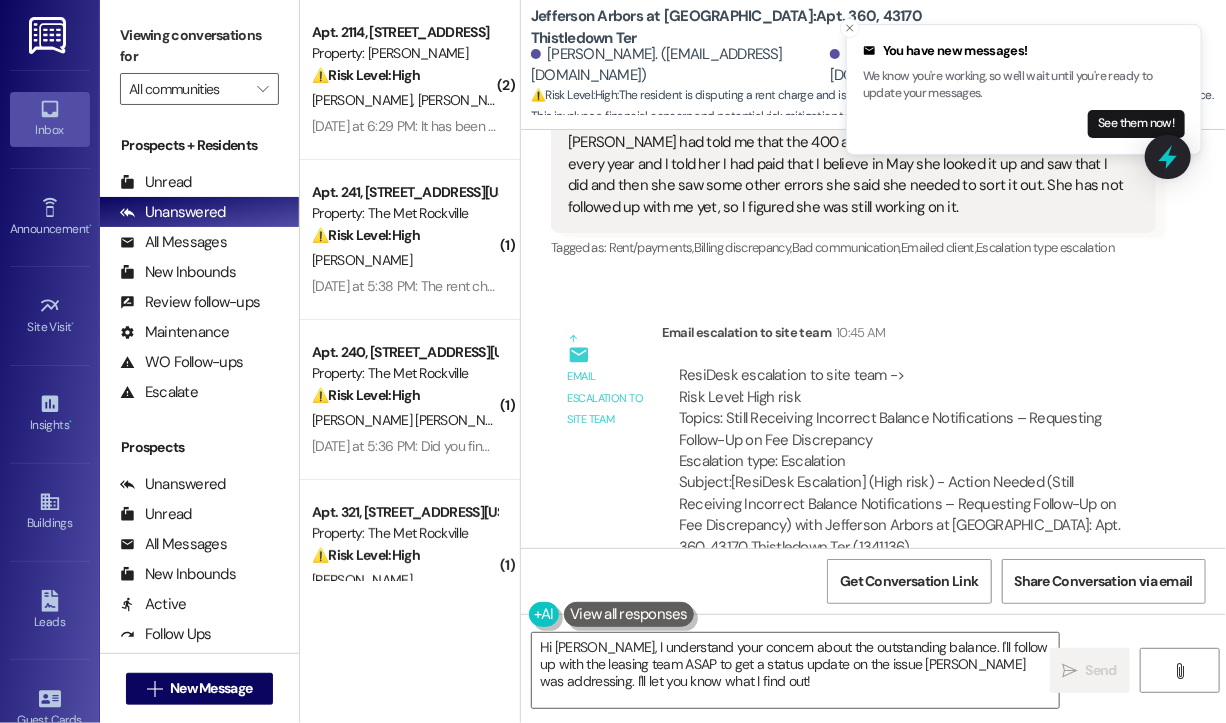 scroll, scrollTop: 6692, scrollLeft: 0, axis: vertical 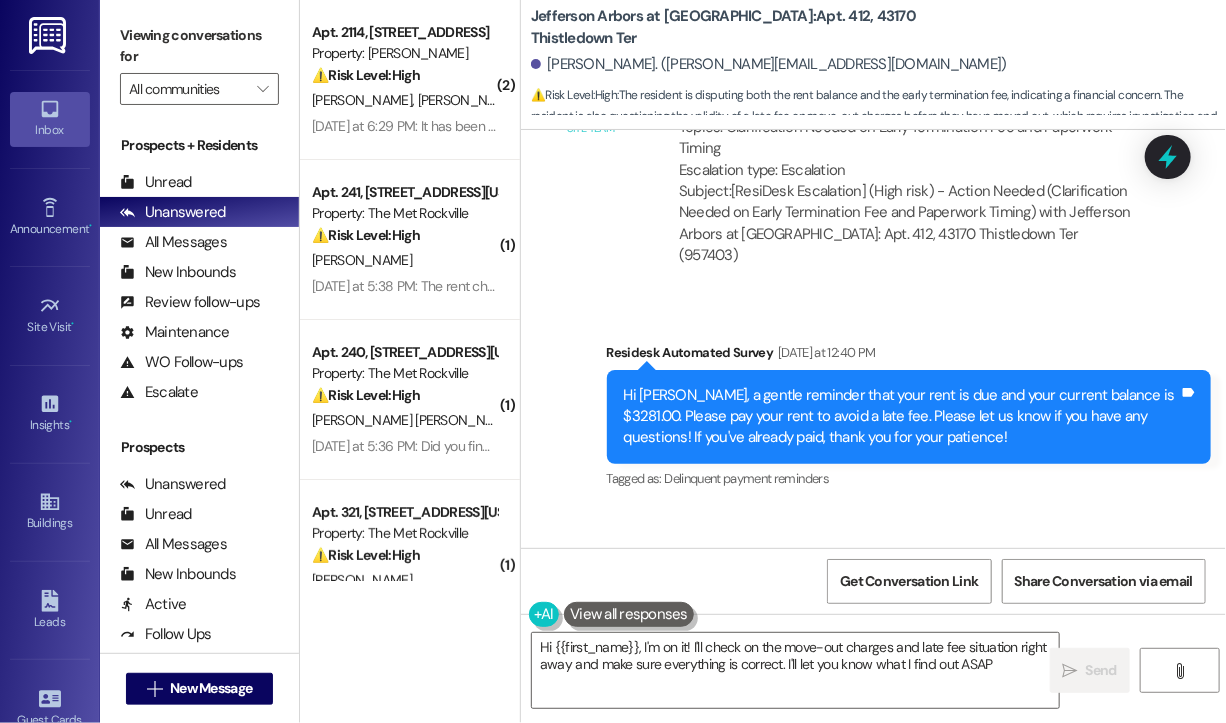type on "Hi {{first_name}}, I'm on it! I'll check on the move-out charges and late fee situation right away and make sure everything is correct. I'll let you know what I find out ASAP!" 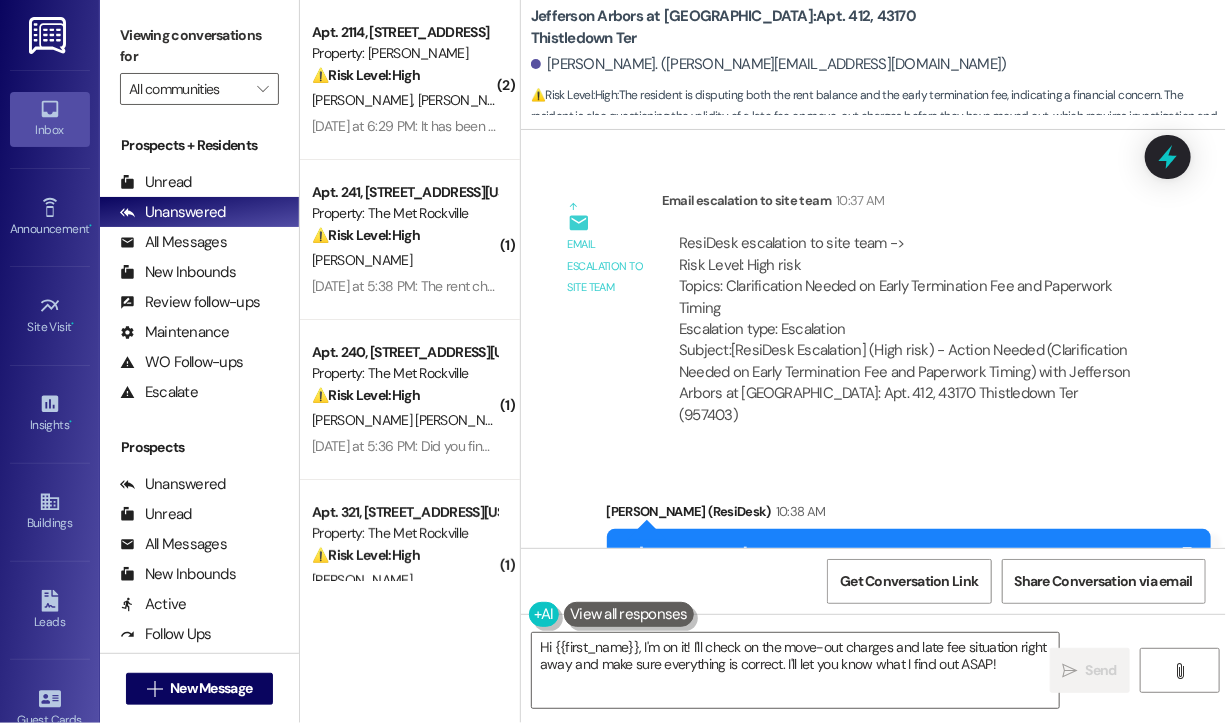 scroll, scrollTop: 9227, scrollLeft: 0, axis: vertical 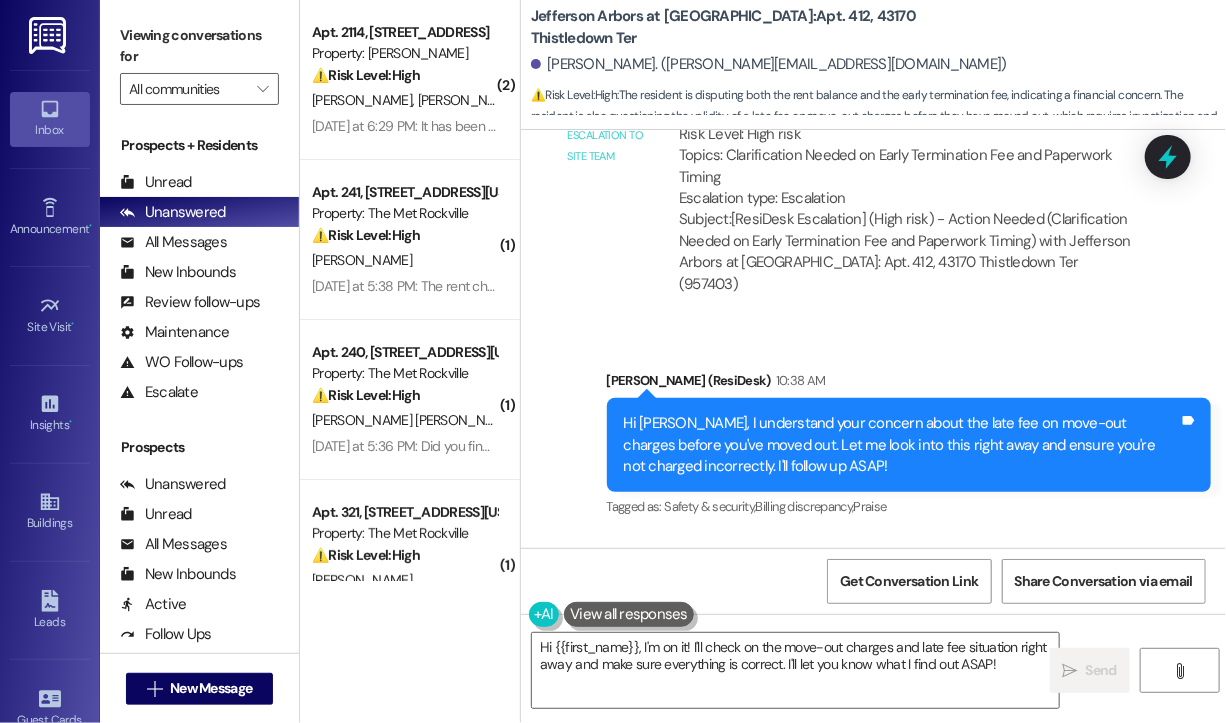 click on "Survey, sent via SMS Residesk Automated Survey [DATE] 1:19 PM Hi [PERSON_NAME]! I'm checking in on your latest work order (Heating and cooling - Therm...). Was everything completed to your satisfaction? You can answer with a quick (Y/N) (You can always reply STOP to opt out of future messages) Tags and notes Tagged as:   Service request review ,  Click to highlight conversations about Service request review Maintenance Click to highlight conversations about Maintenance Survey, sent via SMS Residesk Automated Survey [DATE] 1:43 PM Hi there [PERSON_NAME]! I just wanted to check in and ask if you are happy with your home.  Feel free to answer with a quick (y/n) Tags and notes Tagged as:   Quarterly check-in Click to highlight conversations about Quarterly check-in Received via SMS [PERSON_NAME] [DATE] 4:57 PM Y Tags and notes Tagged as:   Positive response ,  Click to highlight conversations about Positive response Praise Click to highlight conversations about Praise Notes null
----
From" at bounding box center [873, 339] 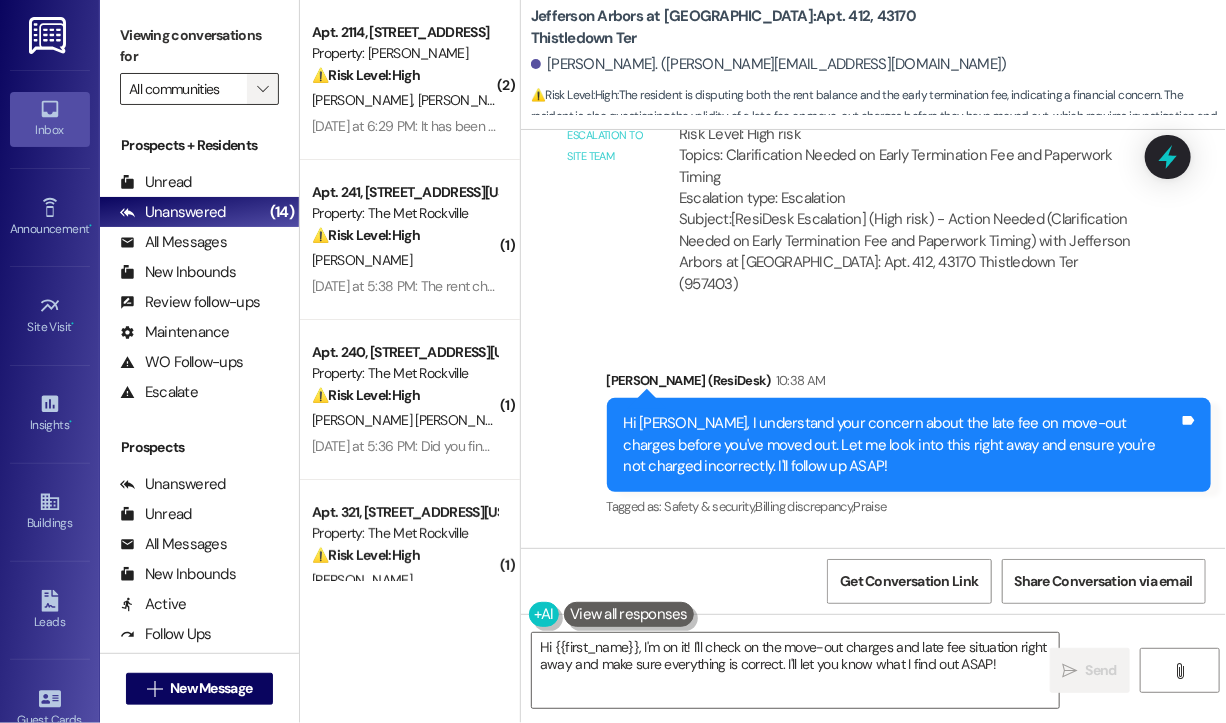 click on "" at bounding box center (262, 89) 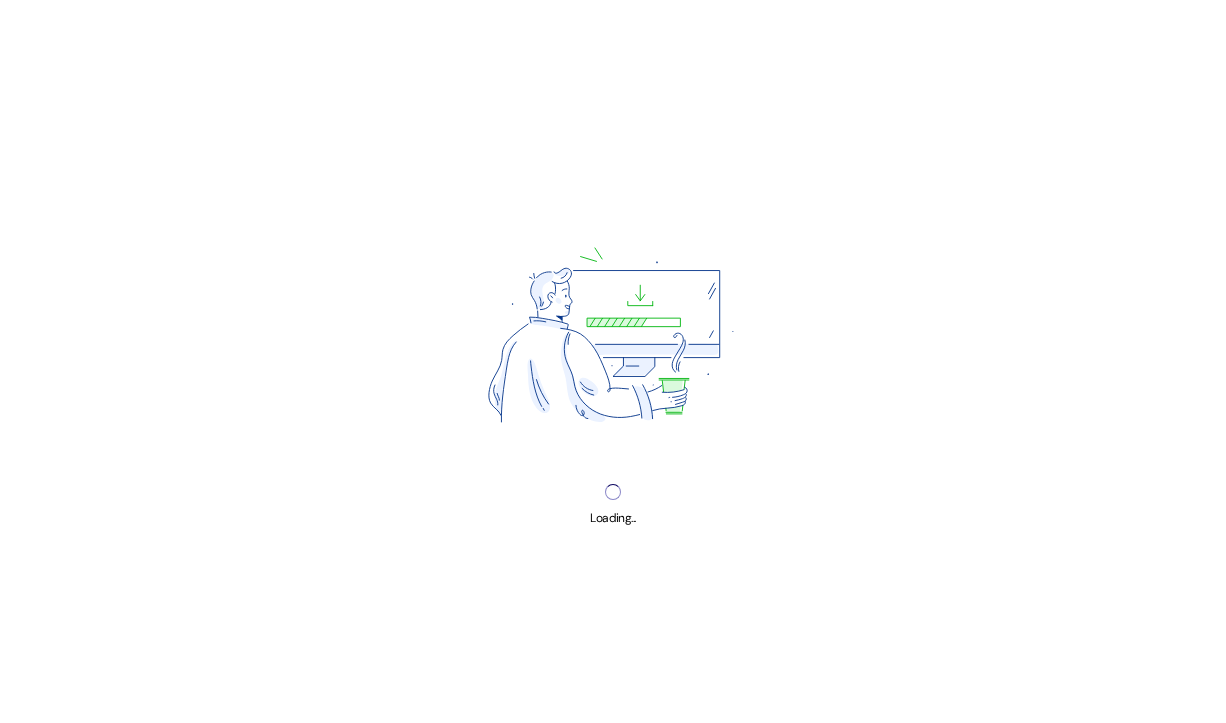 scroll, scrollTop: 0, scrollLeft: 0, axis: both 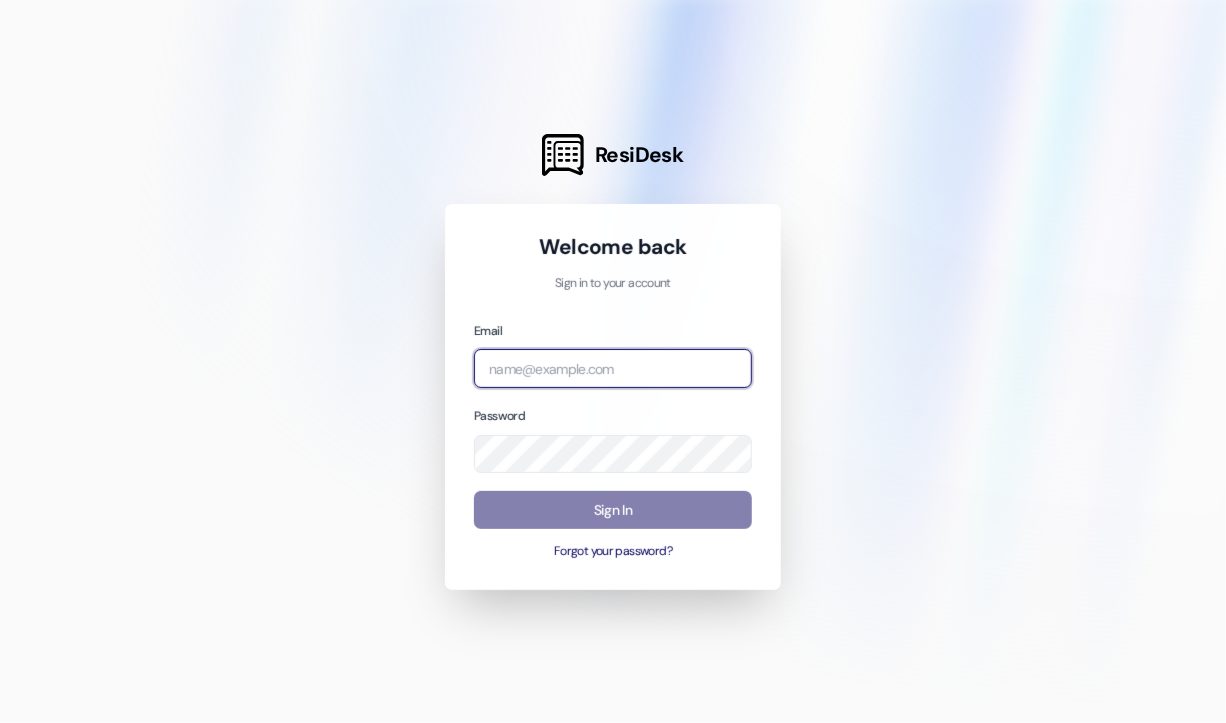 click at bounding box center (613, 368) 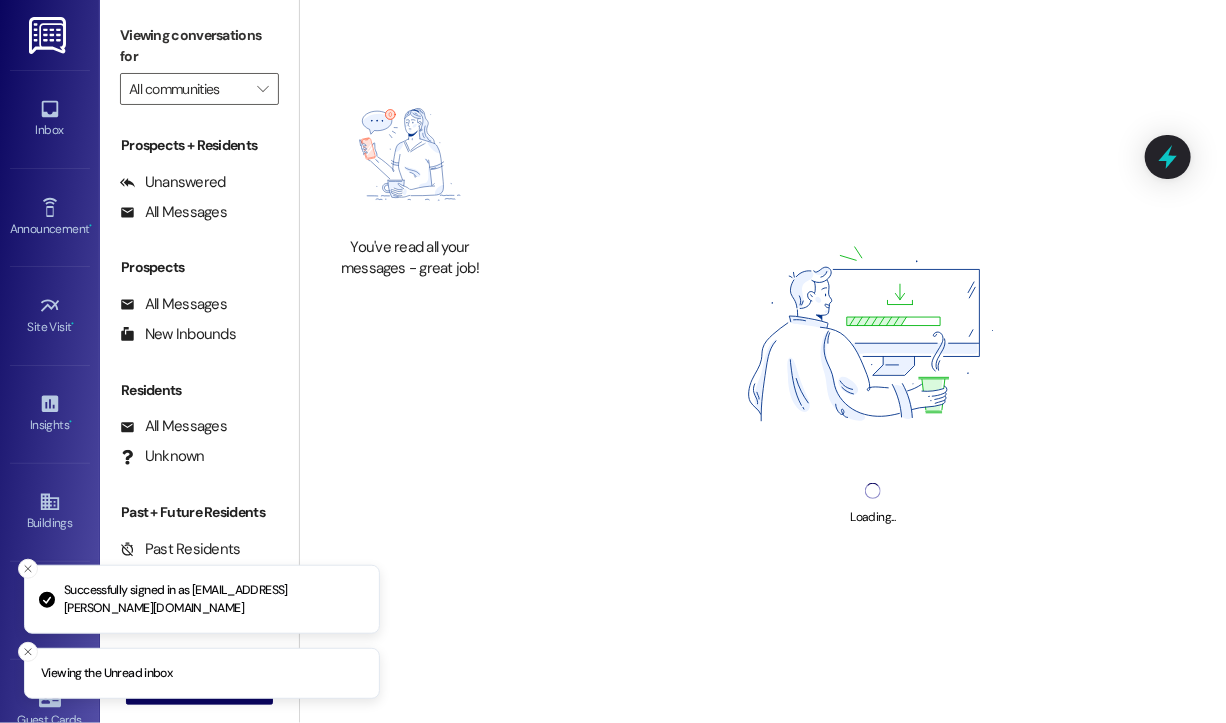 type 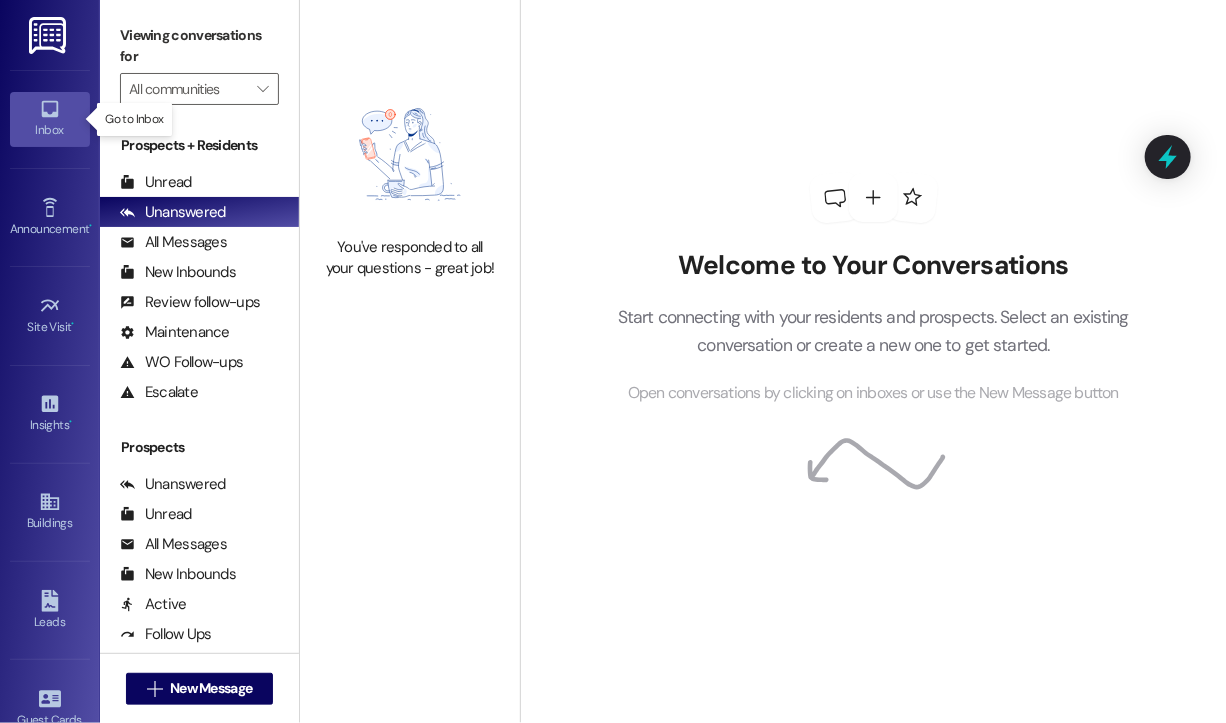 click 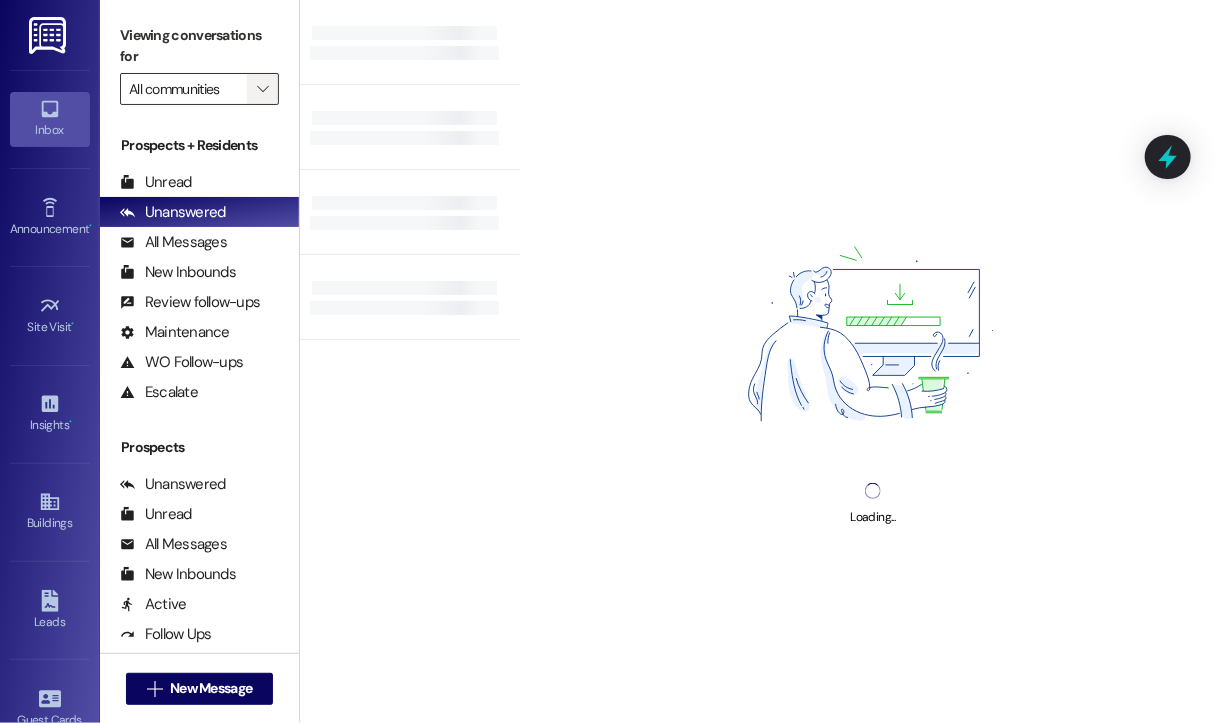 click on "" at bounding box center [263, 89] 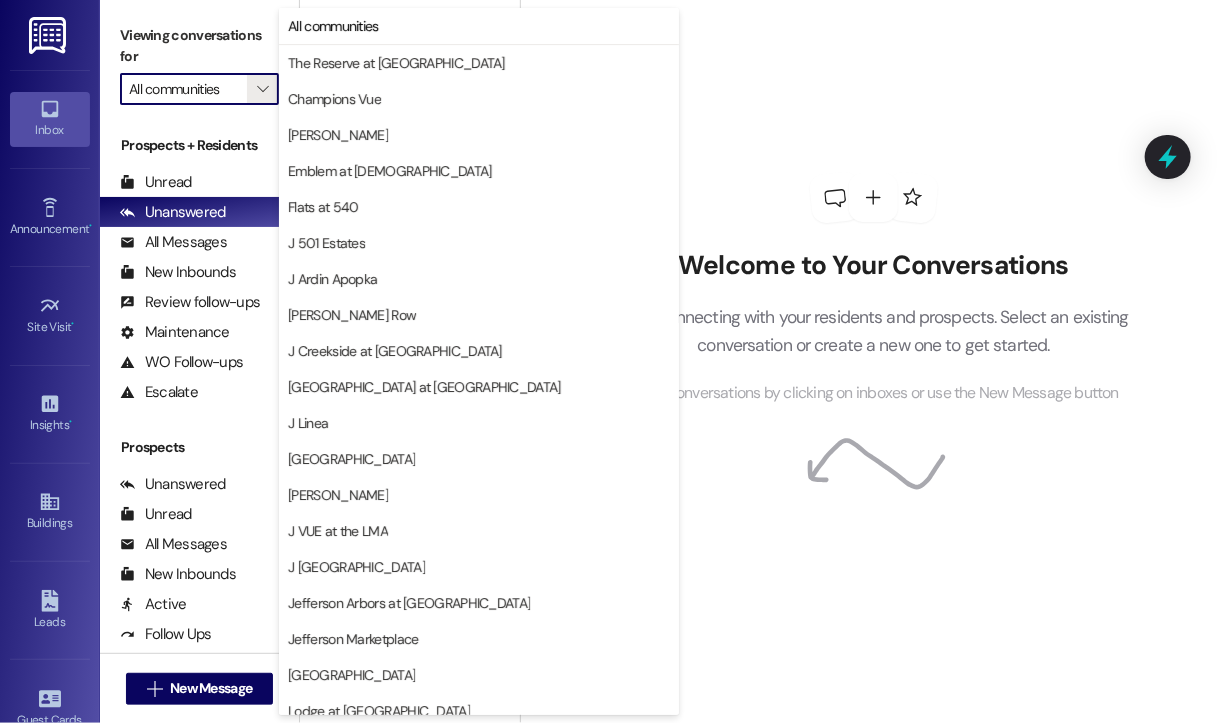 click on "Welcome to Your Conversations Start connecting with your residents and prospects. Select an existing conversation or create a new one to get started. Open conversations by clicking on inboxes or use the New Message button" at bounding box center (874, 289) 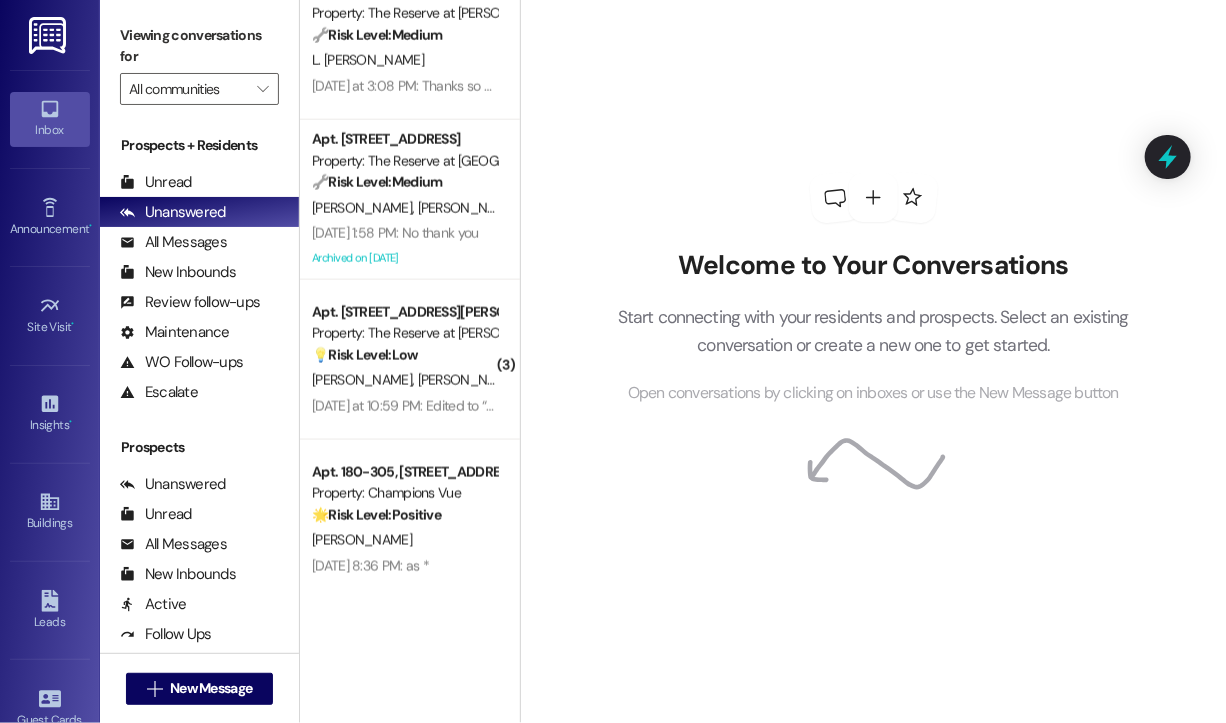 scroll, scrollTop: 1500, scrollLeft: 0, axis: vertical 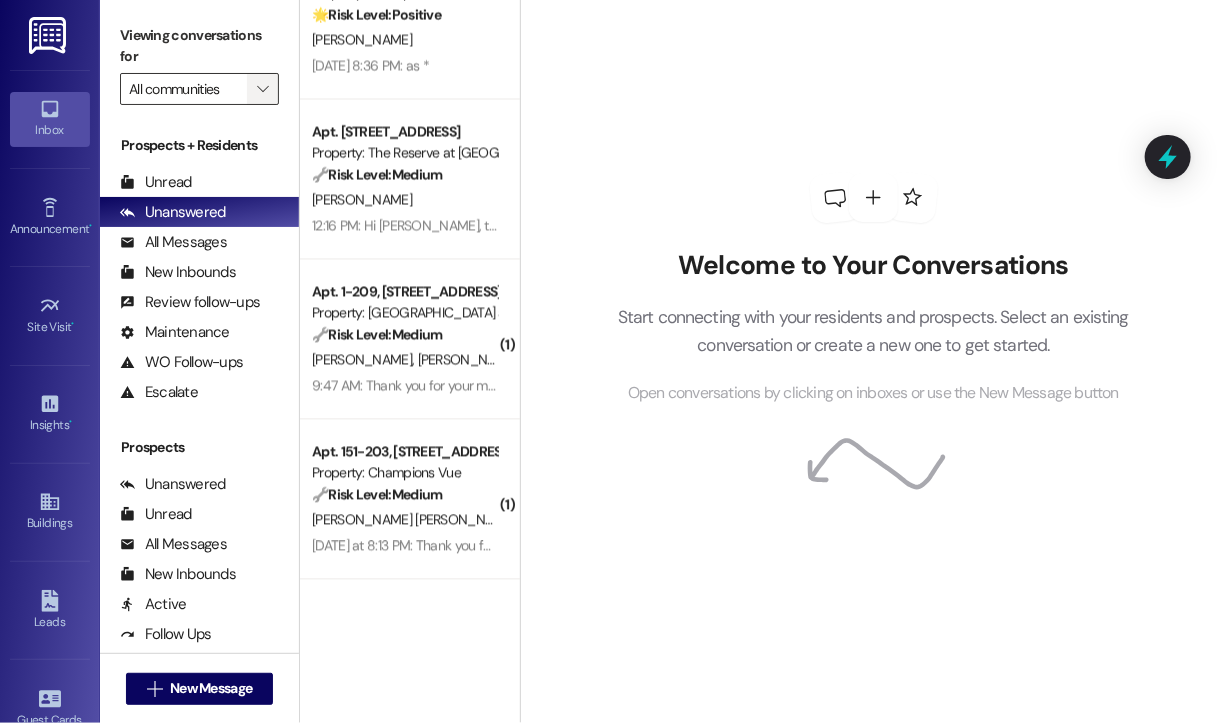 click on "" at bounding box center (262, 89) 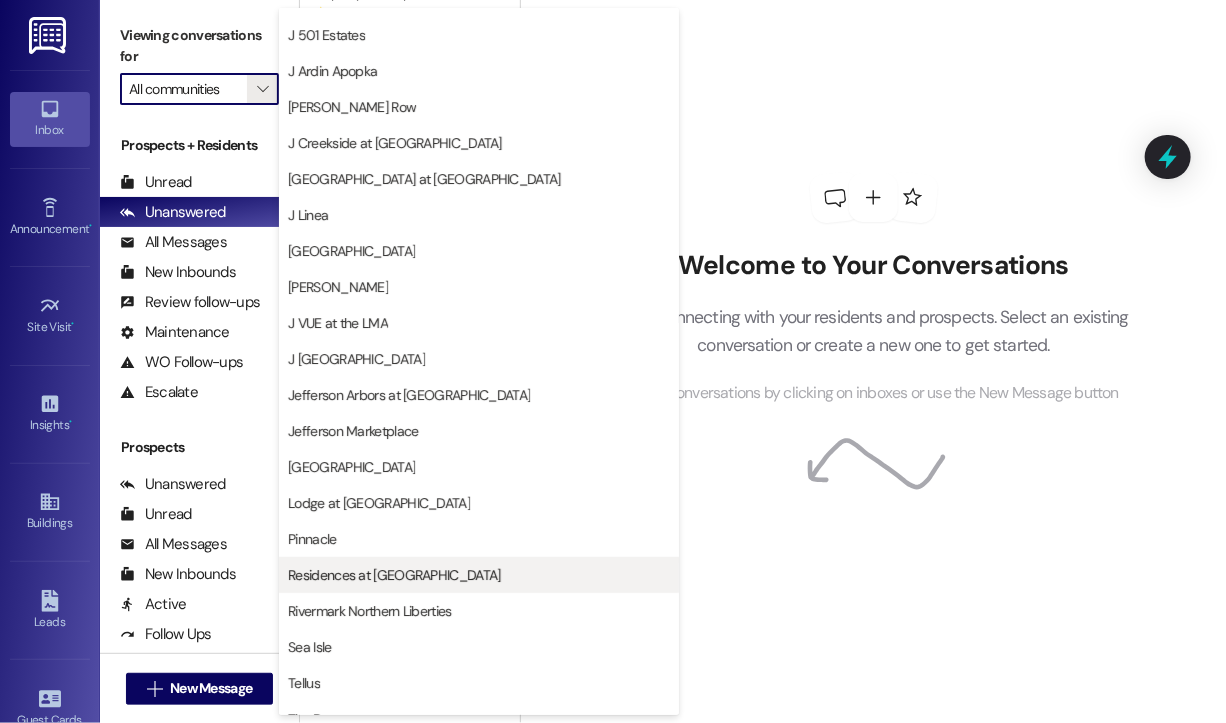 scroll, scrollTop: 301, scrollLeft: 0, axis: vertical 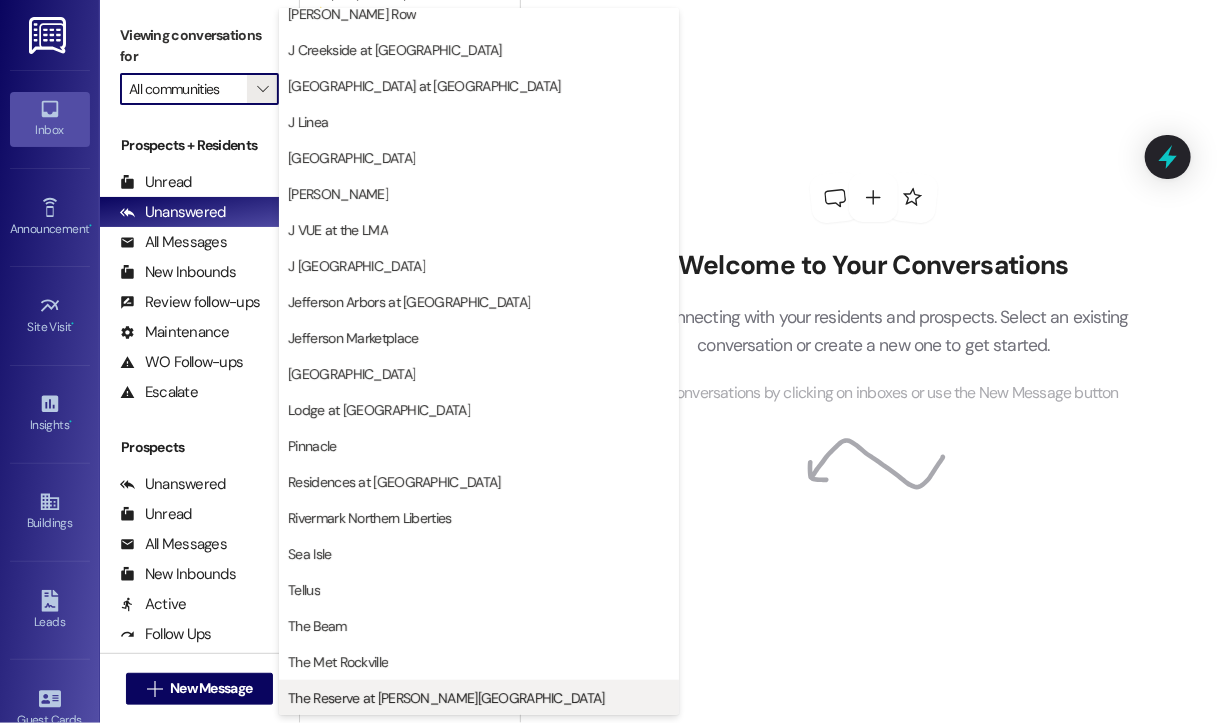 click on "The Reserve at [PERSON_NAME][GEOGRAPHIC_DATA]" at bounding box center [446, 698] 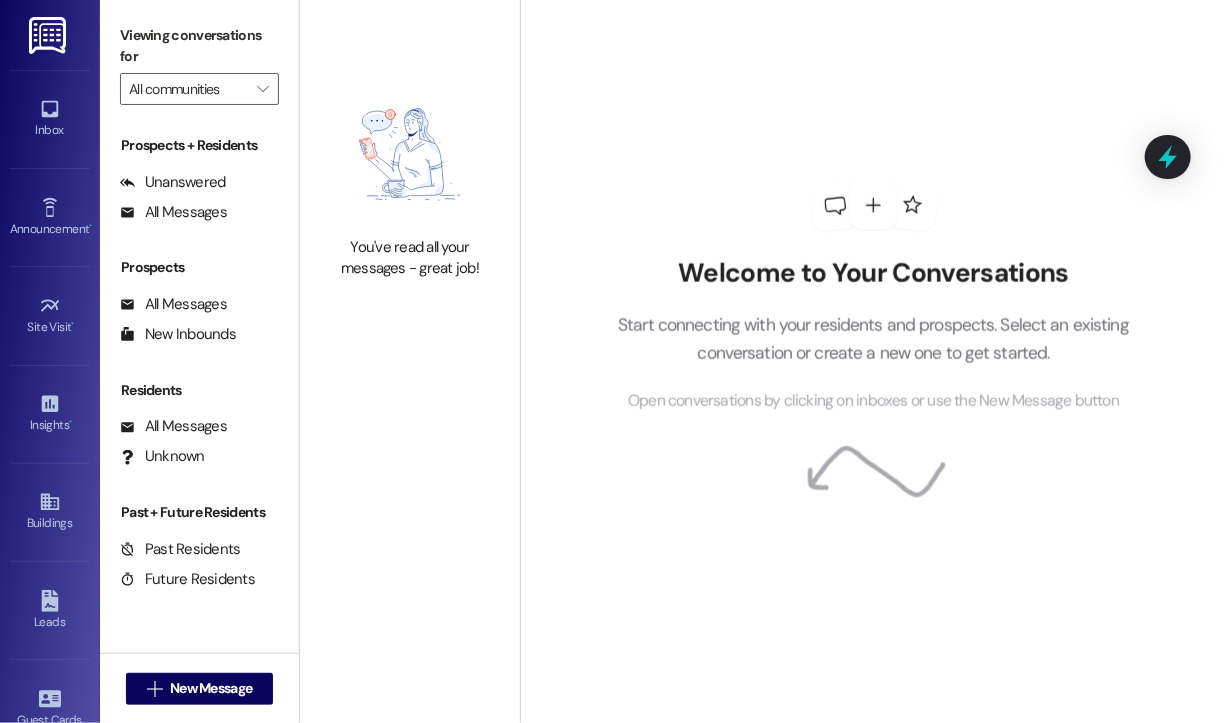 type on "The Reserve at [PERSON_NAME][GEOGRAPHIC_DATA]" 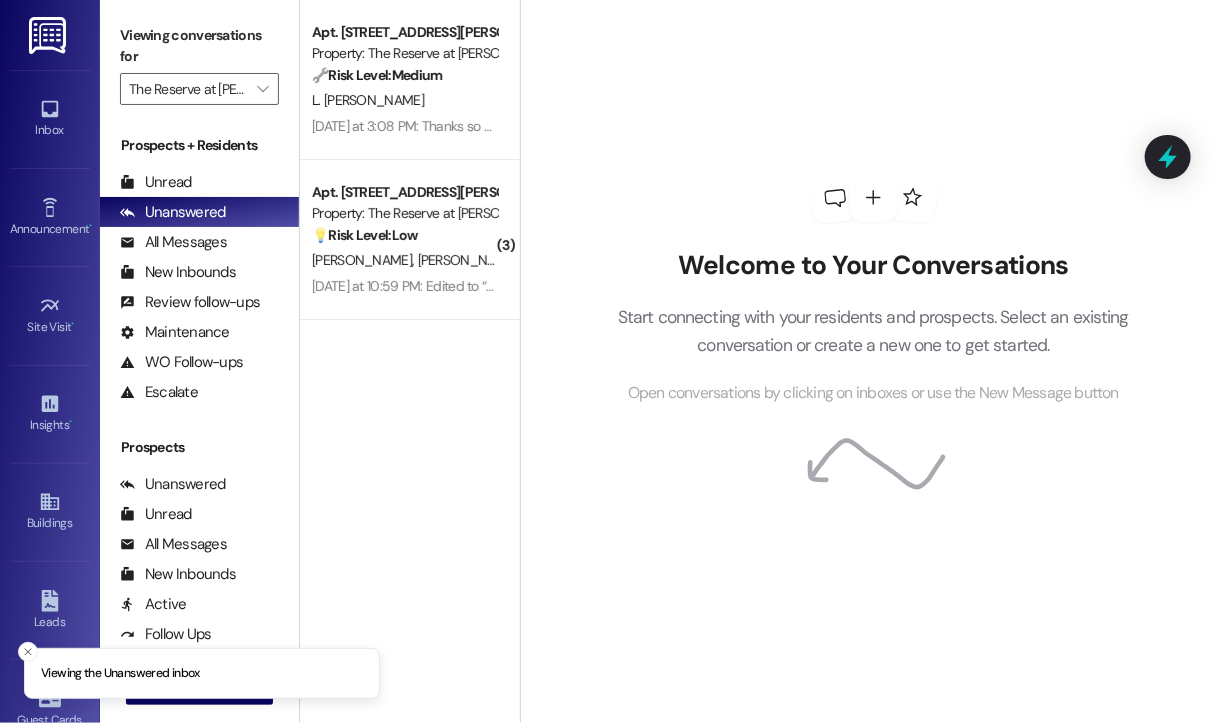 click on "Welcome to Your Conversations Start connecting with your residents and prospects. Select an existing conversation or create a new one to get started. Open conversations by clicking on inboxes or use the New Message button" at bounding box center (874, 289) 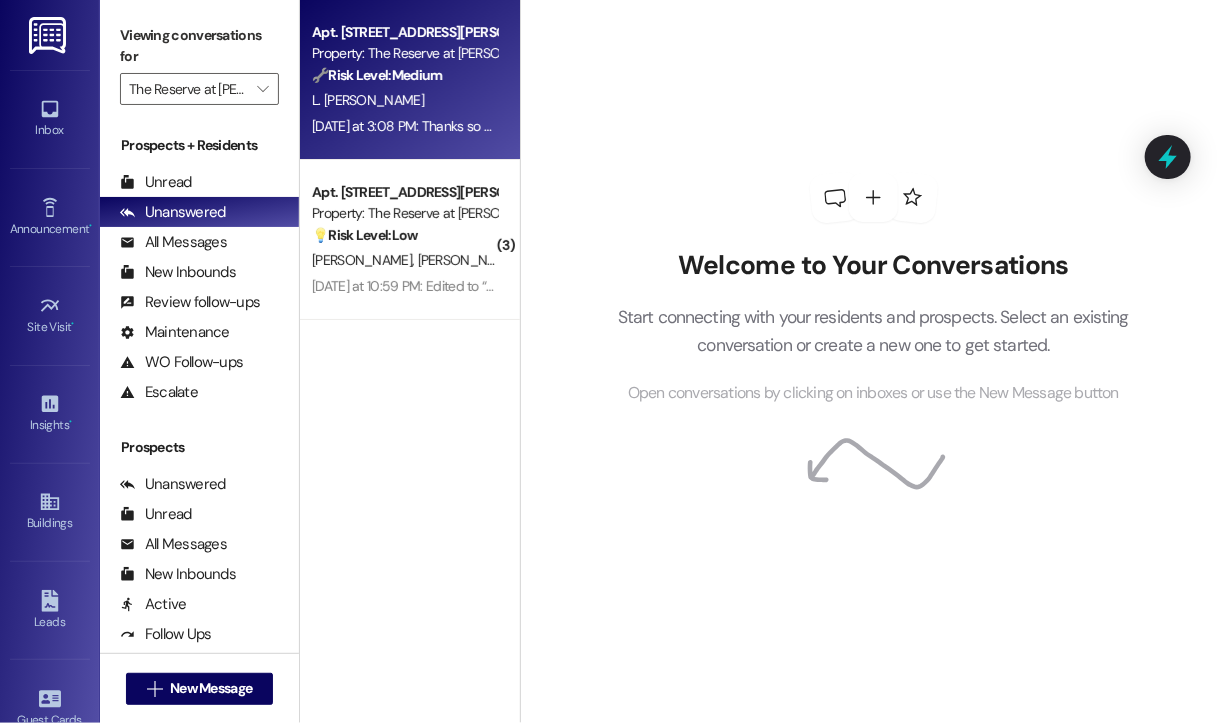 click on "[DATE] at 3:08 PM: Thanks so much! Yes, the maintenance team is welcome to enter during business hours when I am not home. And no, no pets! [DATE] at 3:08 PM: Thanks so much! Yes, the maintenance team is welcome to enter during business hours when I am not home. And no, no pets!" at bounding box center (731, 126) 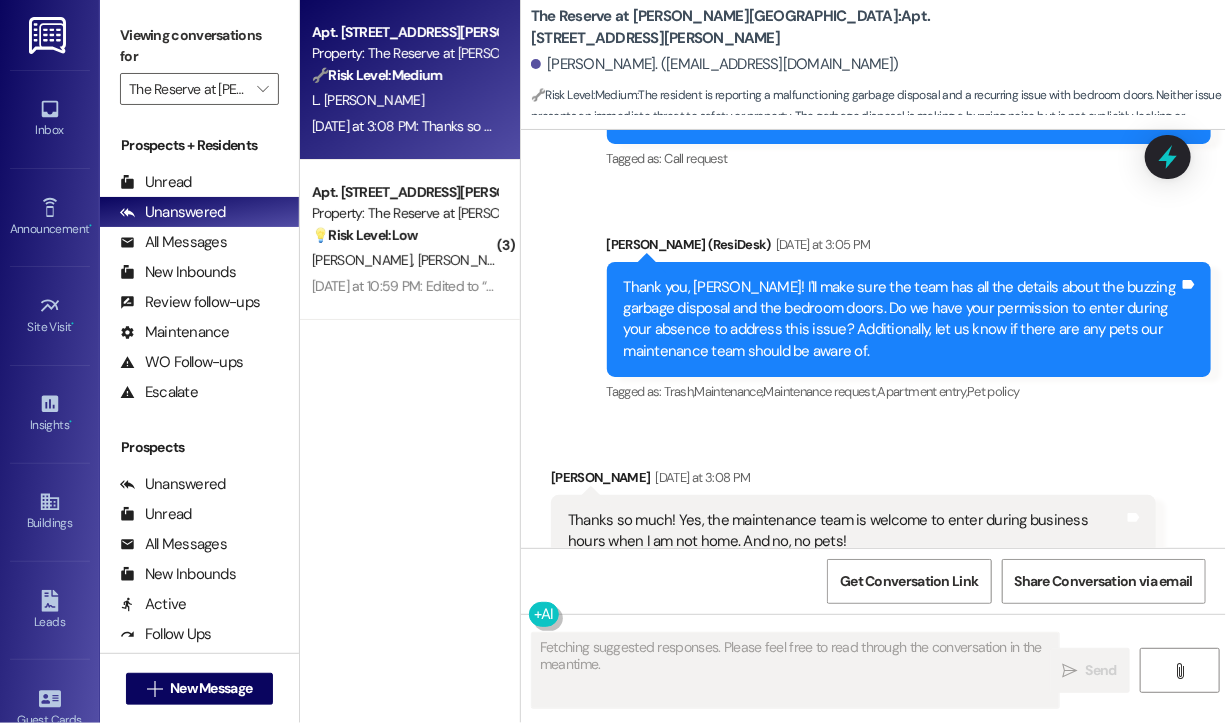 scroll, scrollTop: 5664, scrollLeft: 0, axis: vertical 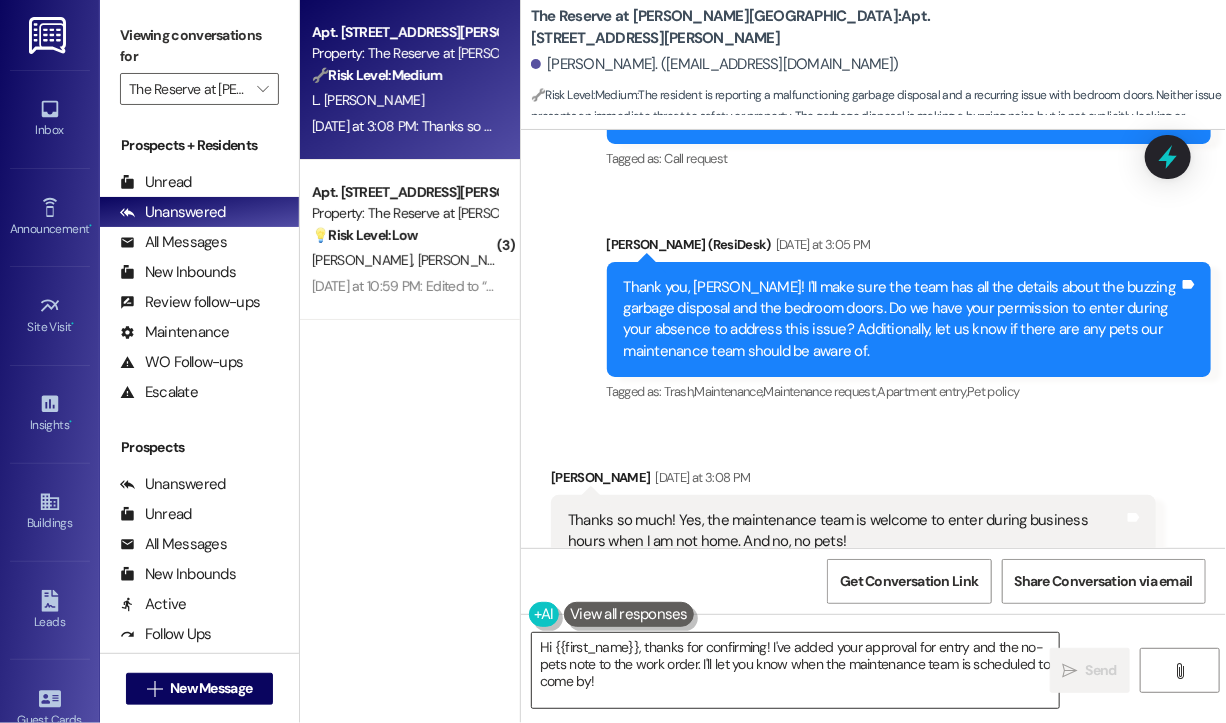 click on "Hi {{first_name}}, thanks for confirming! I've added your approval for entry and the no-pets note to the work order. I'll let you know when the maintenance team is scheduled to come by!" at bounding box center [795, 670] 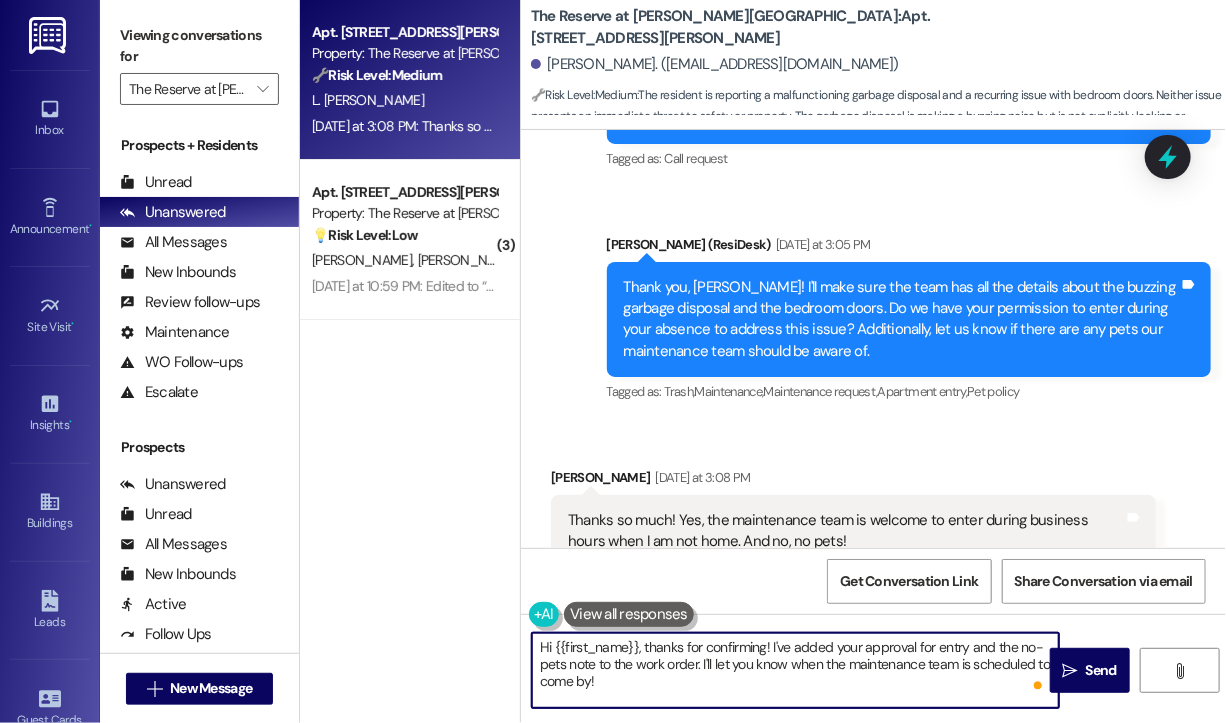 drag, startPoint x: 703, startPoint y: 660, endPoint x: 712, endPoint y: 690, distance: 31.320919 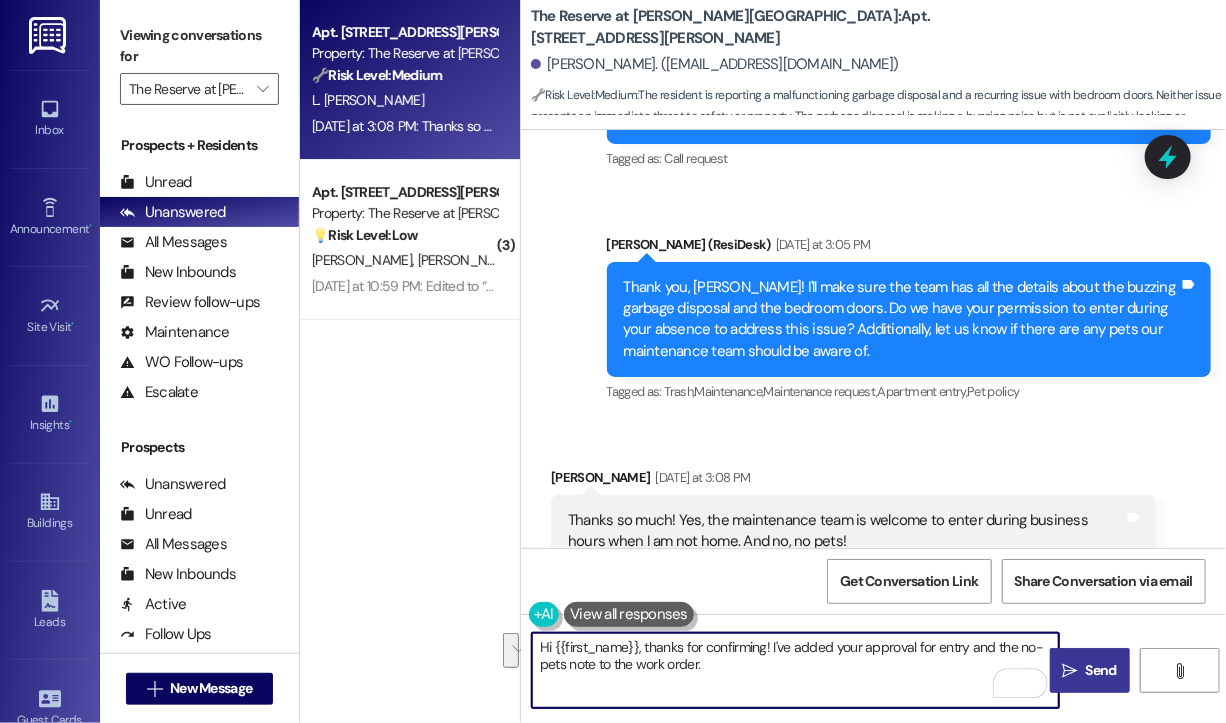 type on "Hi {{first_name}}, thanks for confirming! I've added your approval for entry and the no-pets note to the work order." 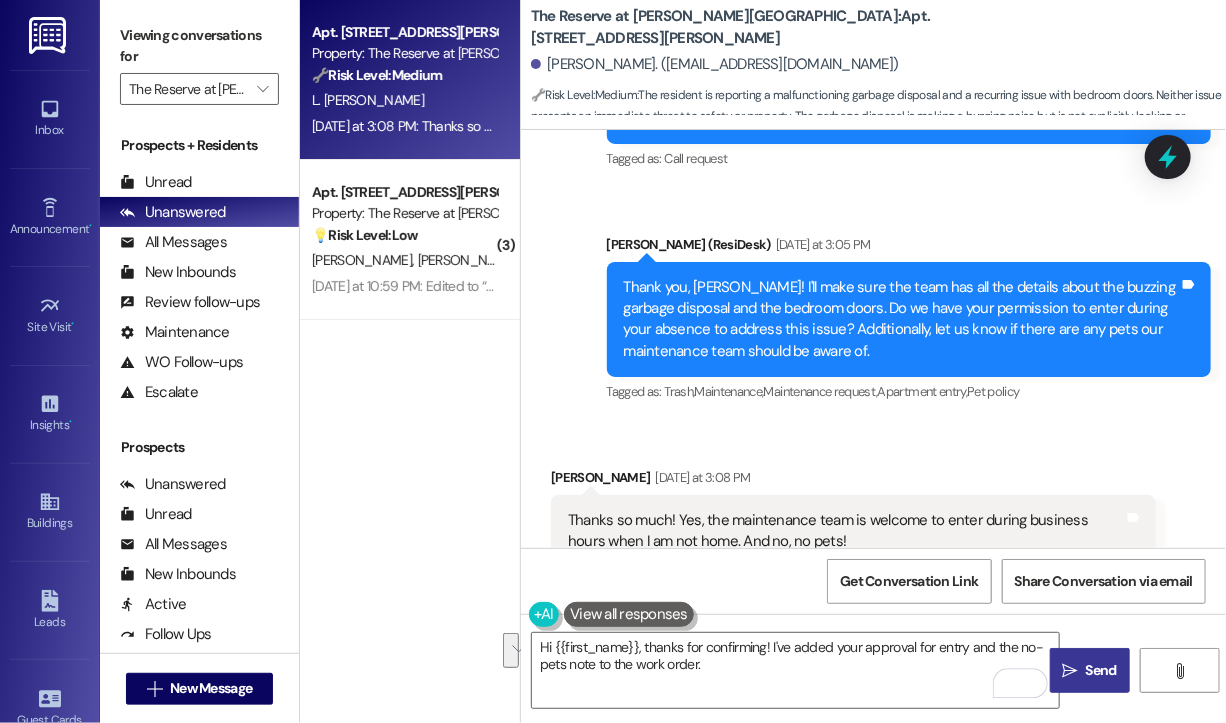 click on "Send" at bounding box center [1101, 670] 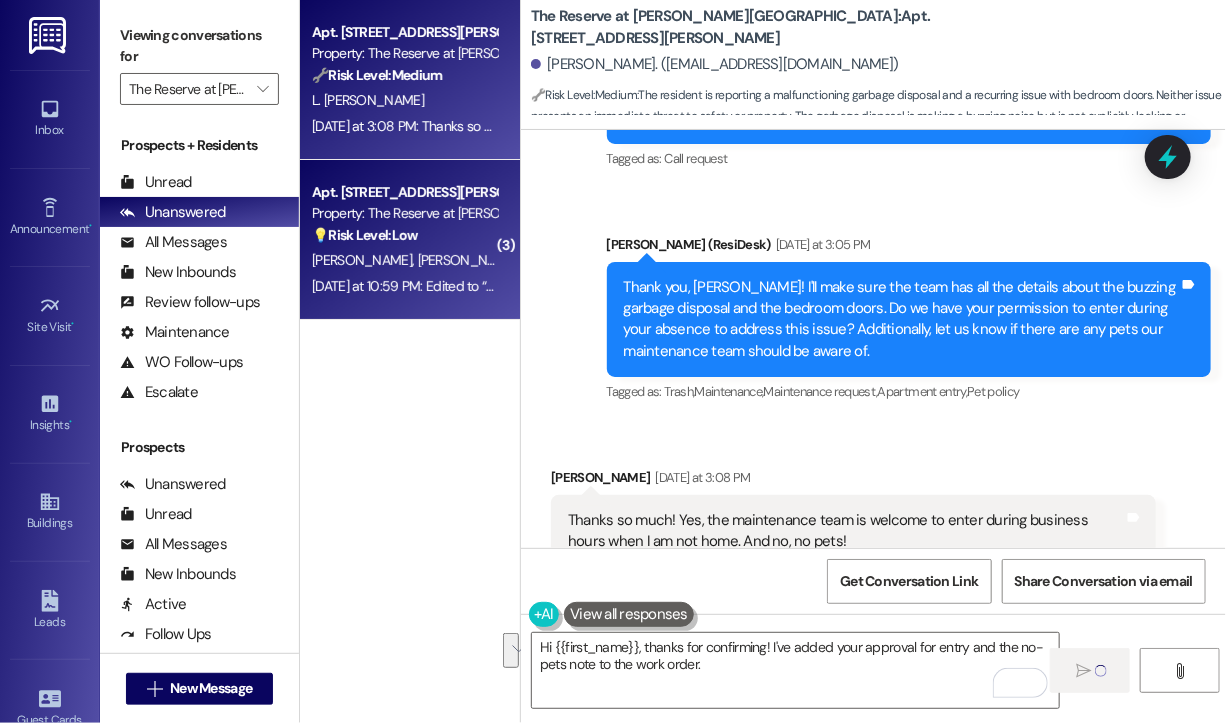 type 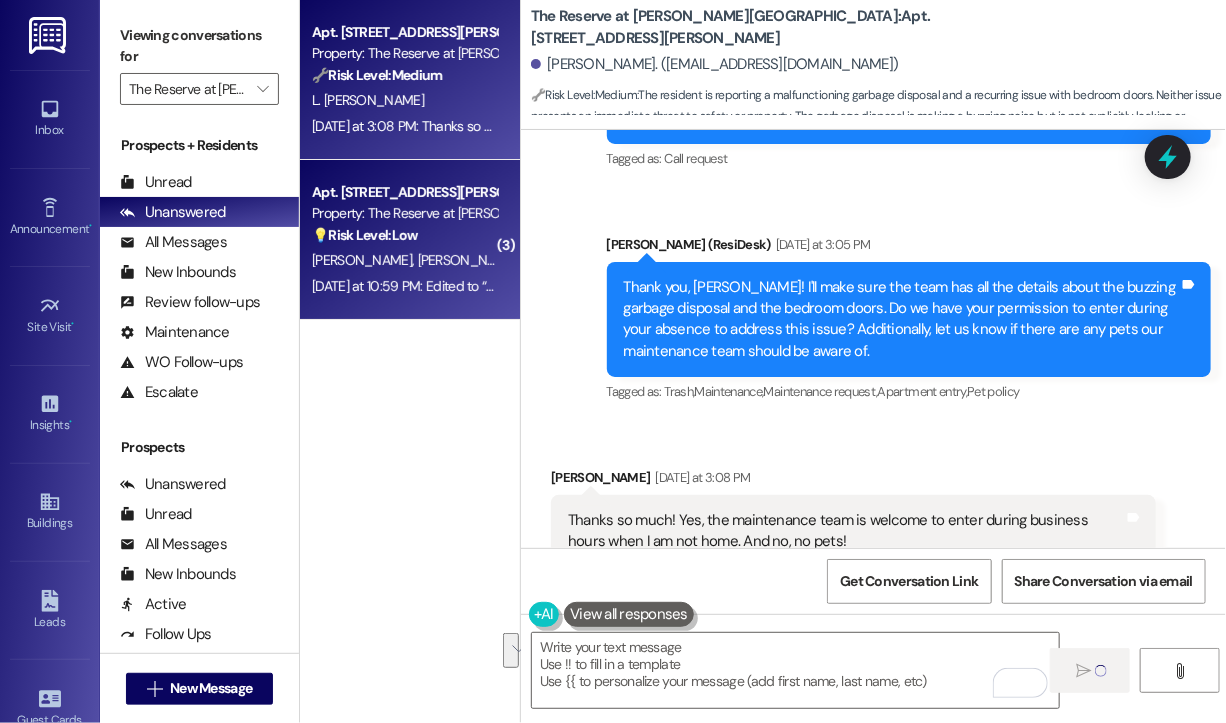 scroll, scrollTop: 5664, scrollLeft: 0, axis: vertical 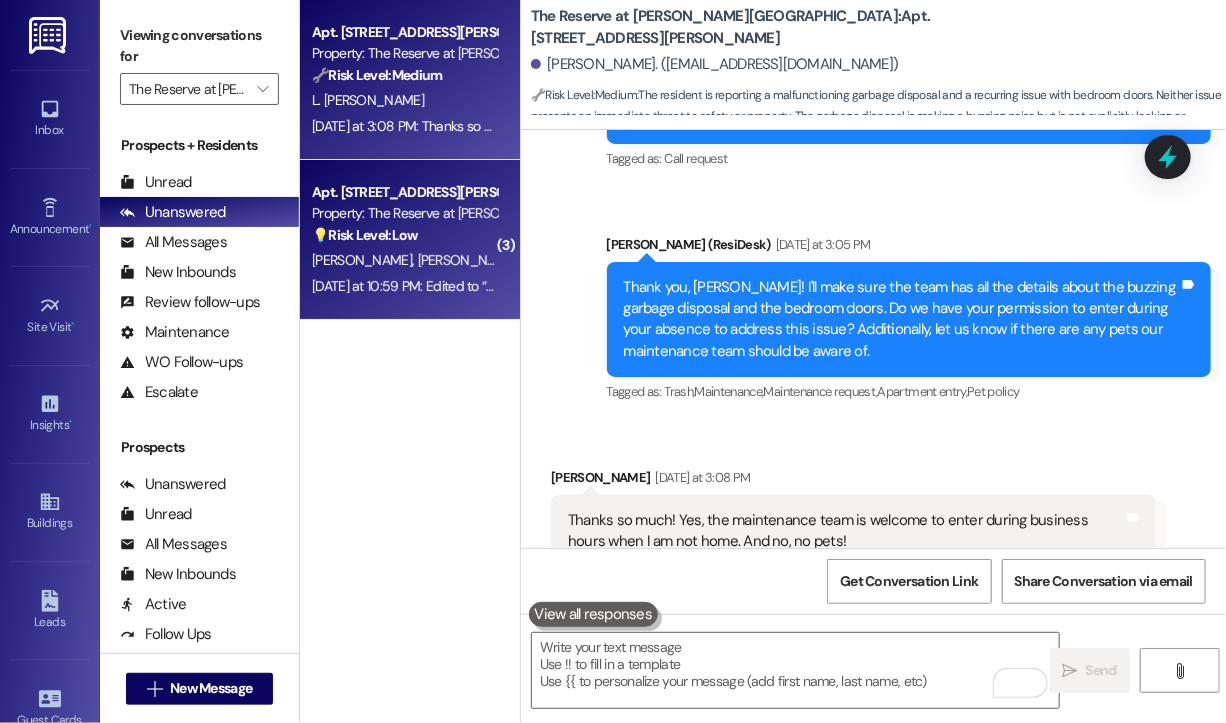 click on "💡  Risk Level:  Low The resident is requesting light bulbs for the microwave and ceiling lights. This is a non-essential request and falls under cosmetic enhancements or customer satisfaction." at bounding box center (404, 235) 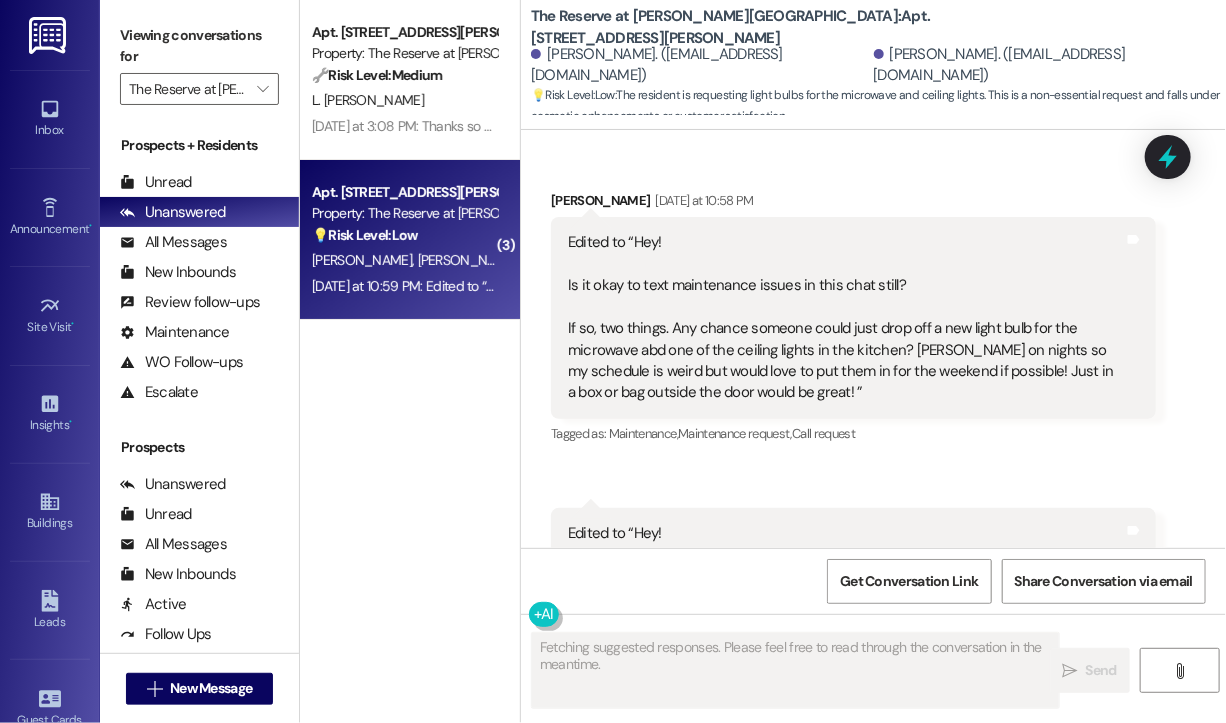 scroll, scrollTop: 1651, scrollLeft: 0, axis: vertical 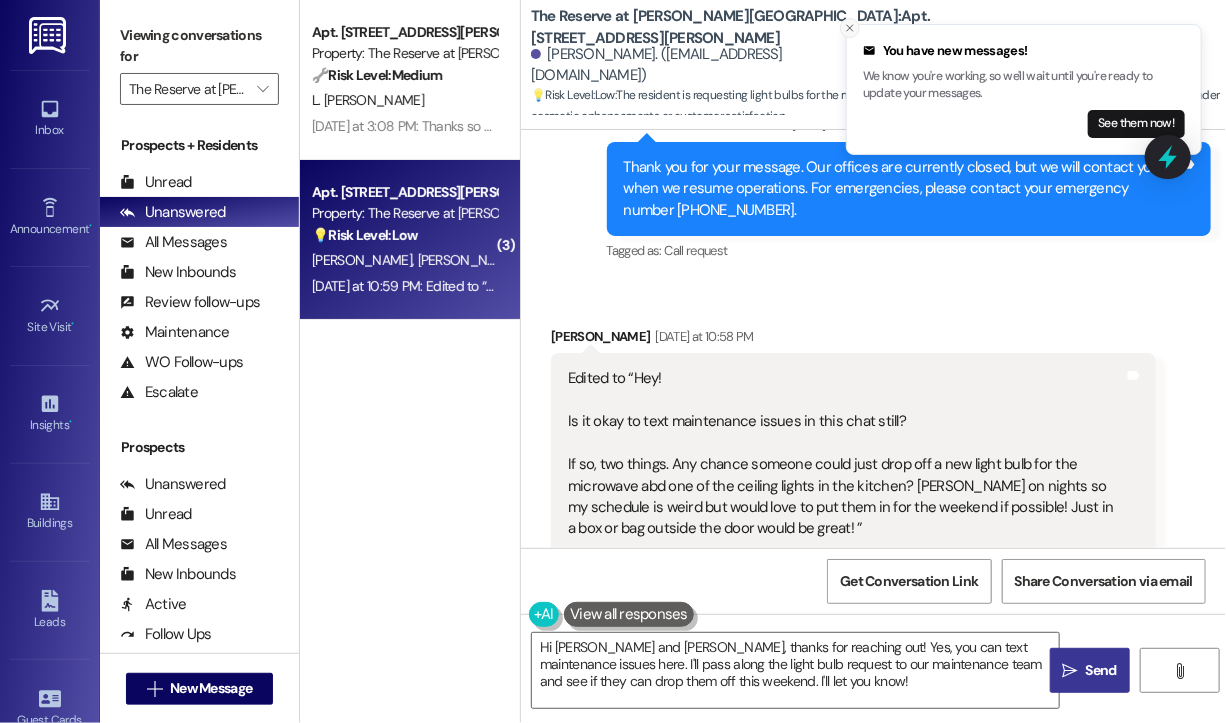 click 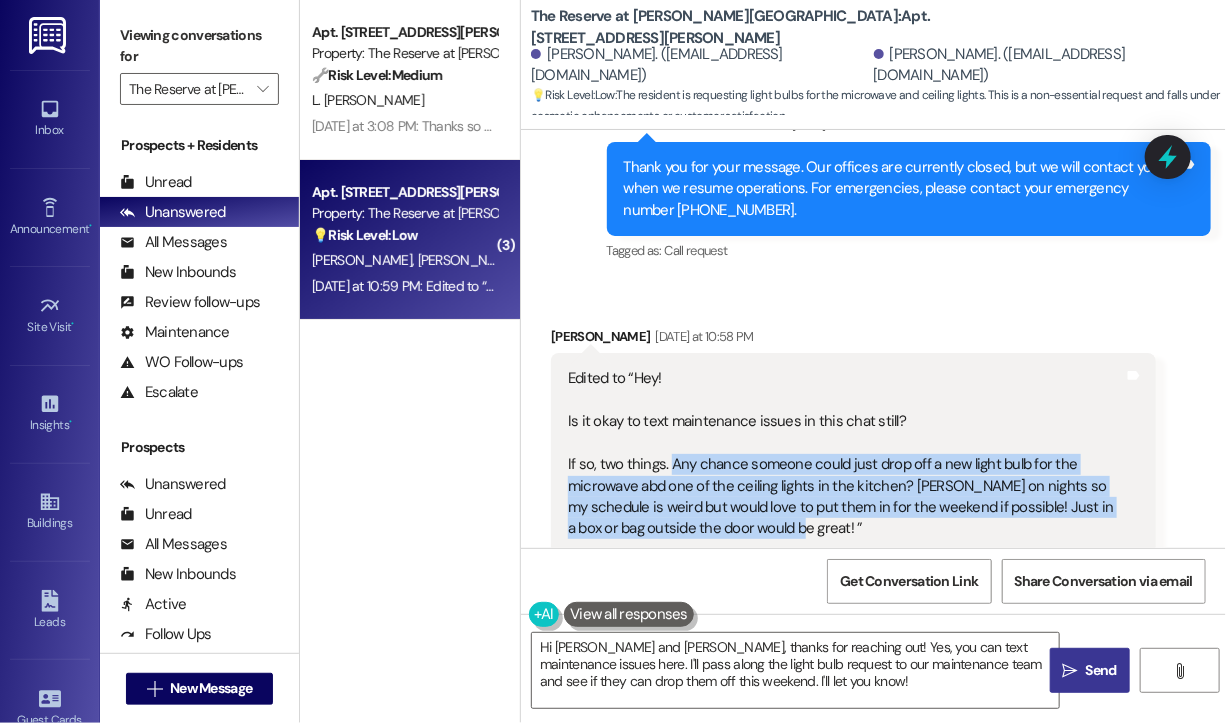 drag, startPoint x: 771, startPoint y: 487, endPoint x: 671, endPoint y: 426, distance: 117.13667 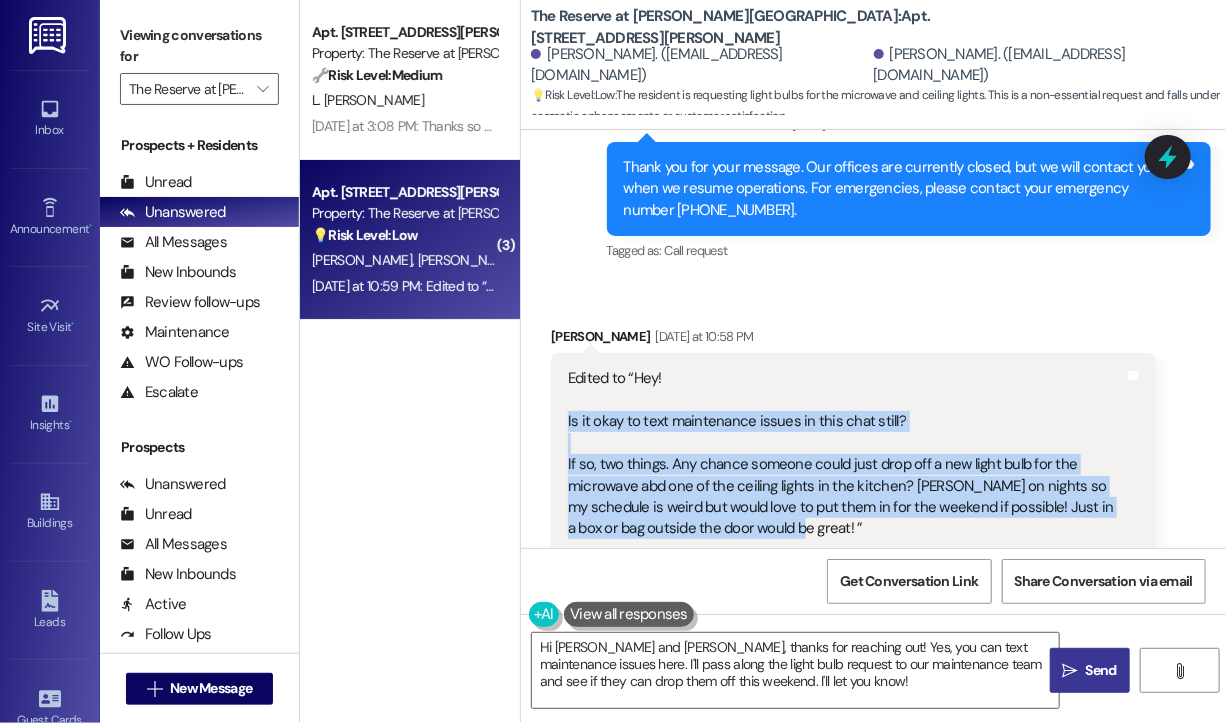 click on "Edited to “Hey!
Is it okay to text maintenance issues in this chat still?
If so, two things. Any chance someone could just drop off a new light bulb for the microwave abd one of the ceiling lights in the kitchen? [PERSON_NAME] on nights so my schedule is weird but would love to put them in for the weekend if possible! Just in a box or bag outside the door would be great! ”" at bounding box center [846, 453] 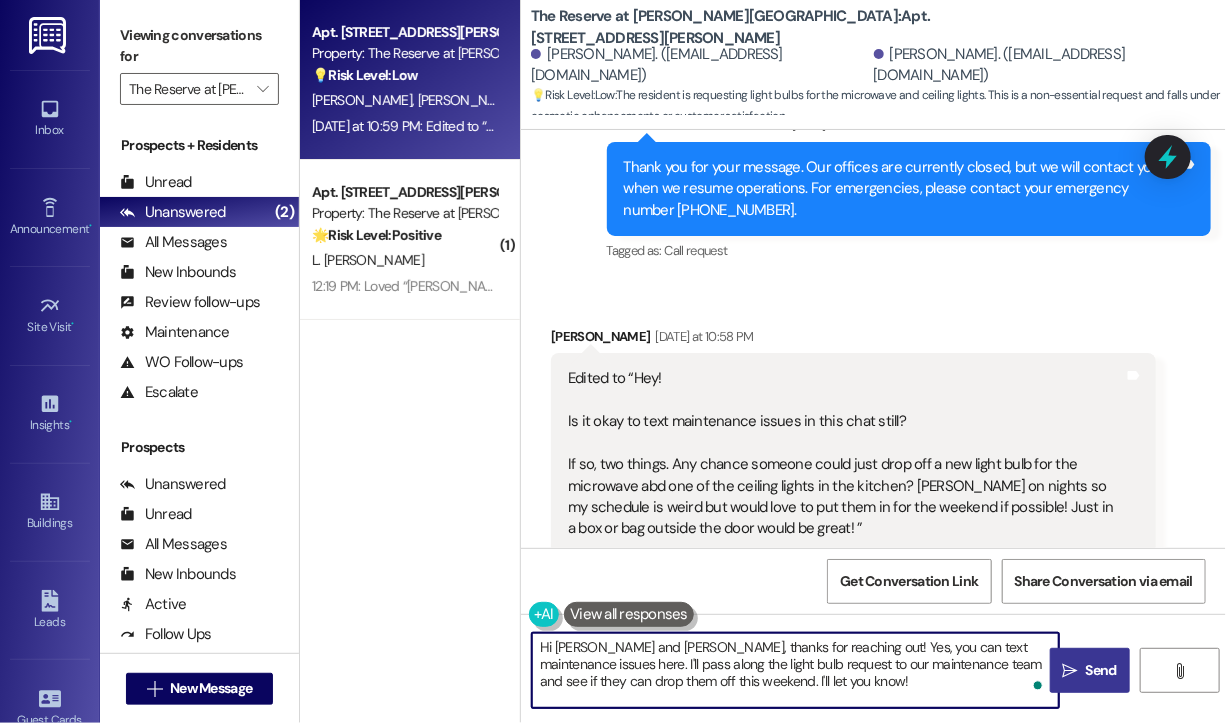 drag, startPoint x: 801, startPoint y: 682, endPoint x: 600, endPoint y: 638, distance: 205.75957 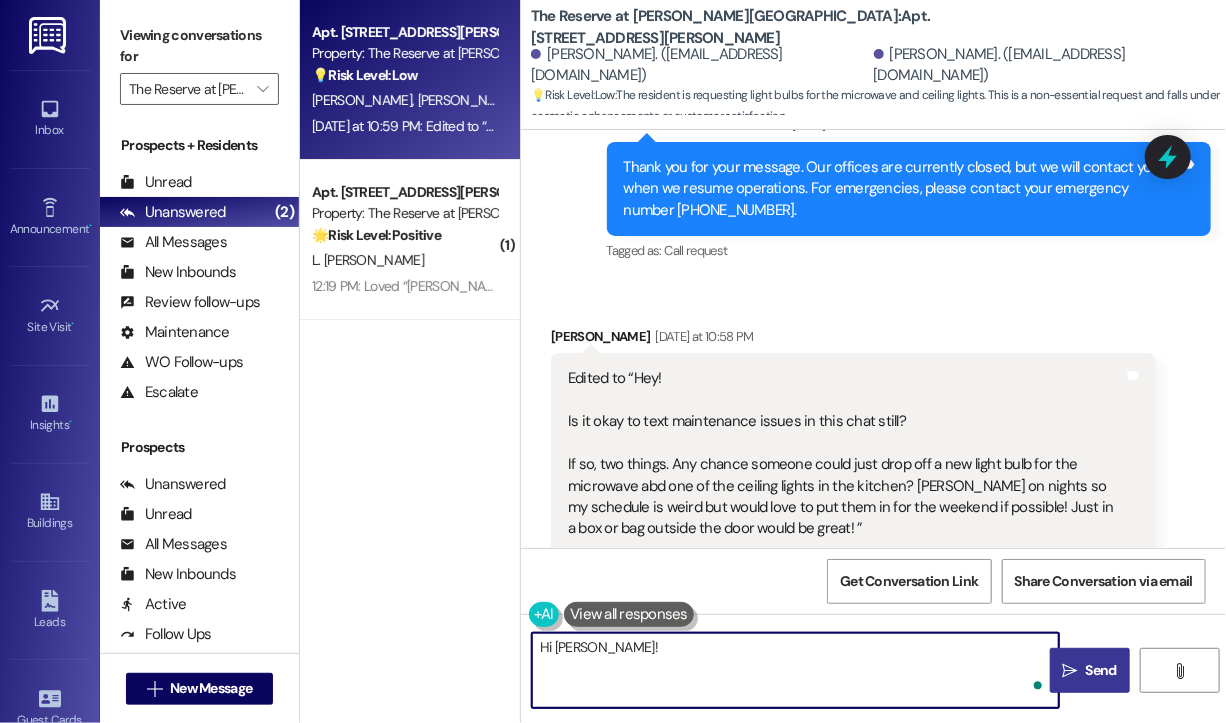 paste on "Thanks for checking in—yes, you can absolutely still text maintenance issues here! Just to clarify, are both bulbs completely out, or are they flickering? And do you happen to know the type of bulb needed for the microwave and the ceiling light, or should the team match the ones currently in place? I’ll pass this along and see what can be done for this weekend!" 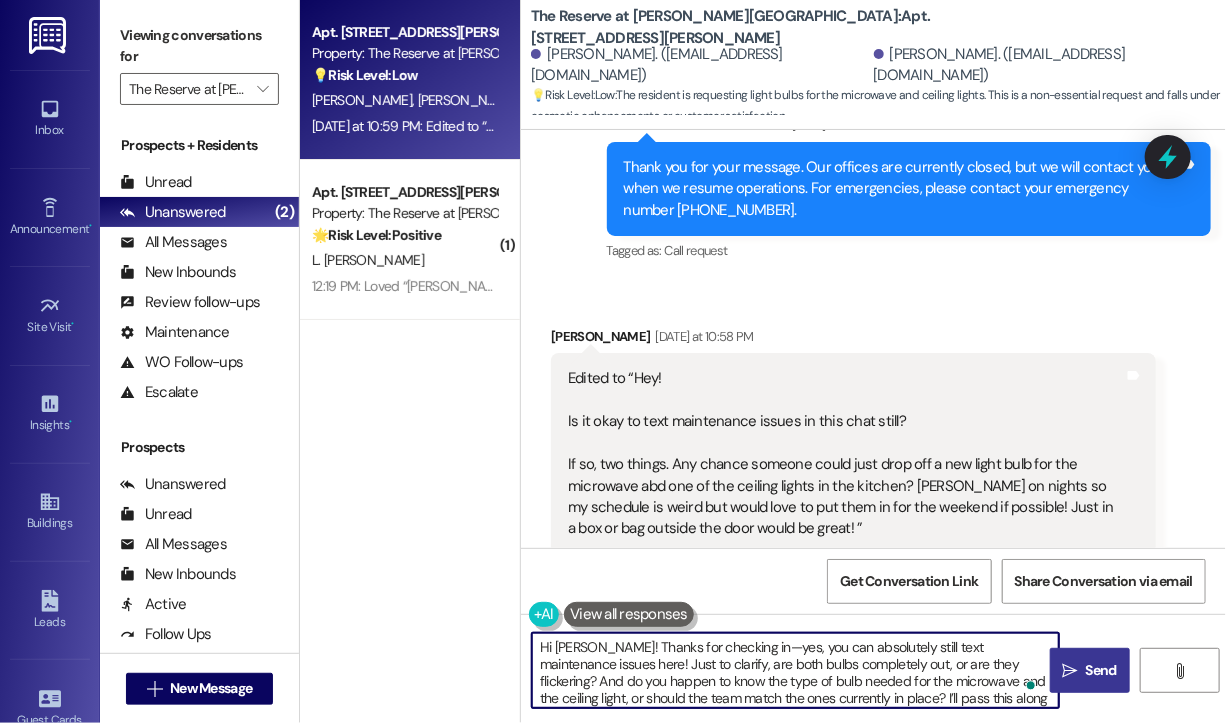 scroll, scrollTop: 16, scrollLeft: 0, axis: vertical 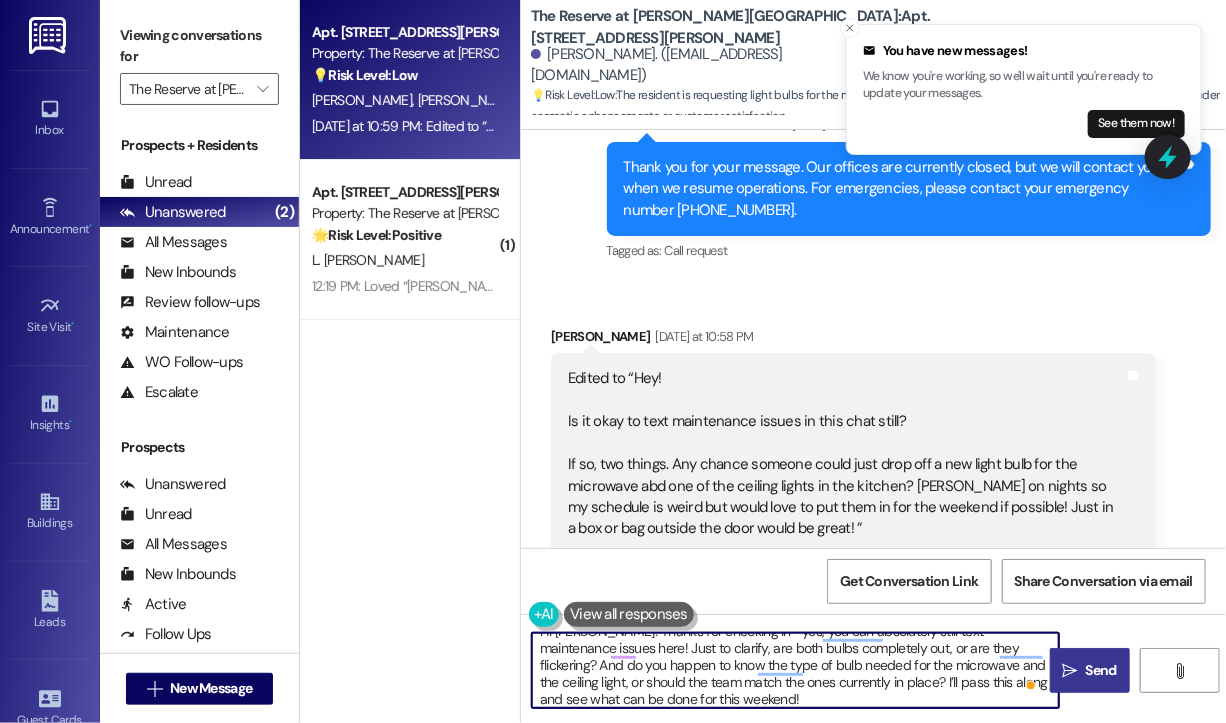 click on "Hi [PERSON_NAME]! Thanks for checking in—yes, you can absolutely still text maintenance issues here! Just to clarify, are both bulbs completely out, or are they flickering? And do you happen to know the type of bulb needed for the microwave and the ceiling light, or should the team match the ones currently in place? I’ll pass this along and see what can be done for this weekend!" at bounding box center (795, 670) 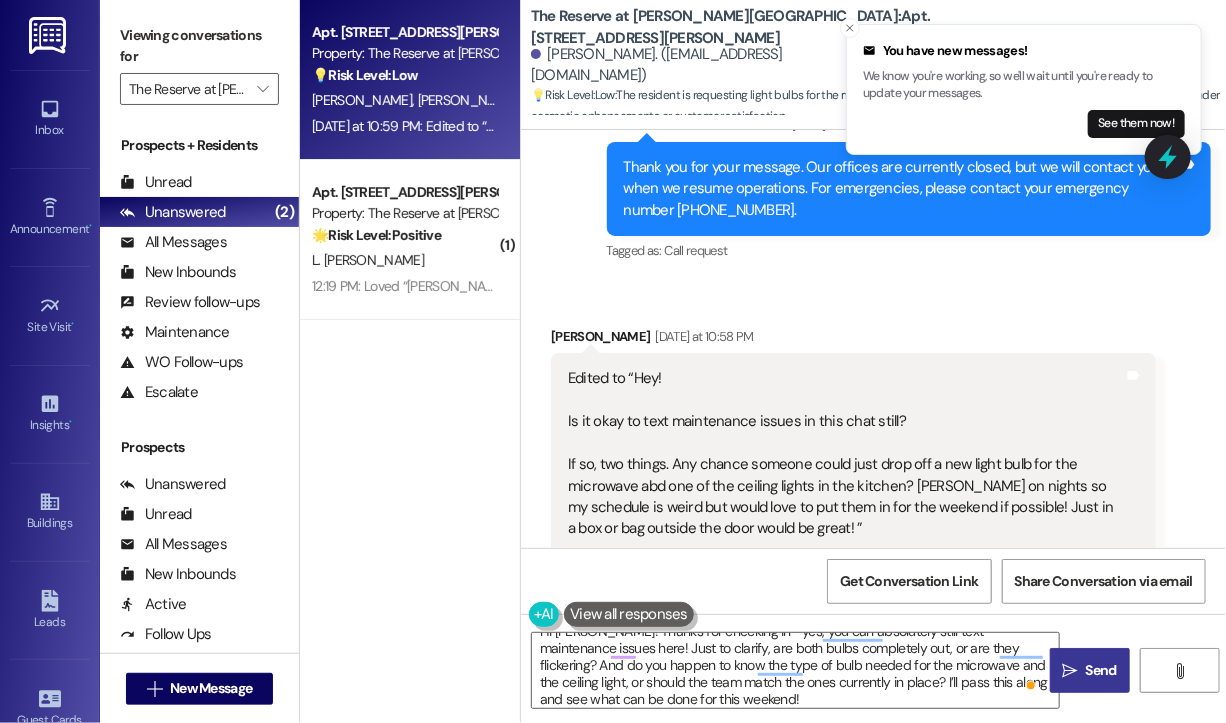 click on "Send" at bounding box center (1101, 670) 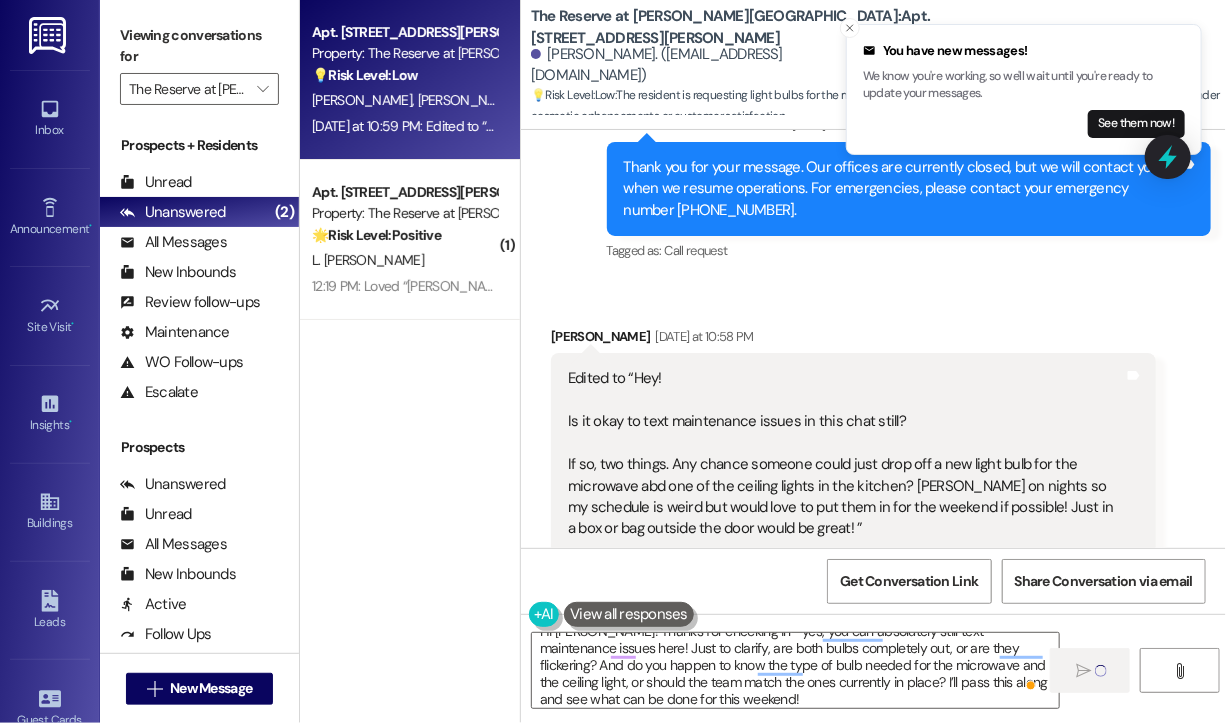type 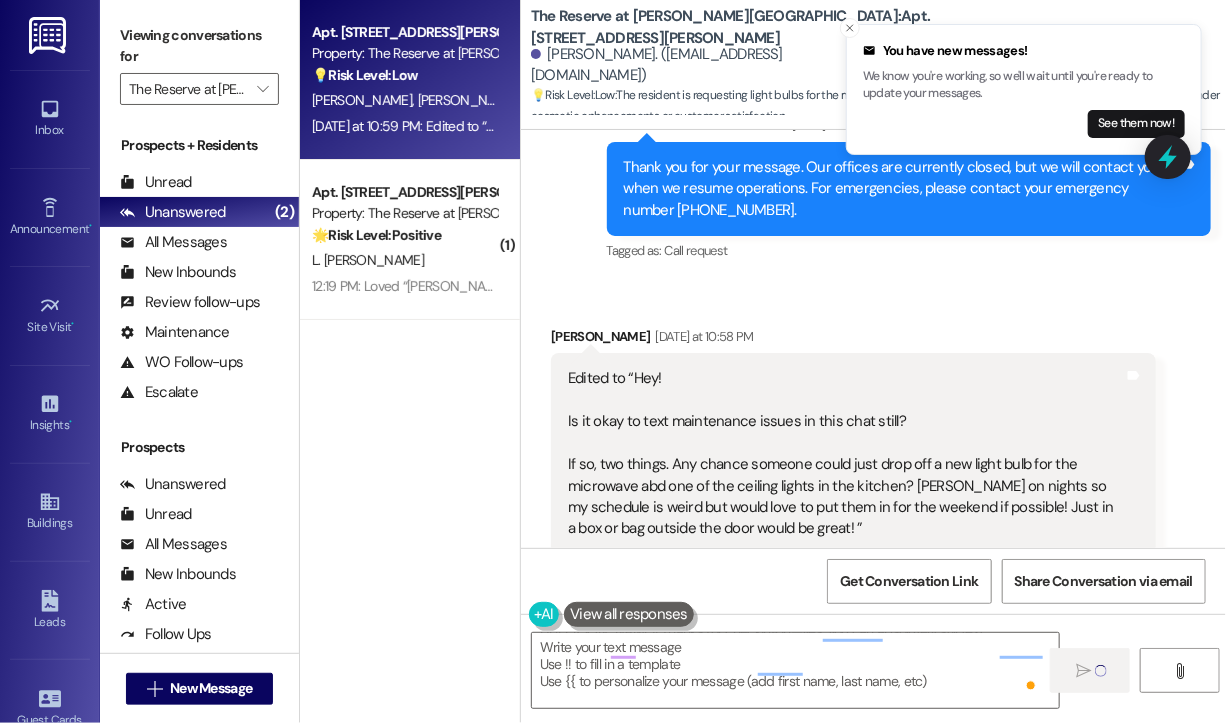scroll, scrollTop: 0, scrollLeft: 0, axis: both 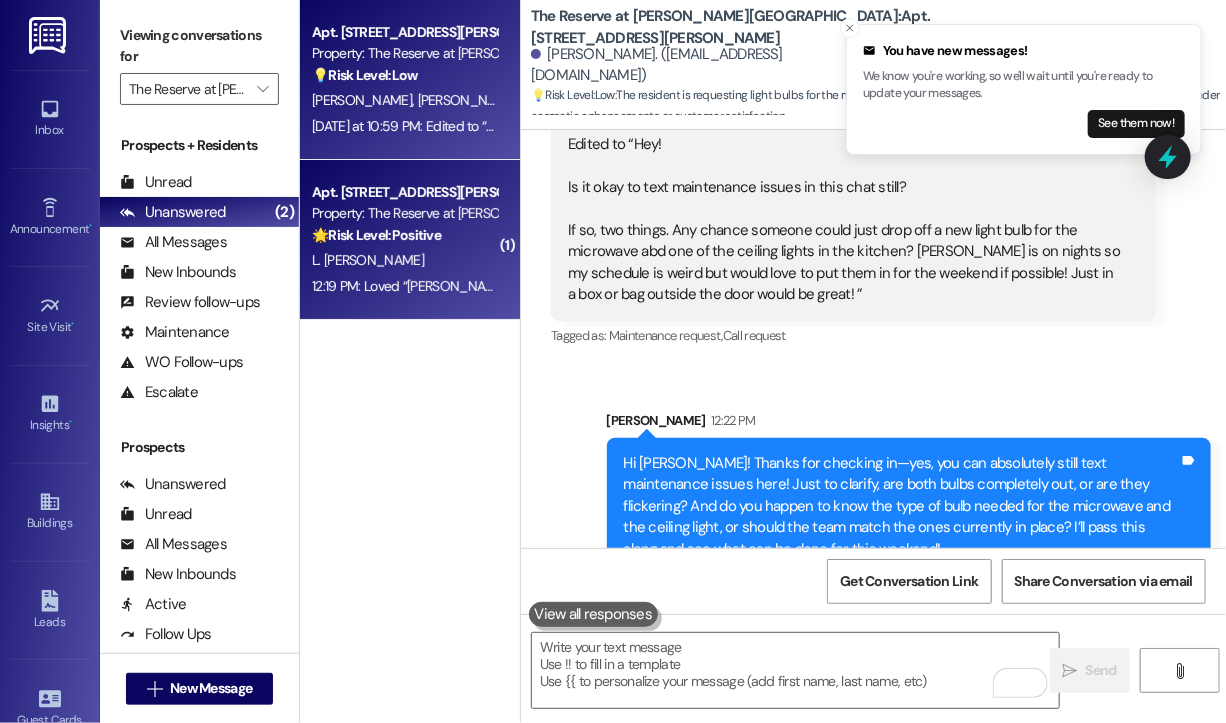 click on "L. [PERSON_NAME]" at bounding box center (404, 260) 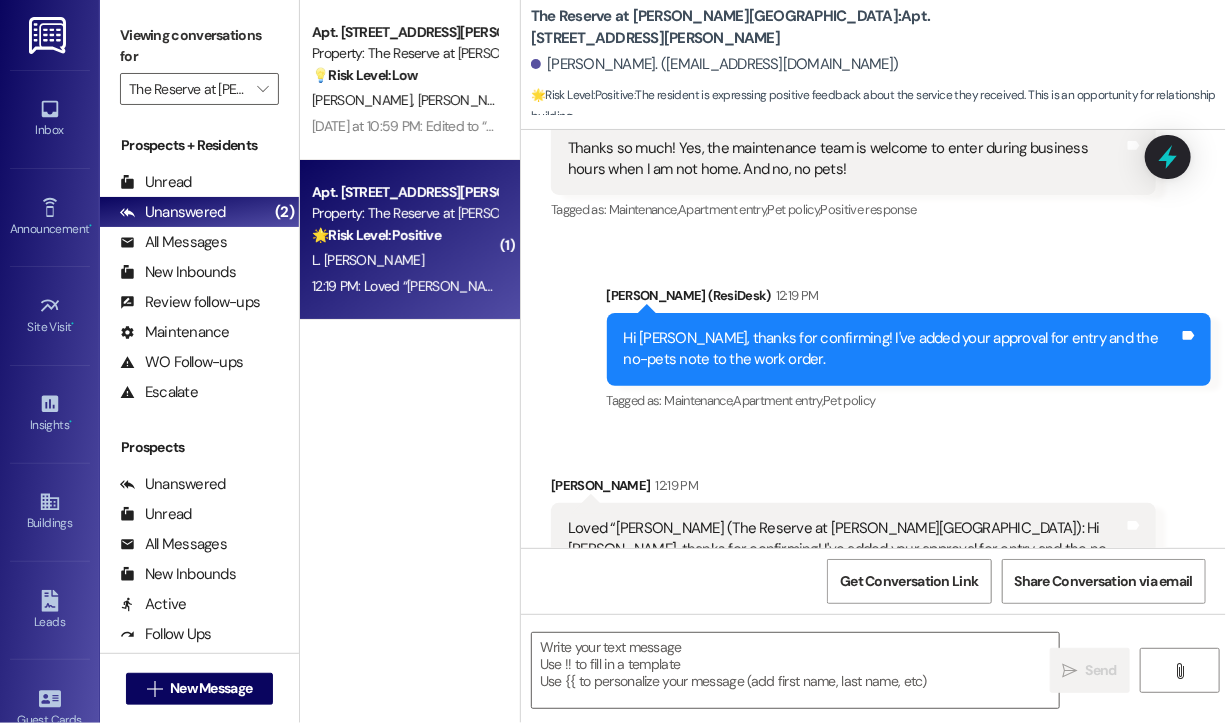 scroll, scrollTop: 6044, scrollLeft: 0, axis: vertical 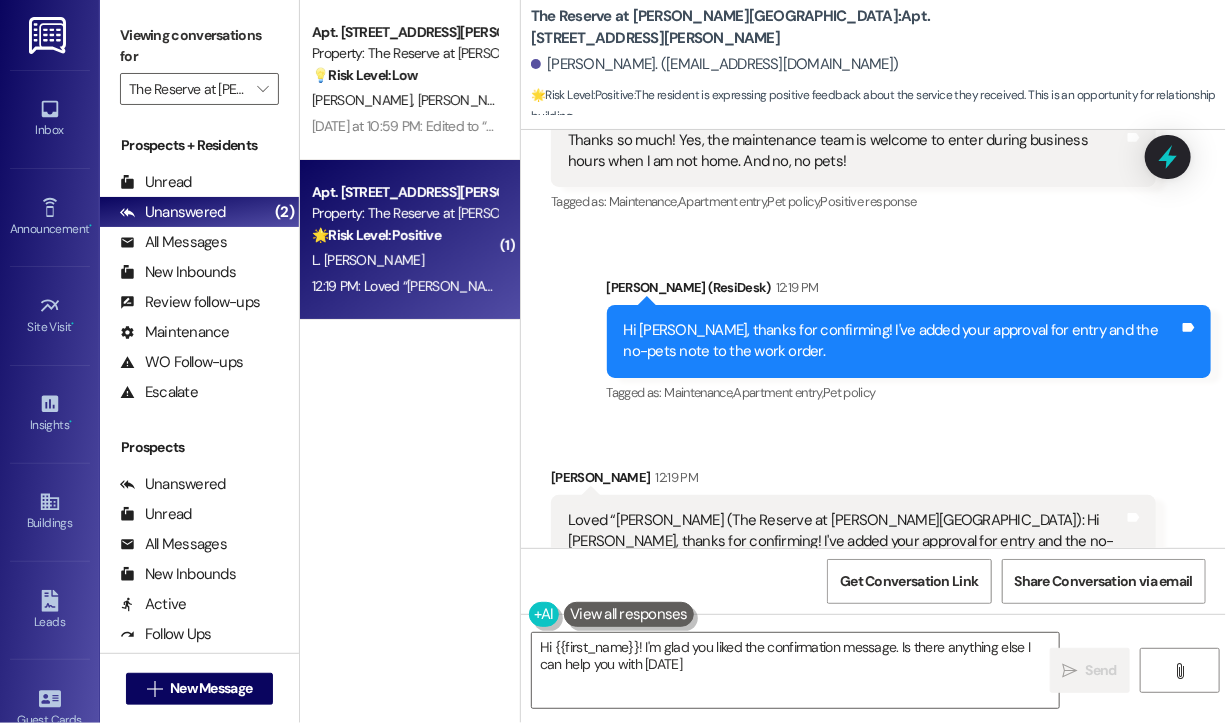 type on "Hi {{first_name}}! I'm glad you liked the confirmation message. Is there anything else I can help you with [DATE]?" 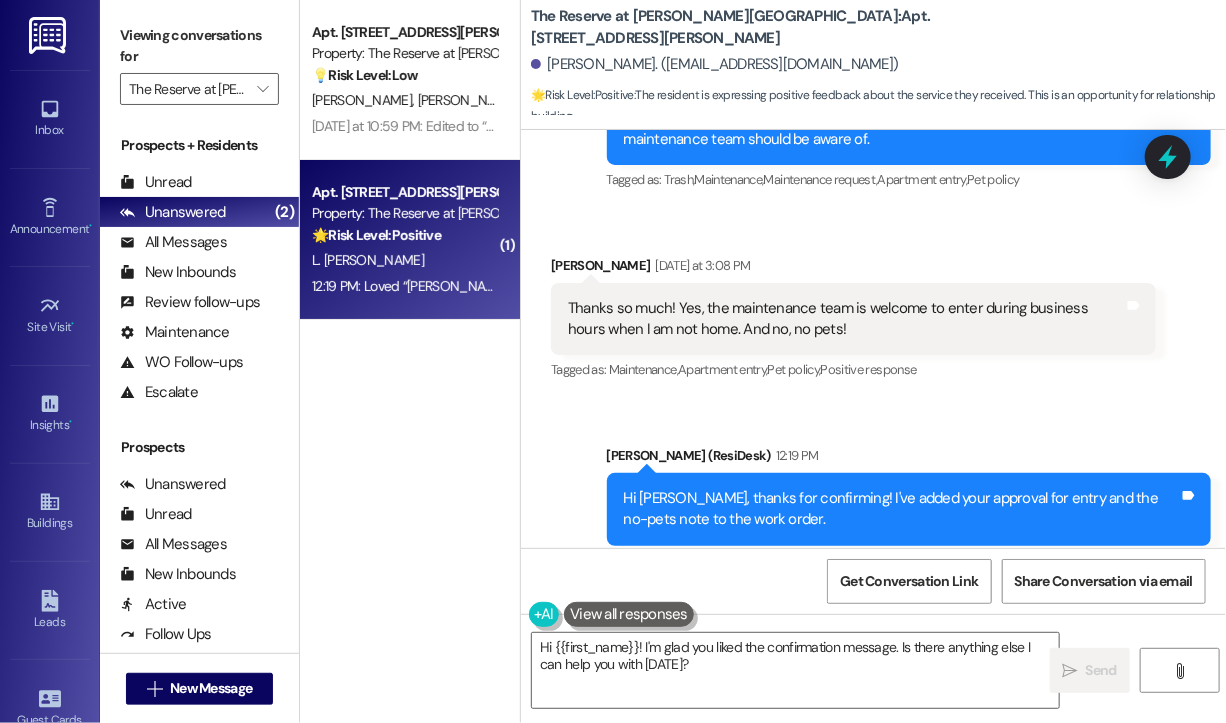 scroll, scrollTop: 5844, scrollLeft: 0, axis: vertical 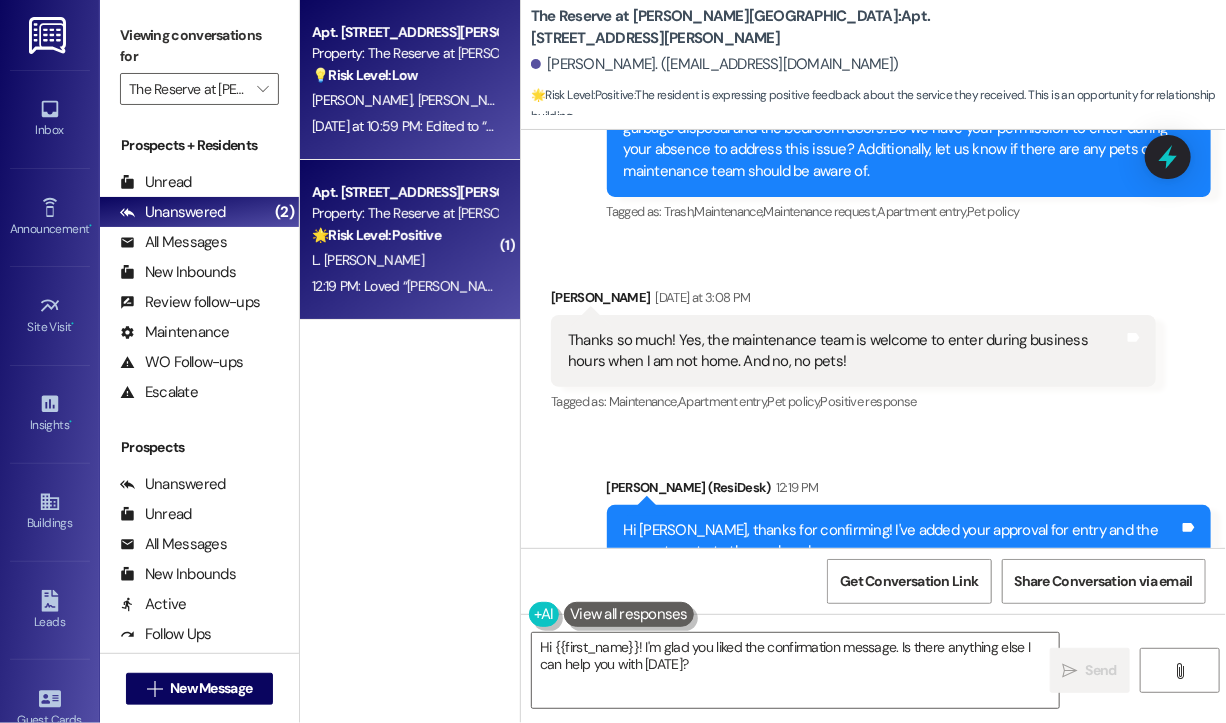 click on "[PERSON_NAME] [PERSON_NAME]" at bounding box center [404, 100] 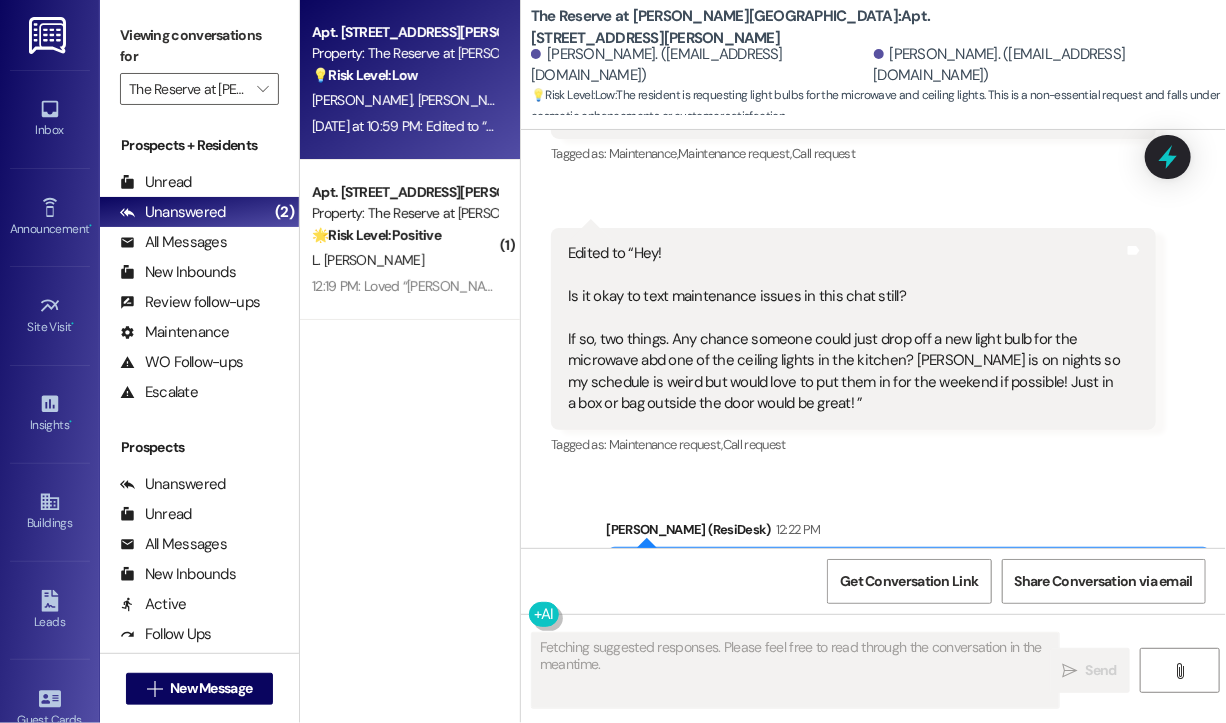 scroll, scrollTop: 2205, scrollLeft: 0, axis: vertical 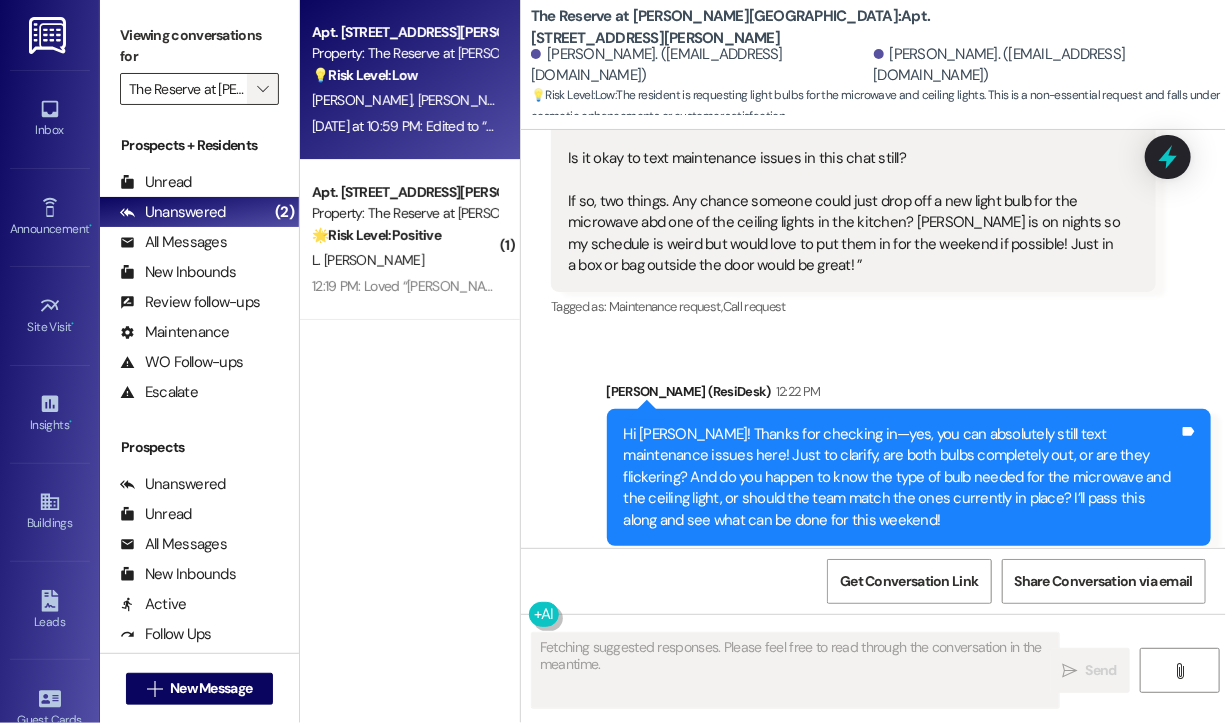 click on "" at bounding box center (262, 89) 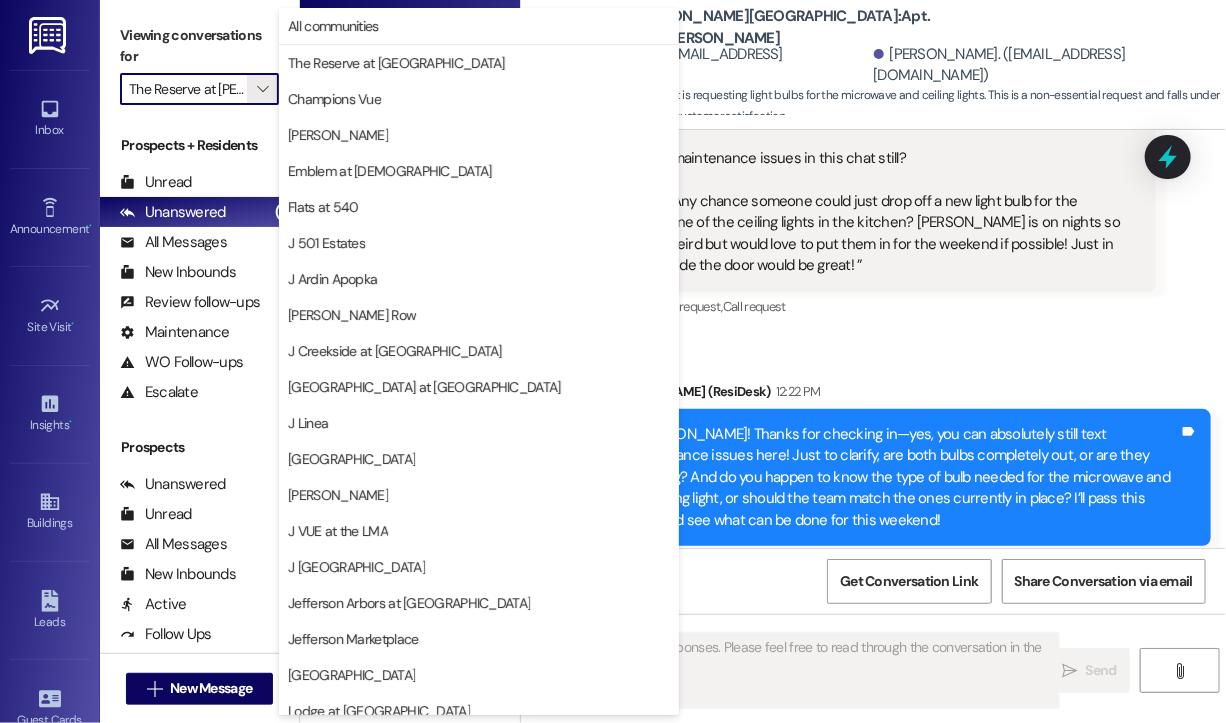 scroll, scrollTop: 0, scrollLeft: 60, axis: horizontal 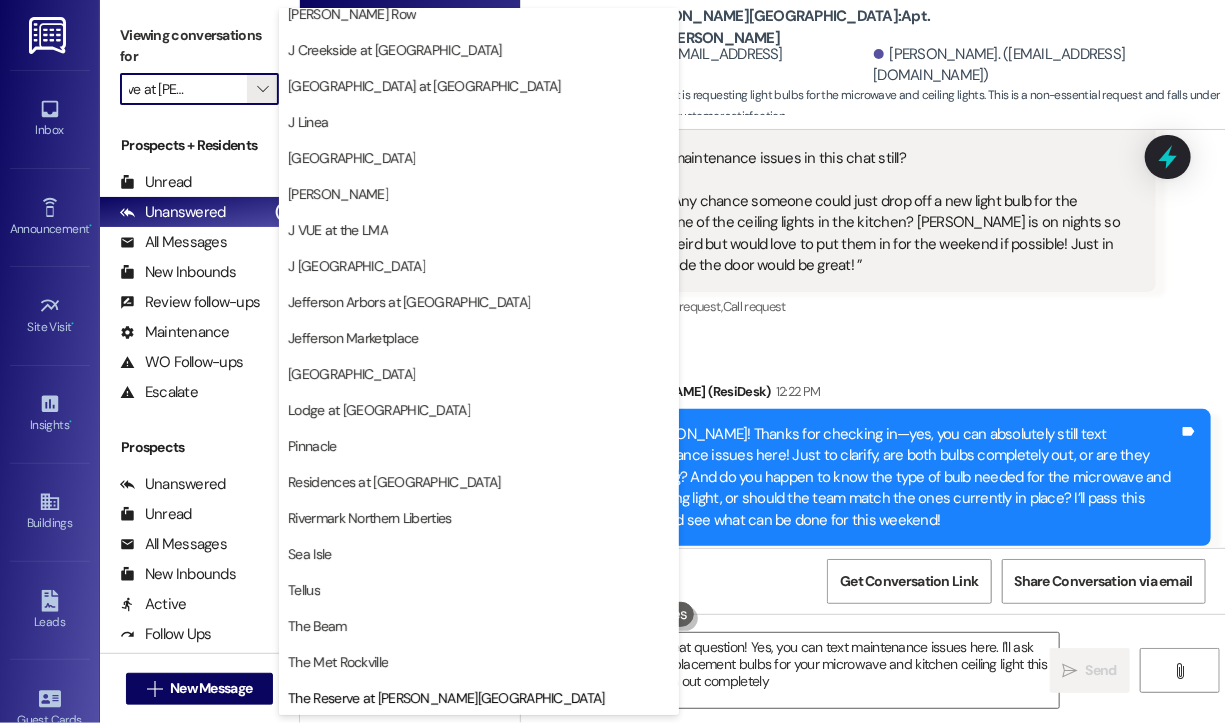 type on "Hi [PERSON_NAME], great question! Yes, you can text maintenance issues here. I'll ask the team to drop off replacement bulbs for your microwave and kitchen ceiling light this weekend. Are they both out completely?" 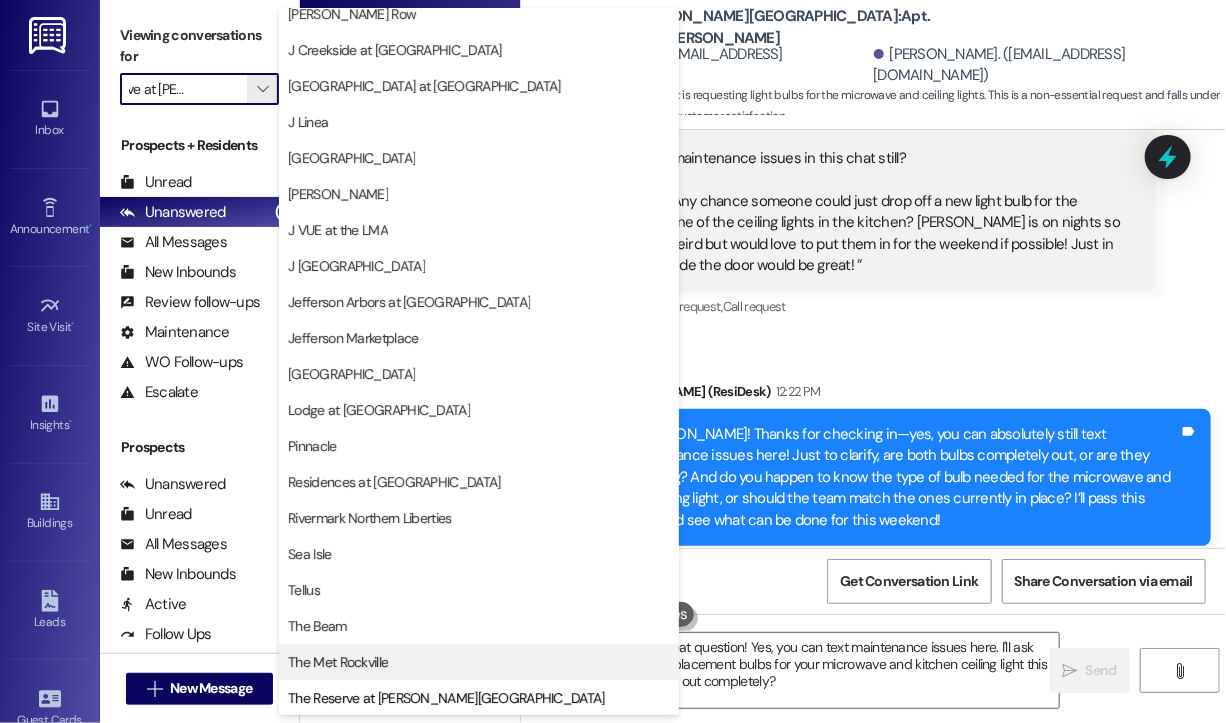 click on "The Met Rockville" at bounding box center (338, 662) 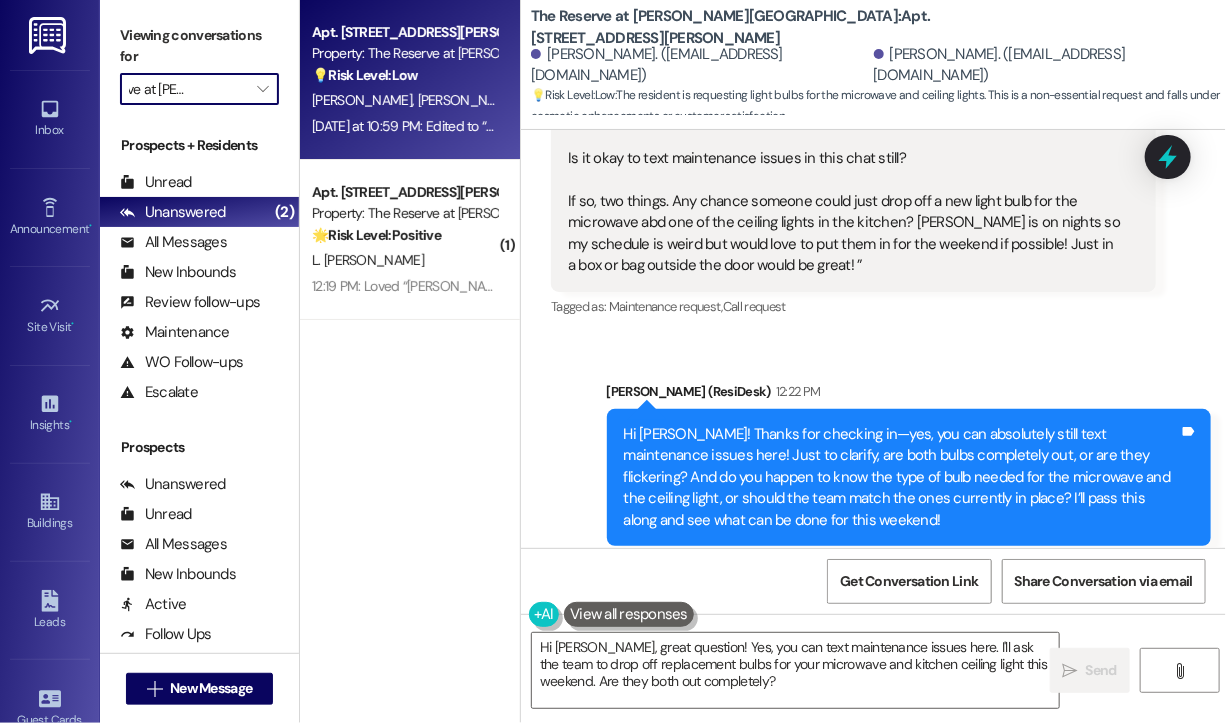 type on "The Met Rockville" 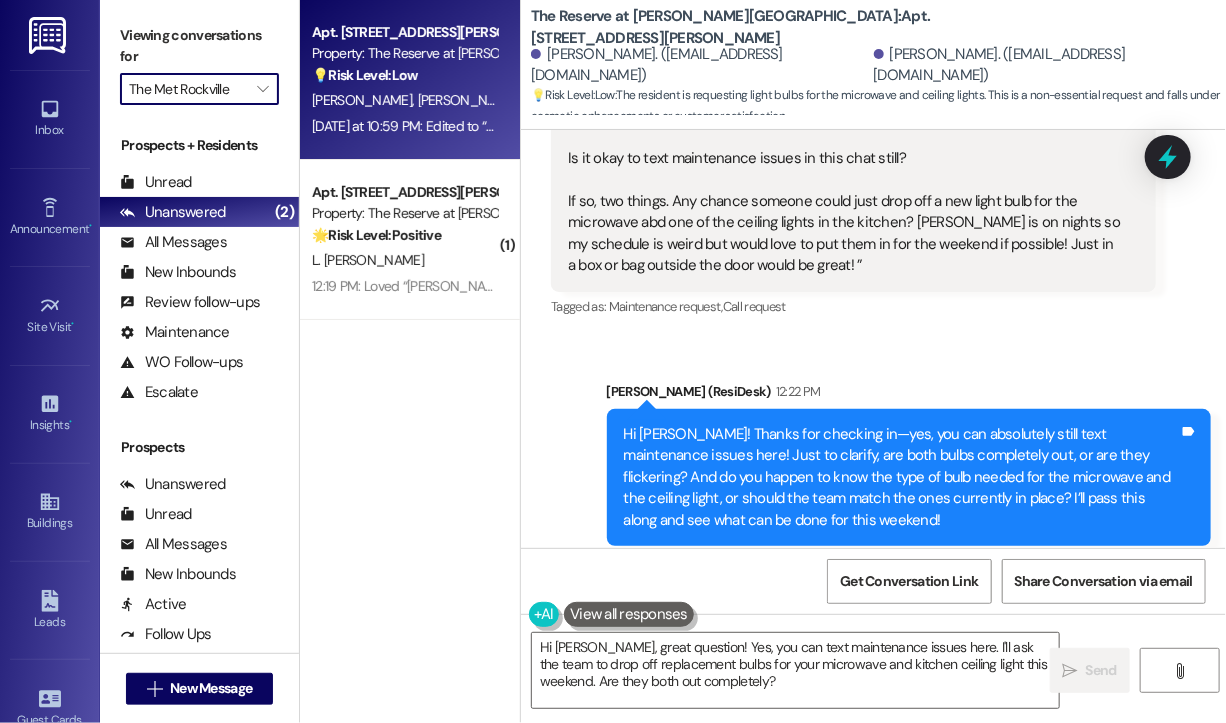scroll, scrollTop: 0, scrollLeft: 0, axis: both 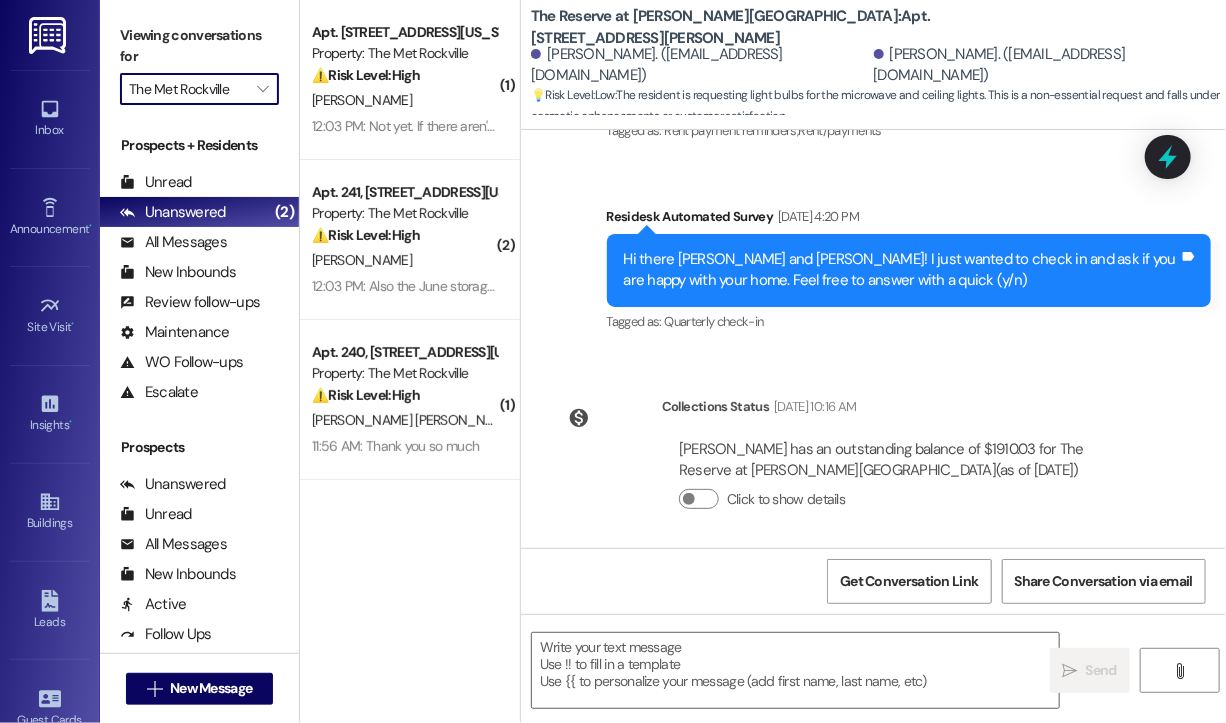 type on "Fetching suggested responses. Please feel free to read through the conversation in the meantime." 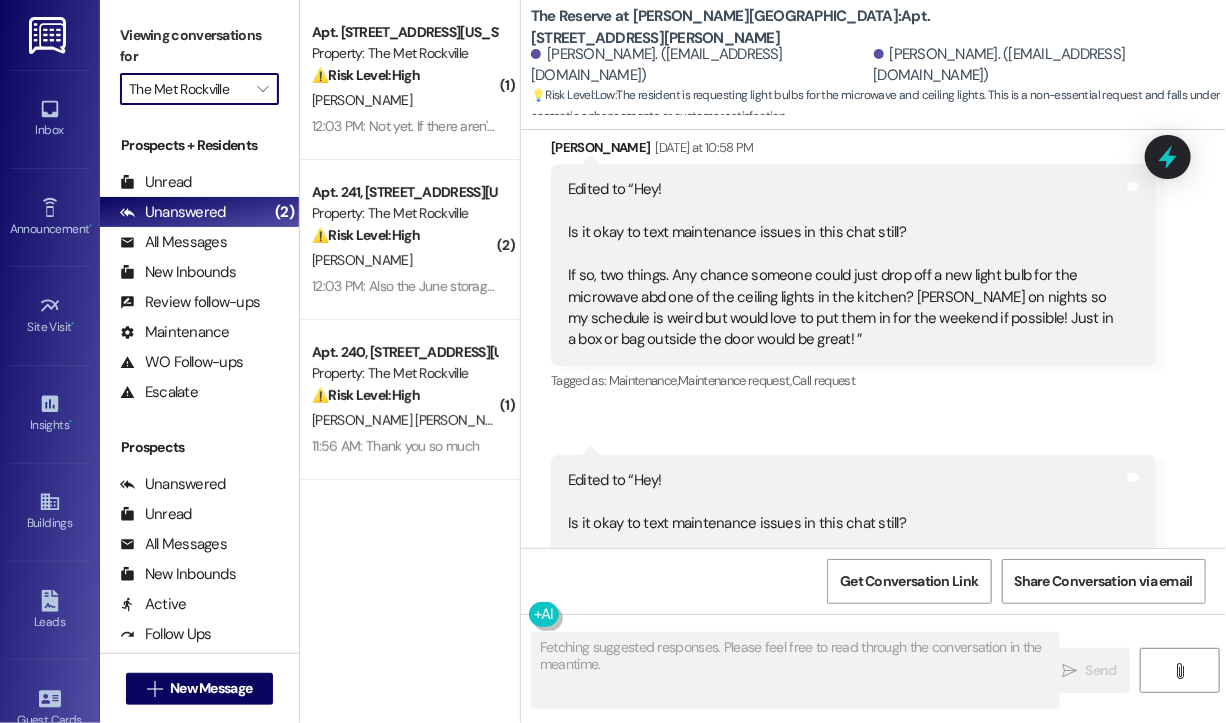 scroll, scrollTop: 1950, scrollLeft: 0, axis: vertical 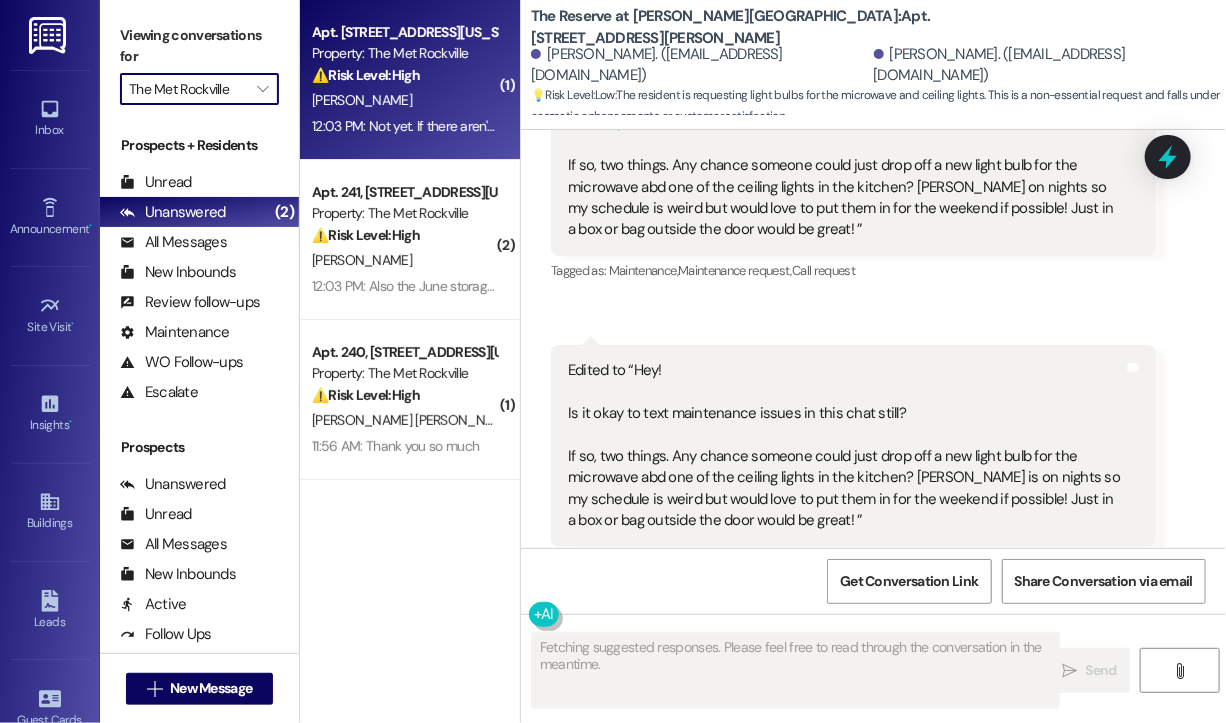 click on "12:03 PM: Not yet. If there aren't cameras I didn't see much point 12:03 PM: Not yet. If there aren't cameras I didn't see much point" at bounding box center (495, 126) 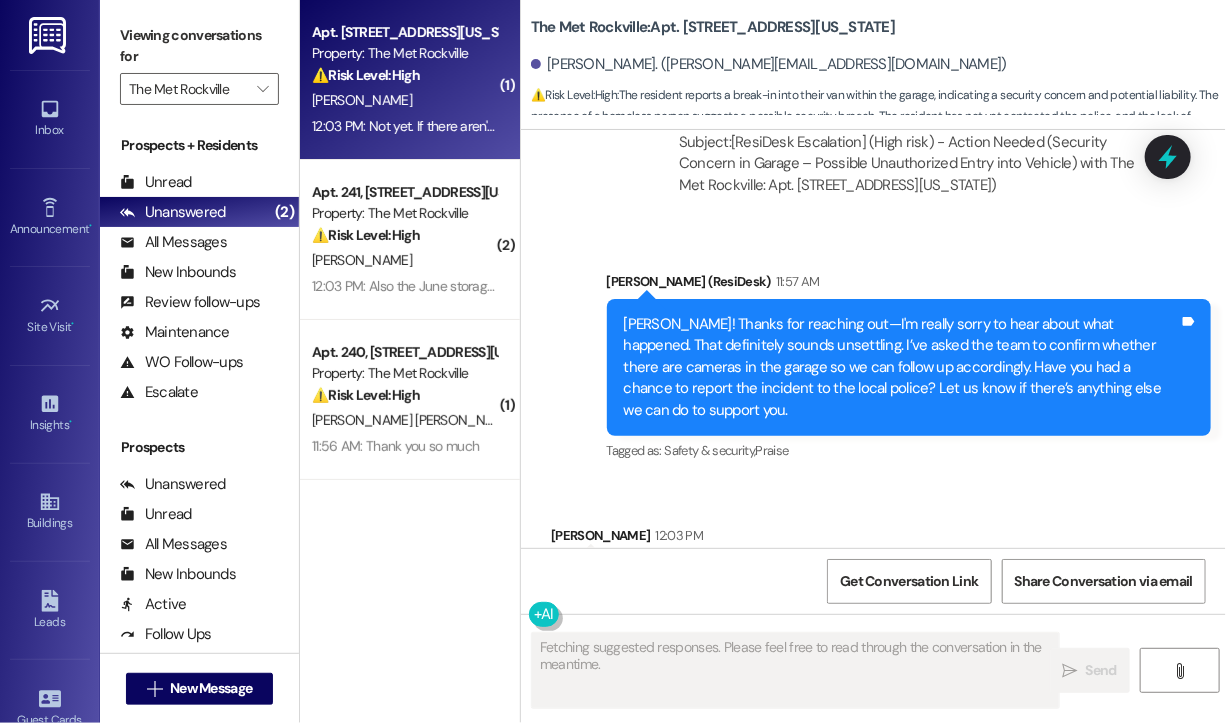 scroll, scrollTop: 2802, scrollLeft: 0, axis: vertical 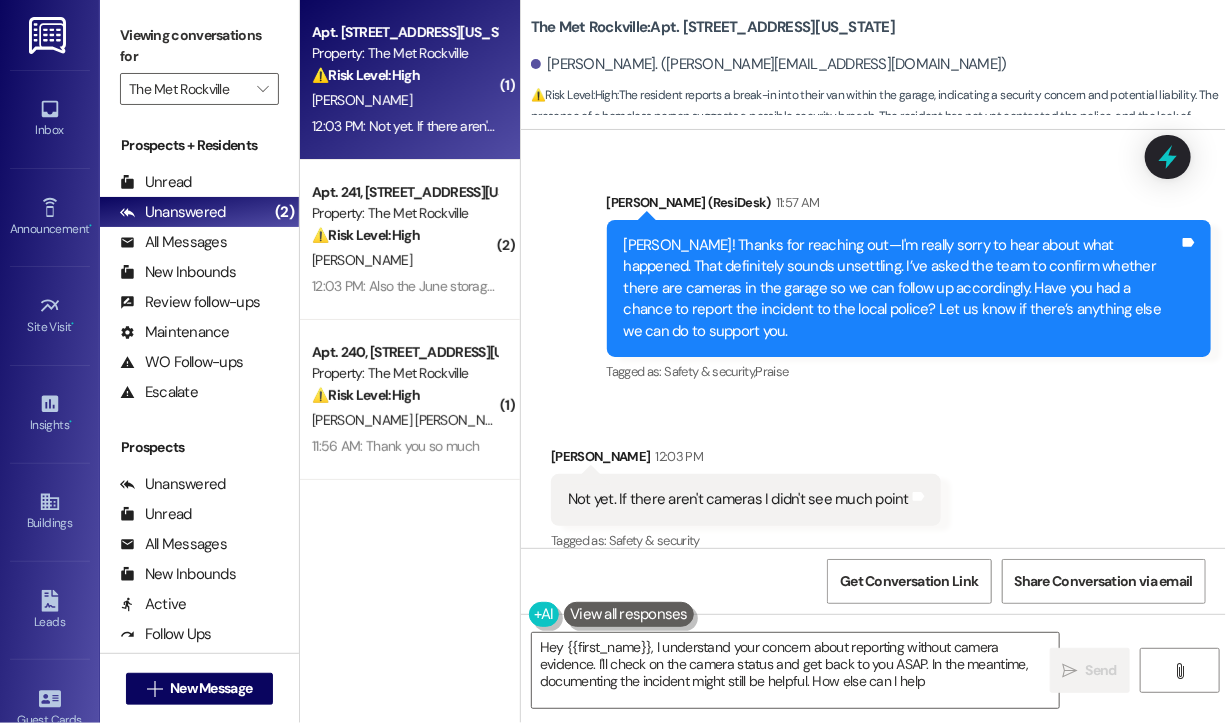 type on "Hey {{first_name}}, I understand your concern about reporting without camera evidence. I'll check on the camera status and get back to you ASAP. In the meantime, documenting the incident might still be helpful. How else can I help?" 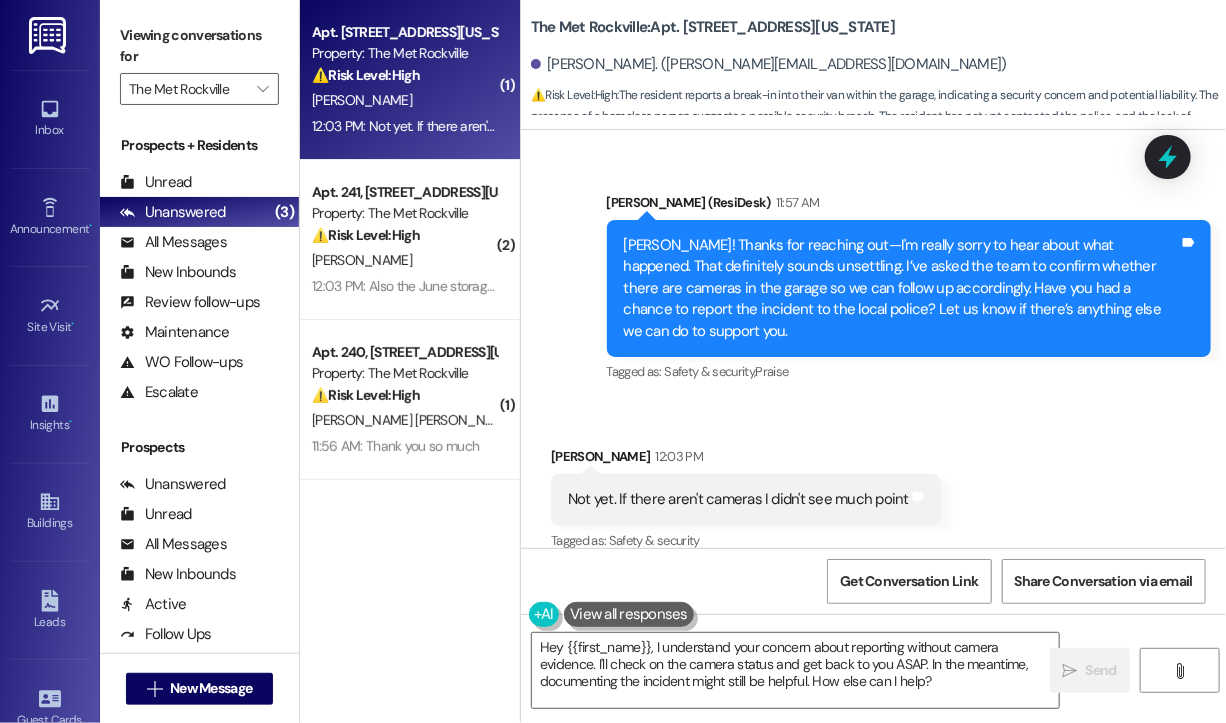 scroll, scrollTop: 2803, scrollLeft: 0, axis: vertical 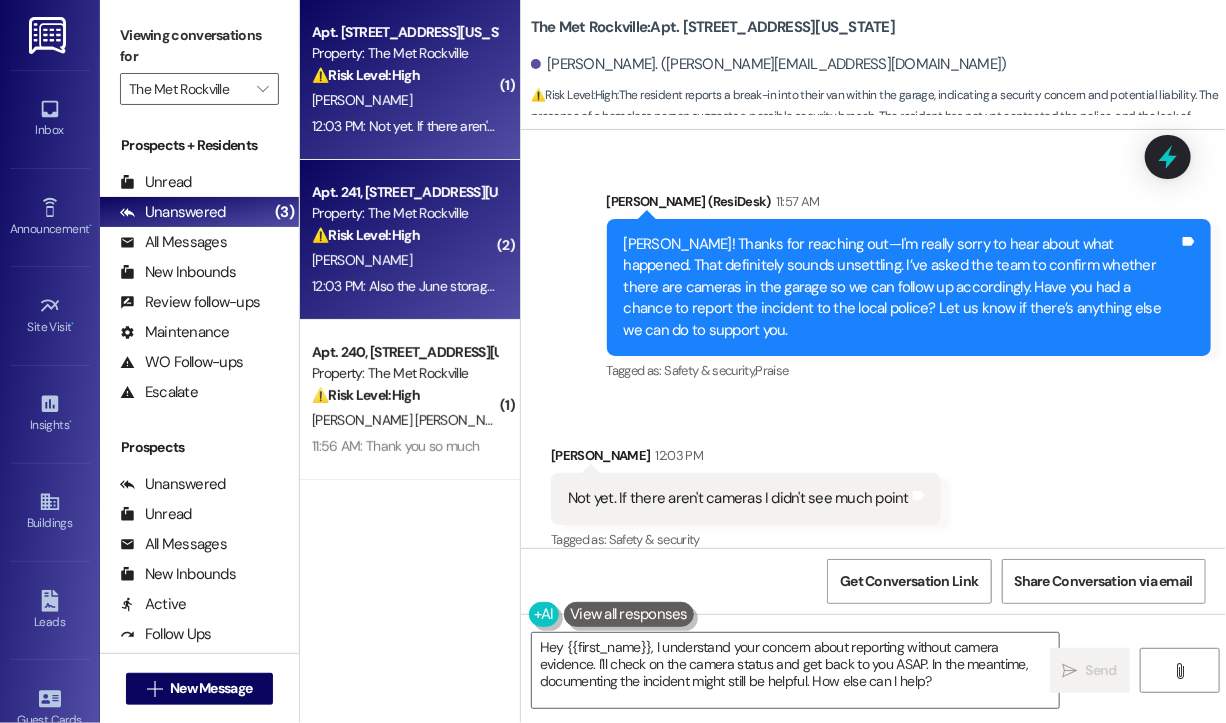 click on "12:03 PM: Also the June storage was paid on July 7th check #161 but it is still due in my account online.  Please inquire.  Thanks 12:03 PM: Also the June storage was paid on July 7th check #161 but it is still due in my account online.  Please inquire.  Thanks" at bounding box center (668, 286) 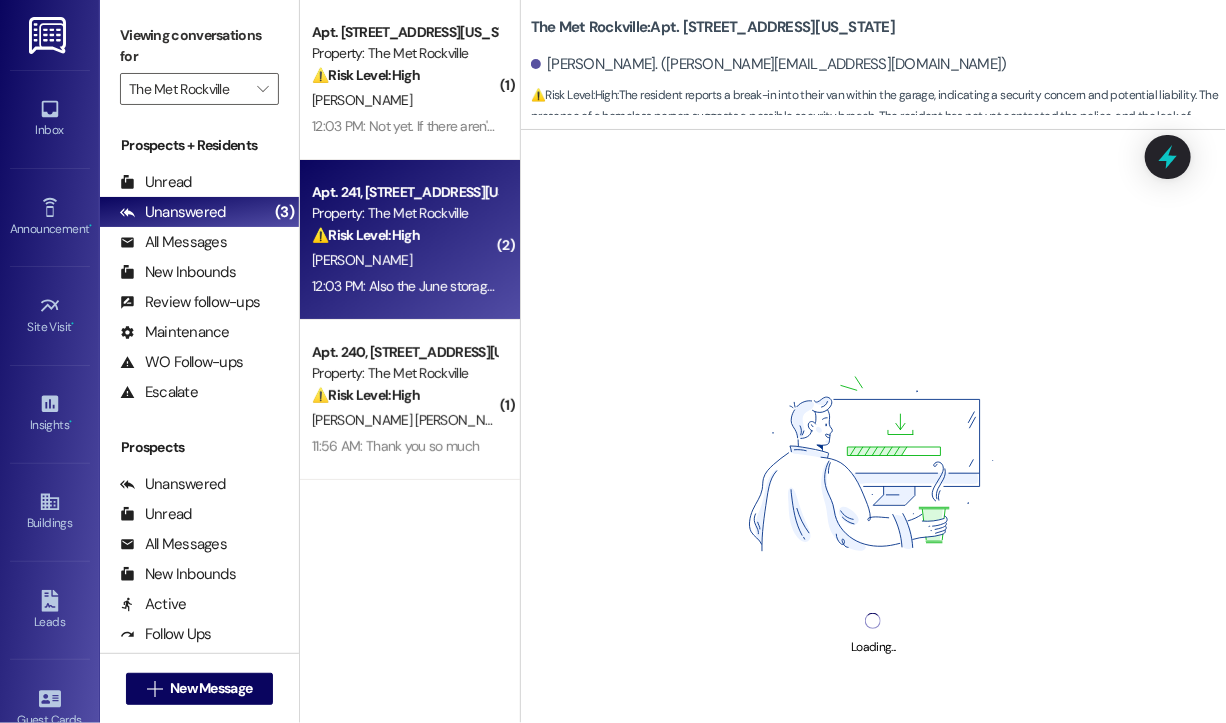 click on "C. Robinson" at bounding box center (404, 260) 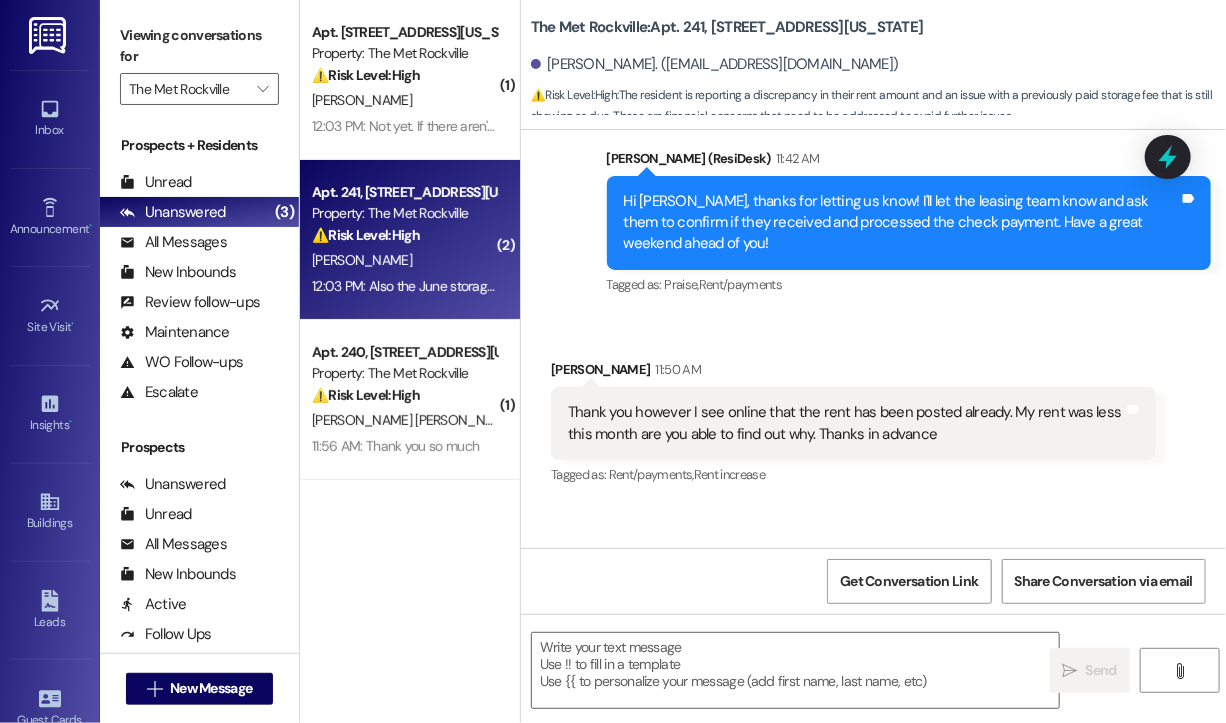 scroll, scrollTop: 2292, scrollLeft: 0, axis: vertical 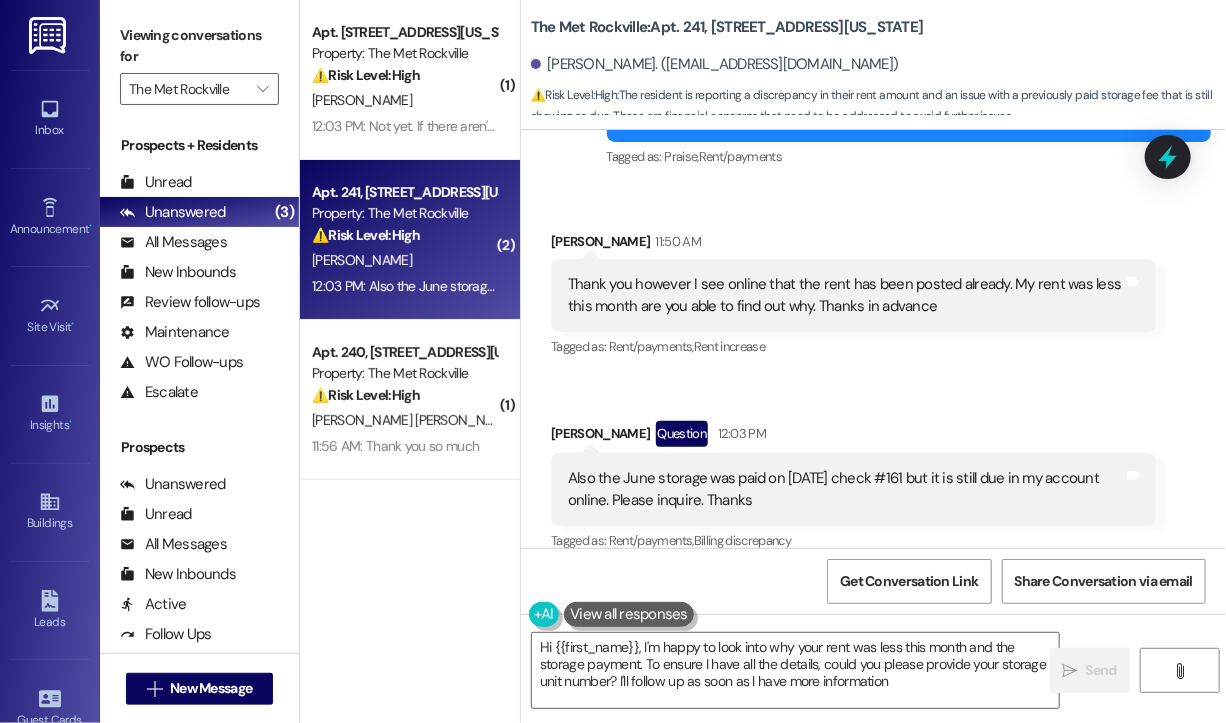 type on "Hi {{first_name}}, I'm happy to look into why your rent was less this month and the storage payment. To ensure I have all the details, could you please provide your storage unit number? I'll follow up as soon as I have more information." 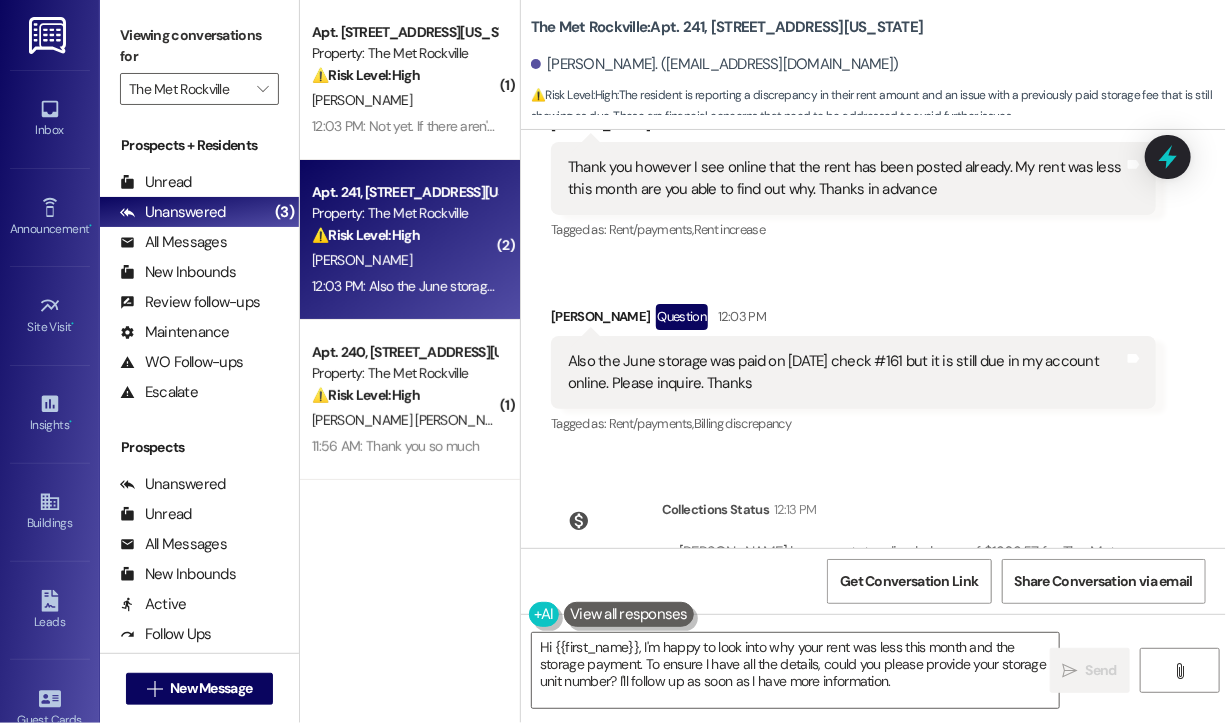 scroll, scrollTop: 2499, scrollLeft: 0, axis: vertical 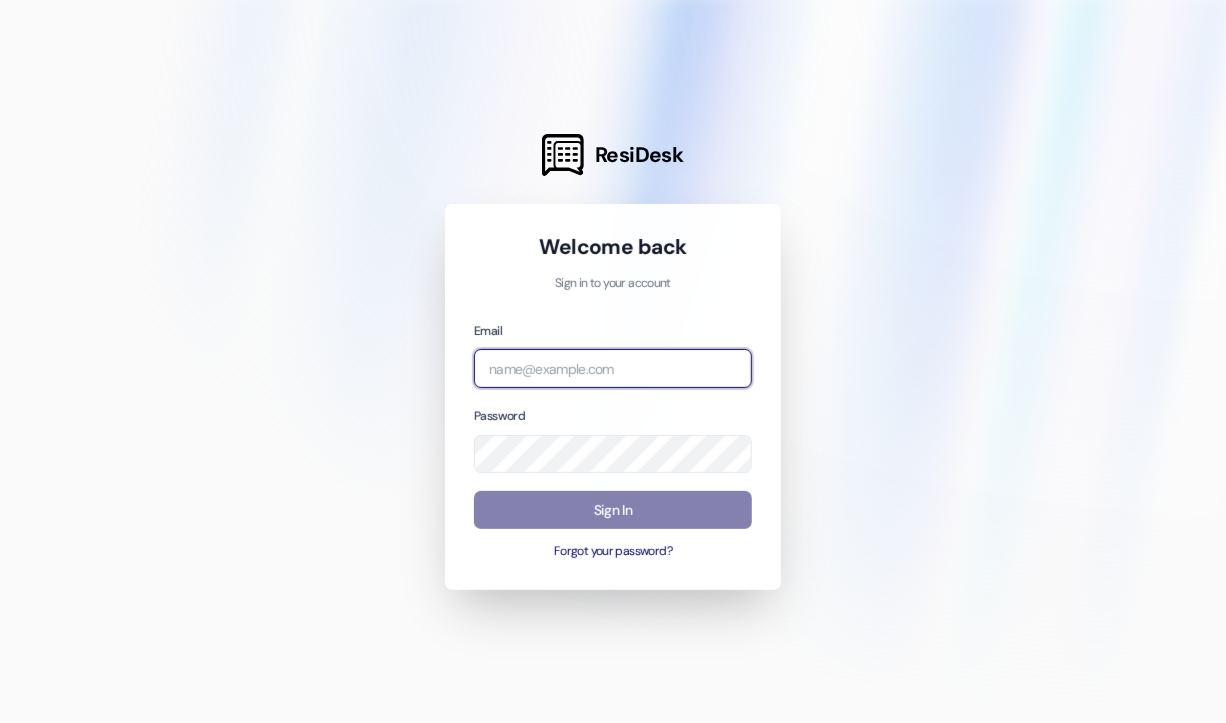 click at bounding box center (613, 368) 